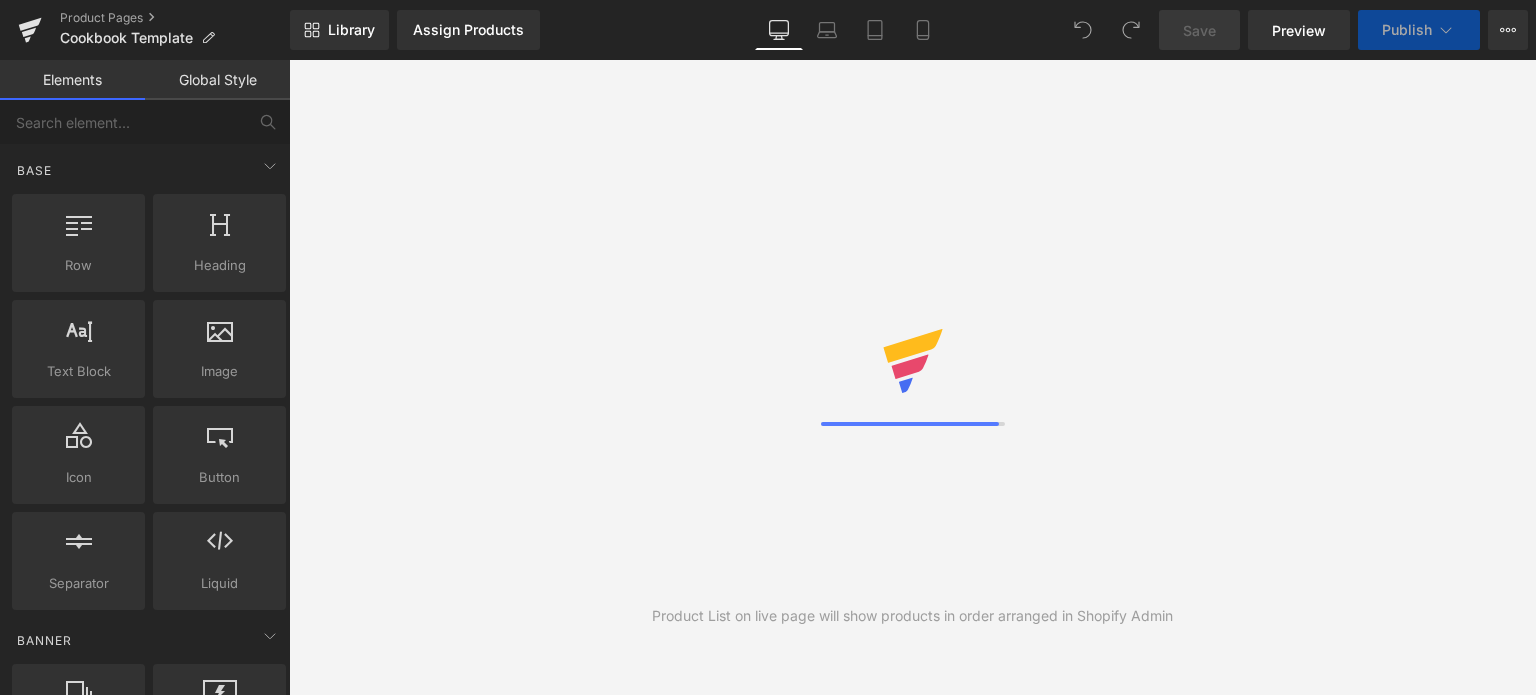 scroll, scrollTop: 0, scrollLeft: 0, axis: both 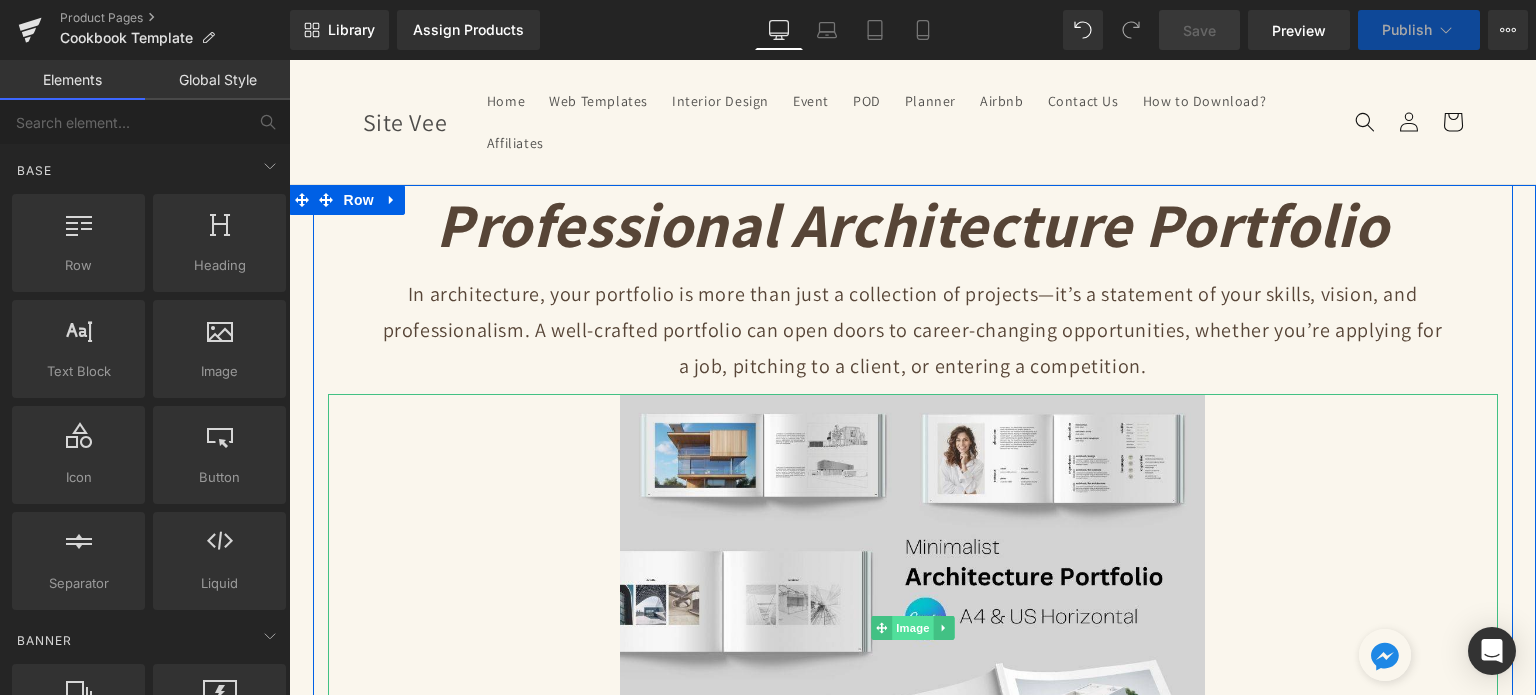 click on "Image" at bounding box center (913, 628) 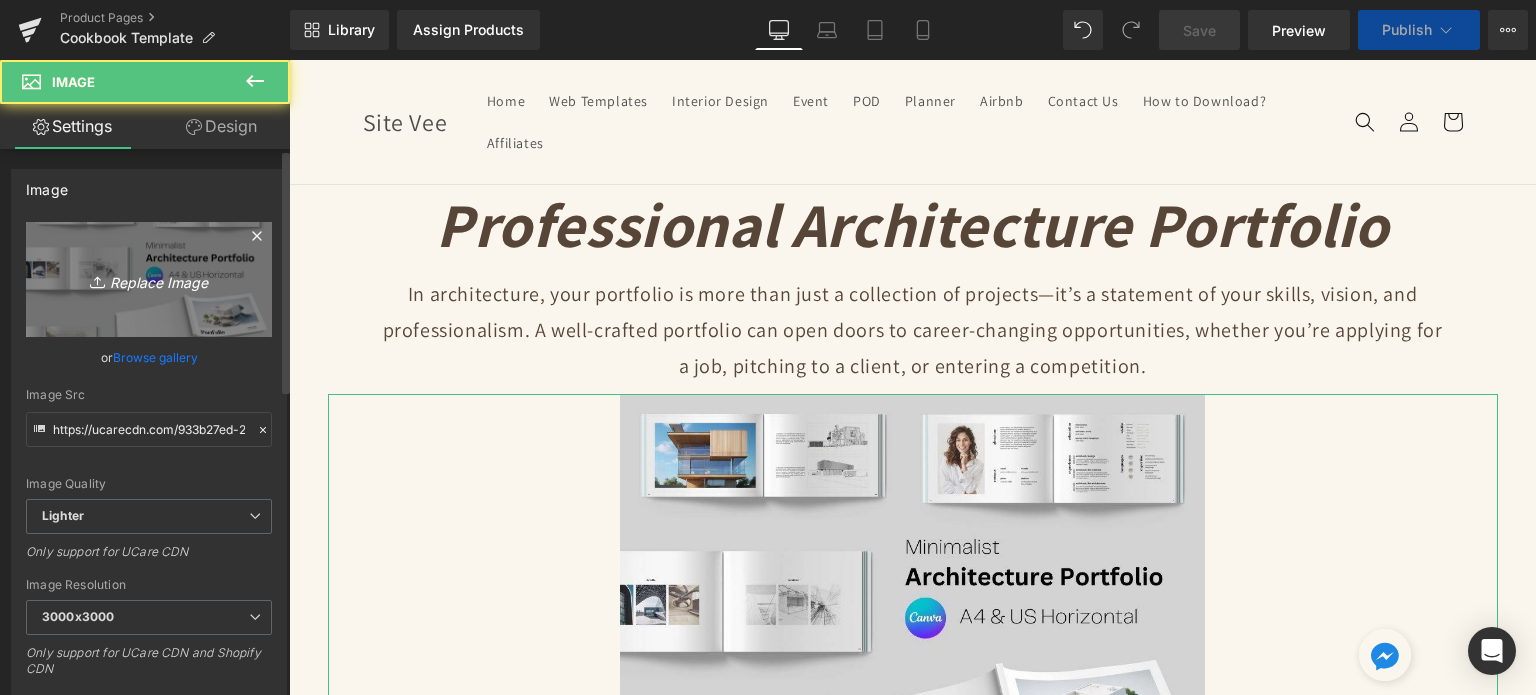 click on "Replace Image" at bounding box center [149, 279] 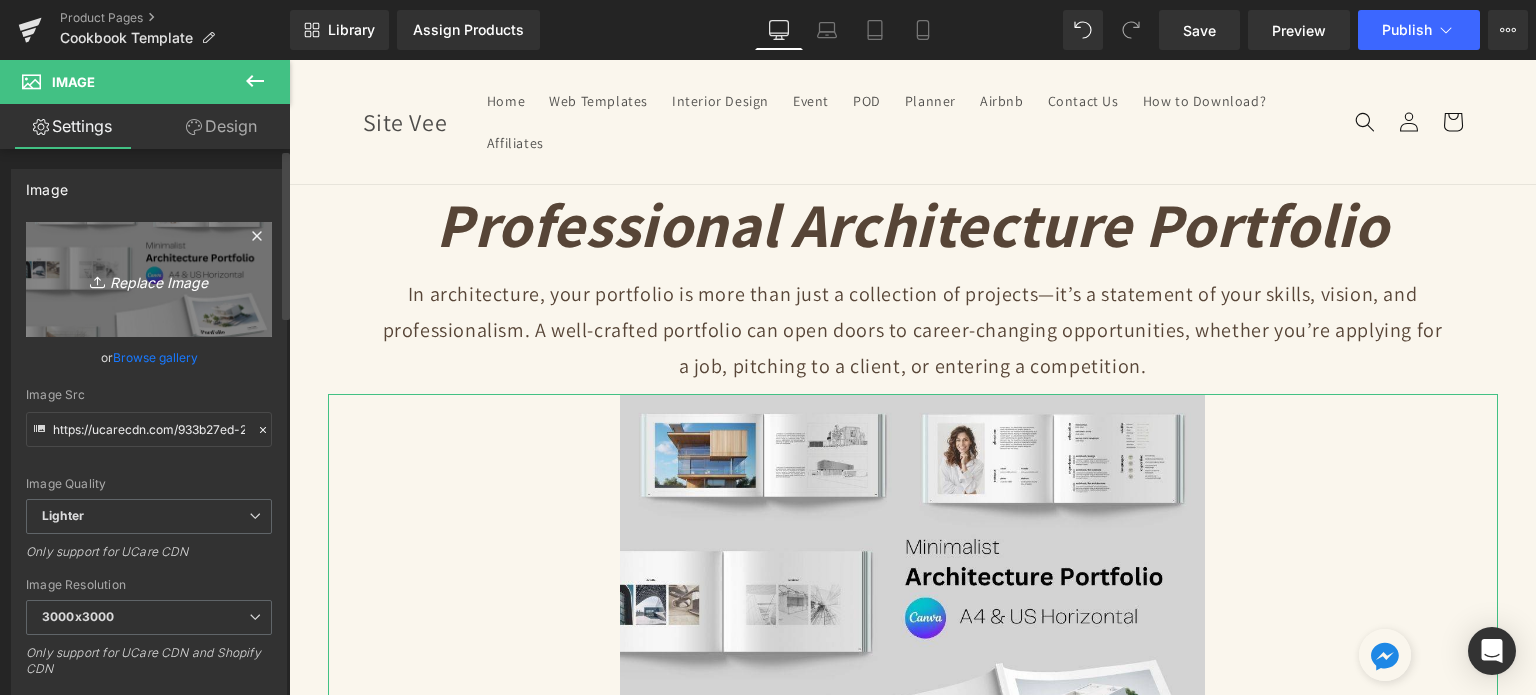 type on "C:\fakepath\2.jpg" 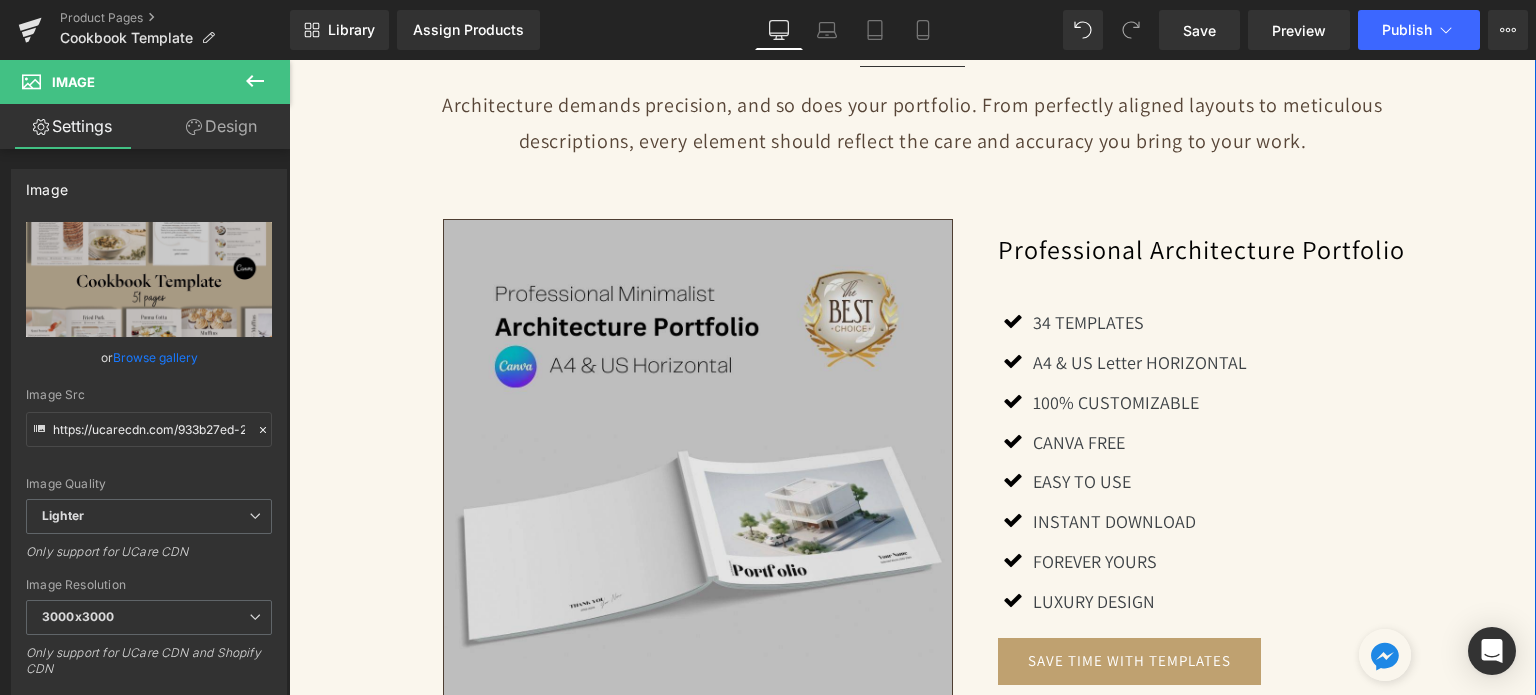 scroll, scrollTop: 1500, scrollLeft: 0, axis: vertical 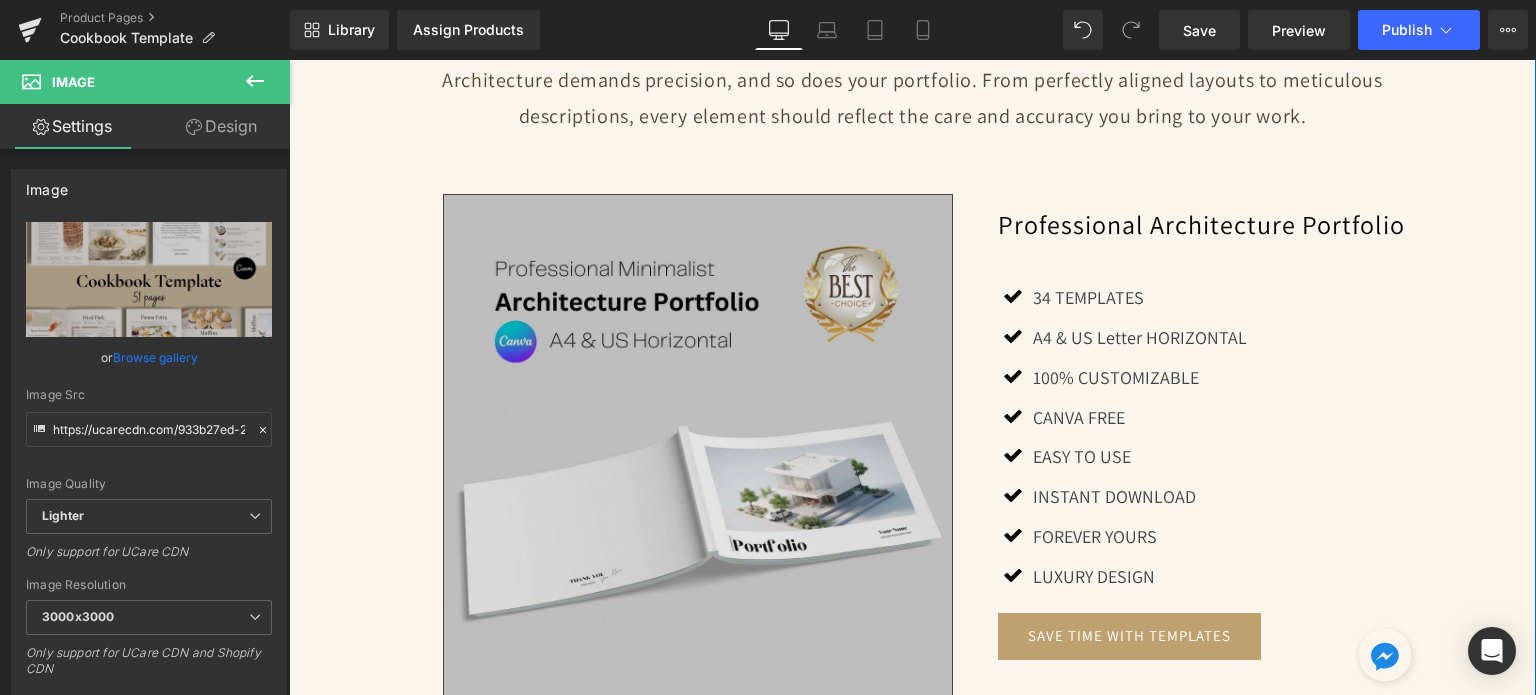 click at bounding box center [698, 449] 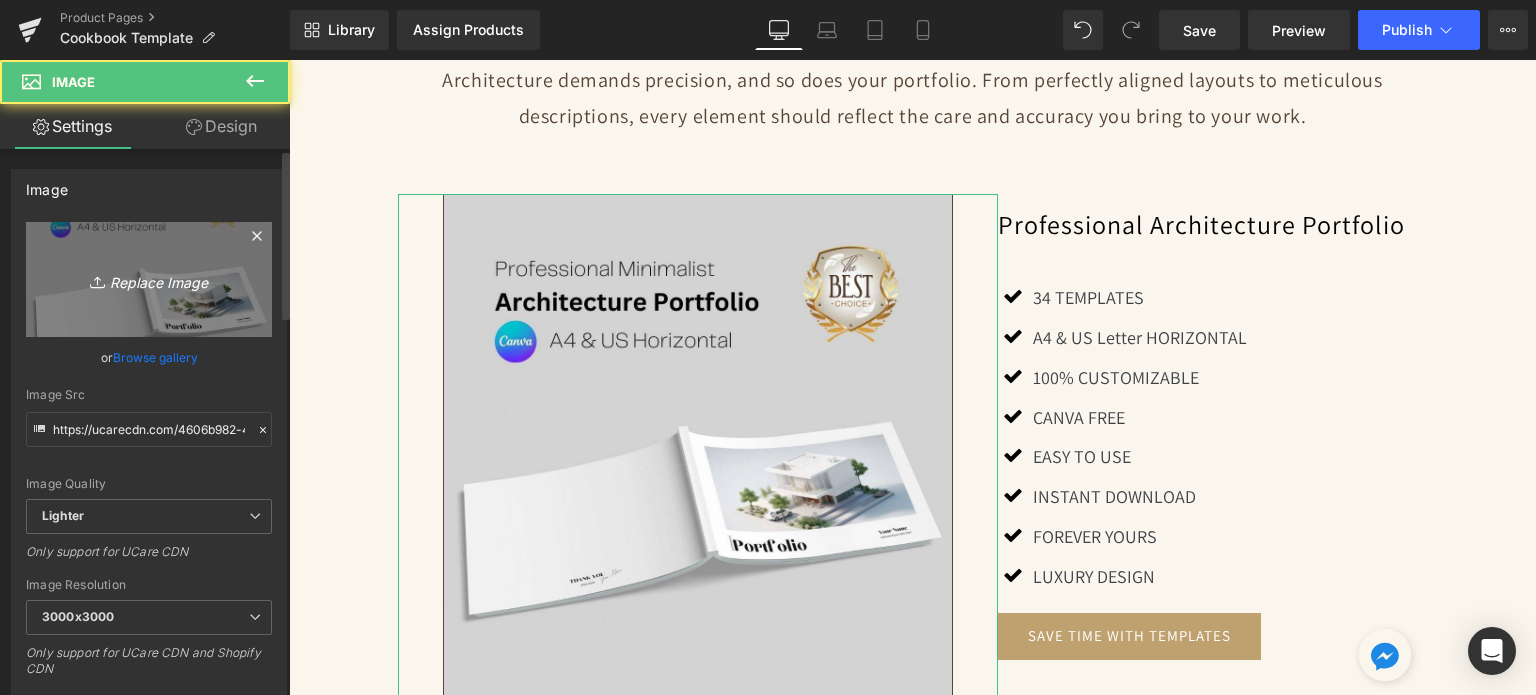 click on "Replace Image" at bounding box center [149, 279] 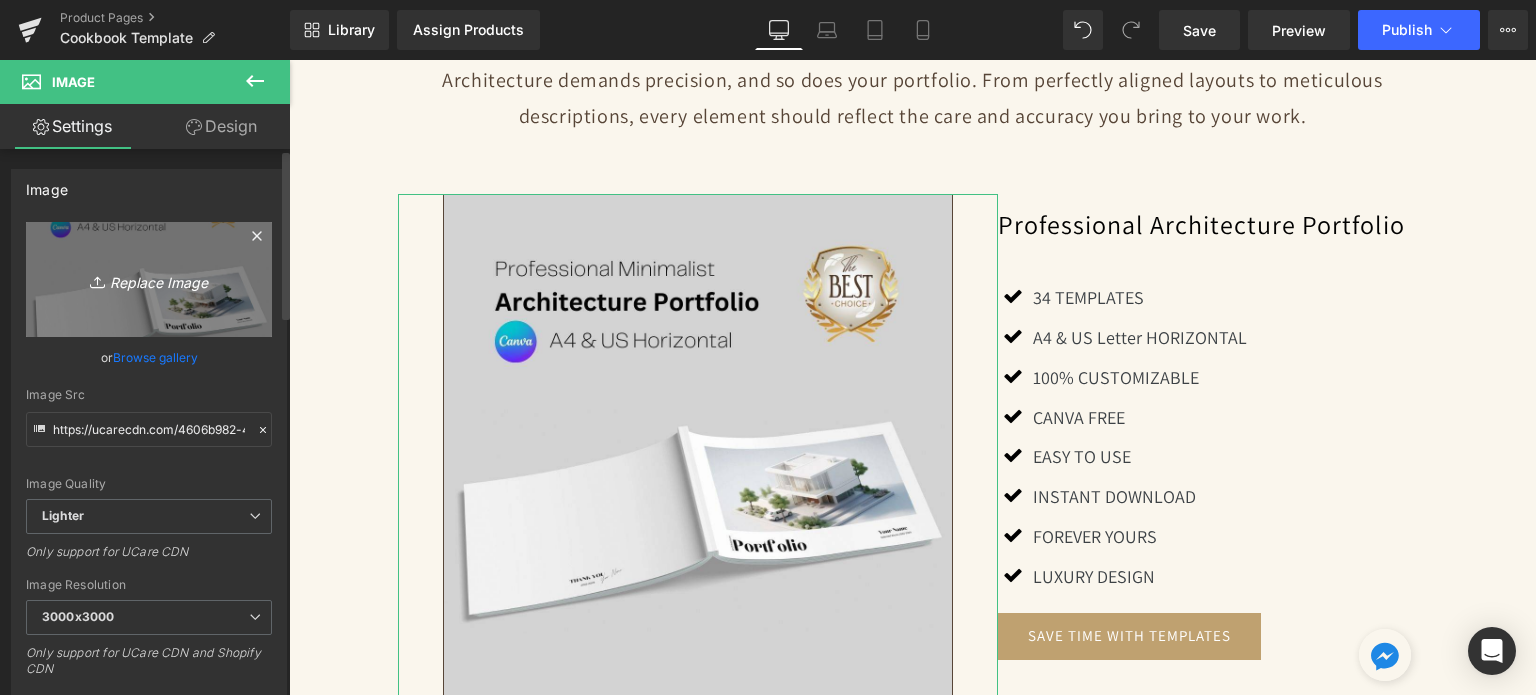 type on "C:\fakepath\4.jpg" 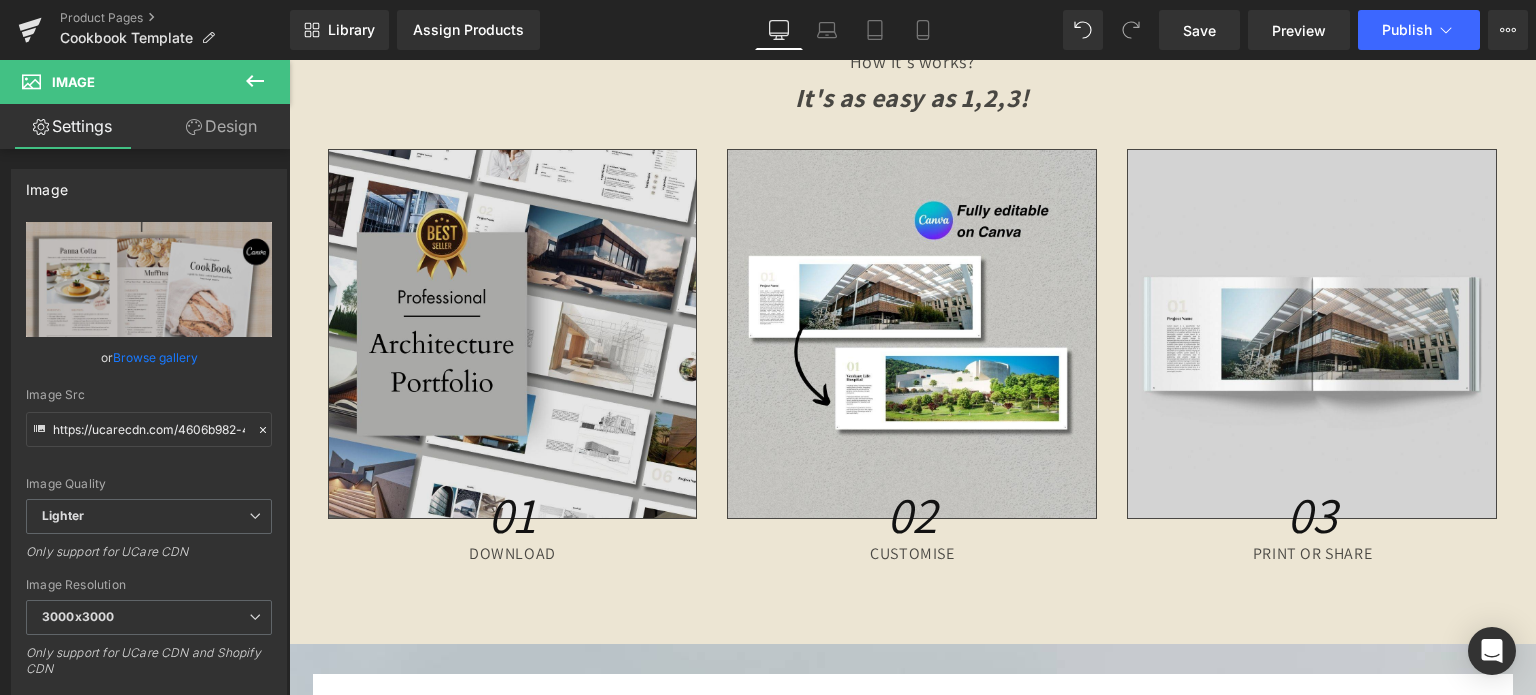 scroll, scrollTop: 5600, scrollLeft: 0, axis: vertical 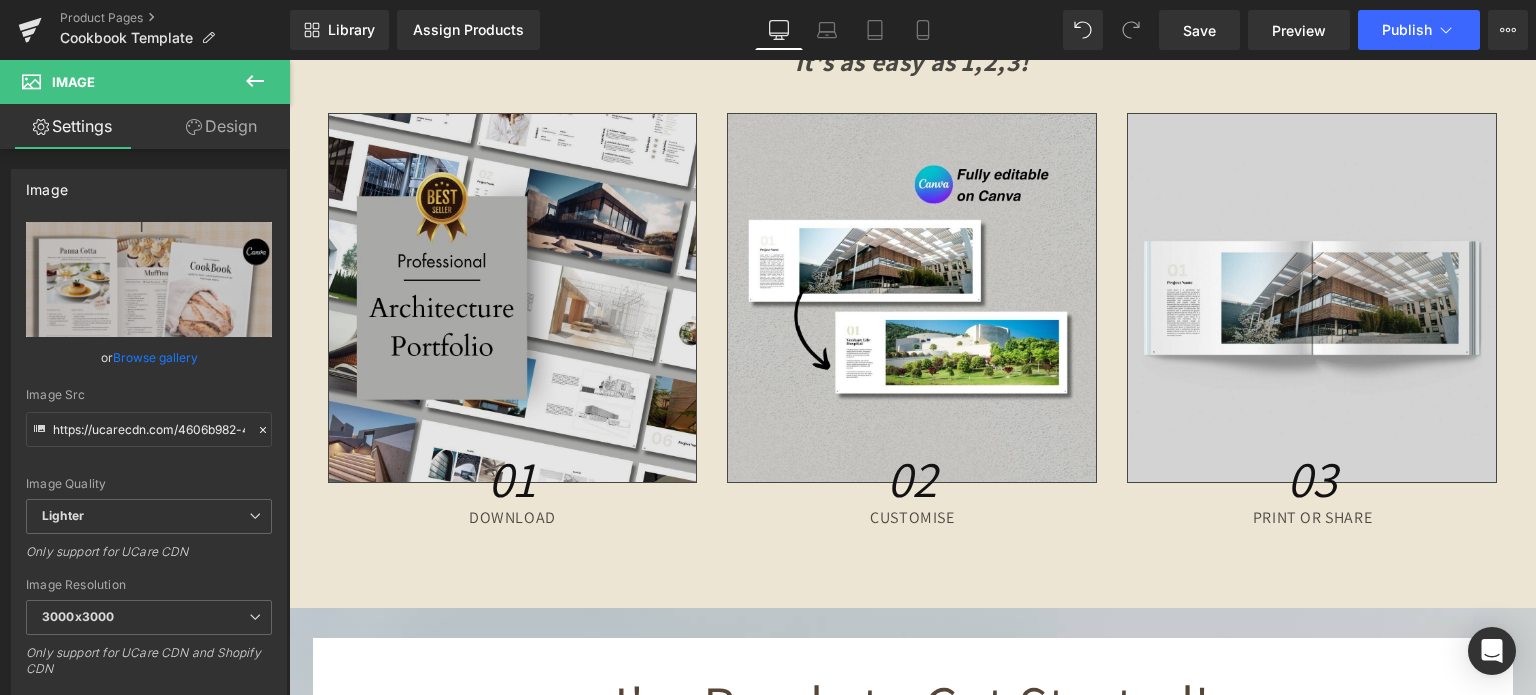 click at bounding box center (513, 298) 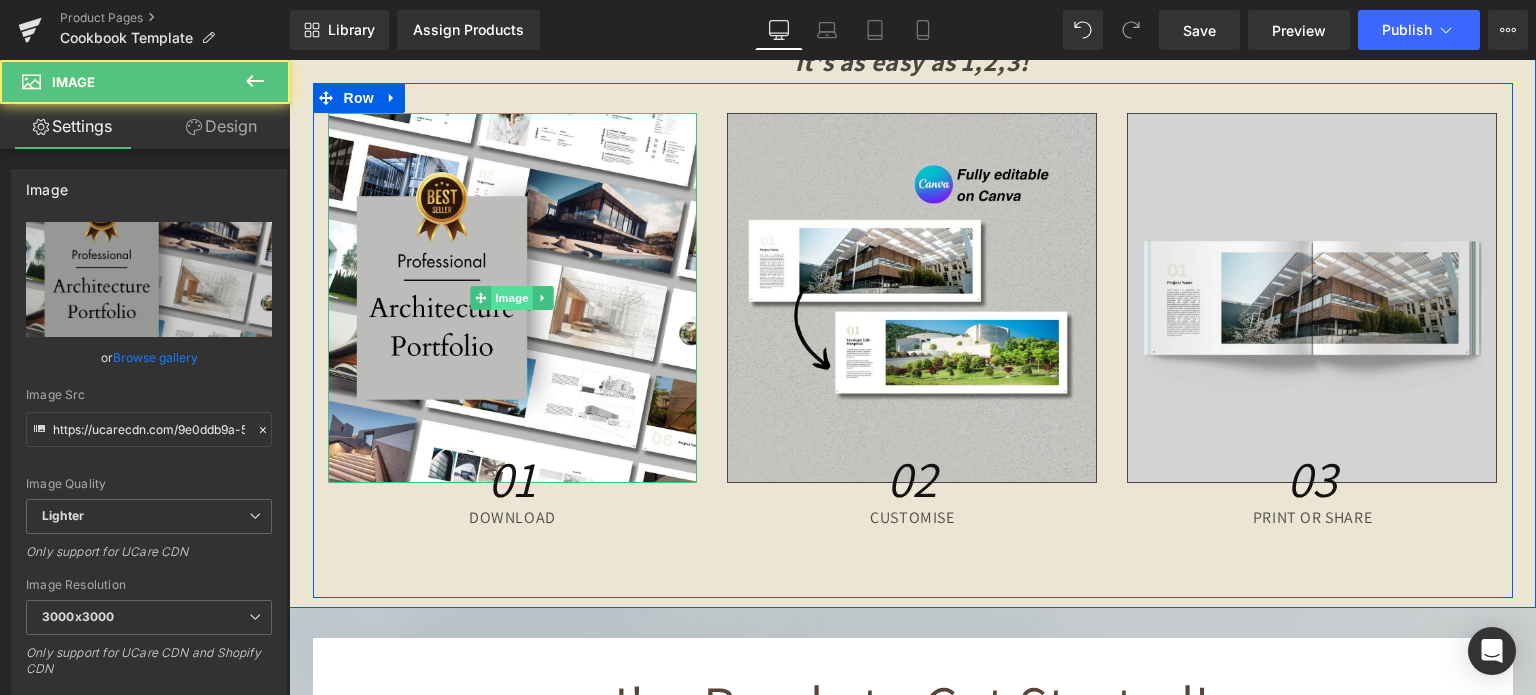 click on "Image" at bounding box center (513, 298) 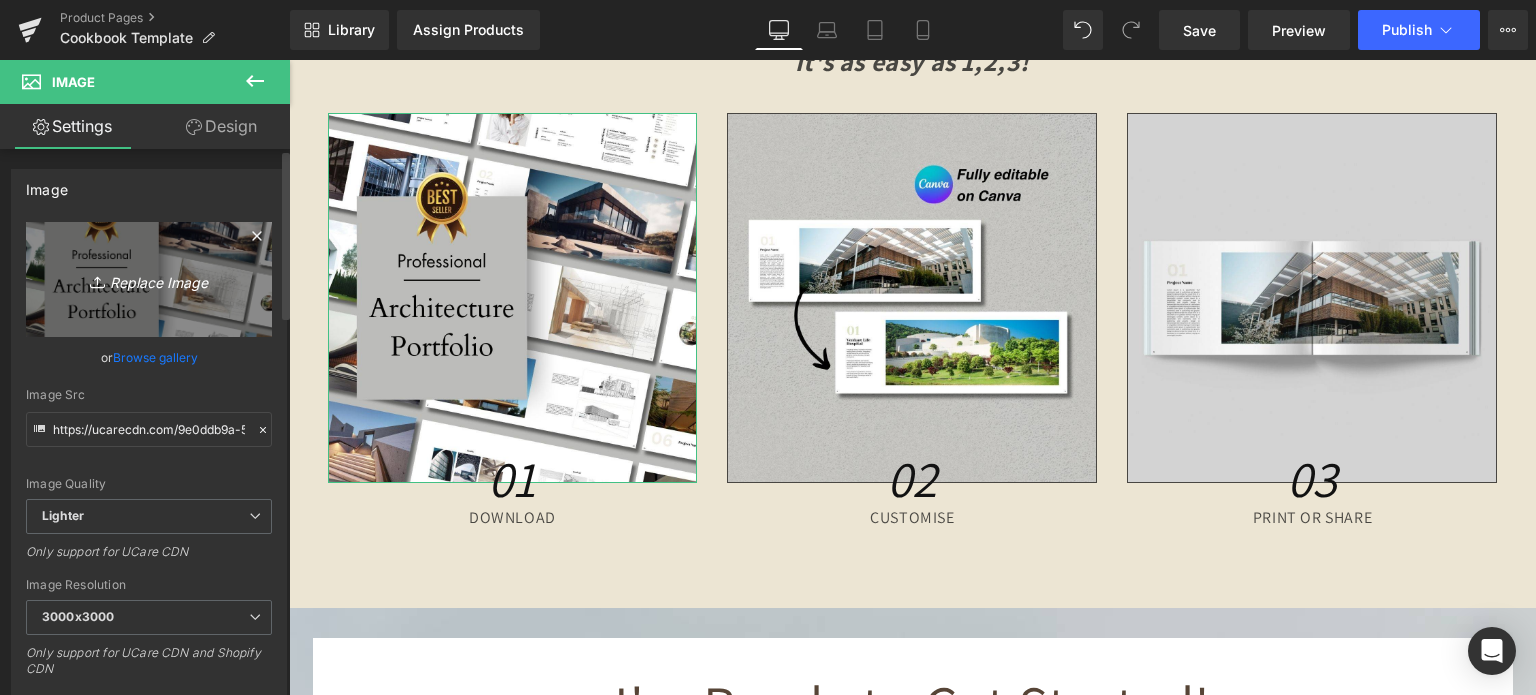 click on "Replace Image" at bounding box center [149, 279] 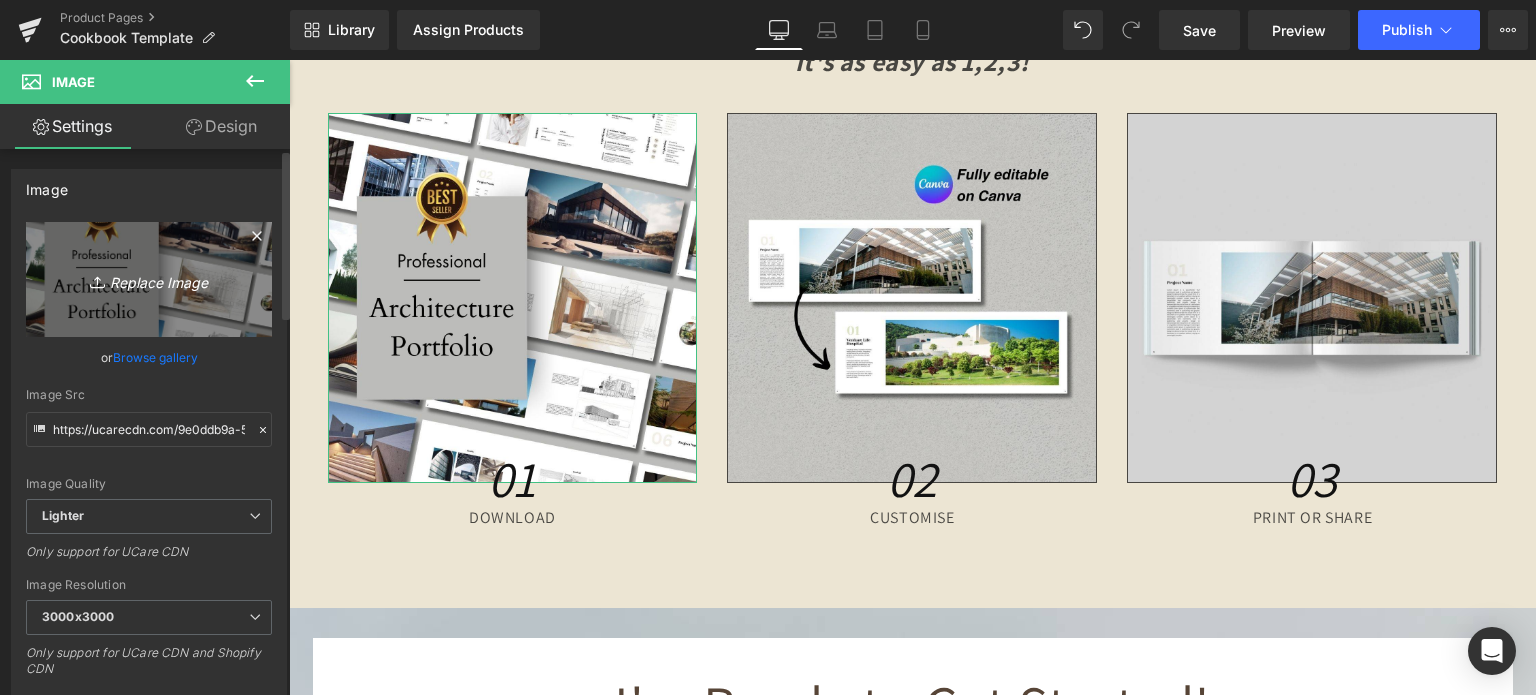 type on "C:\fakepath\7.jpg" 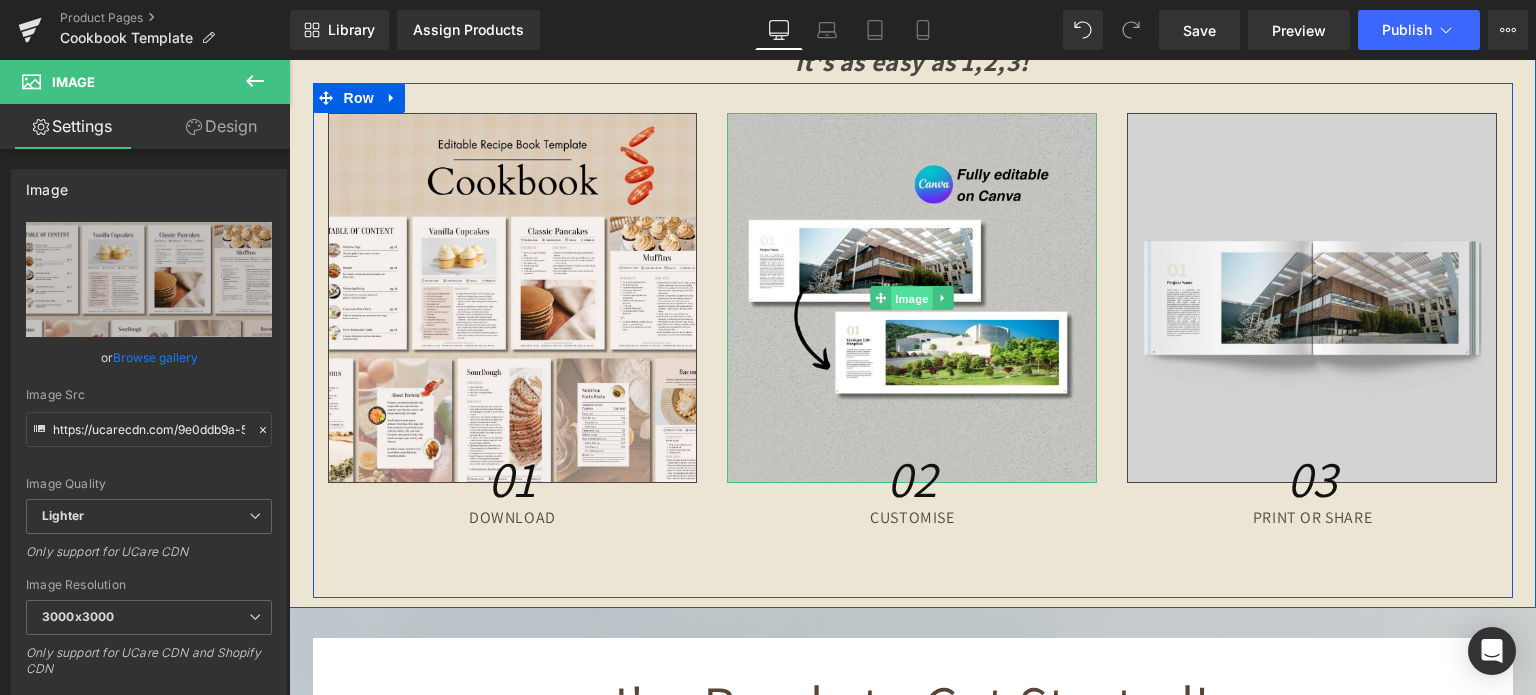 click on "Image" at bounding box center [913, 299] 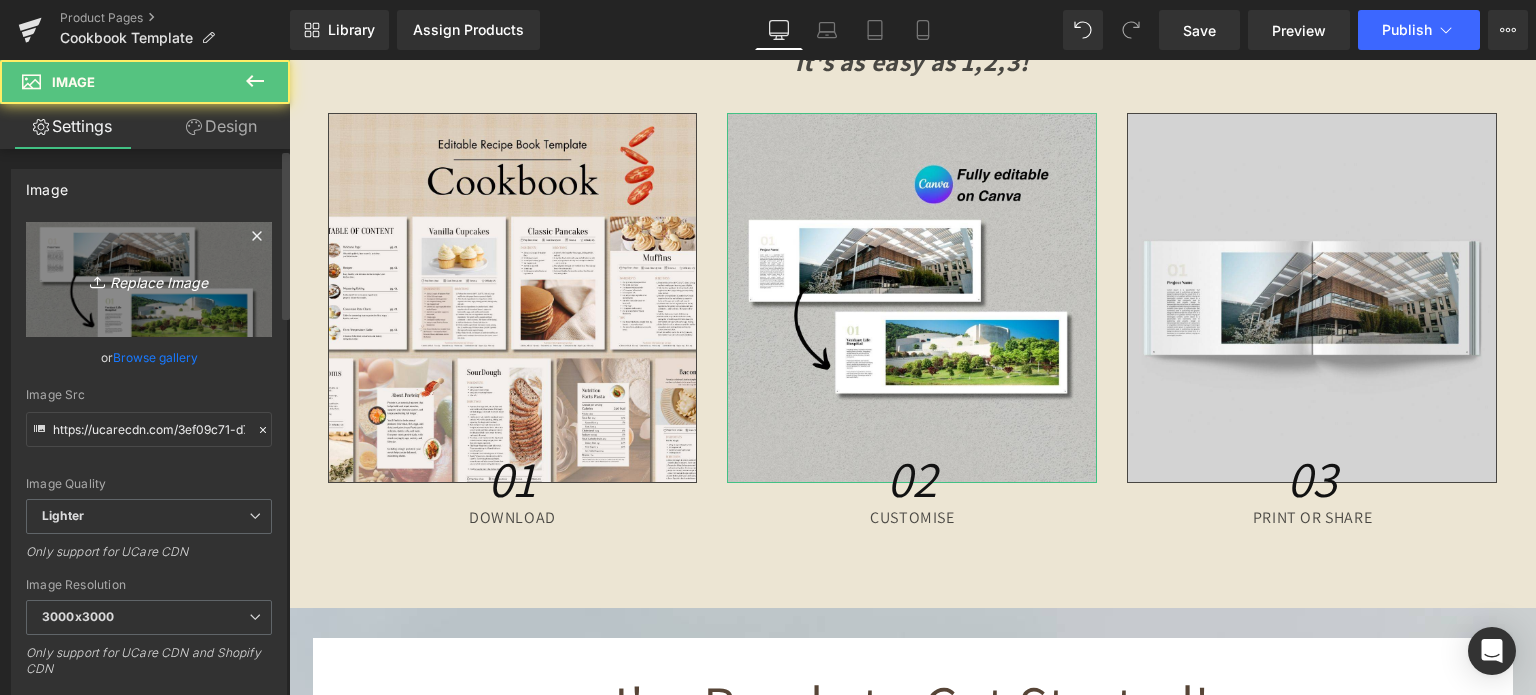click on "Replace Image" at bounding box center [149, 279] 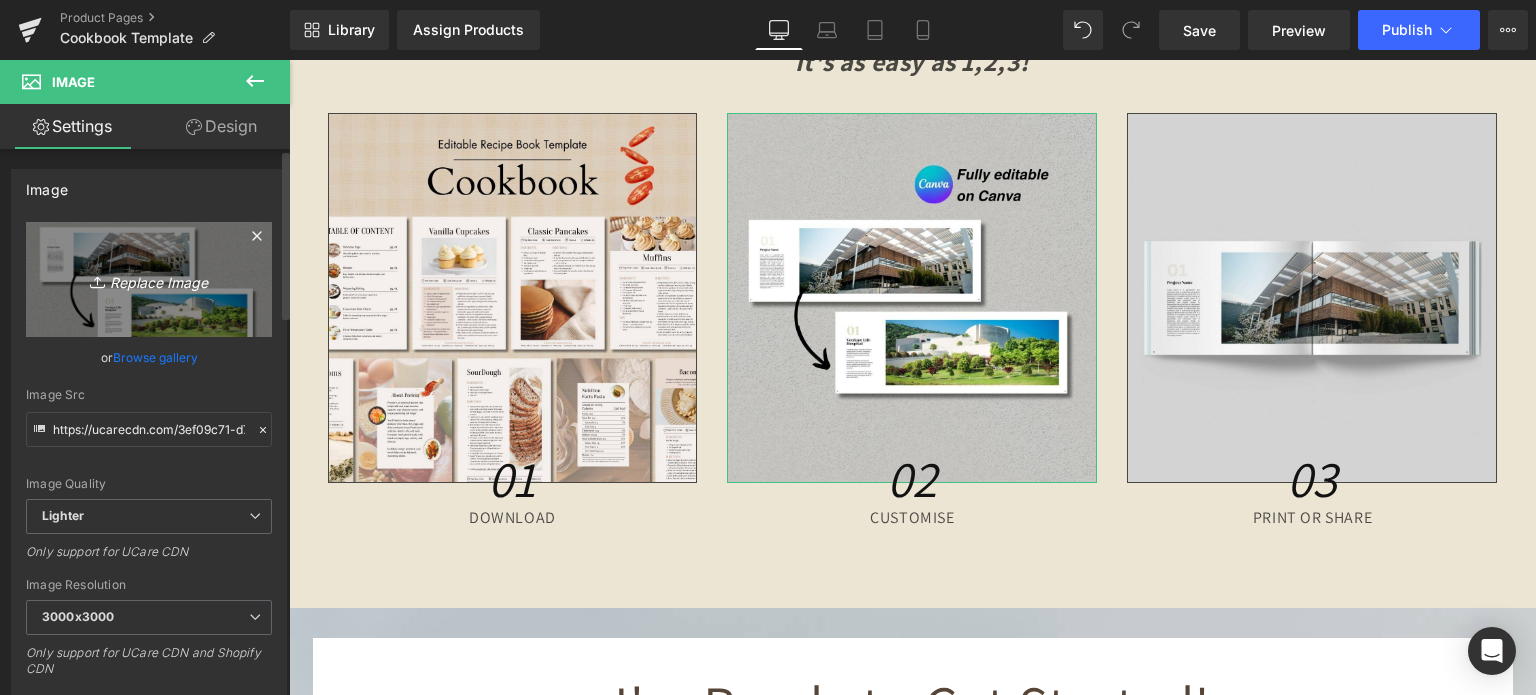 type on "C:\fakepath\8.jpg" 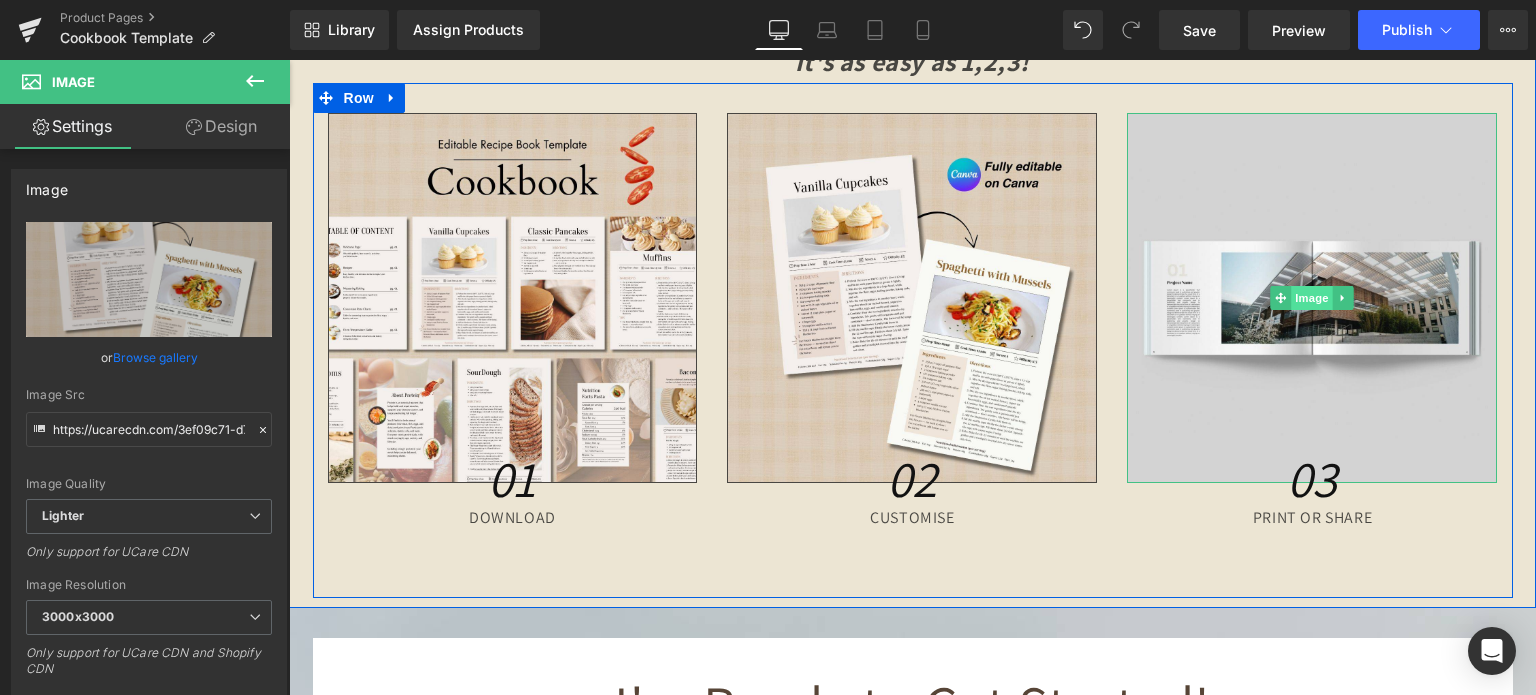 click on "Image" at bounding box center (1313, 298) 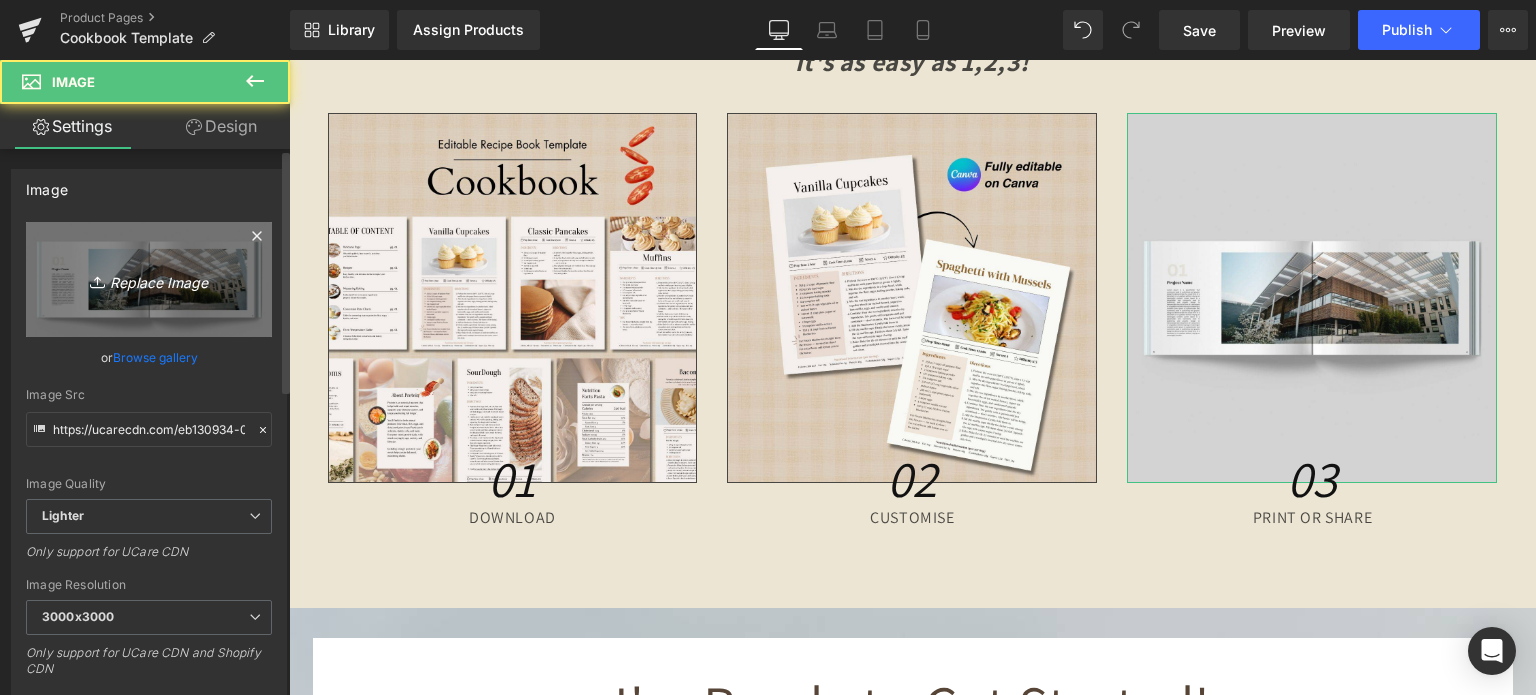 click on "Replace Image" at bounding box center [149, 279] 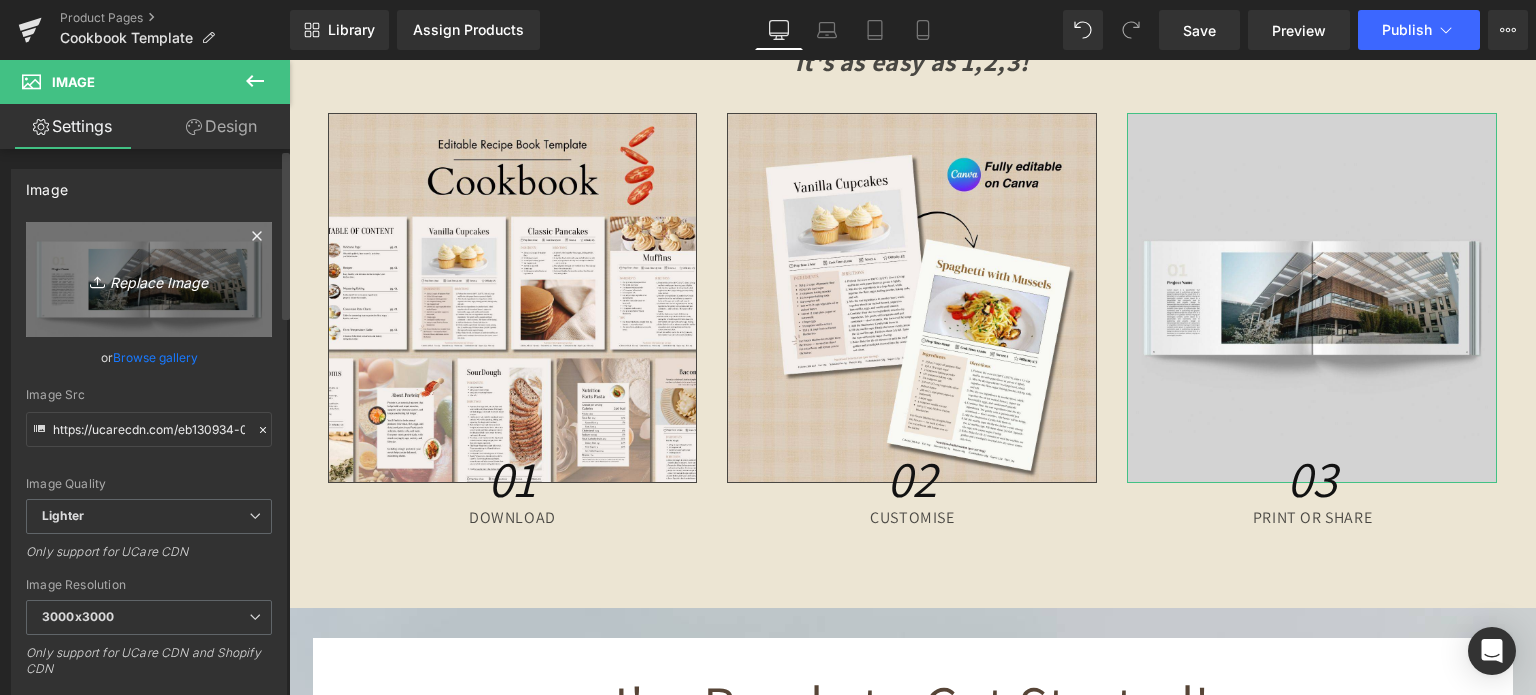 type on "C:\fakepath\9.jpg" 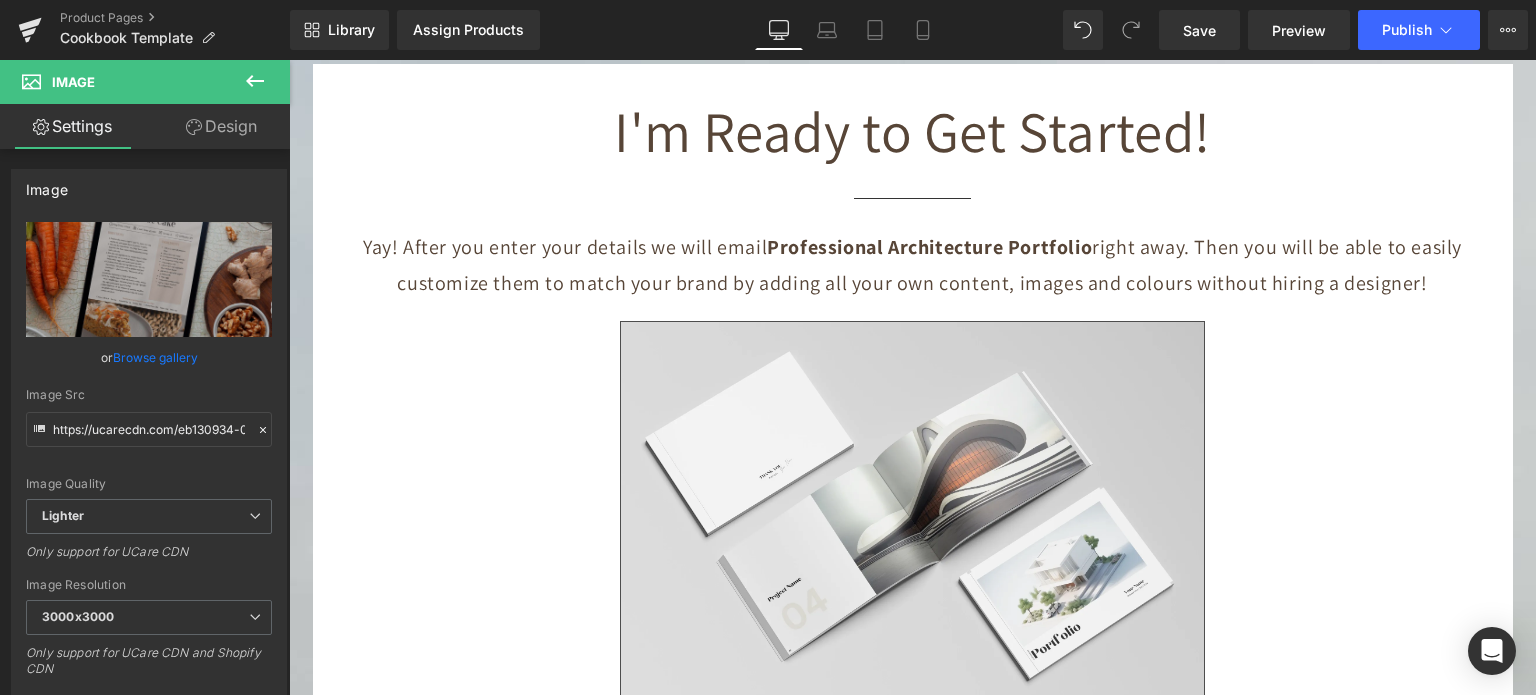 scroll, scrollTop: 6300, scrollLeft: 0, axis: vertical 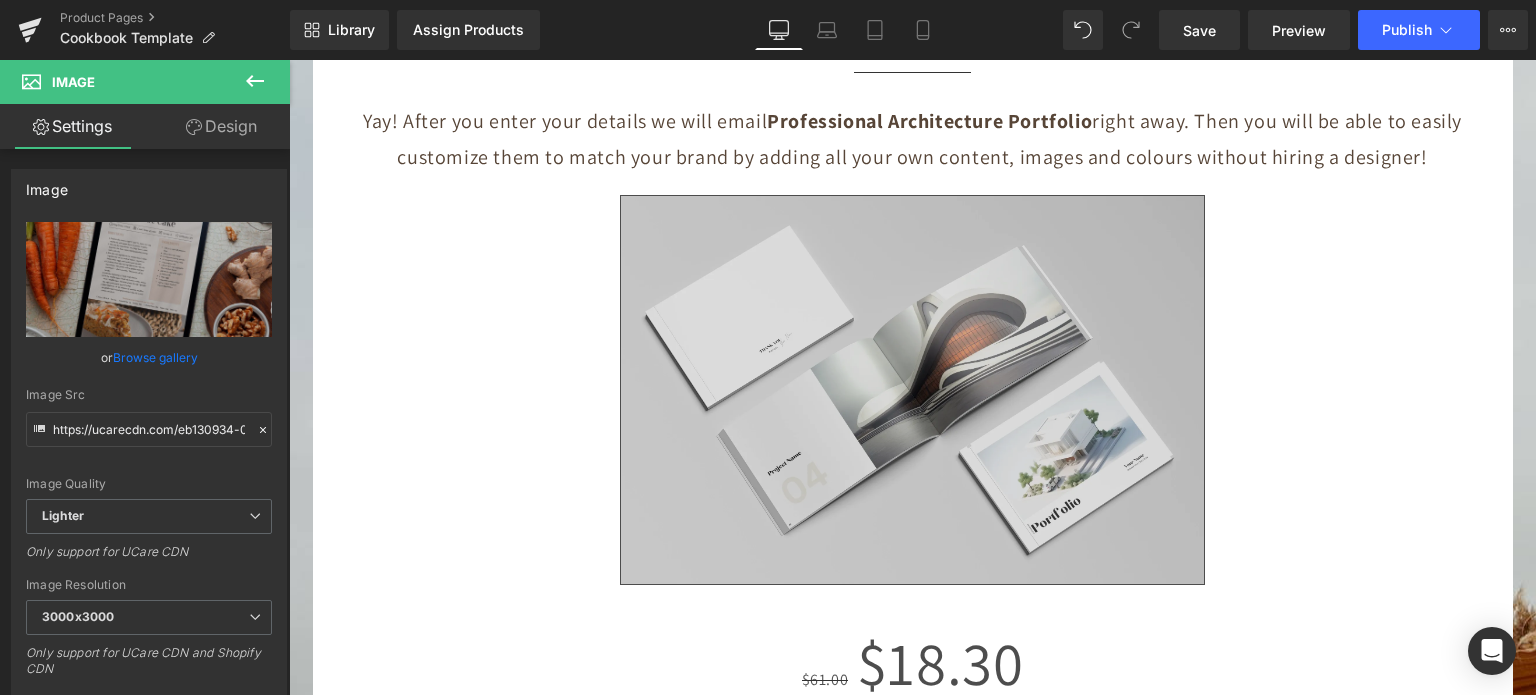 click at bounding box center (912, 390) 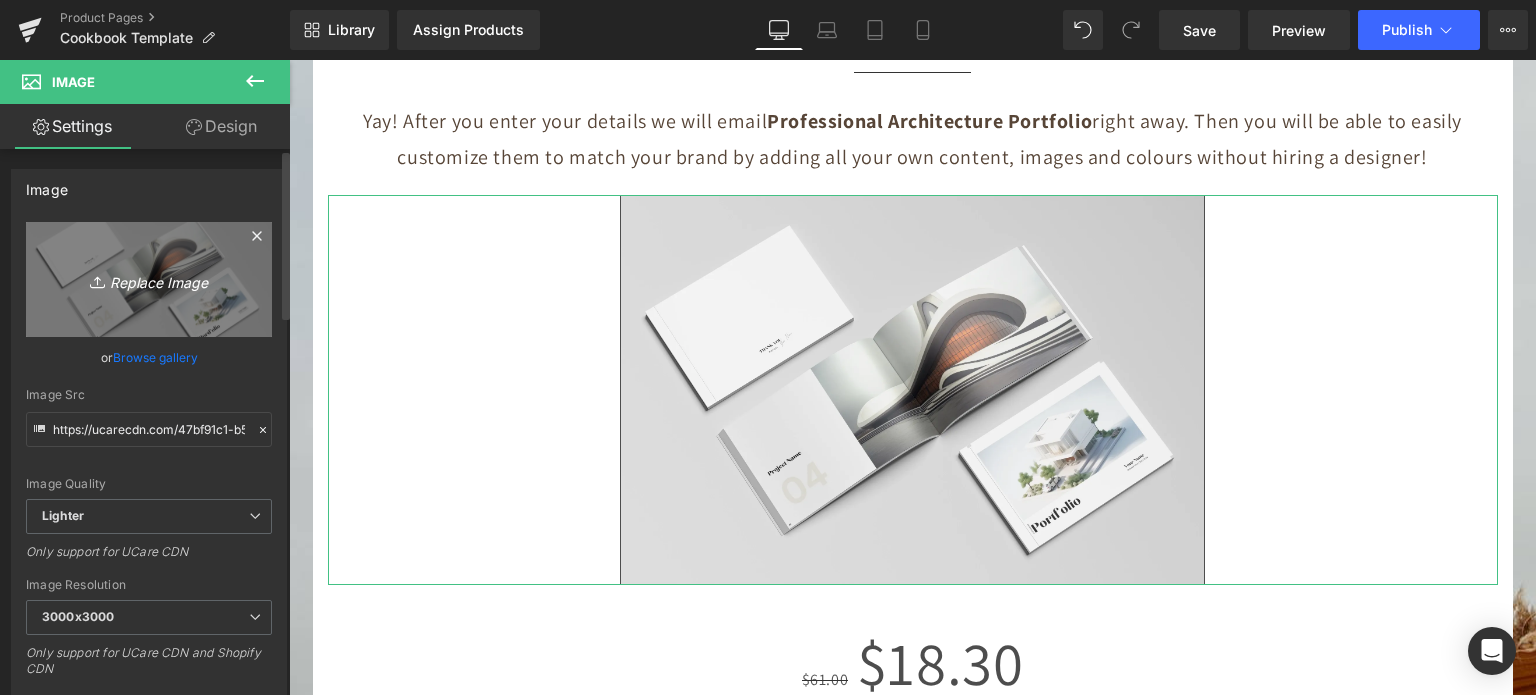 click on "Replace Image" at bounding box center (149, 279) 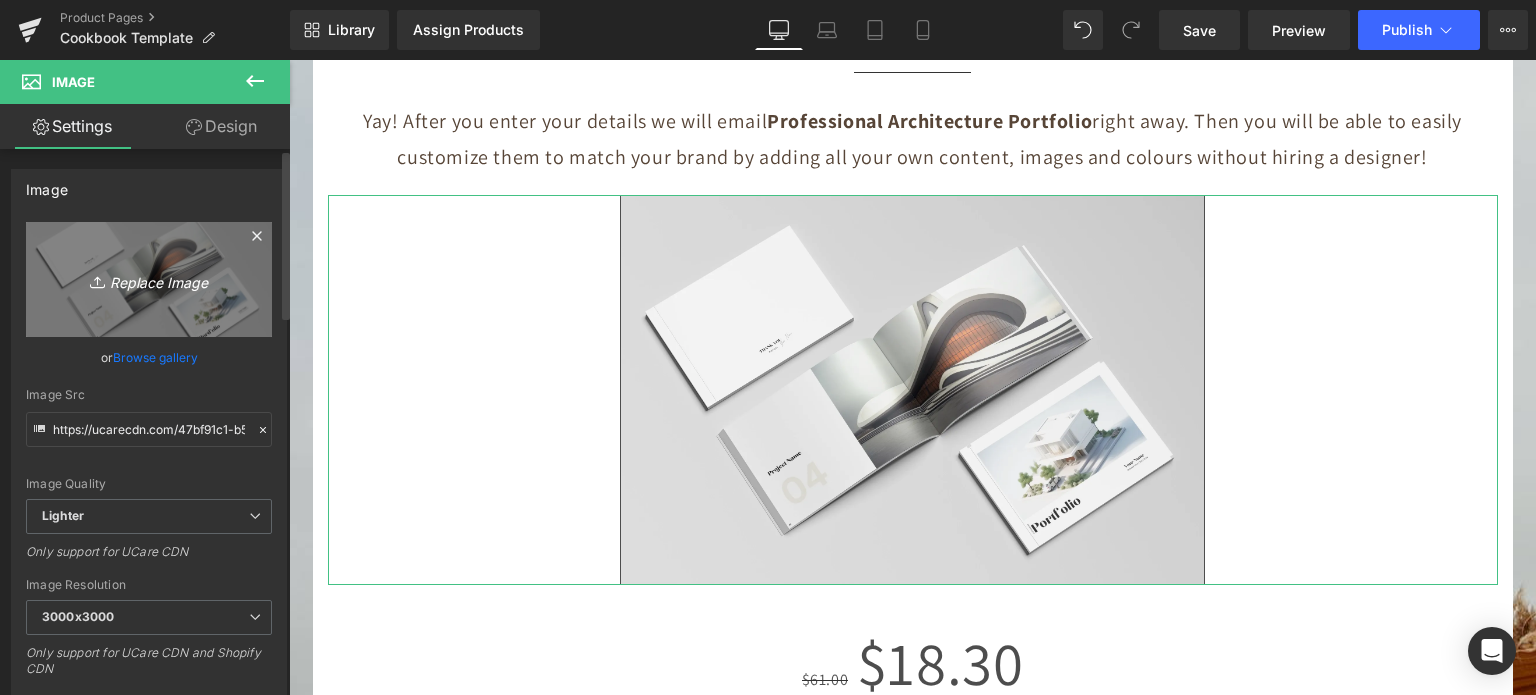 type on "C:\fakepath\4.jpg" 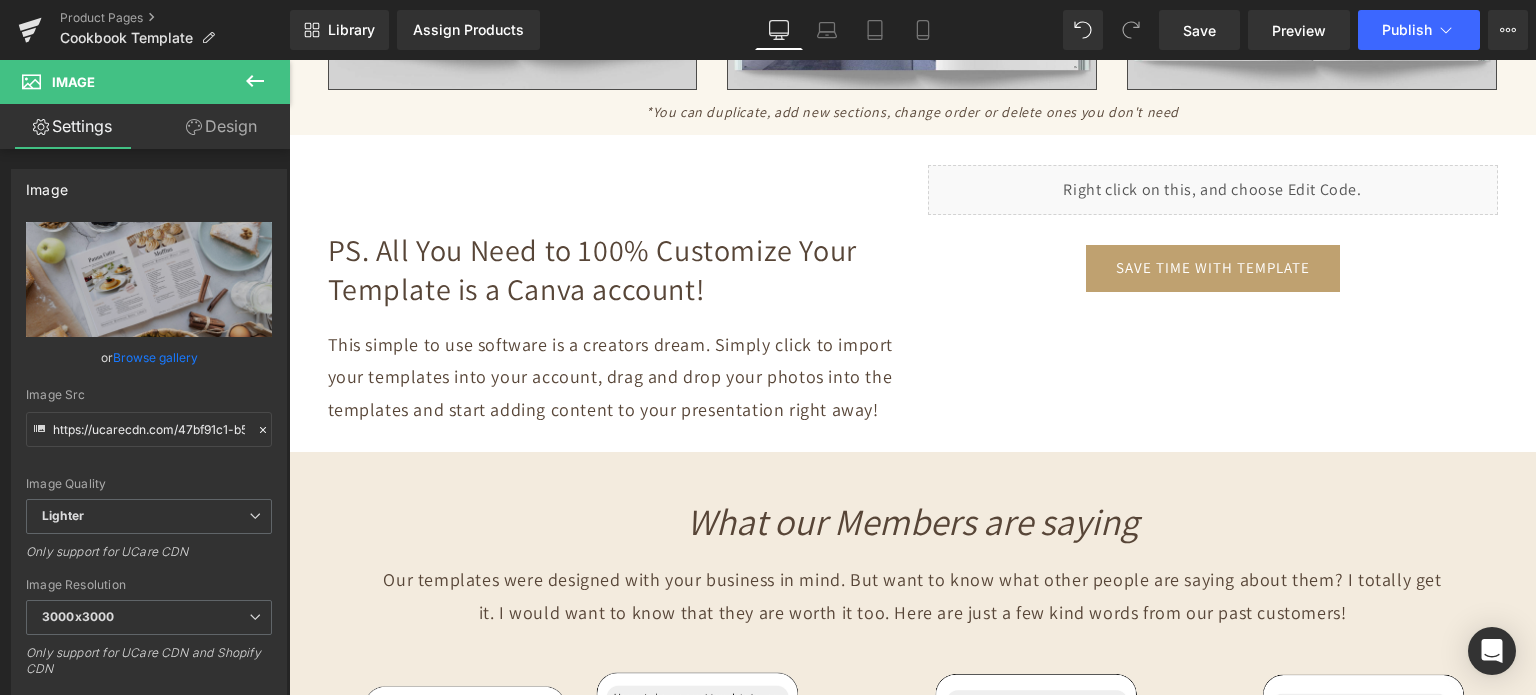 scroll, scrollTop: 4100, scrollLeft: 0, axis: vertical 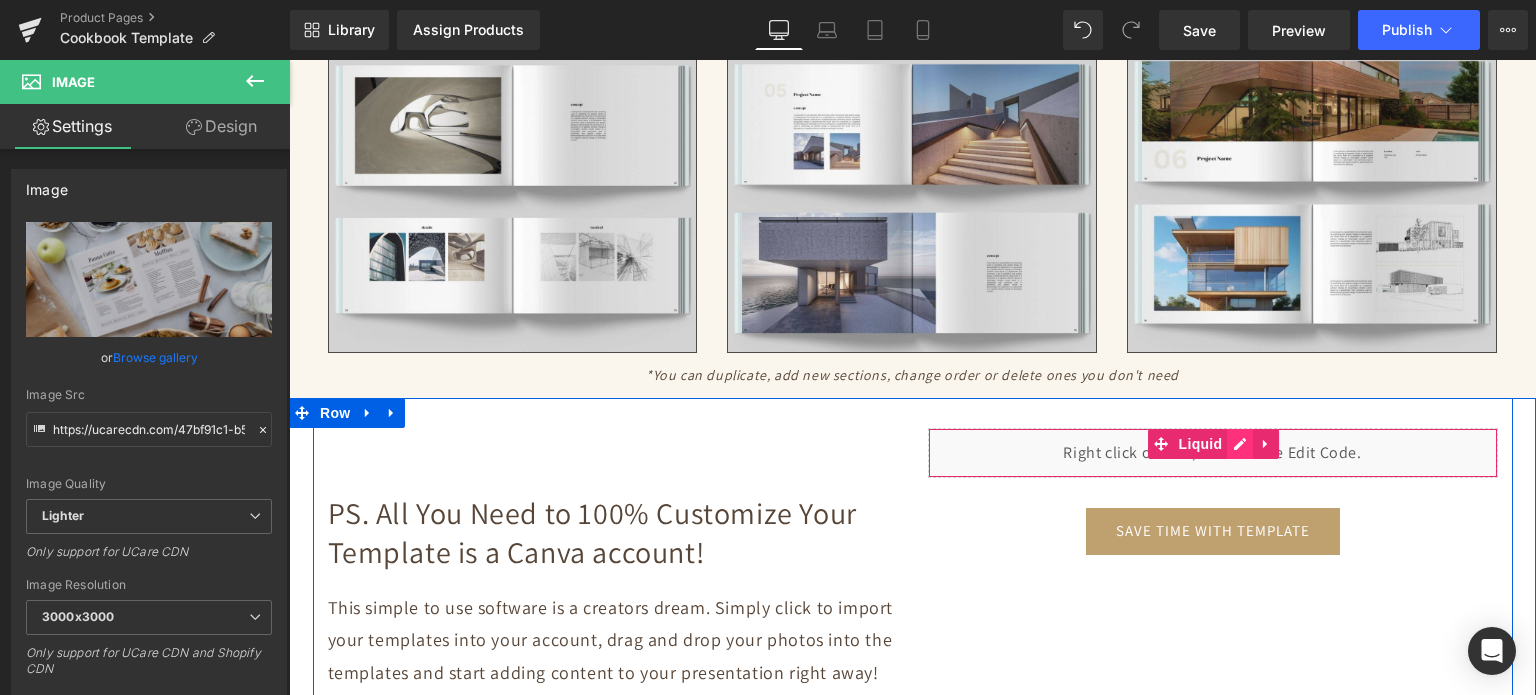 click on "Liquid" at bounding box center [1213, 453] 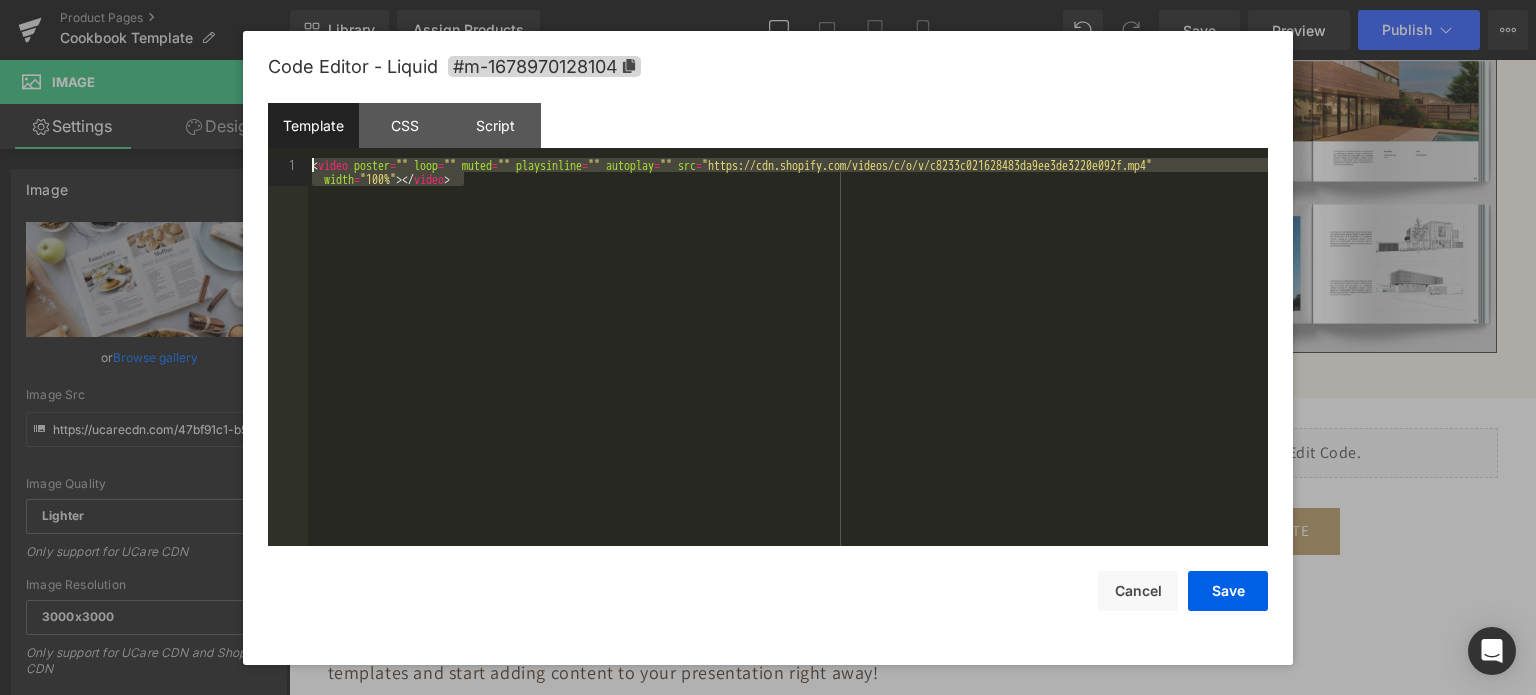 drag, startPoint x: 472, startPoint y: 188, endPoint x: 272, endPoint y: 156, distance: 202.54382 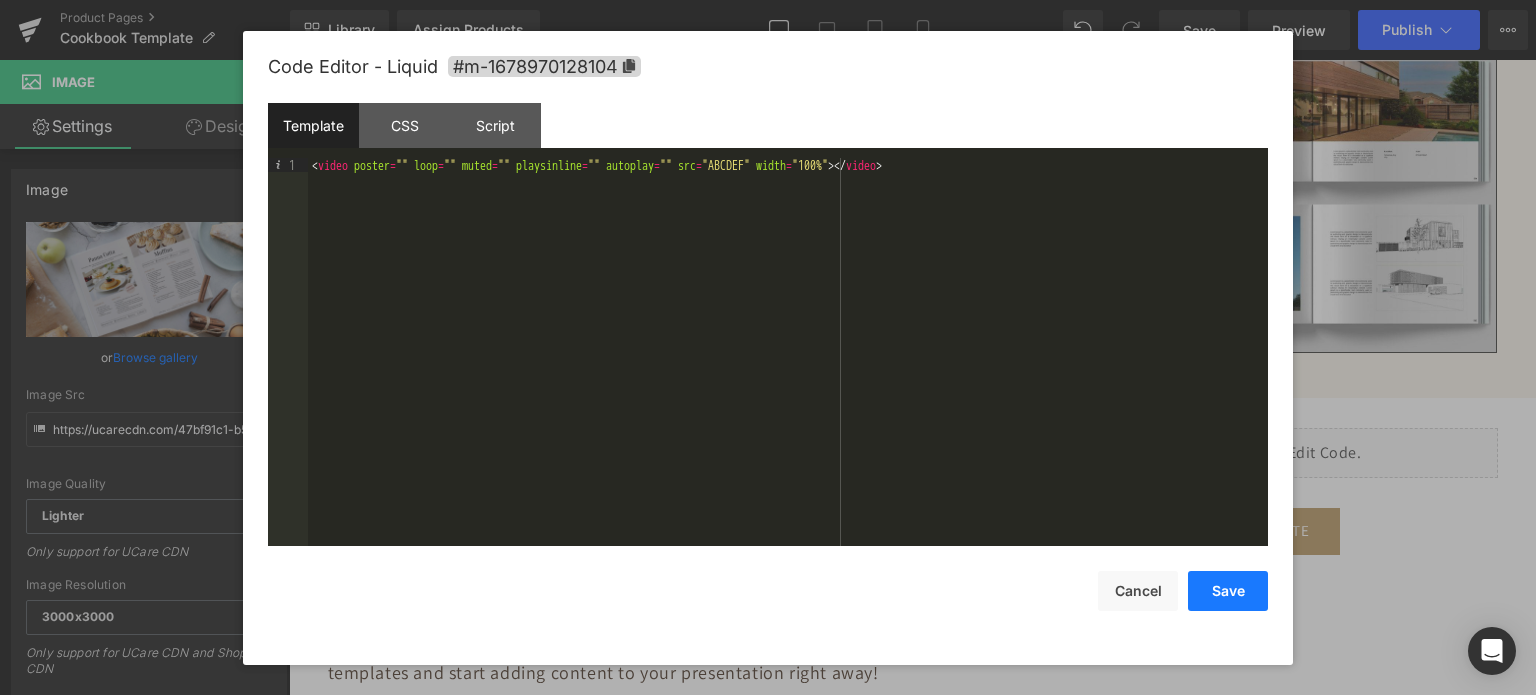 click on "Save" at bounding box center (1228, 591) 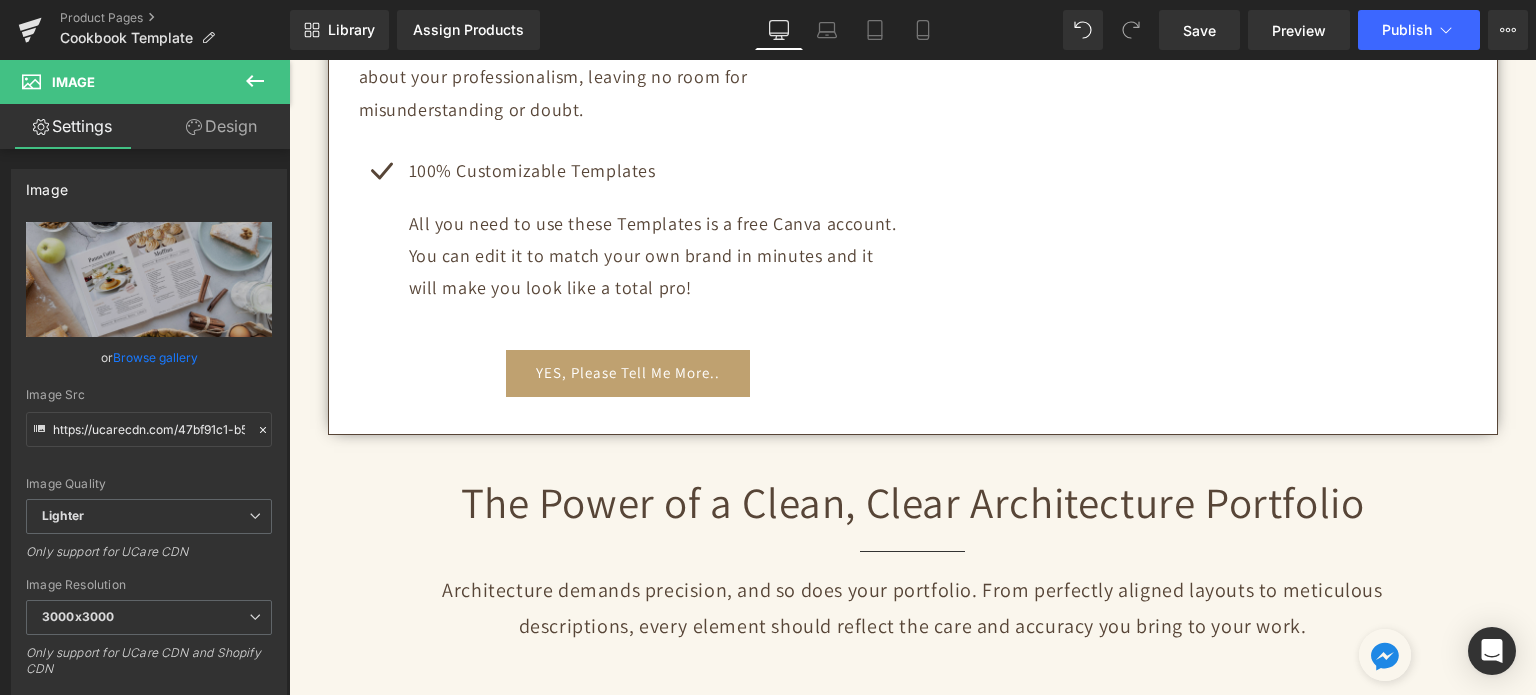 scroll, scrollTop: 700, scrollLeft: 0, axis: vertical 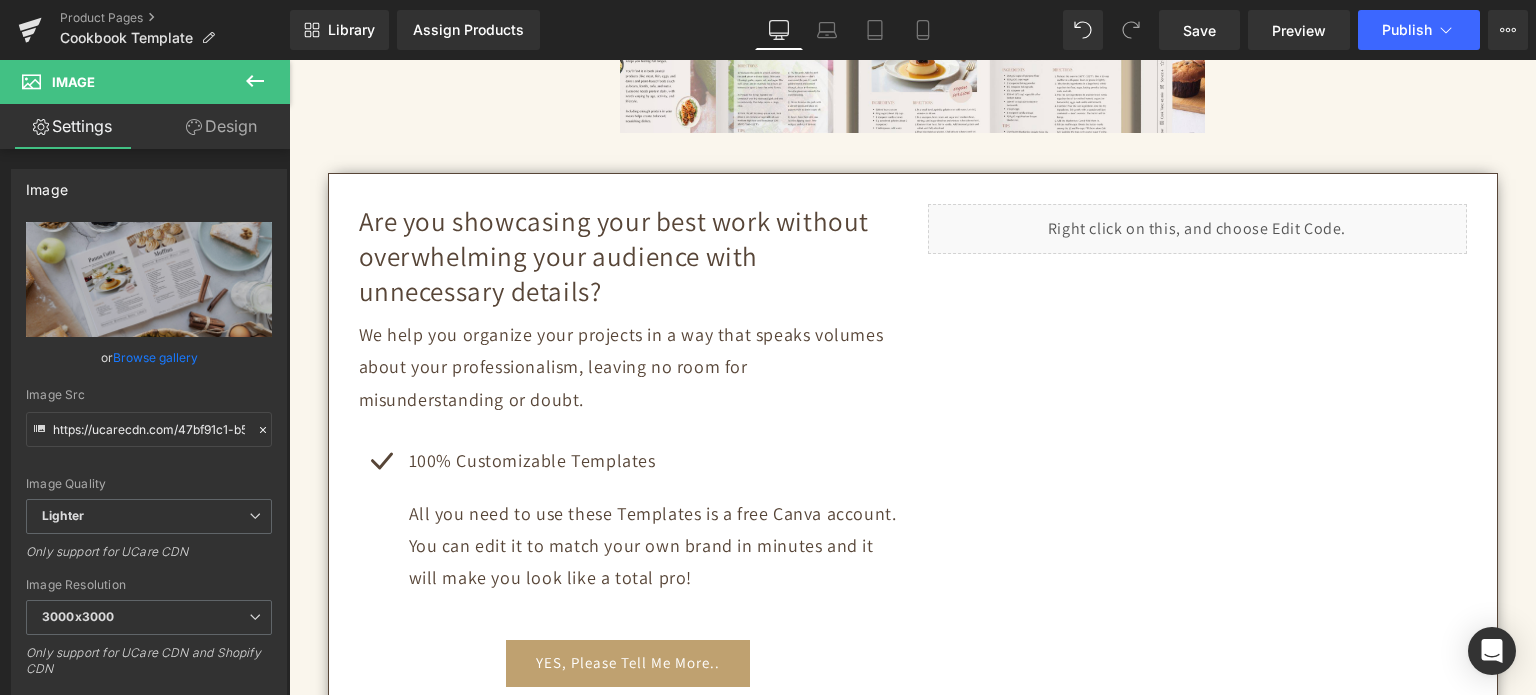 click on "Liquid" at bounding box center [1197, 229] 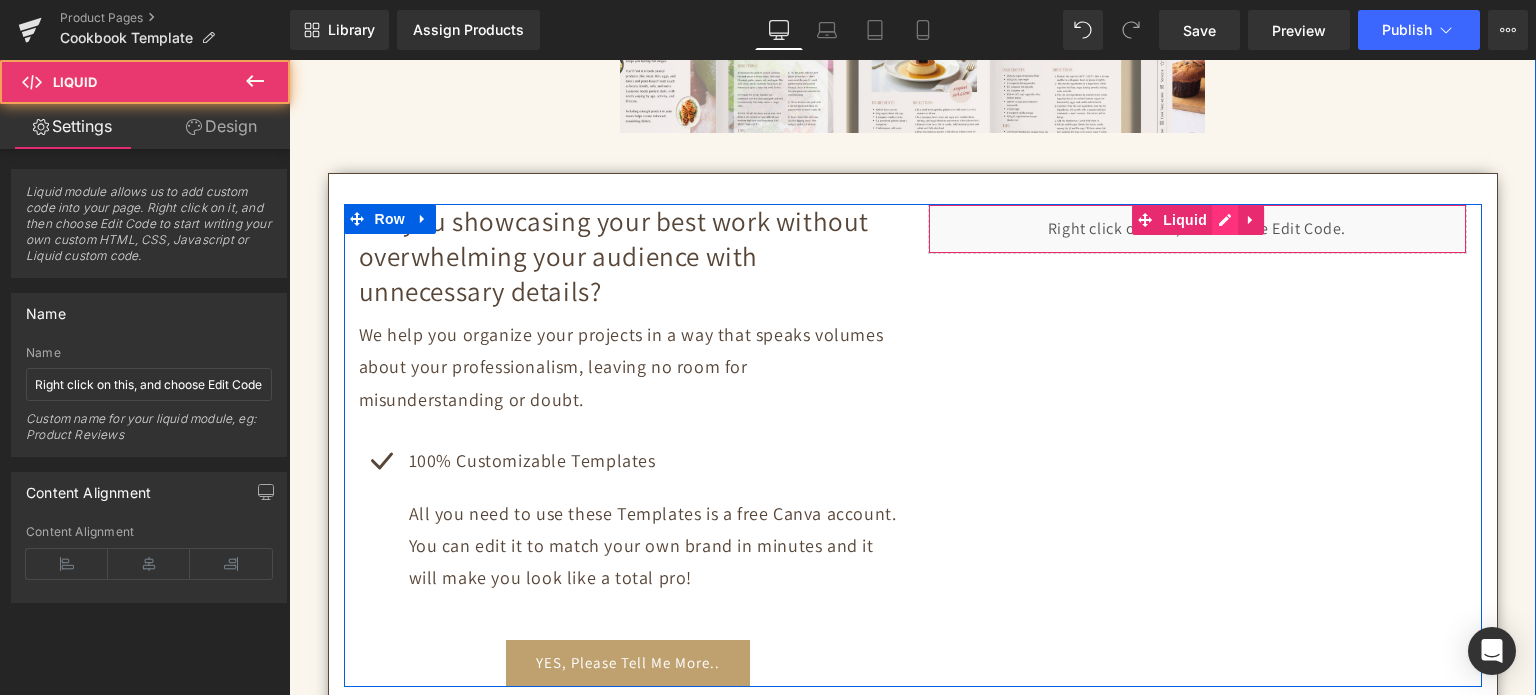 click on "Liquid" at bounding box center (1197, 229) 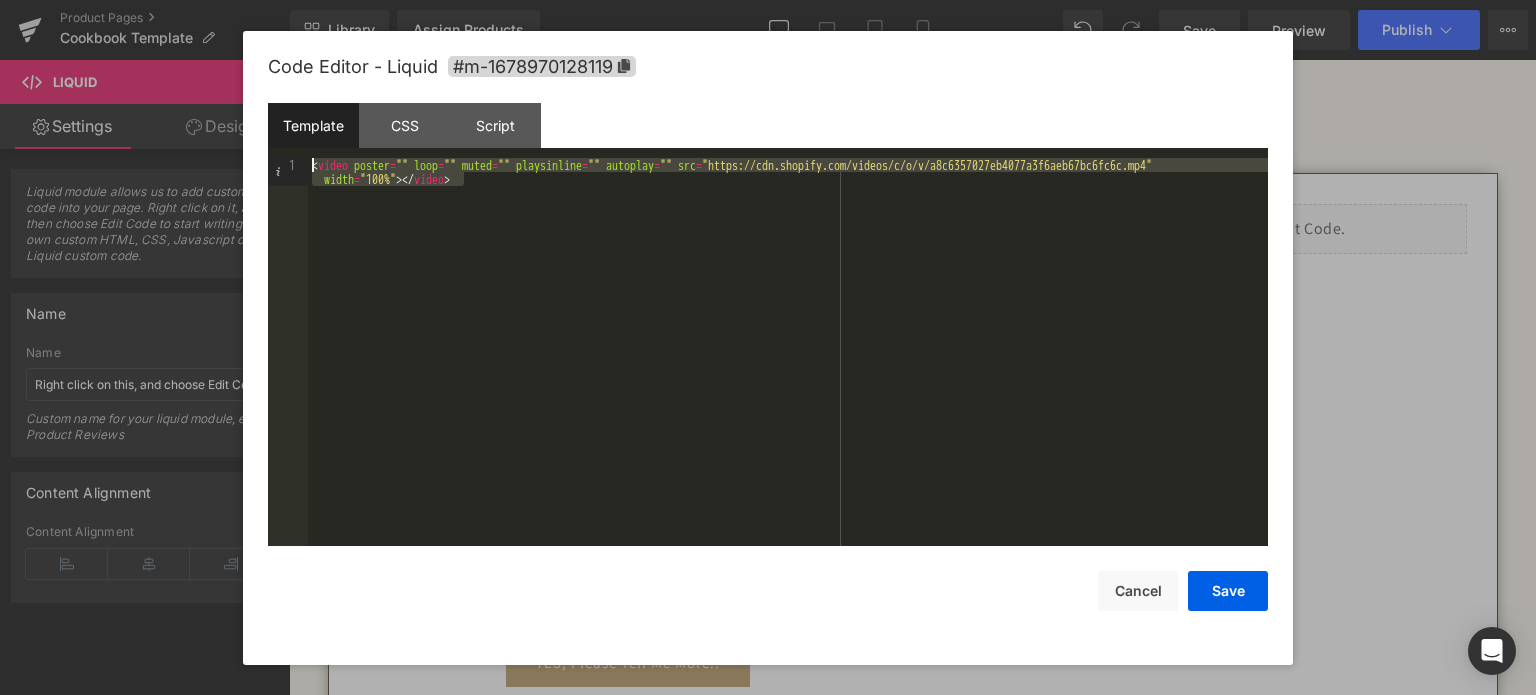 drag, startPoint x: 399, startPoint y: 178, endPoint x: 275, endPoint y: 157, distance: 125.765656 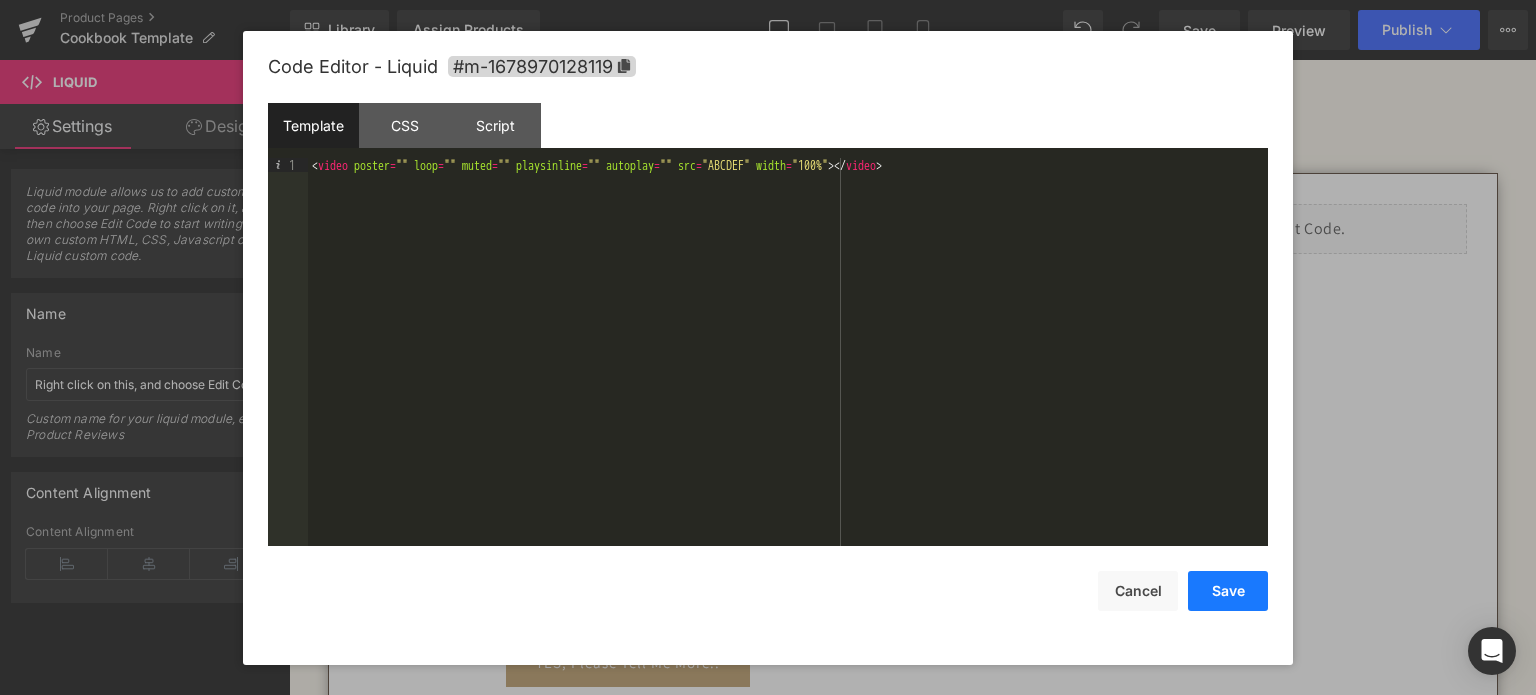 click on "Save" at bounding box center [1228, 591] 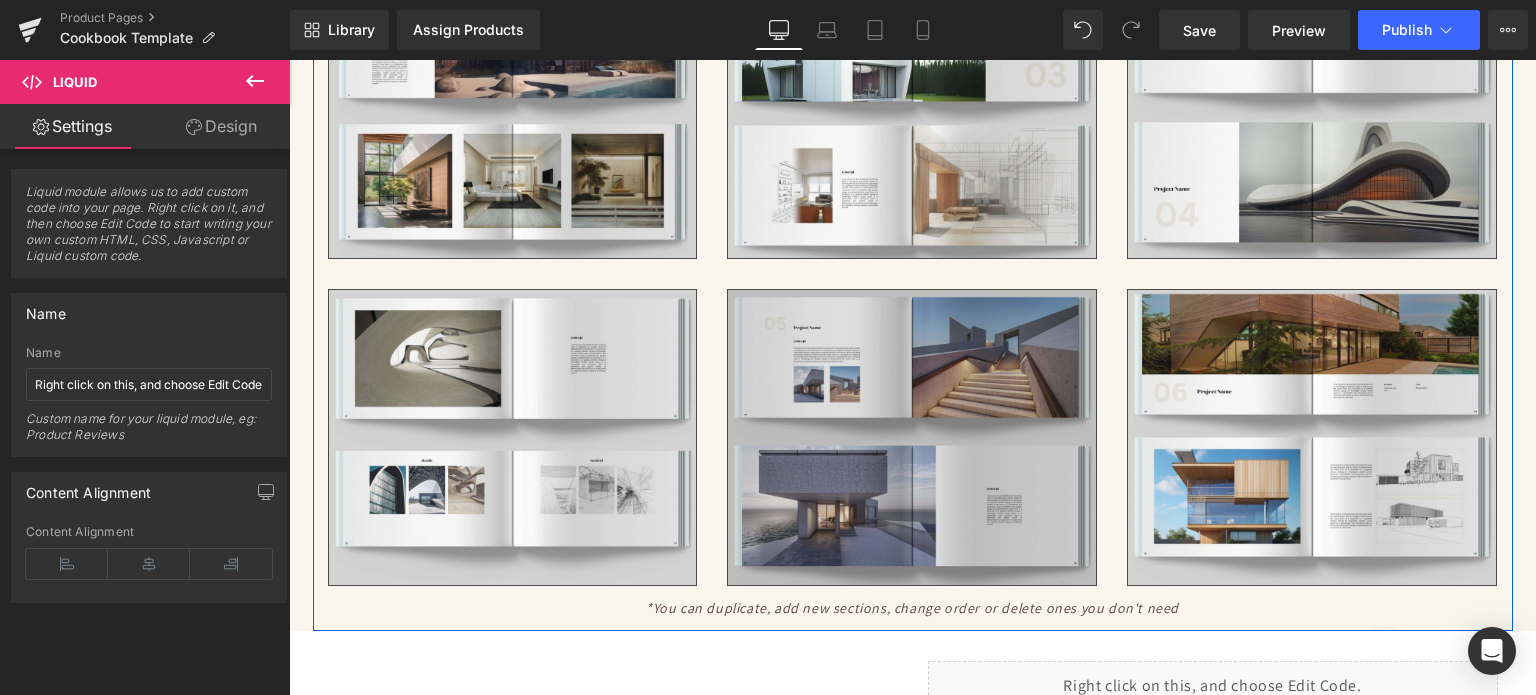 scroll, scrollTop: 3900, scrollLeft: 0, axis: vertical 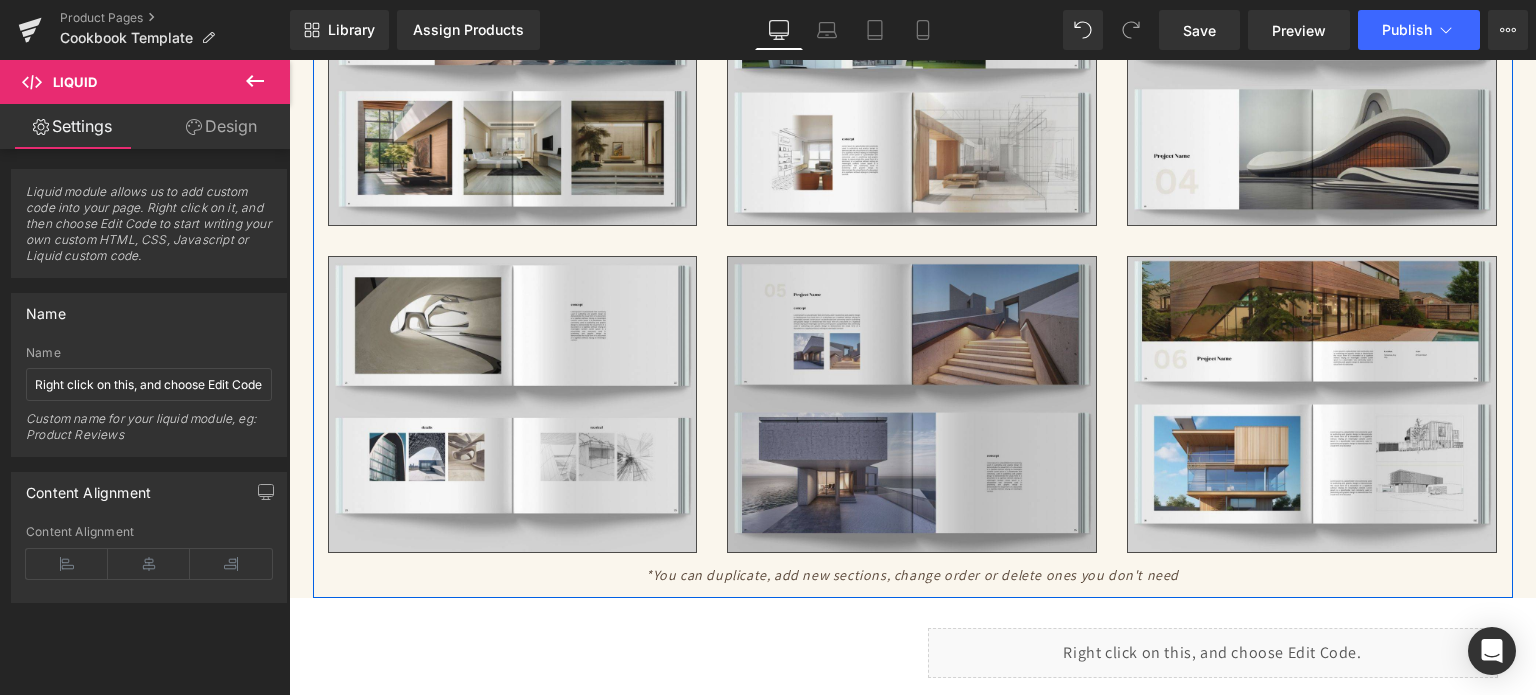 click at bounding box center (912, 404) 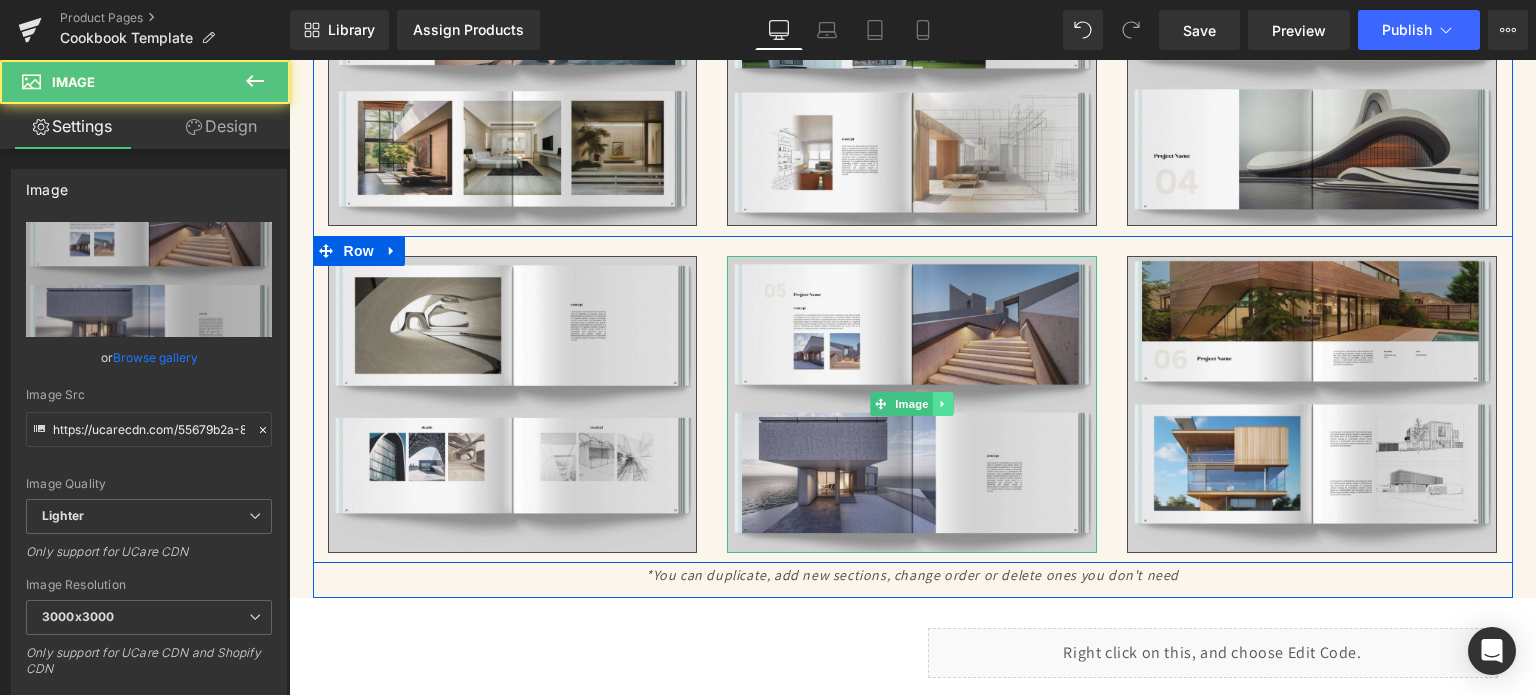click at bounding box center [943, 404] 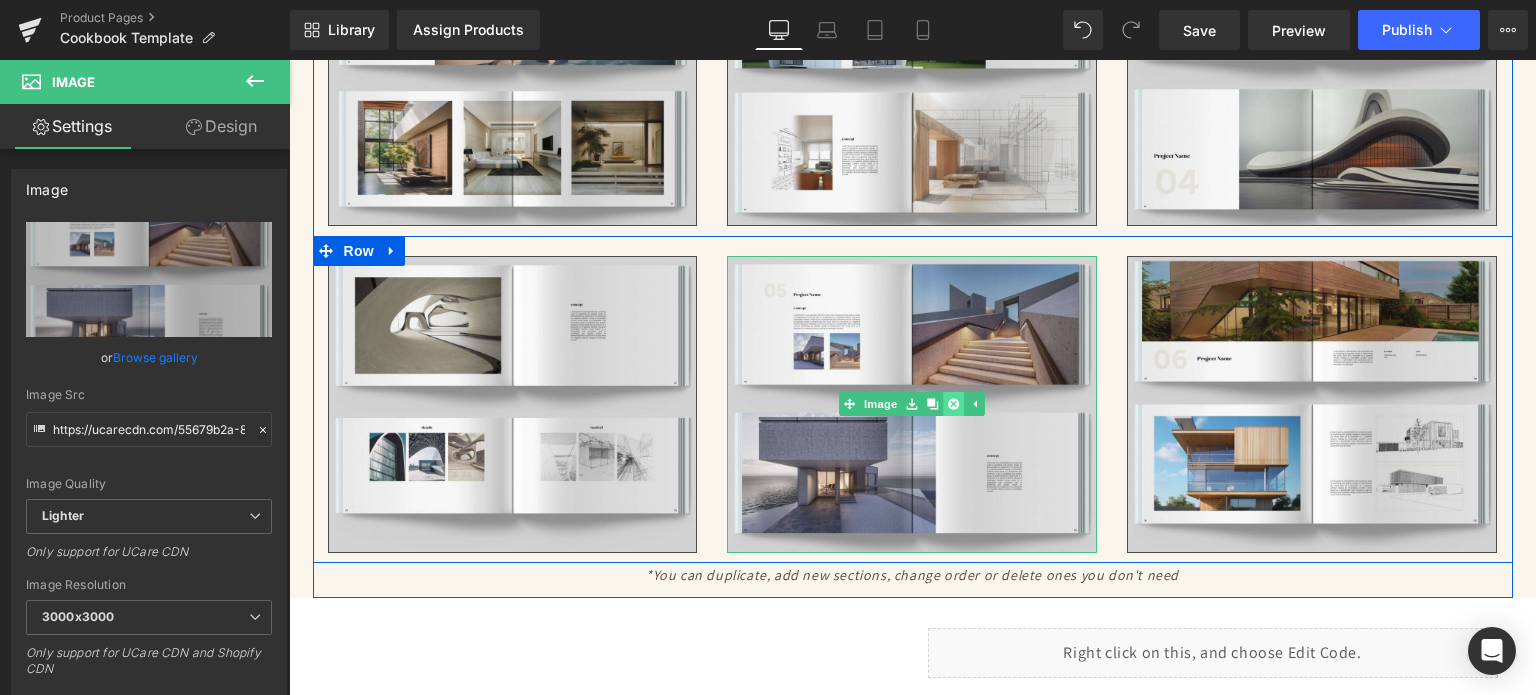 click 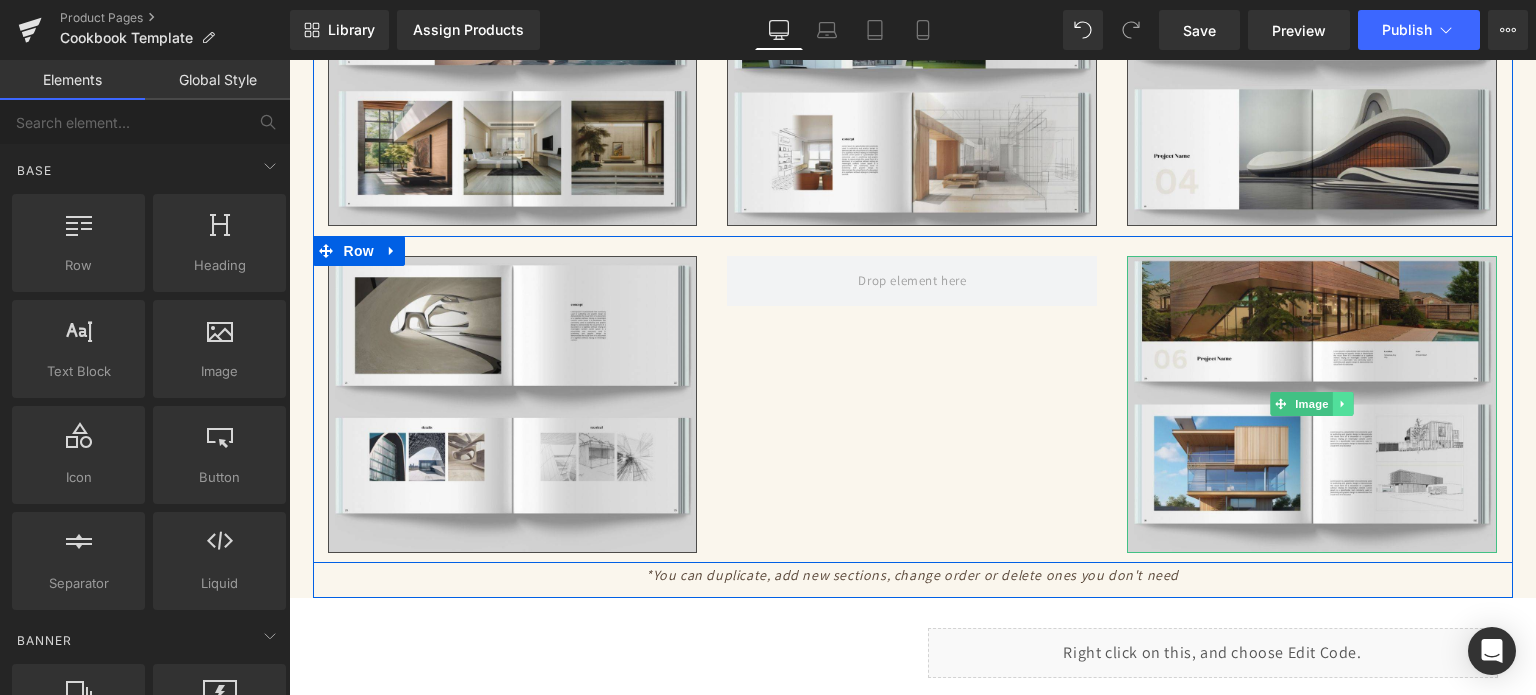 click 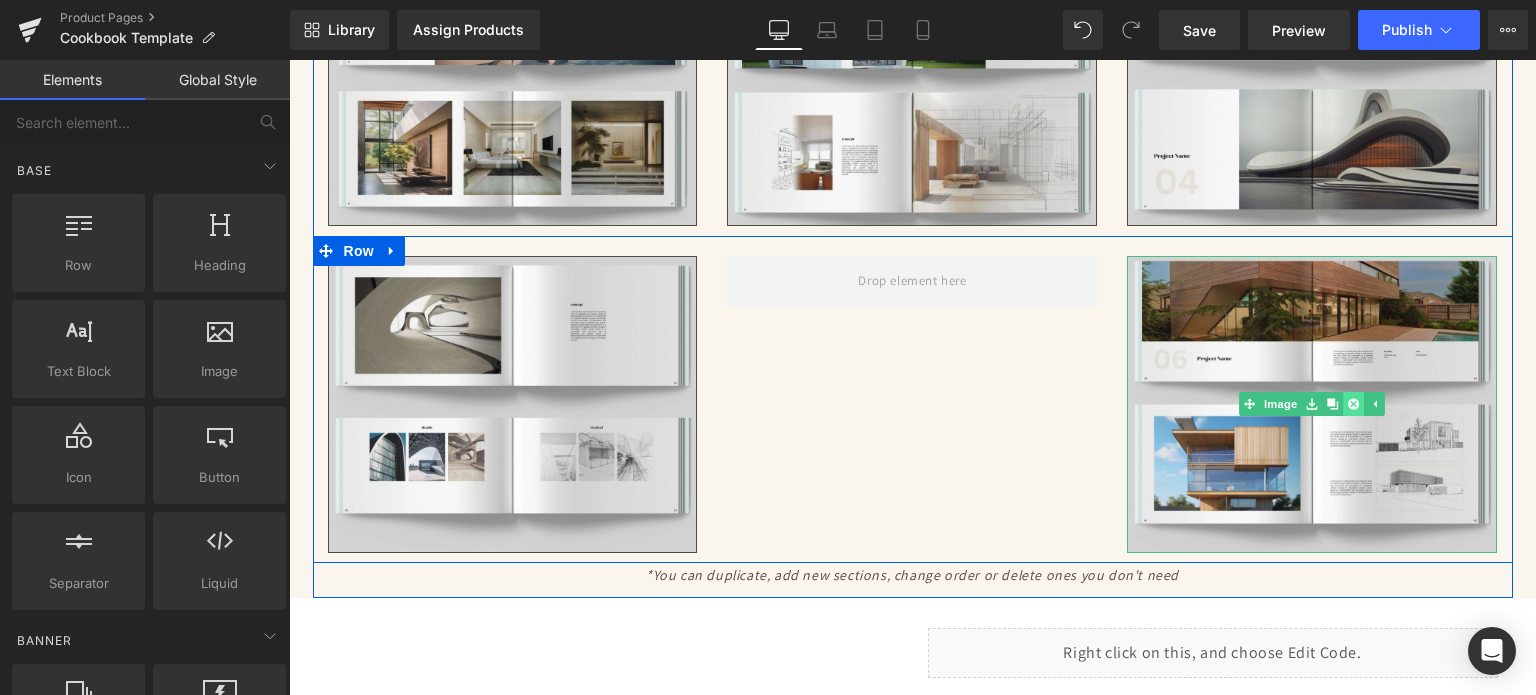 click at bounding box center (1354, 404) 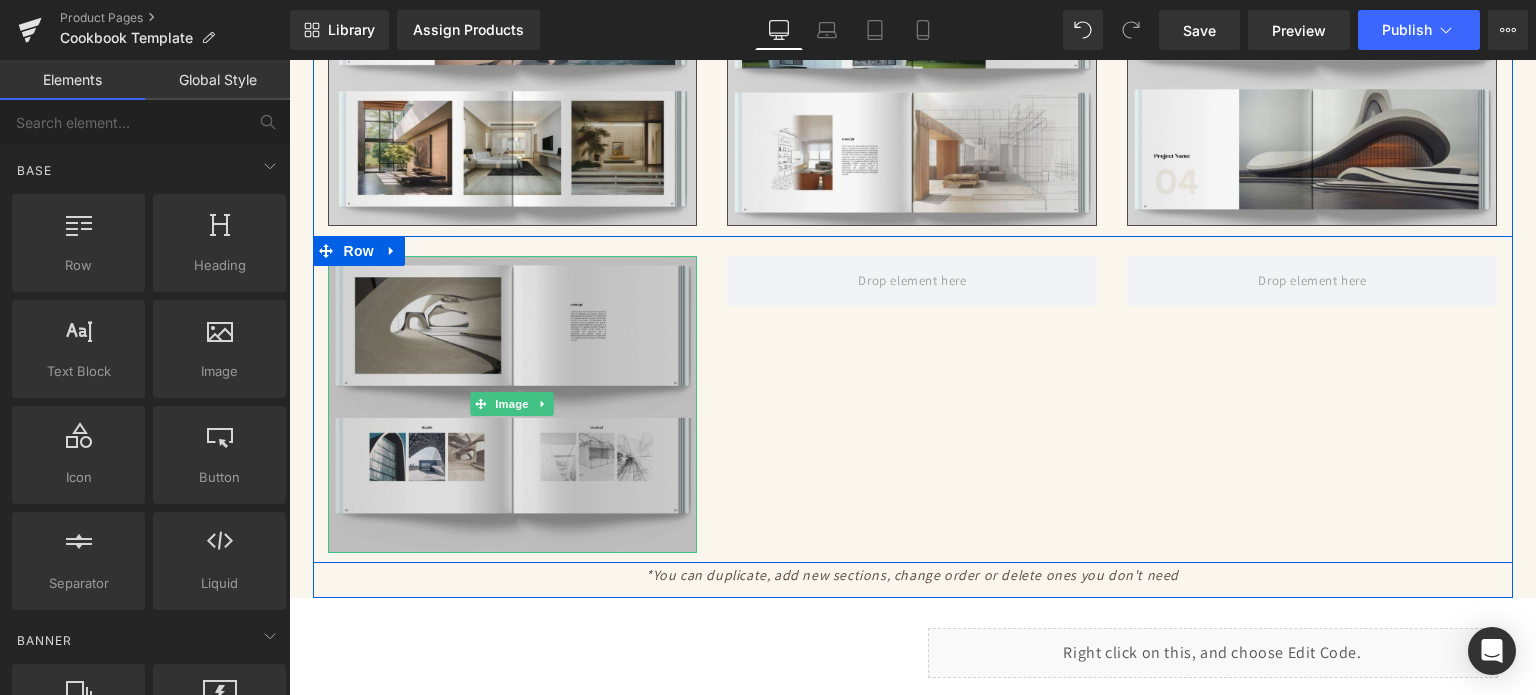 scroll, scrollTop: 3500, scrollLeft: 0, axis: vertical 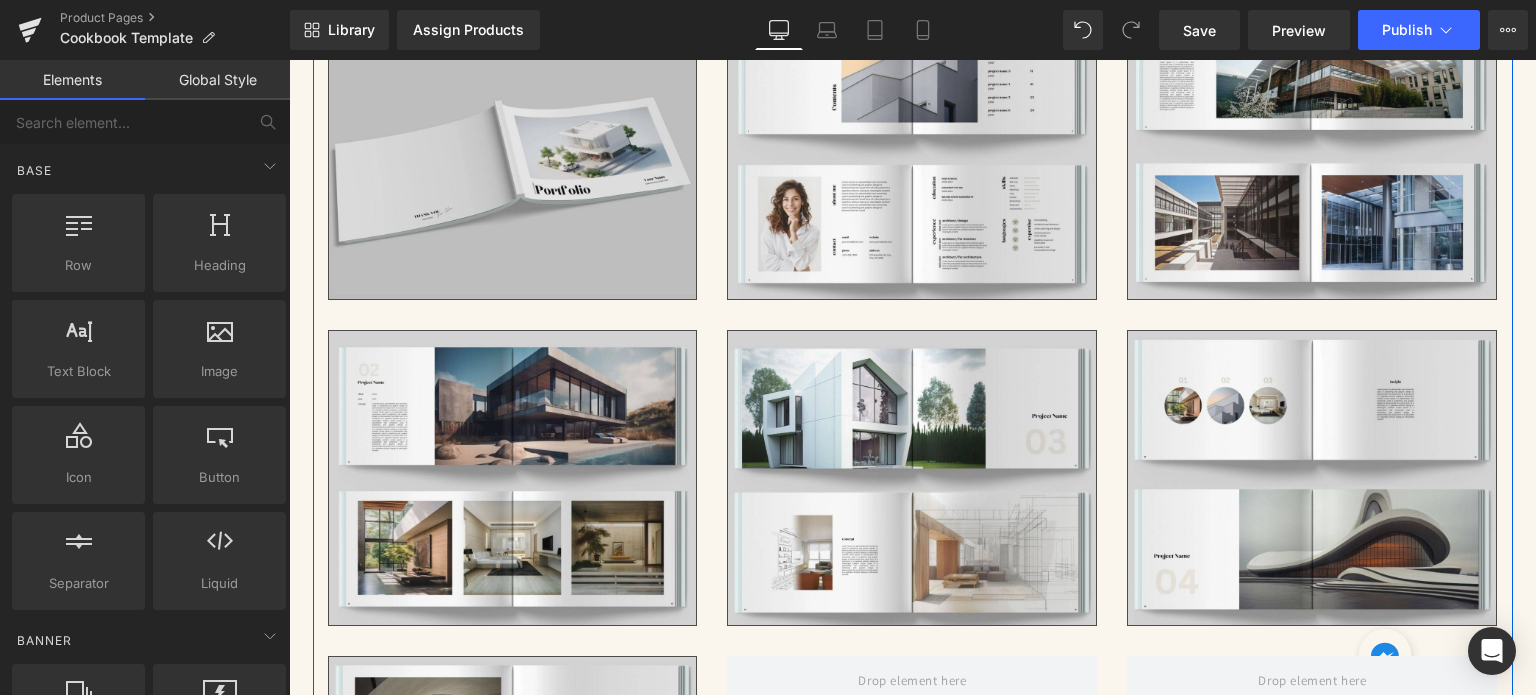 click at bounding box center (513, 151) 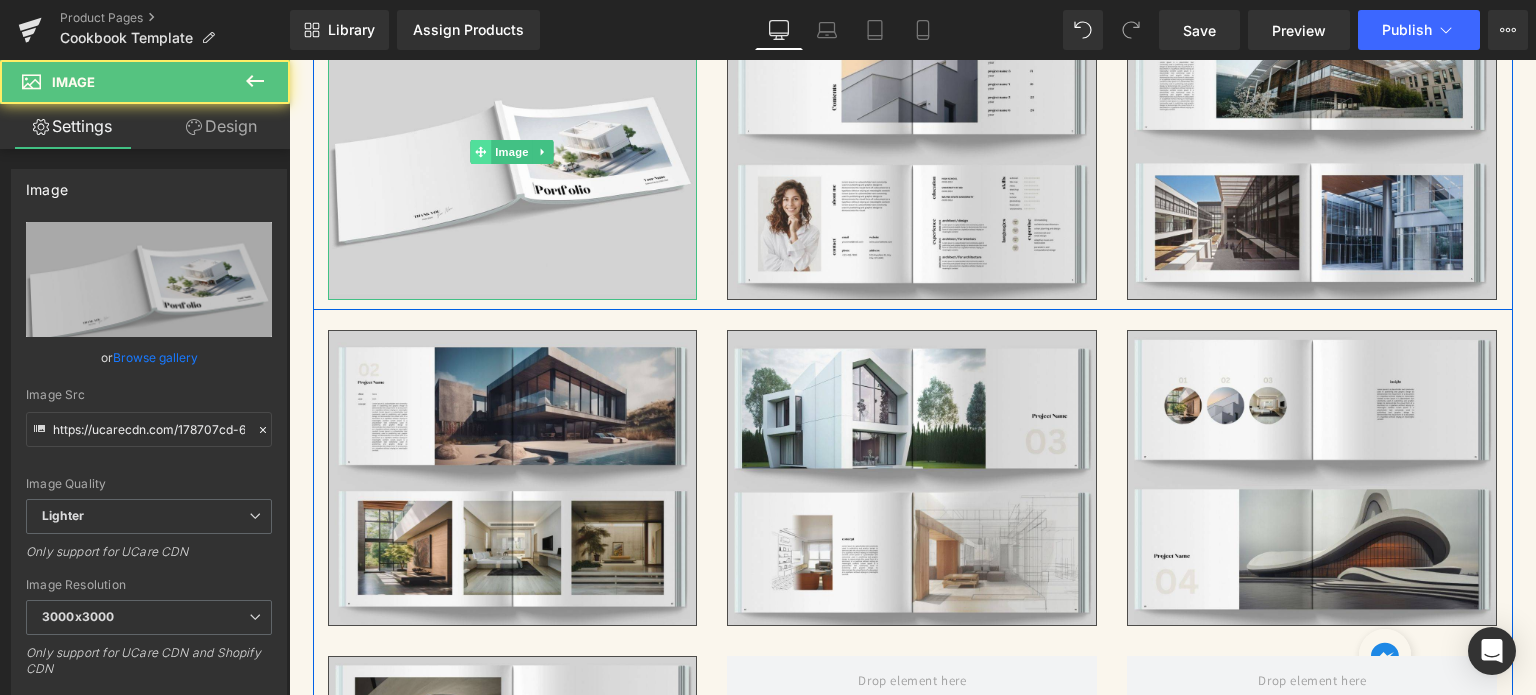 click at bounding box center (481, 152) 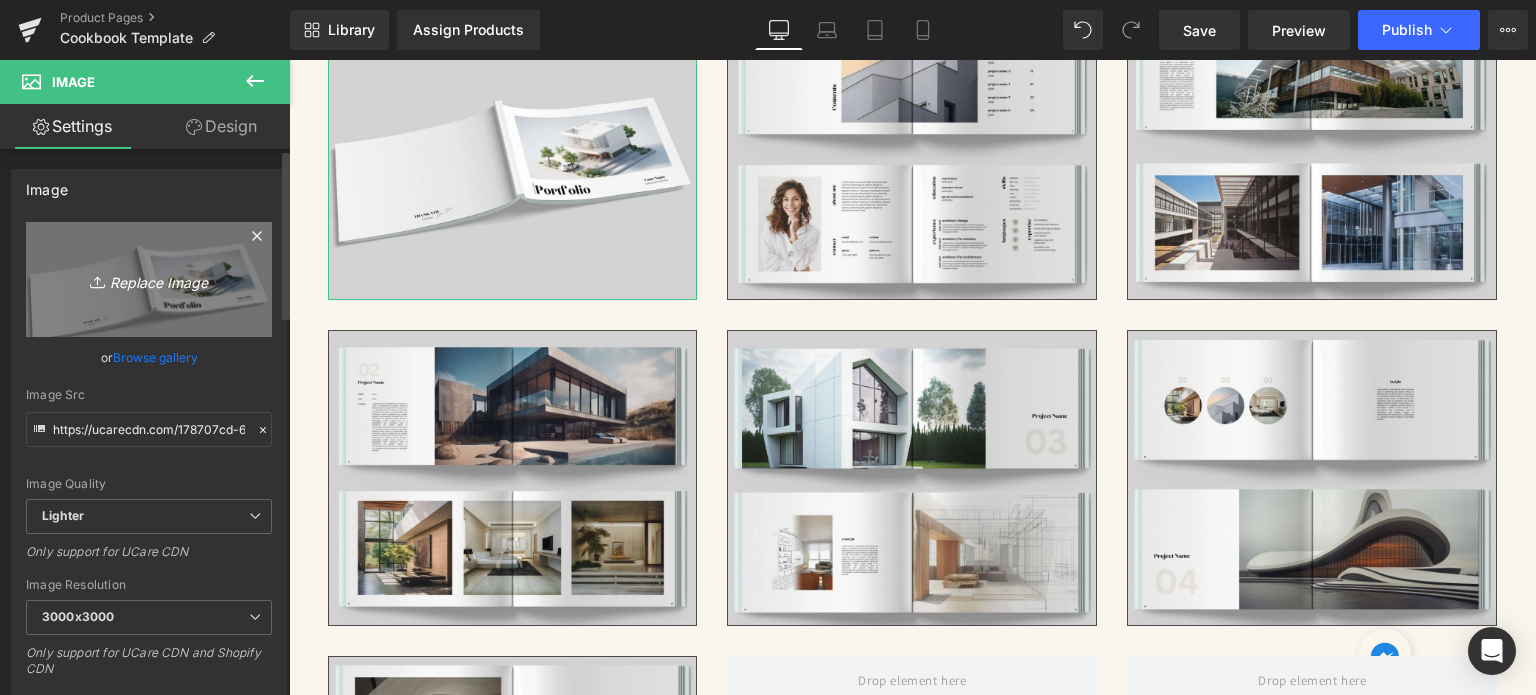 click on "Replace Image" at bounding box center (149, 279) 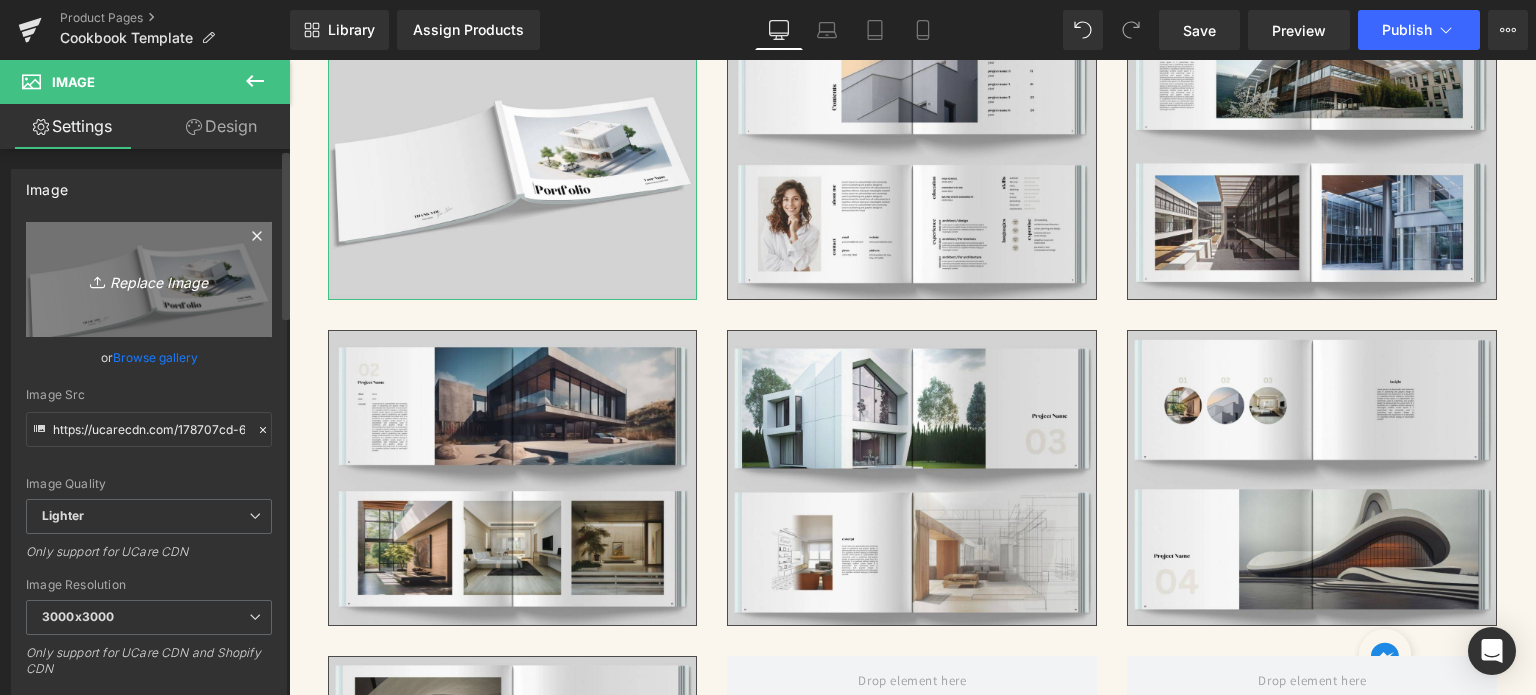 type on "C:\fakepath\5.jpg" 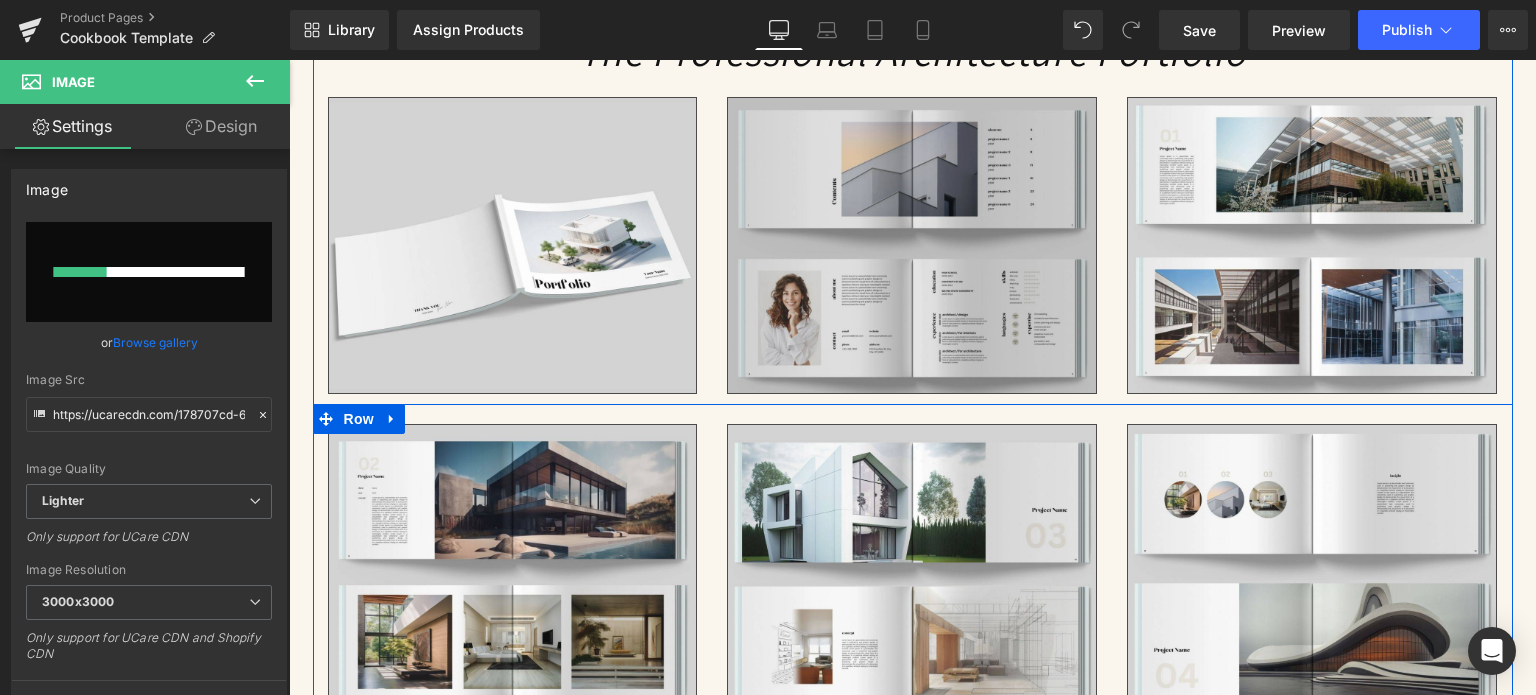 scroll, scrollTop: 3200, scrollLeft: 0, axis: vertical 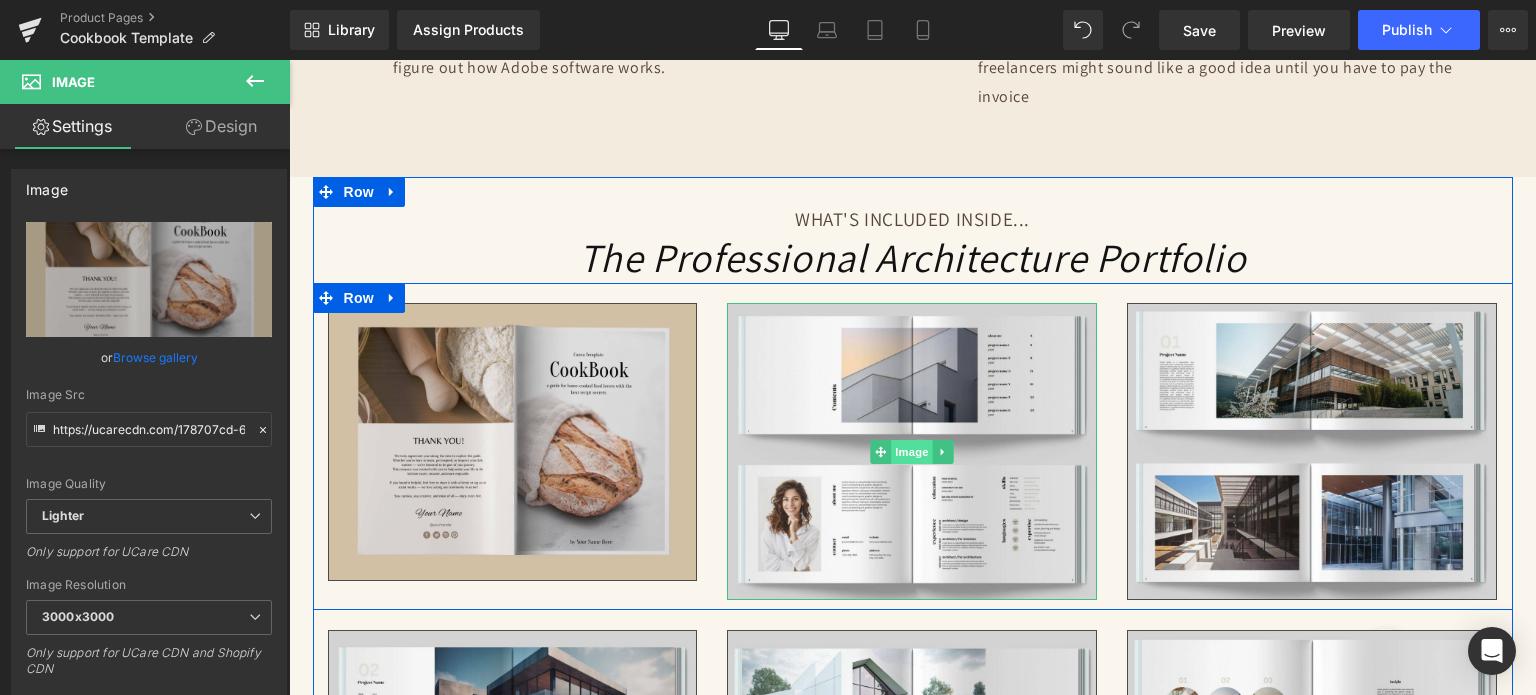 click on "Image" at bounding box center [913, 452] 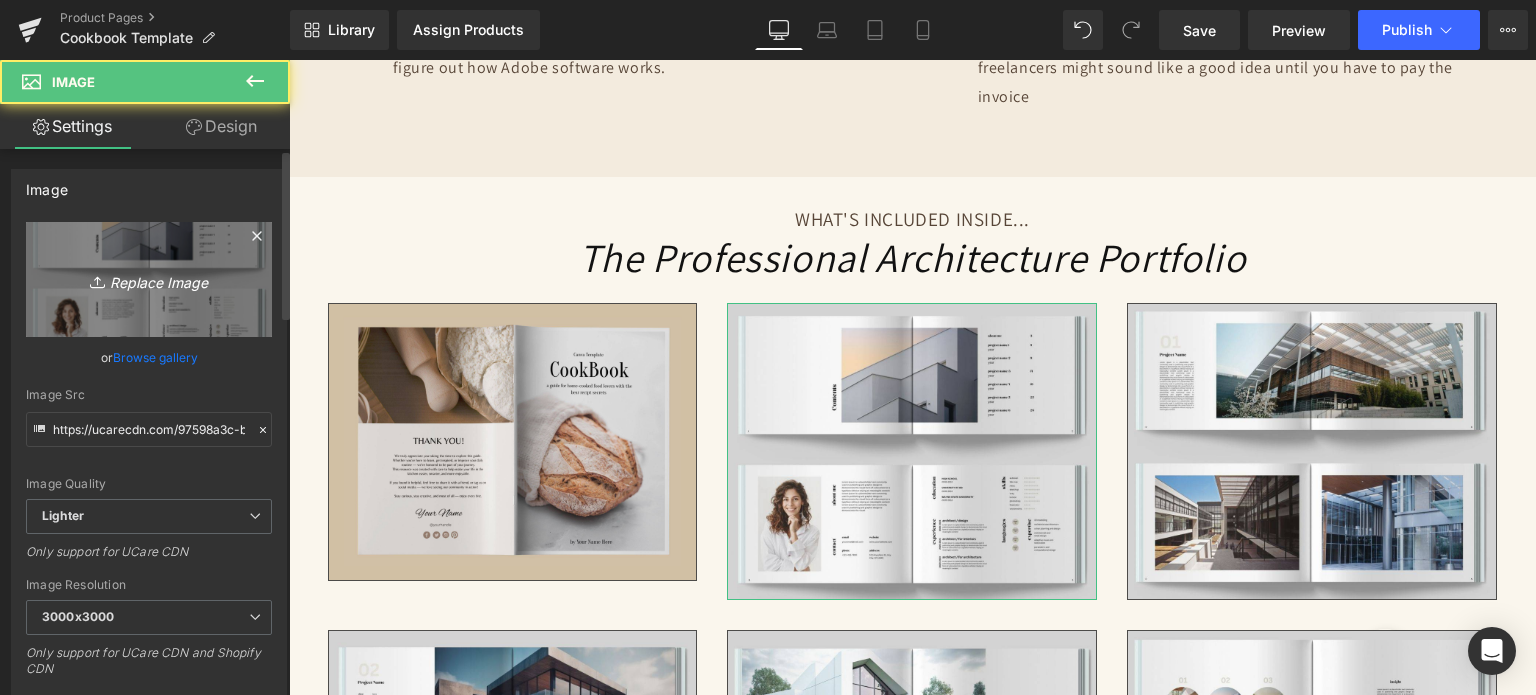 click on "Replace Image" at bounding box center (149, 279) 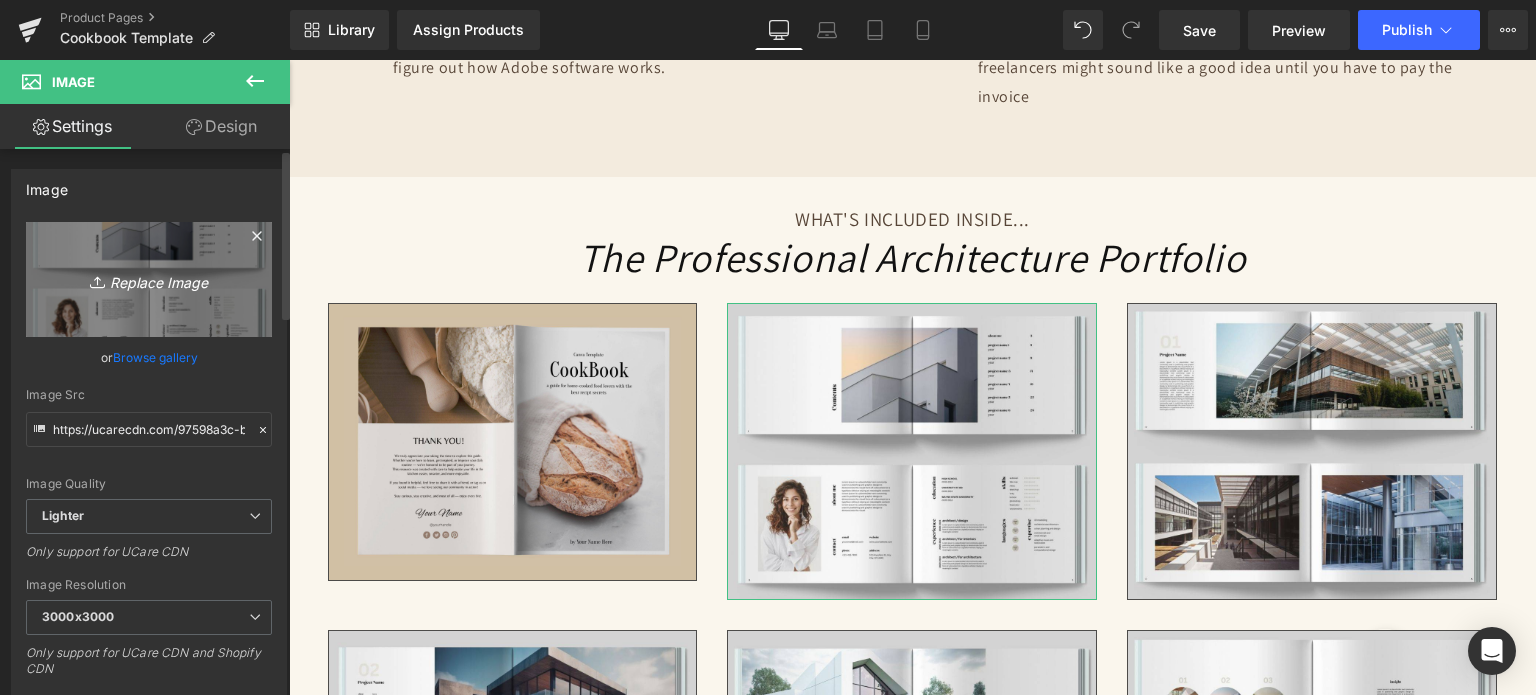 type on "C:\fakepath\6.jpg" 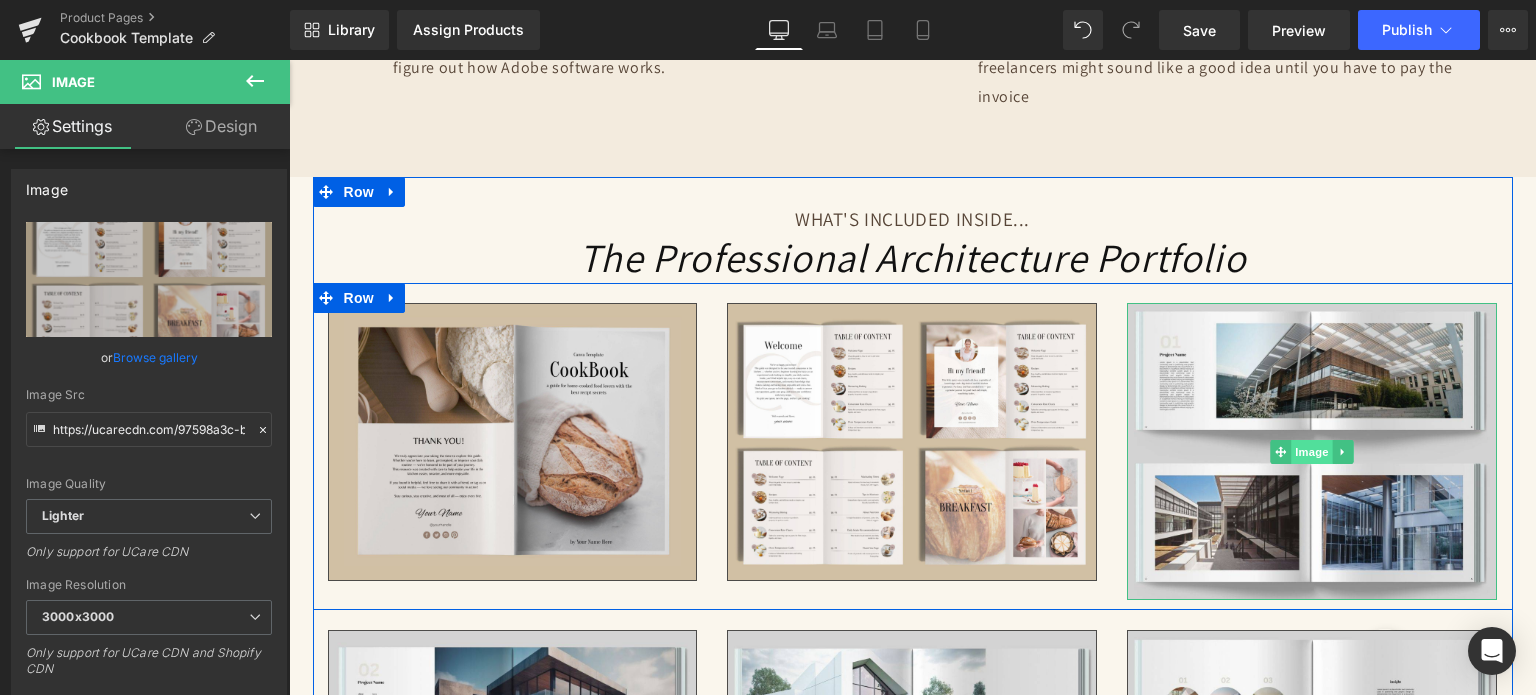 click on "Image" at bounding box center [1313, 452] 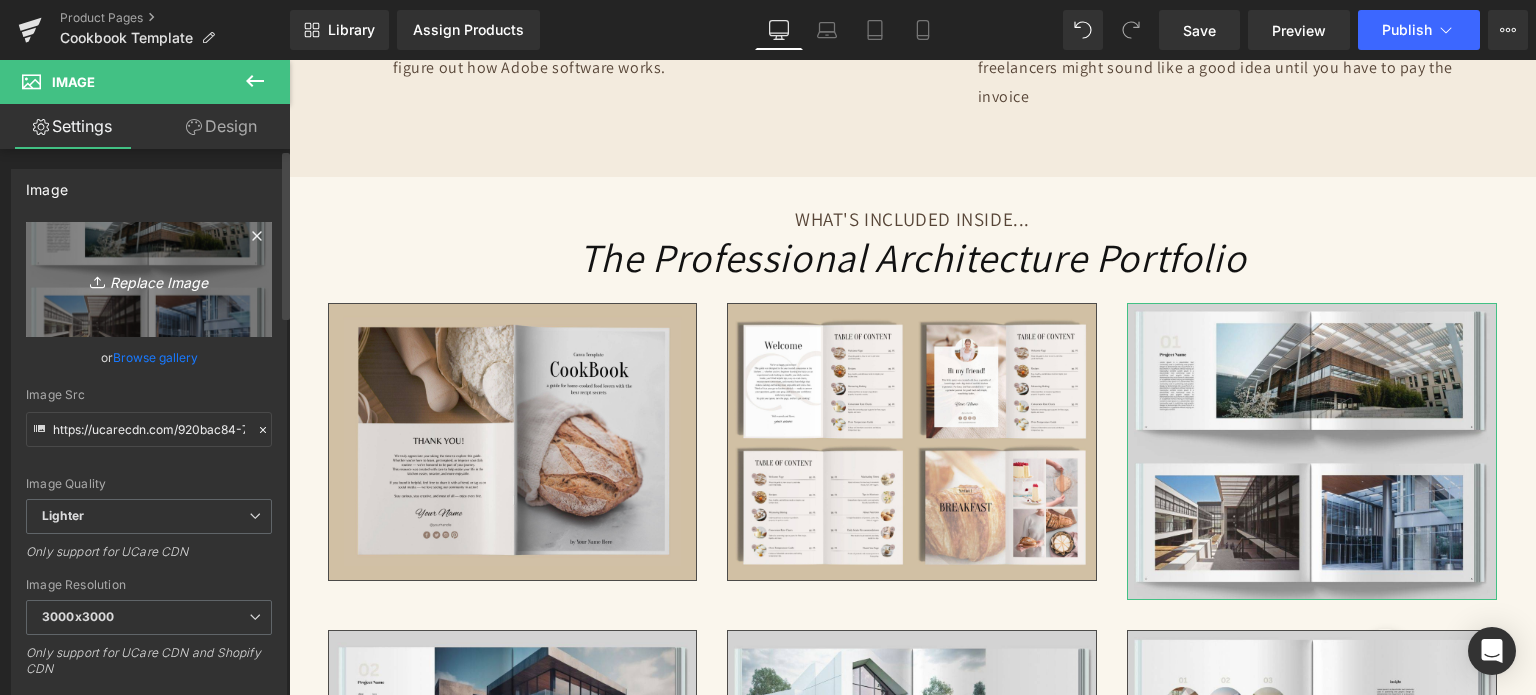 click on "Replace Image" at bounding box center [149, 279] 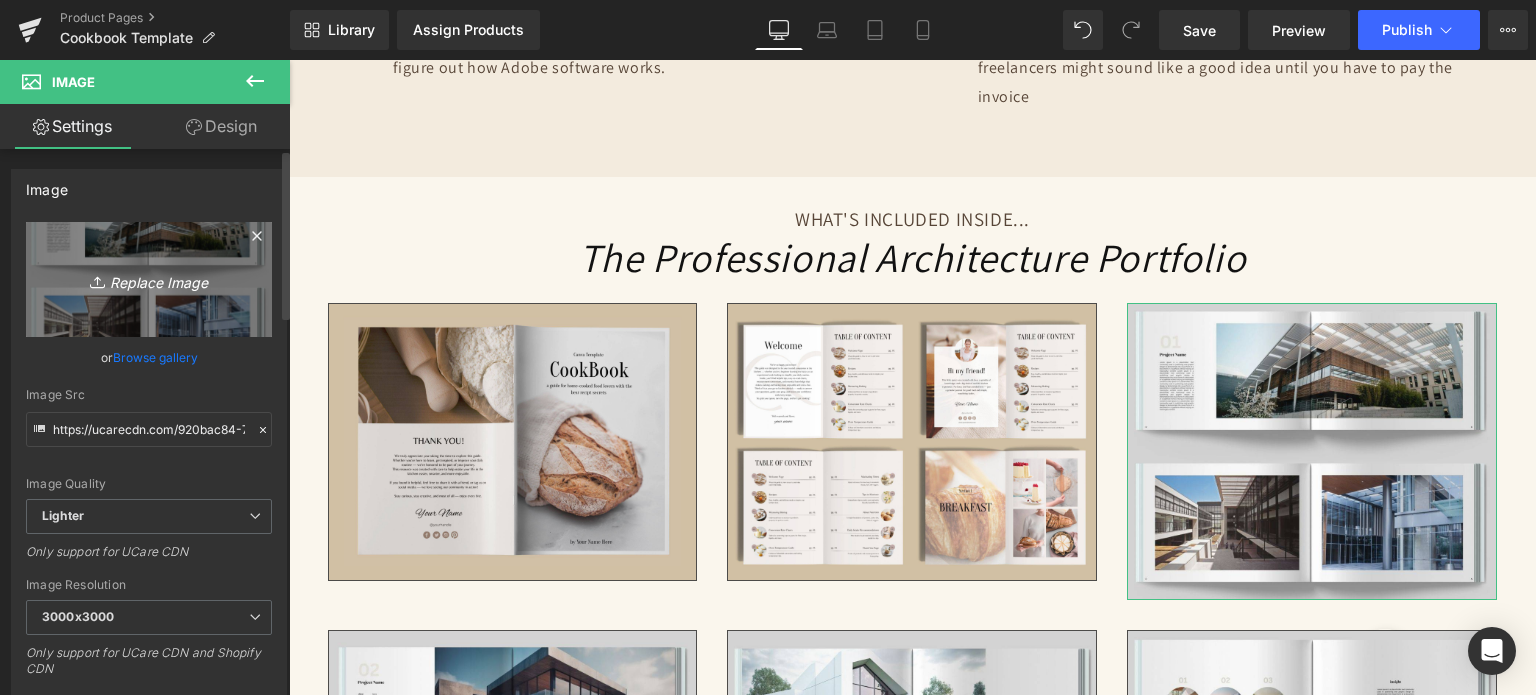 type on "C:\fakepath\7.jpg" 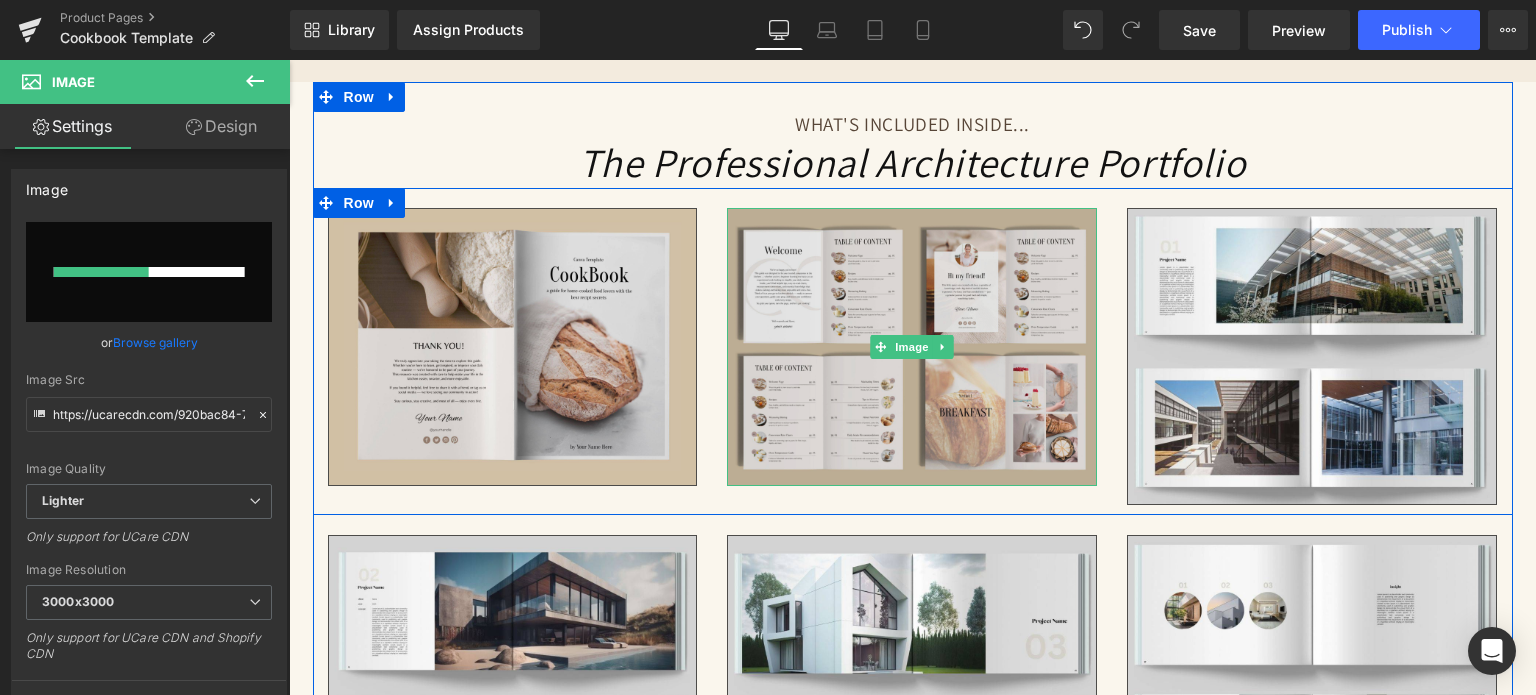 scroll, scrollTop: 3400, scrollLeft: 0, axis: vertical 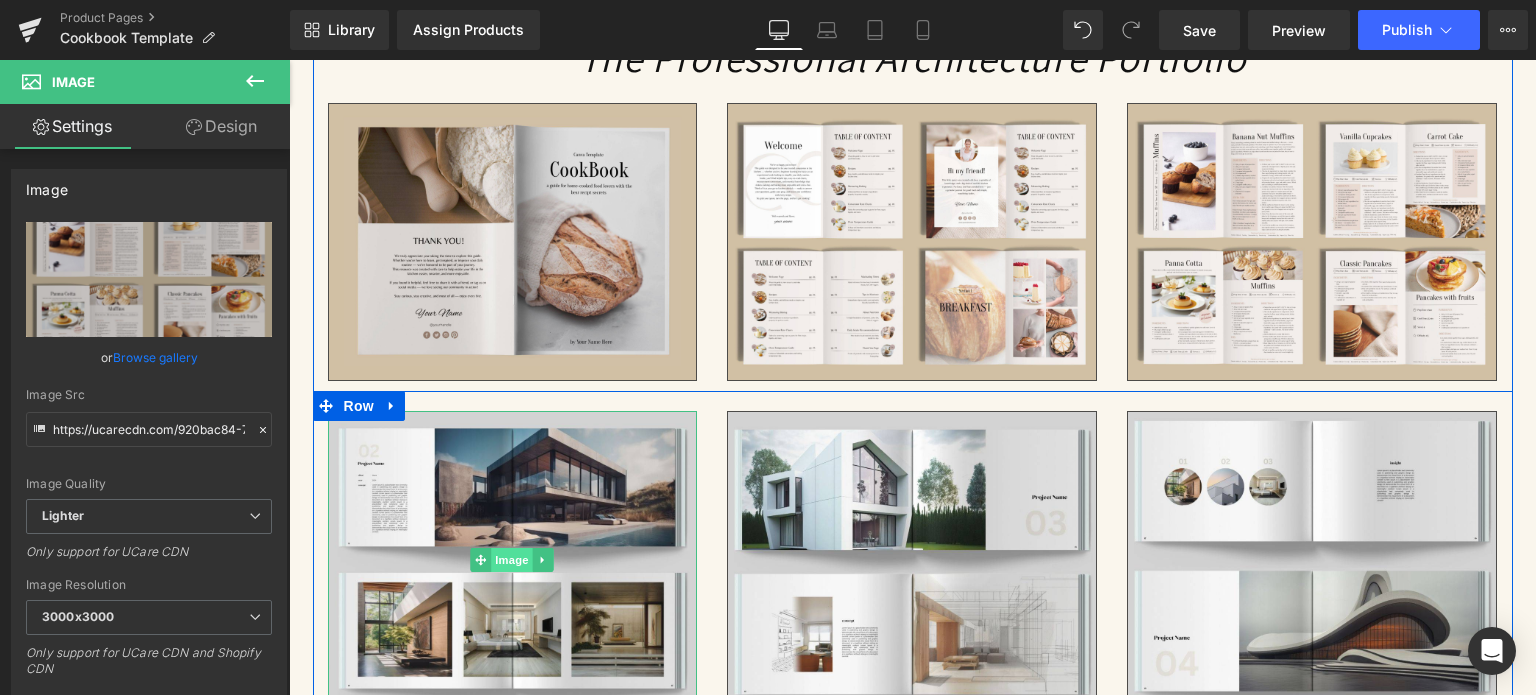 click on "Image" at bounding box center [513, 560] 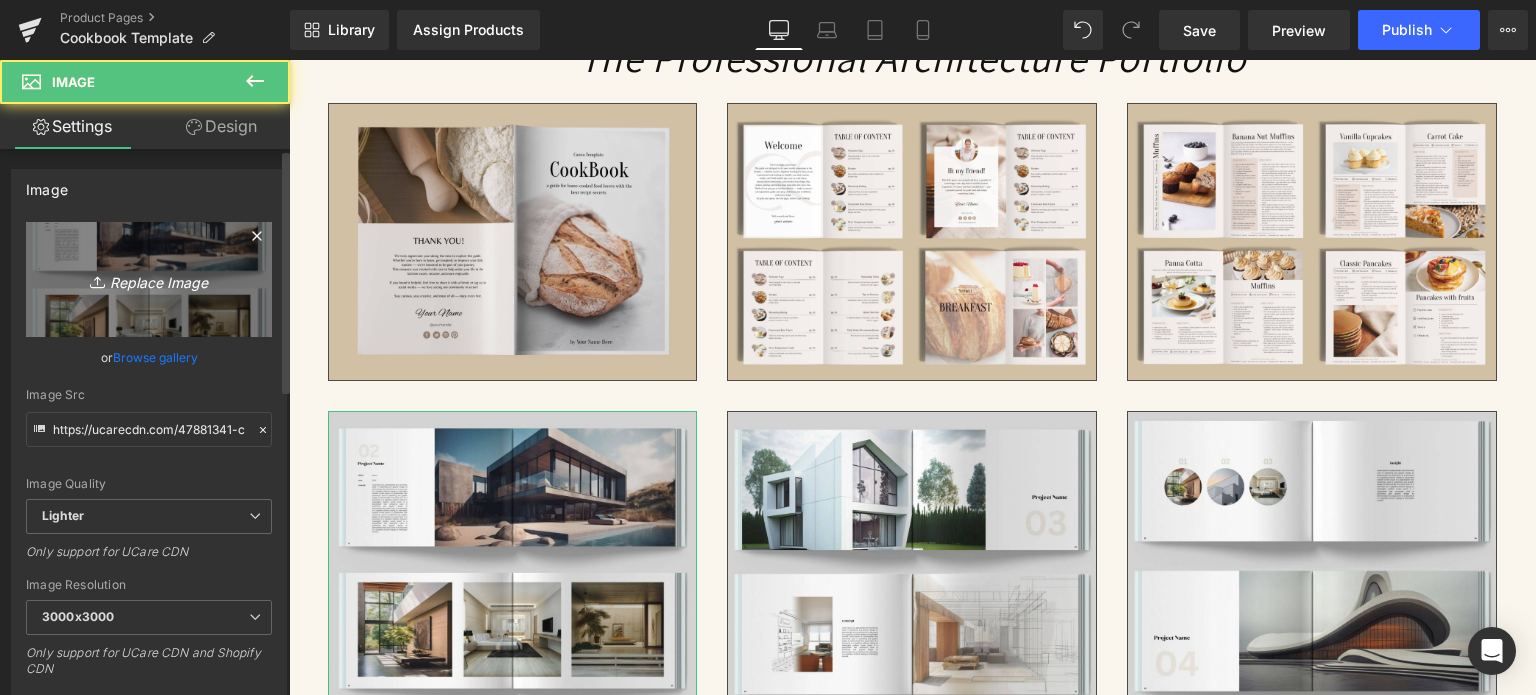 click on "Replace Image" at bounding box center (149, 279) 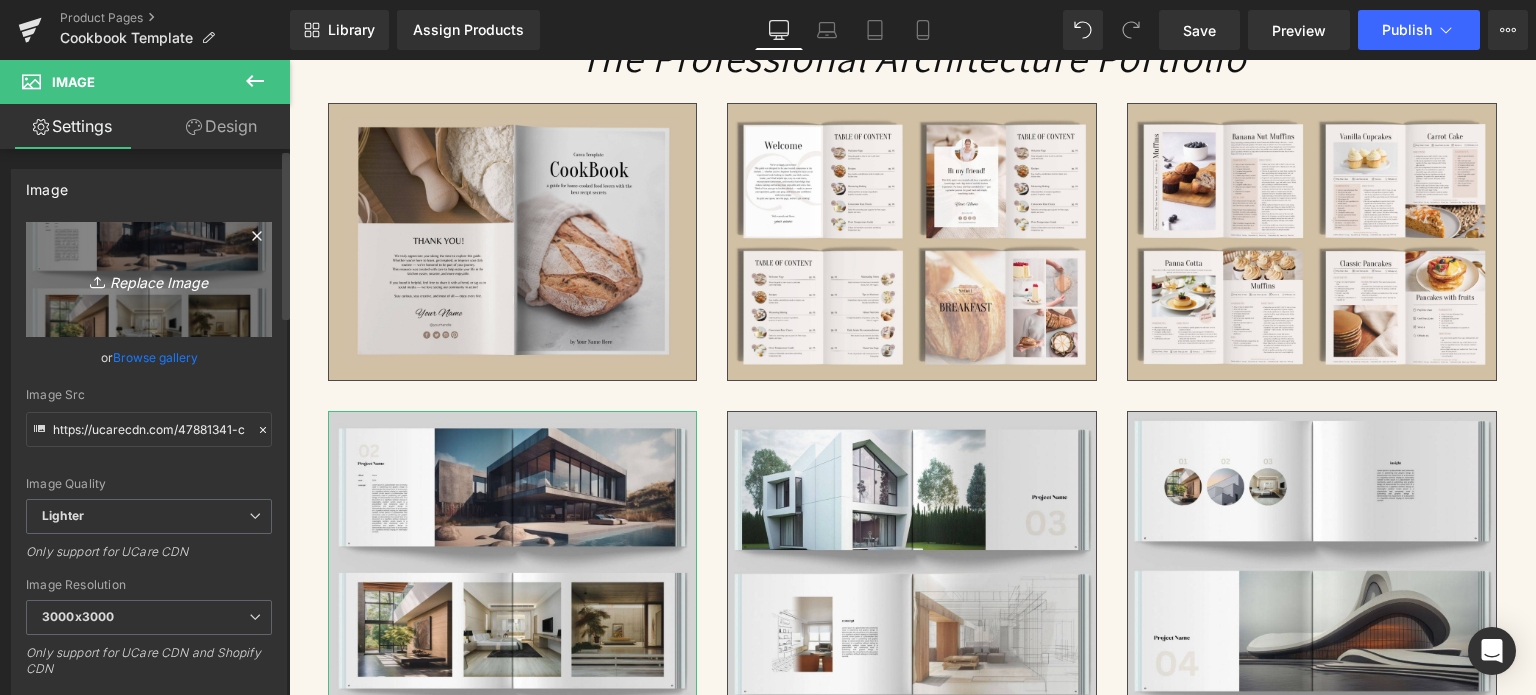 type on "C:\fakepath\8.jpg" 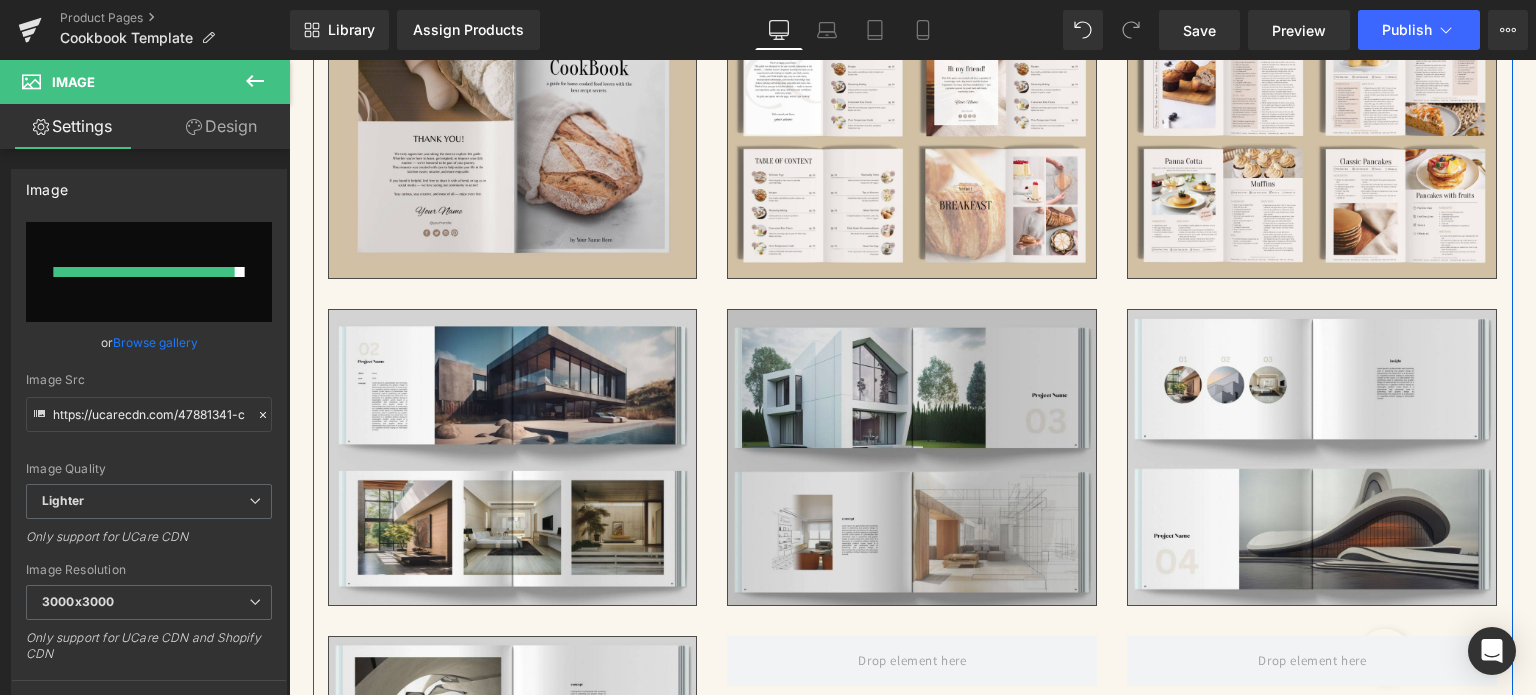 scroll, scrollTop: 3500, scrollLeft: 0, axis: vertical 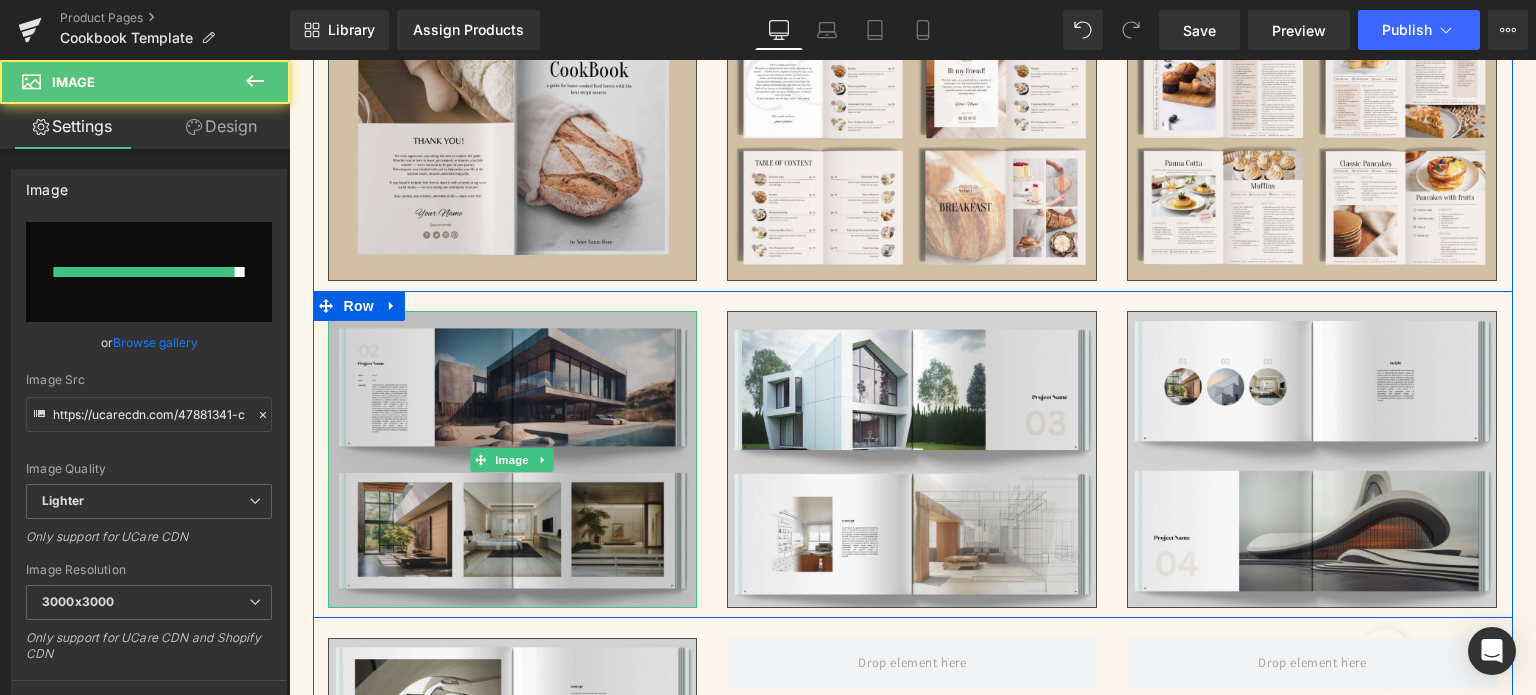 click at bounding box center [513, 459] 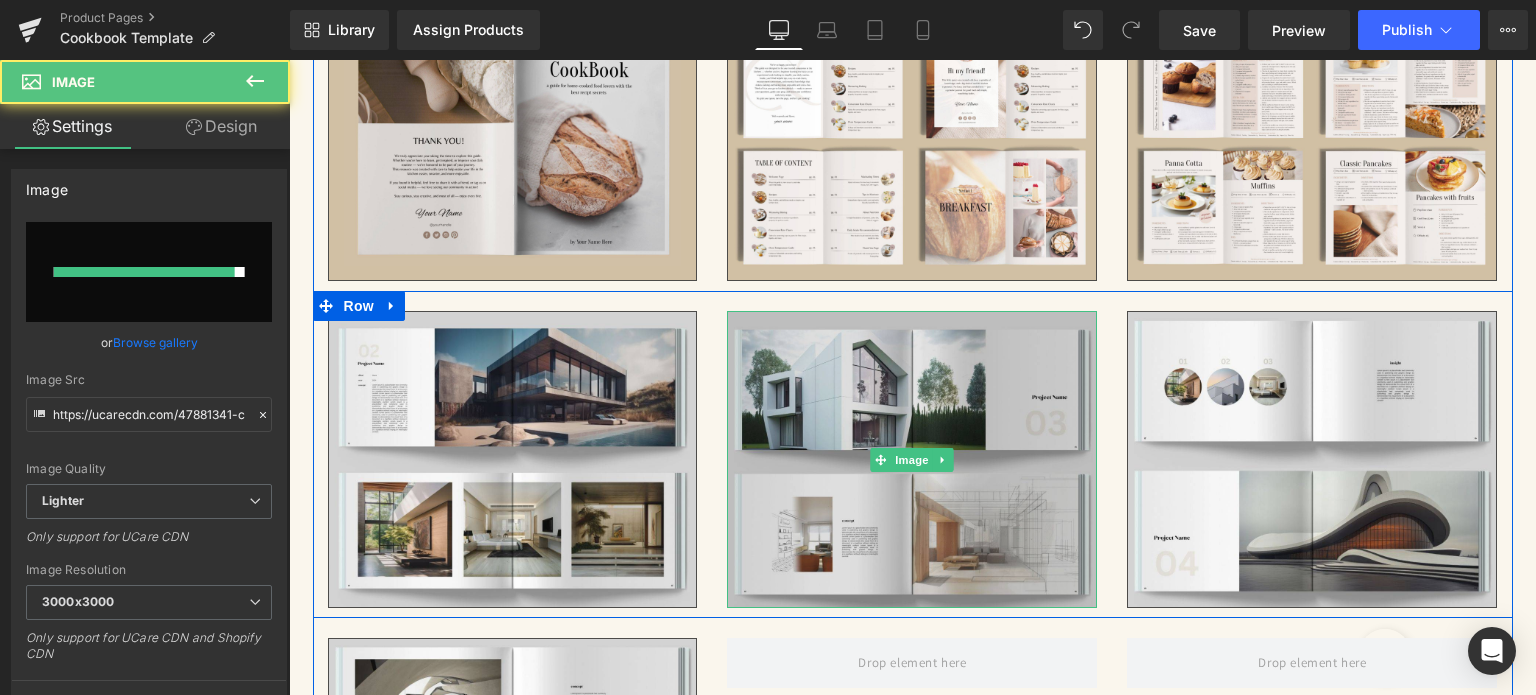 click 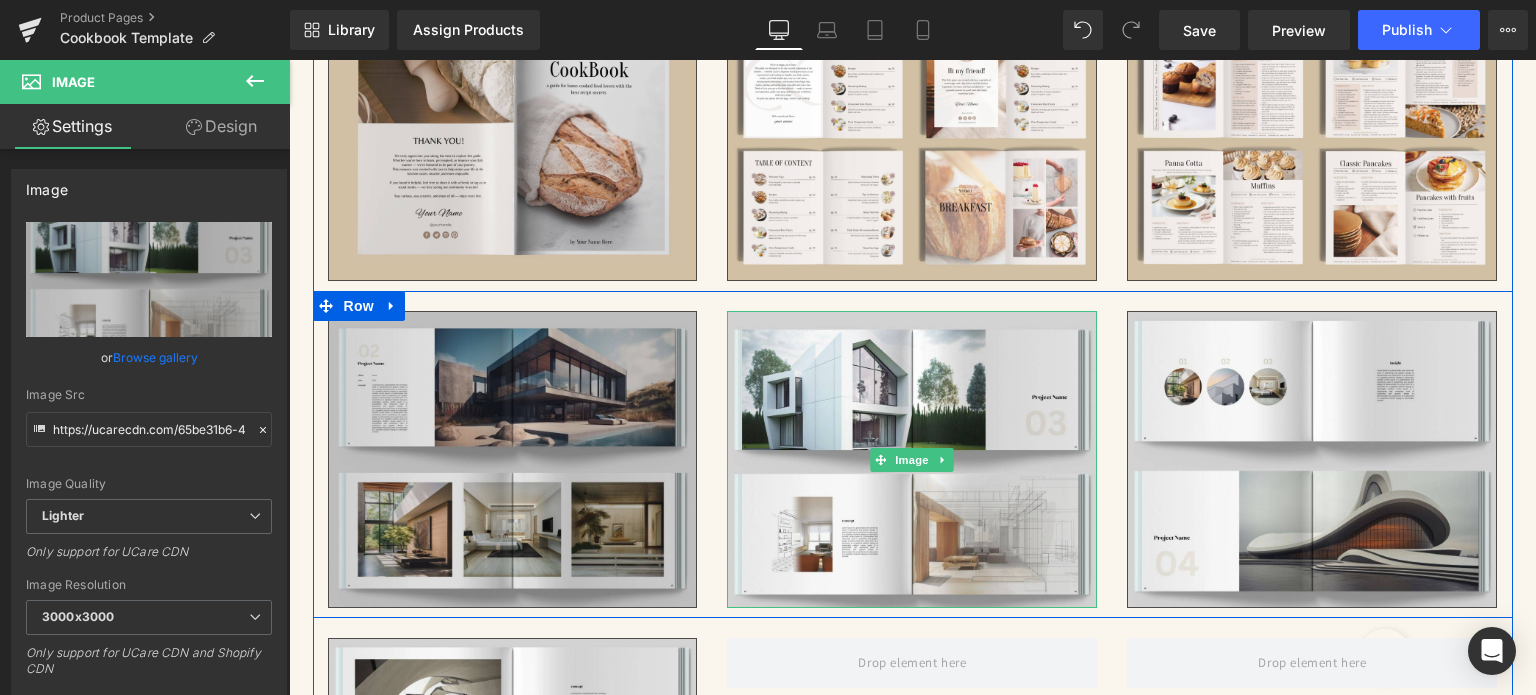 click at bounding box center (513, 459) 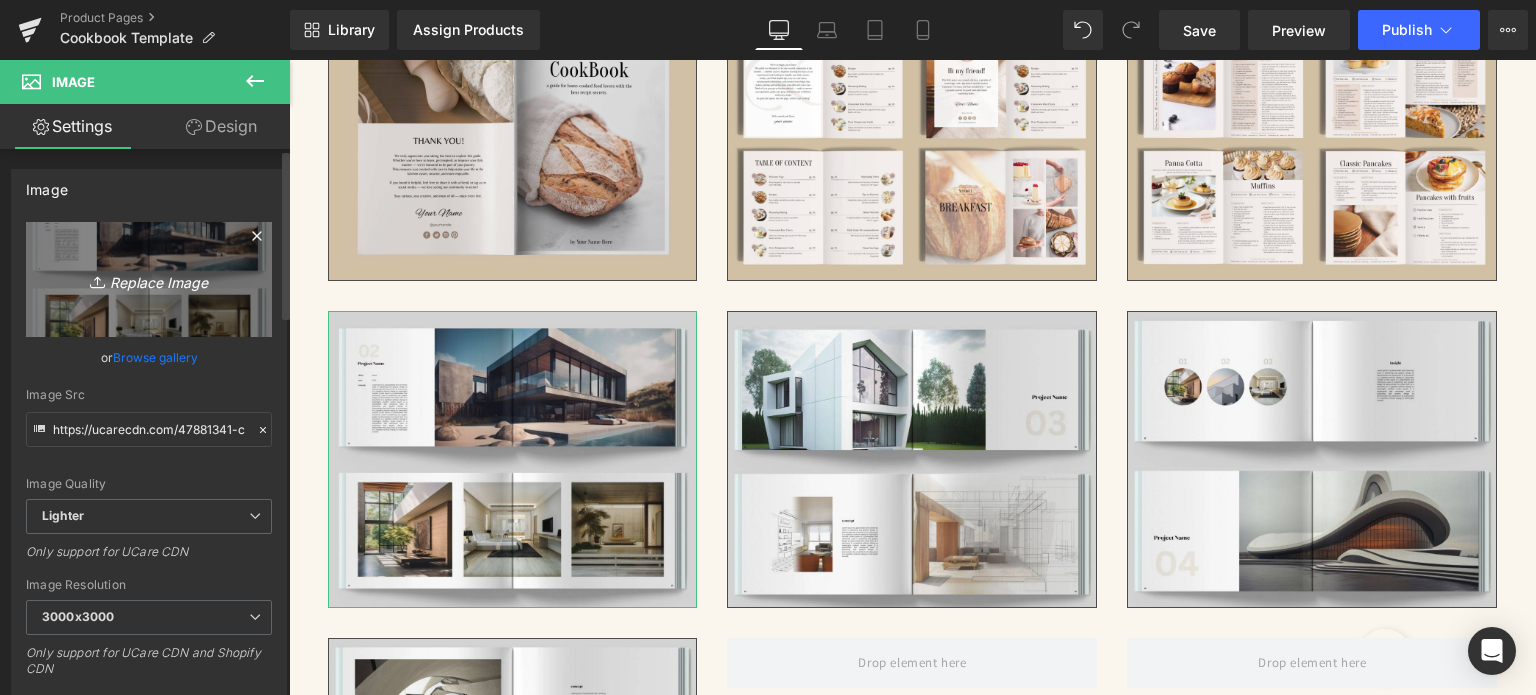 click on "Replace Image" at bounding box center (149, 279) 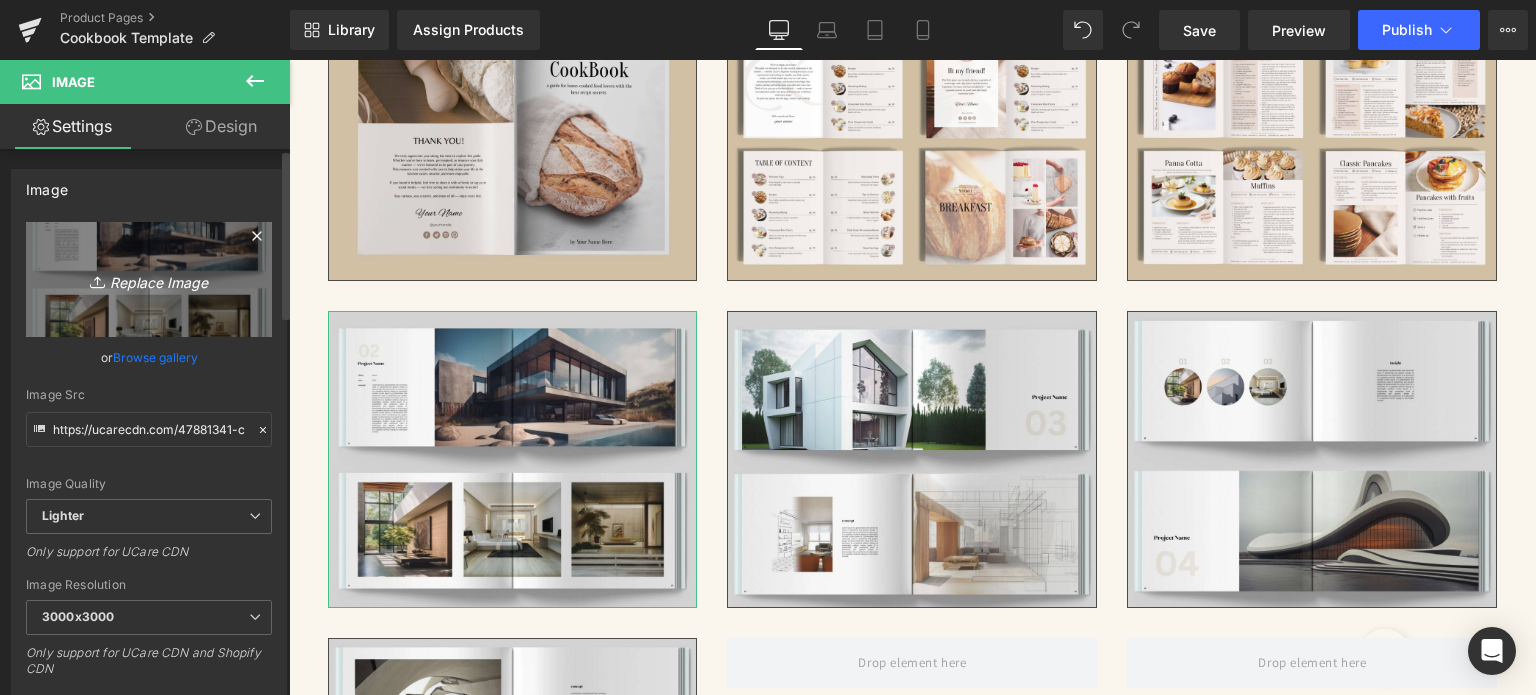 type on "C:\fakepath\8.jpg" 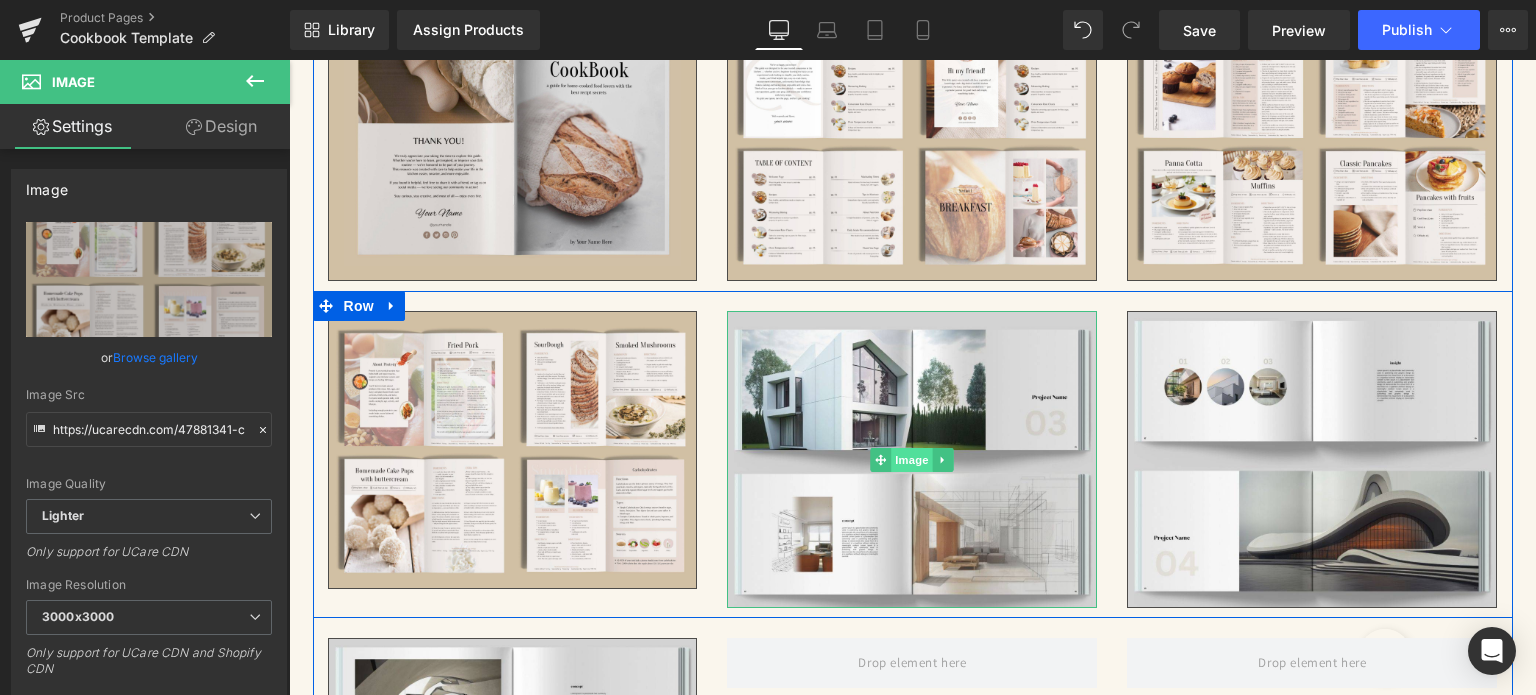 click on "Image" at bounding box center (913, 460) 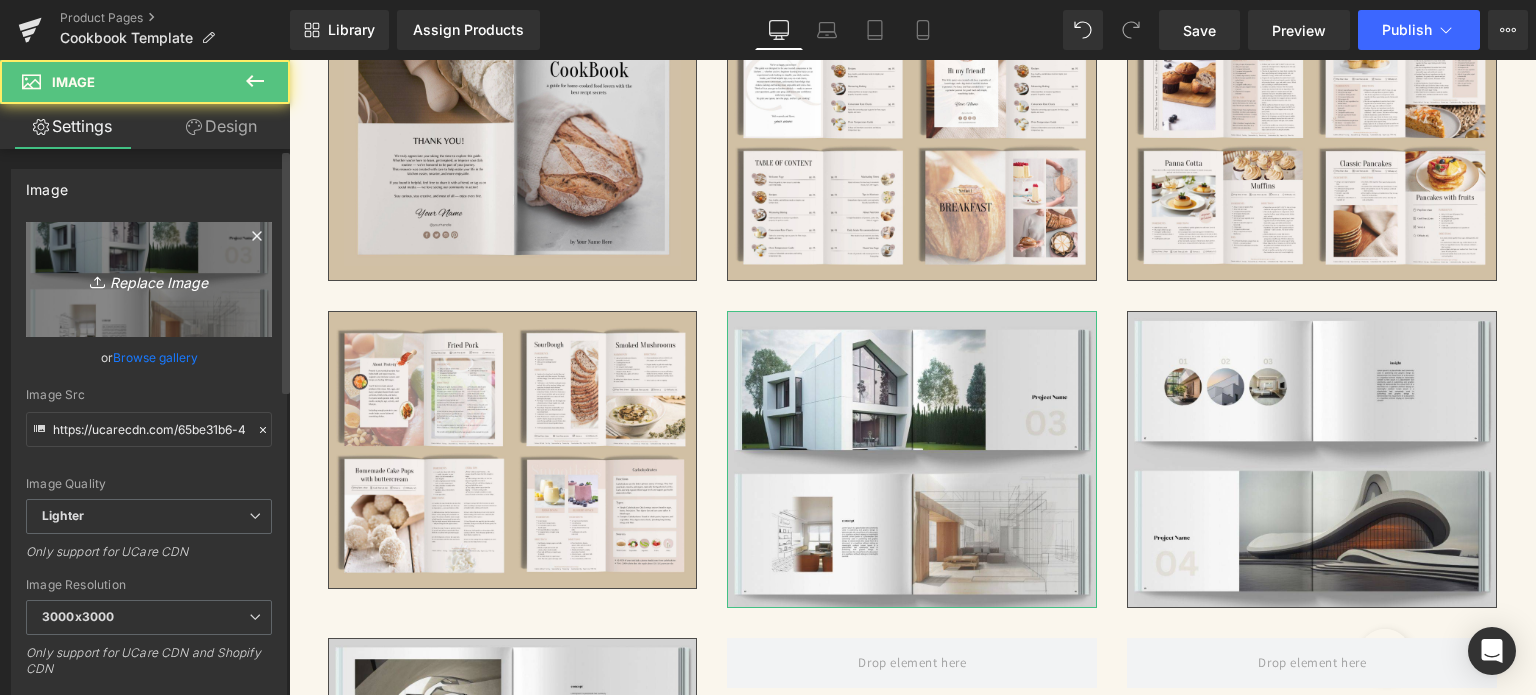 click on "Replace Image" at bounding box center [149, 279] 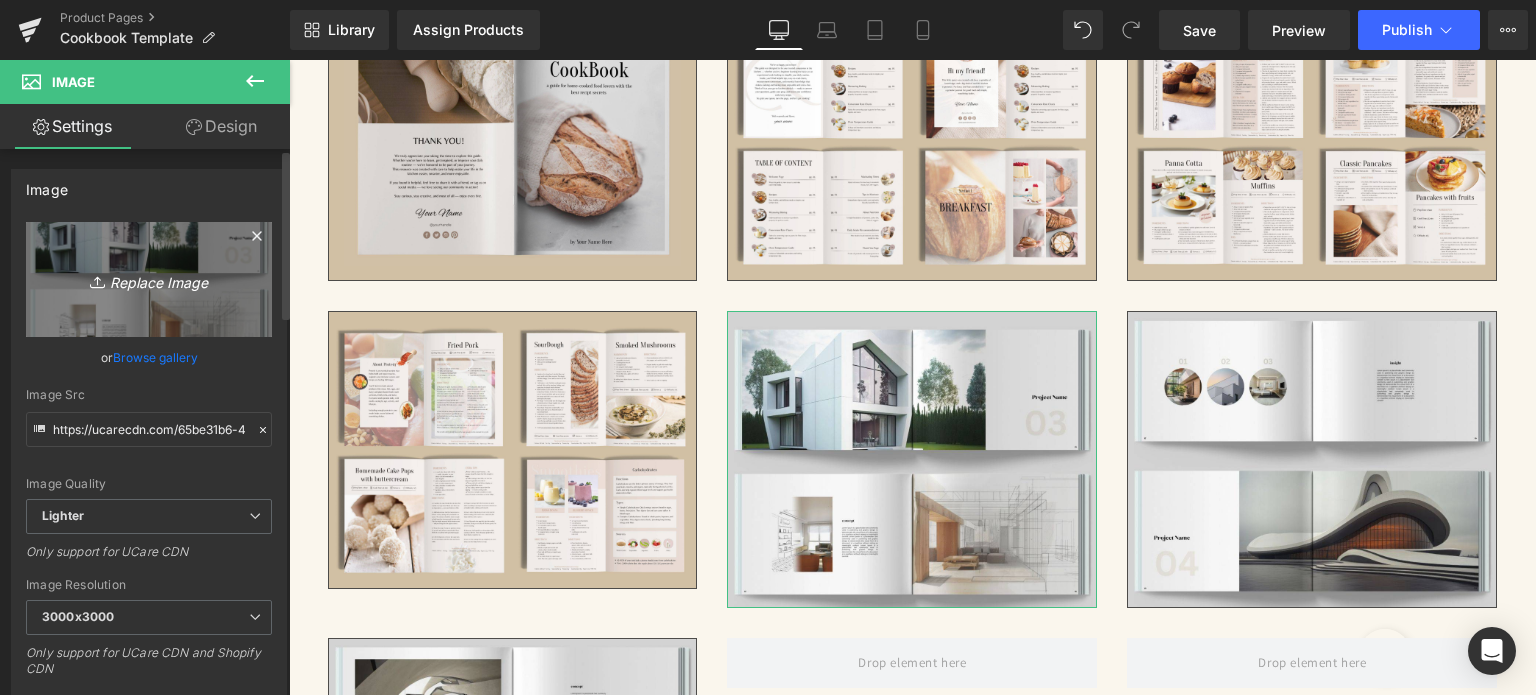 type on "C:\fakepath\9.jpg" 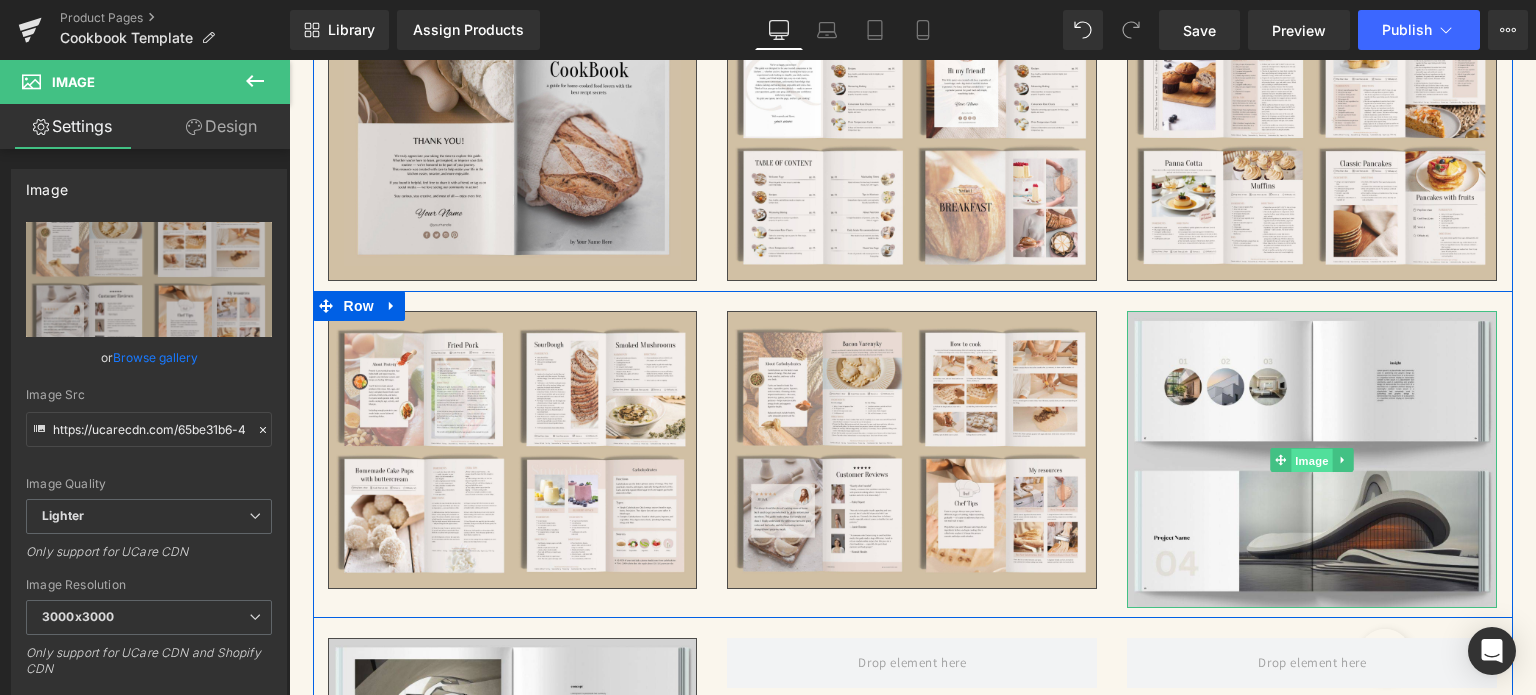click on "Image" at bounding box center (1313, 460) 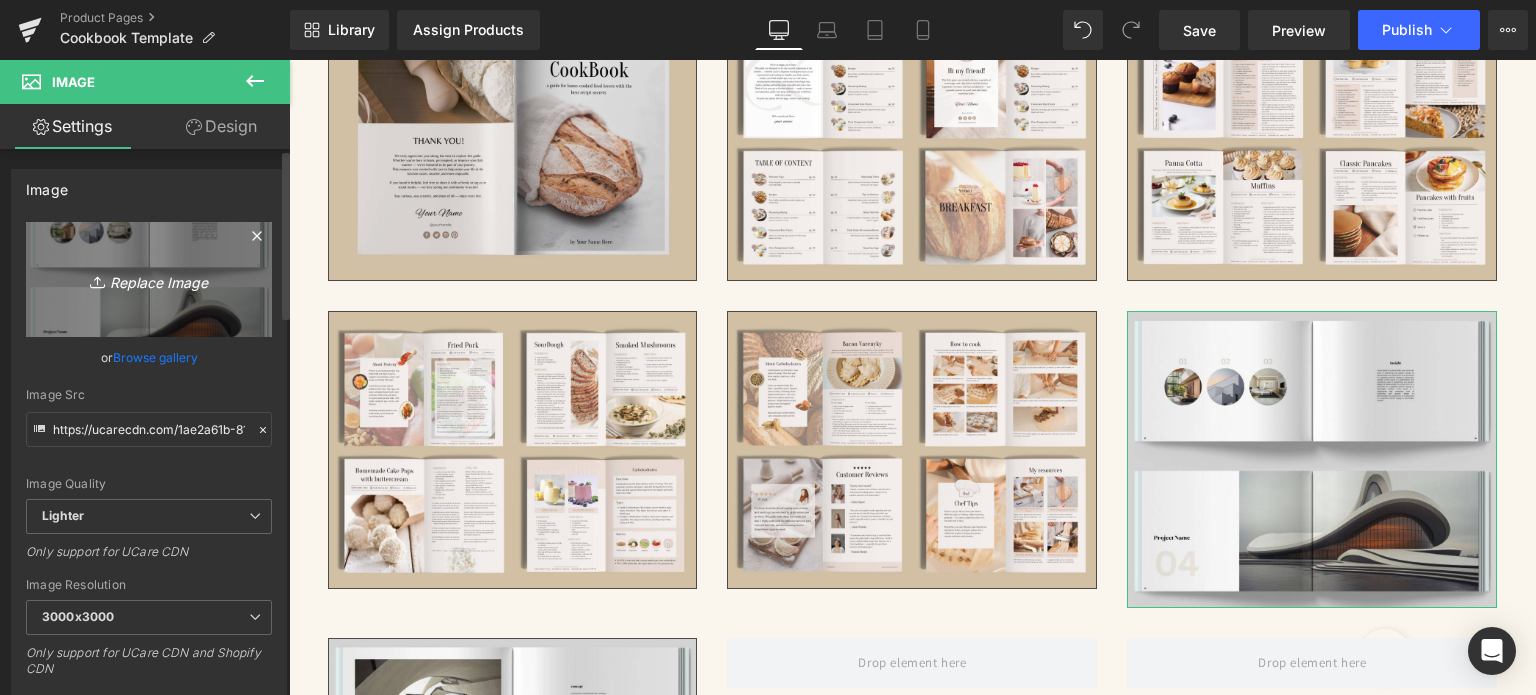 click on "Replace Image" at bounding box center (149, 279) 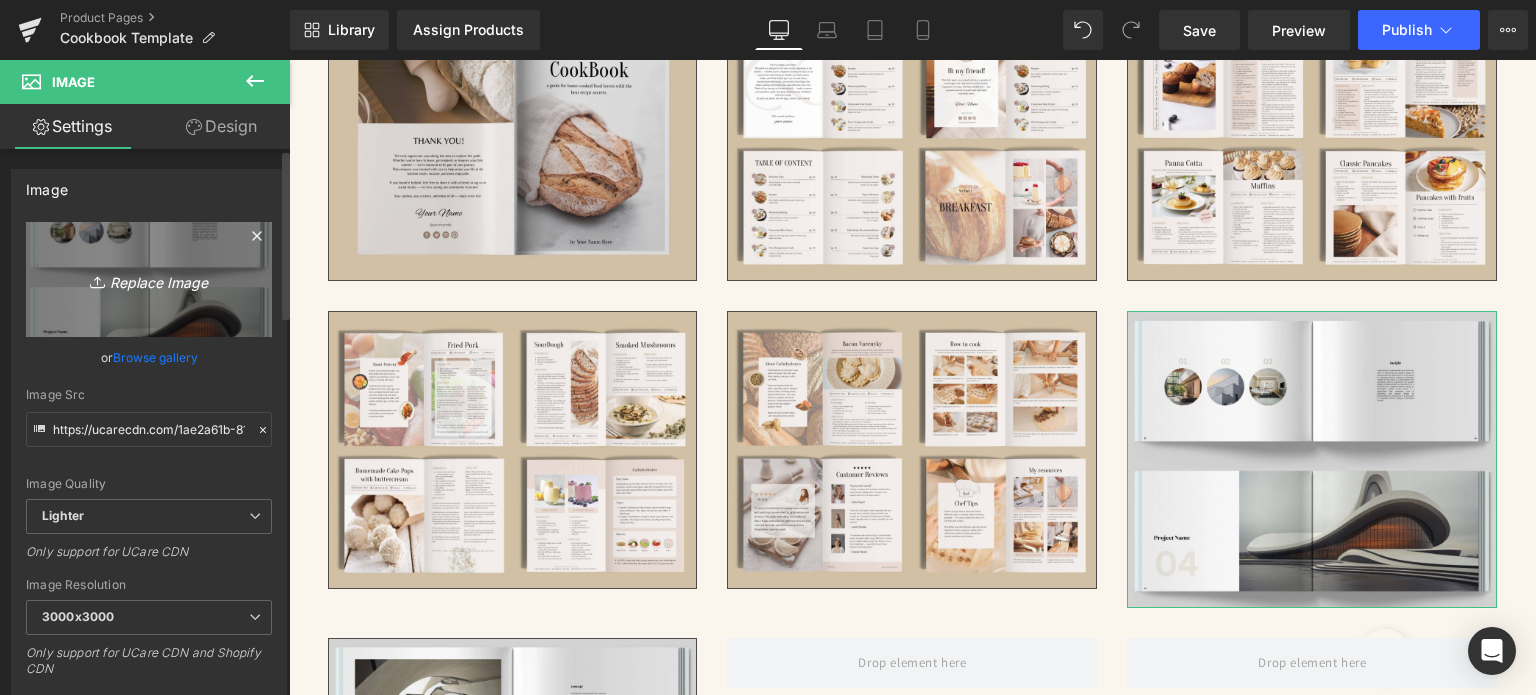 type on "C:\fakepath\10.jpg" 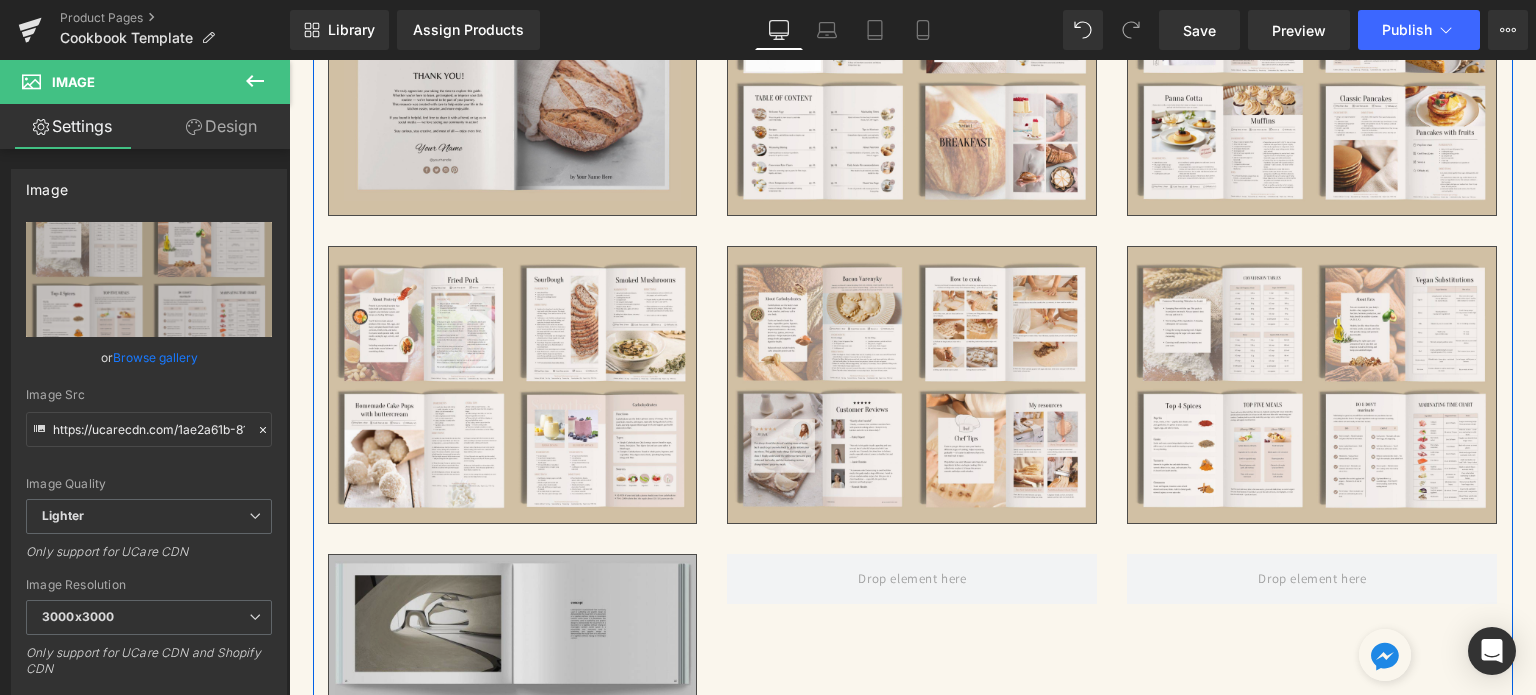scroll, scrollTop: 3700, scrollLeft: 0, axis: vertical 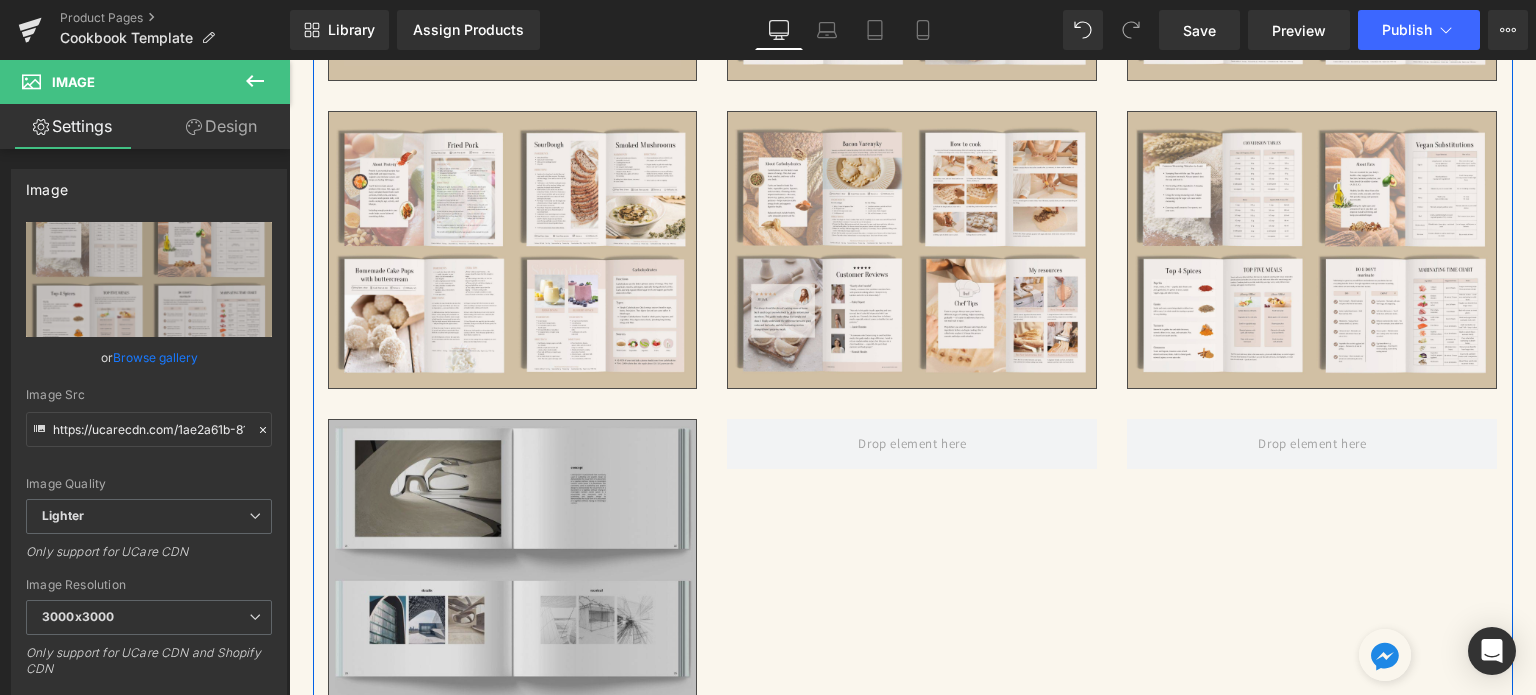 click at bounding box center (513, 567) 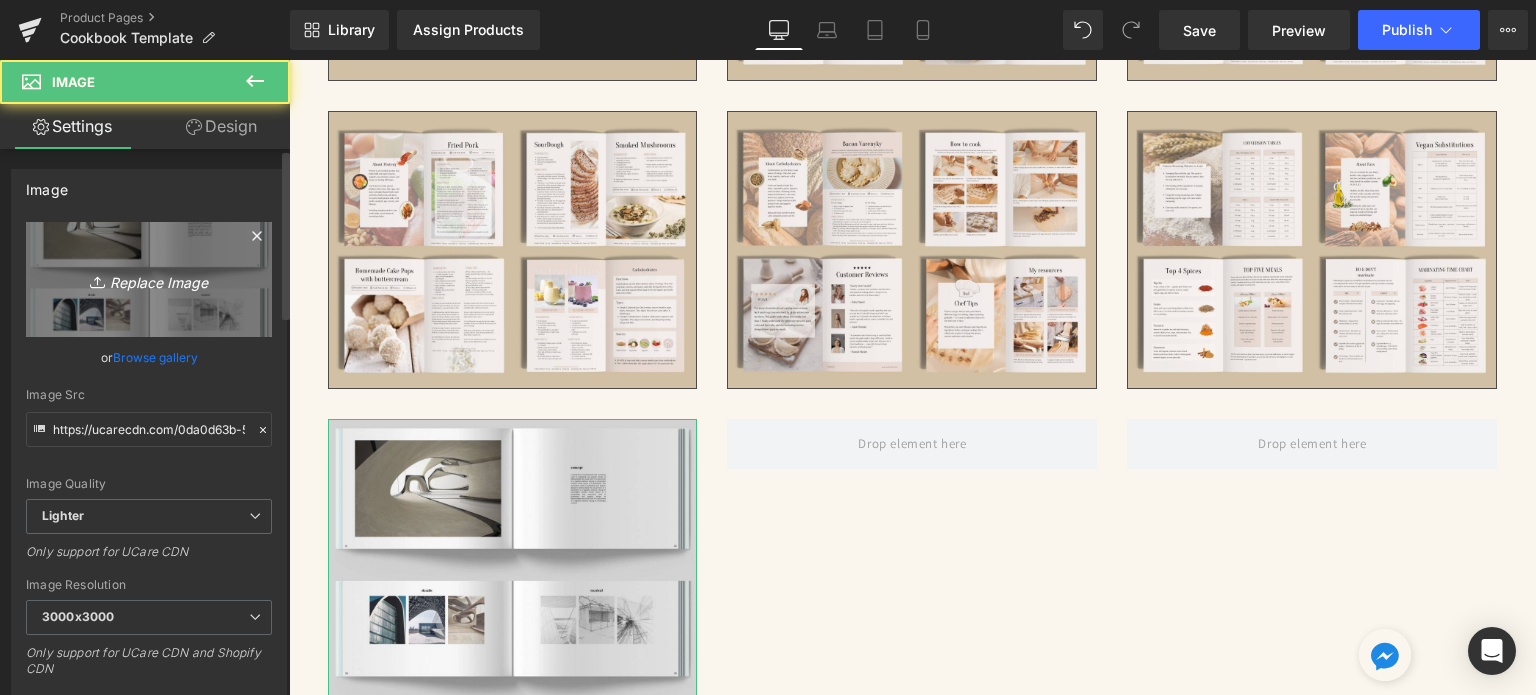 click on "Replace Image" at bounding box center [149, 279] 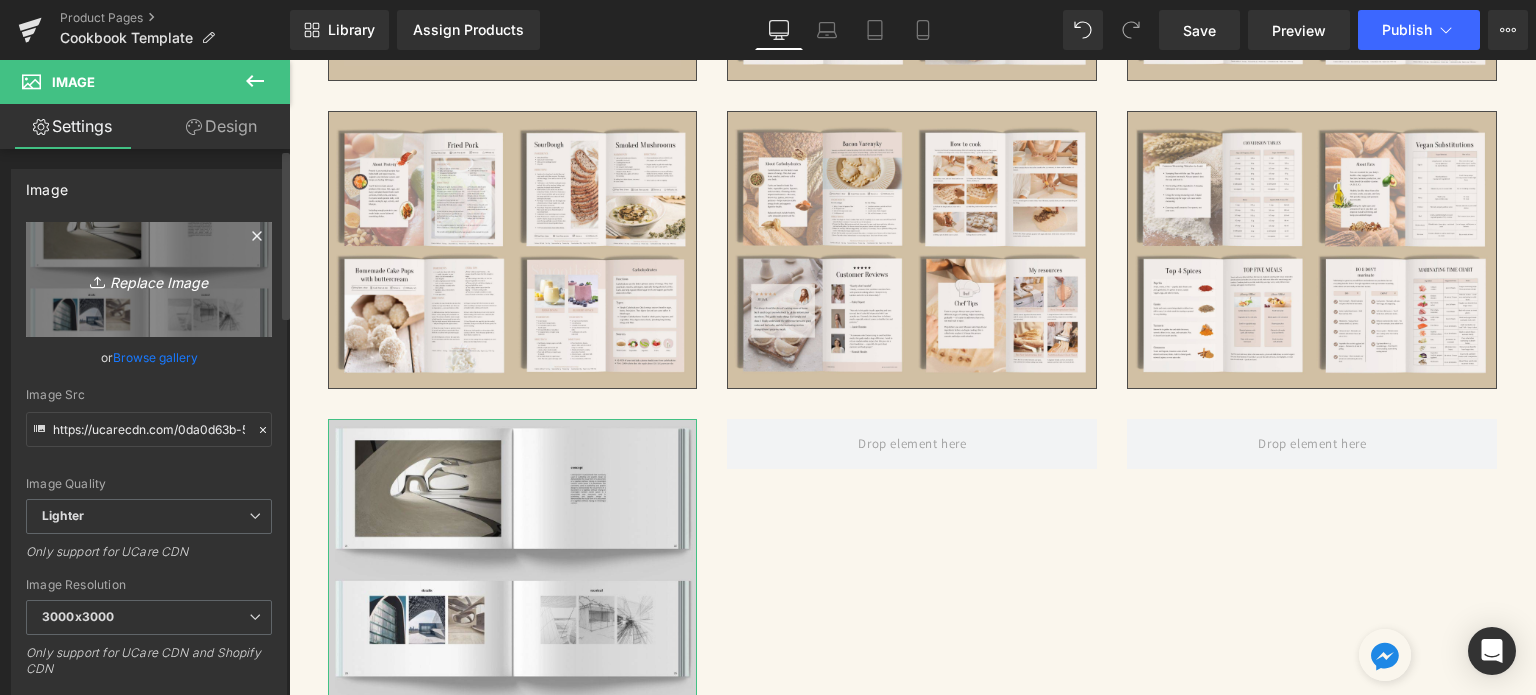type on "C:\fakepath\11.jpg" 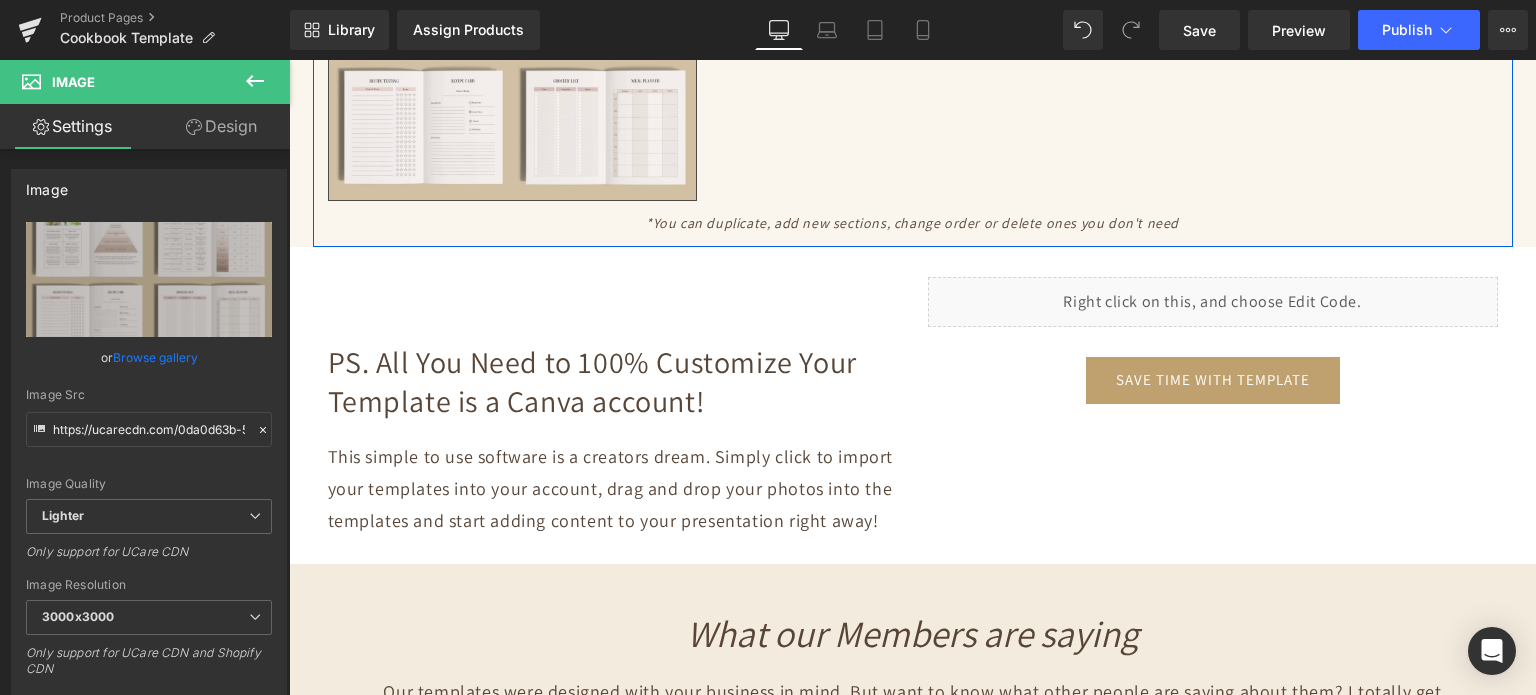 scroll, scrollTop: 4200, scrollLeft: 0, axis: vertical 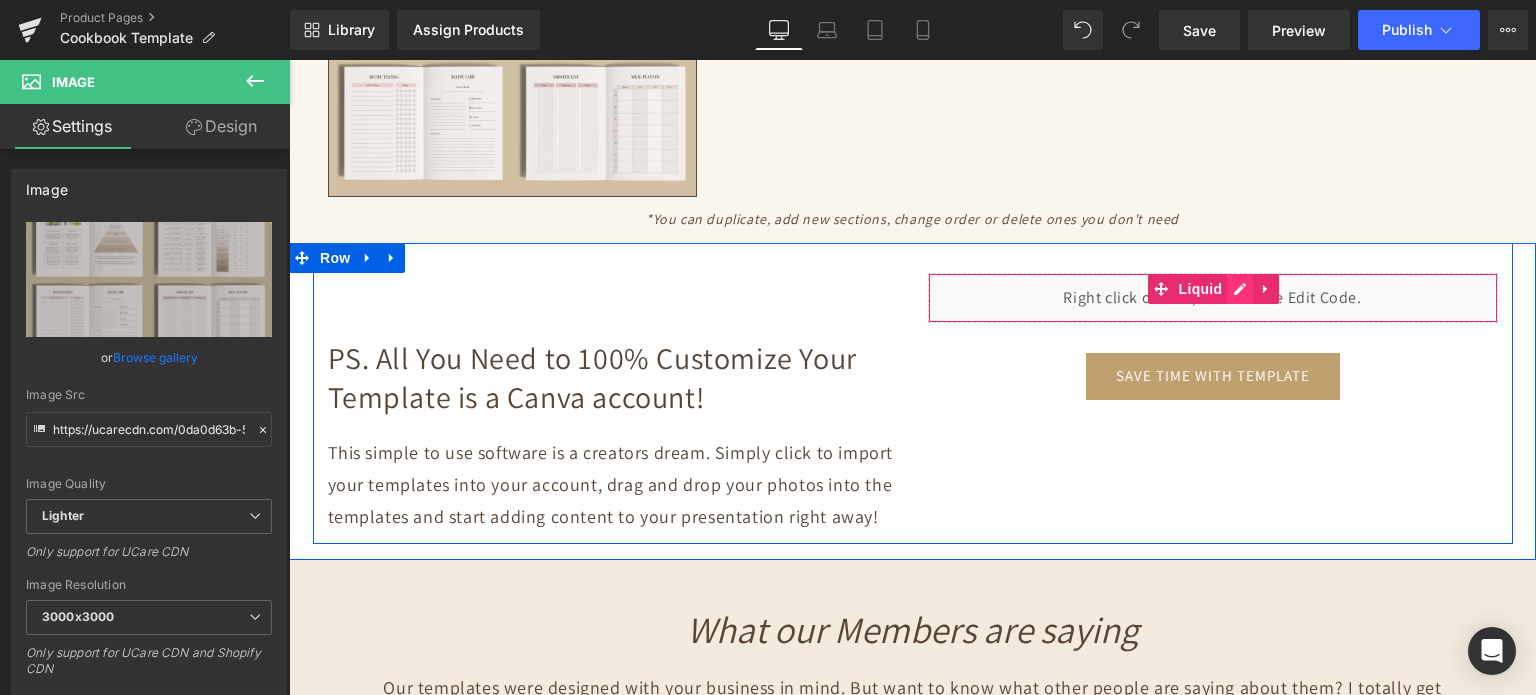 click on "Liquid" at bounding box center (1213, 298) 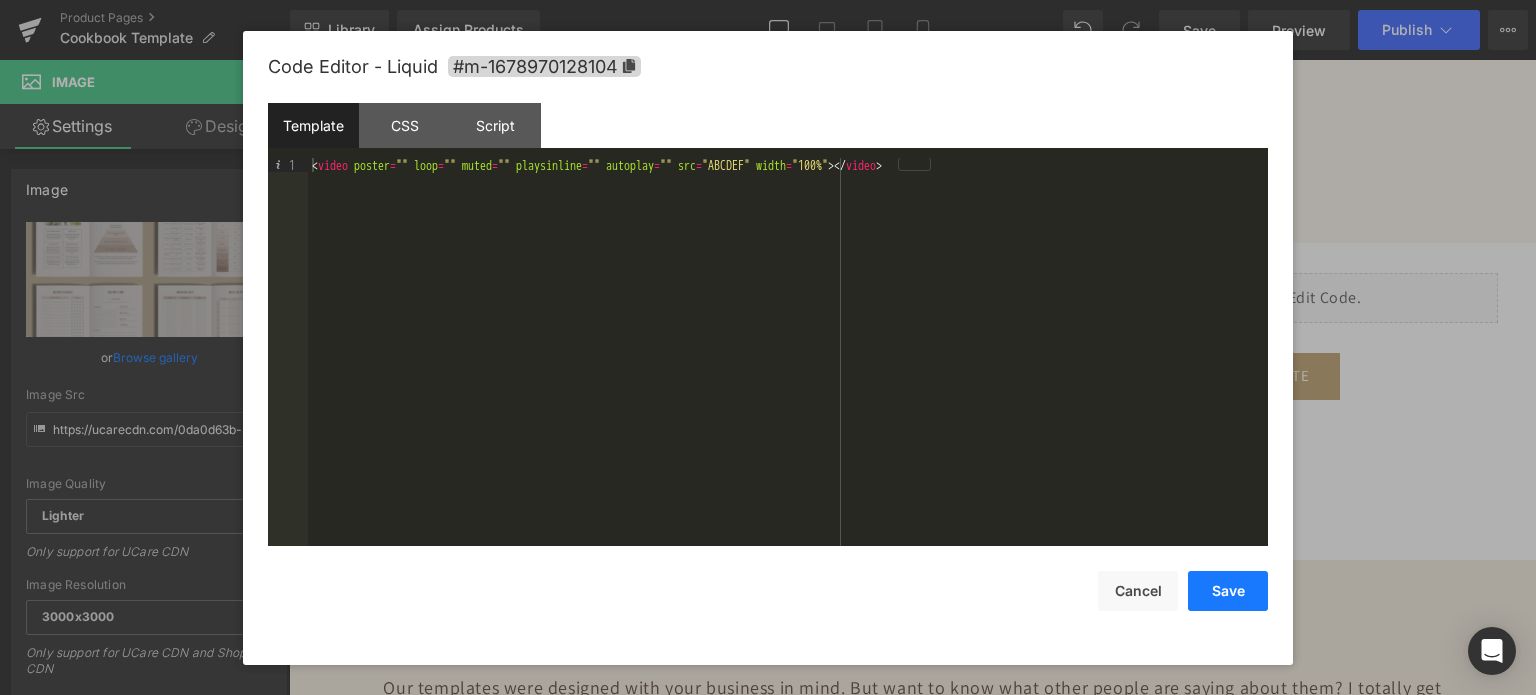 drag, startPoint x: 1241, startPoint y: 587, endPoint x: 1240, endPoint y: 565, distance: 22.022715 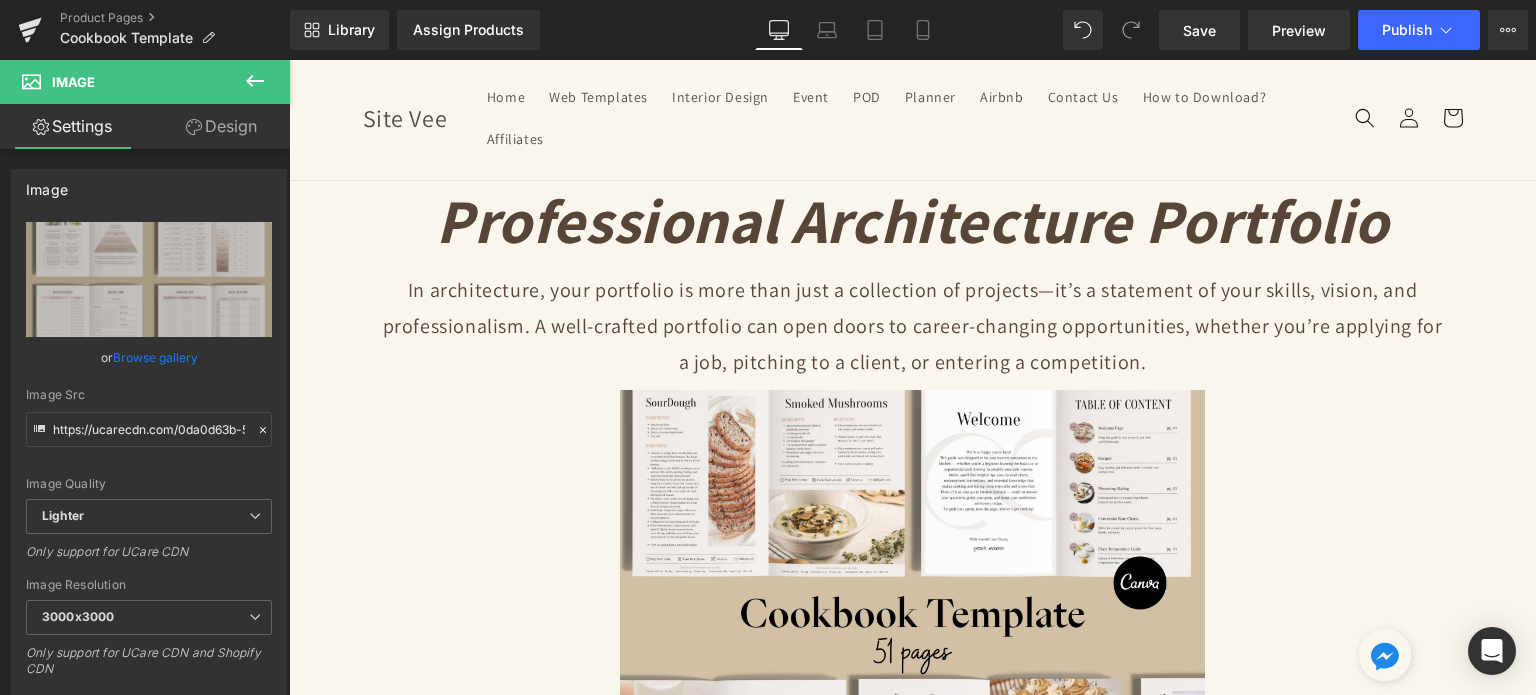 scroll, scrollTop: 0, scrollLeft: 0, axis: both 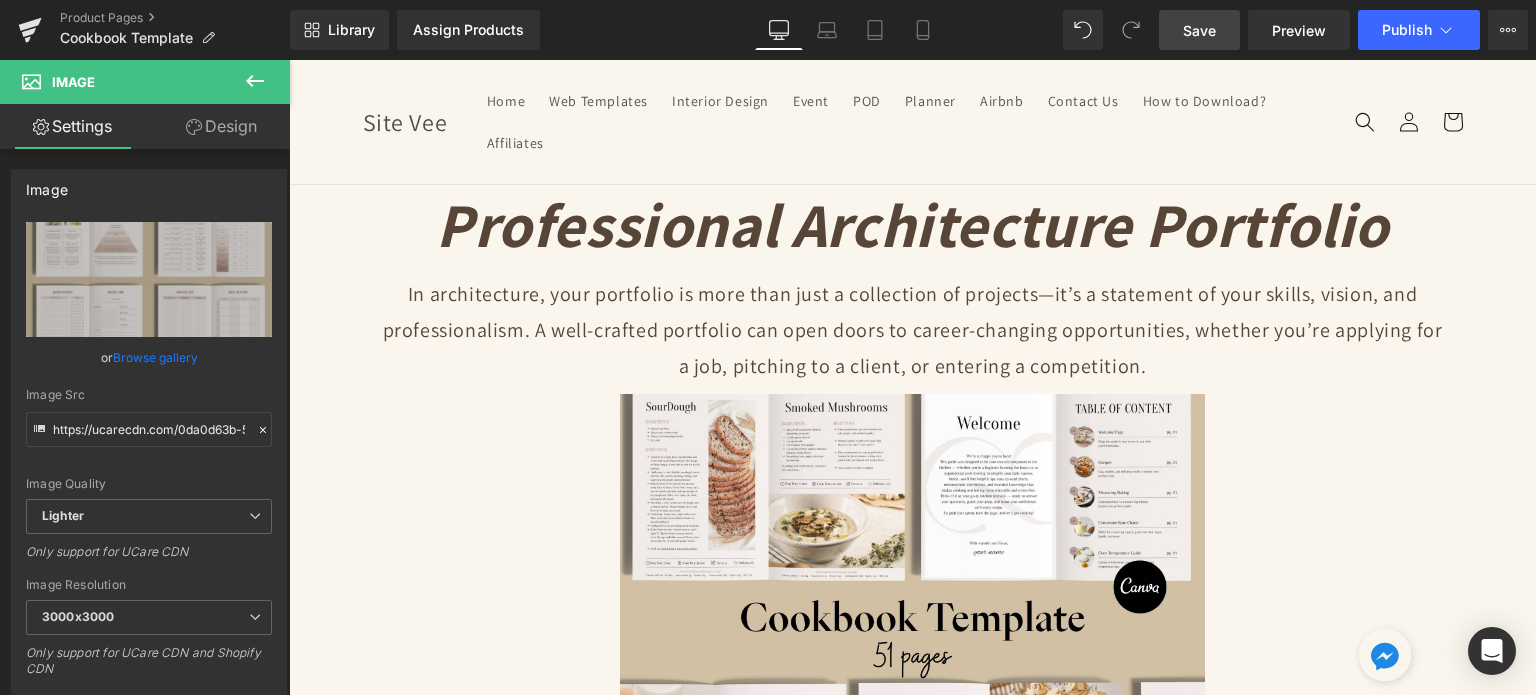 click on "Save" at bounding box center [1199, 30] 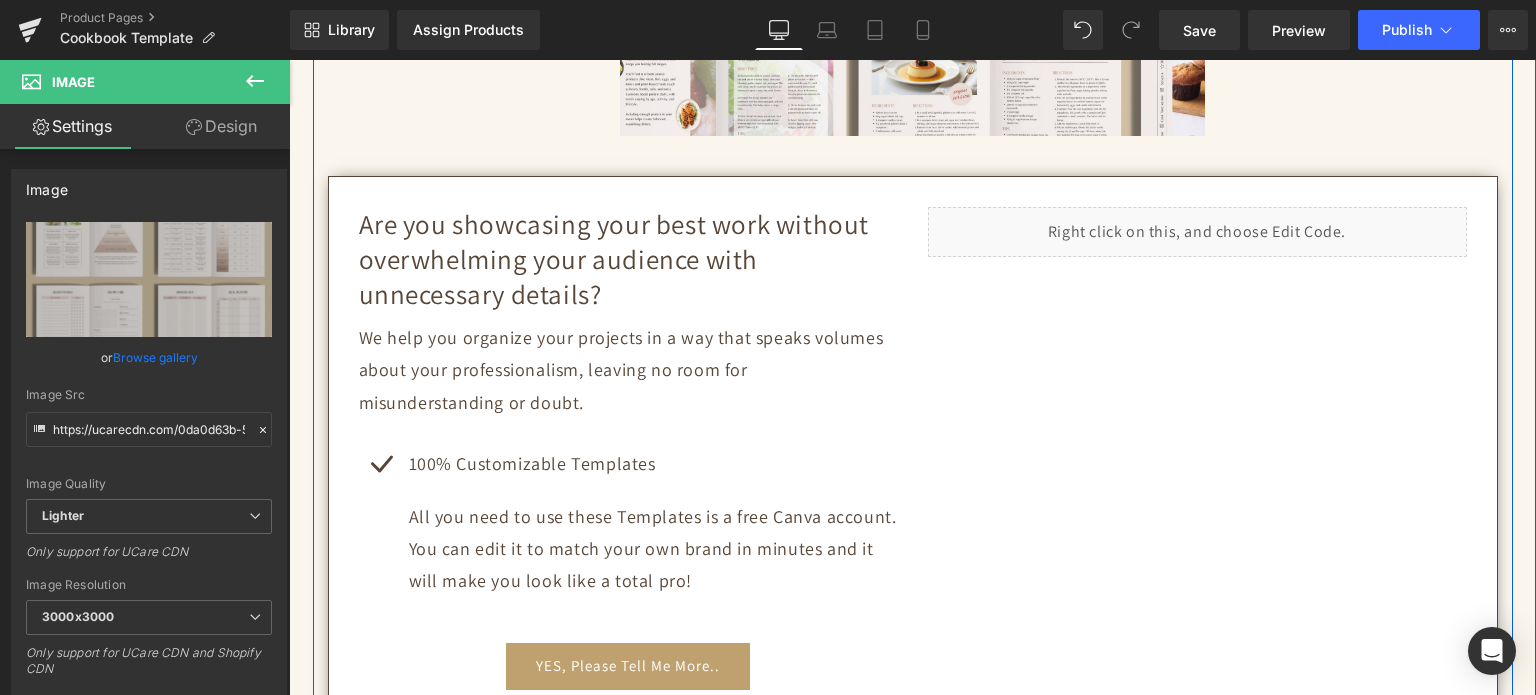 scroll, scrollTop: 700, scrollLeft: 0, axis: vertical 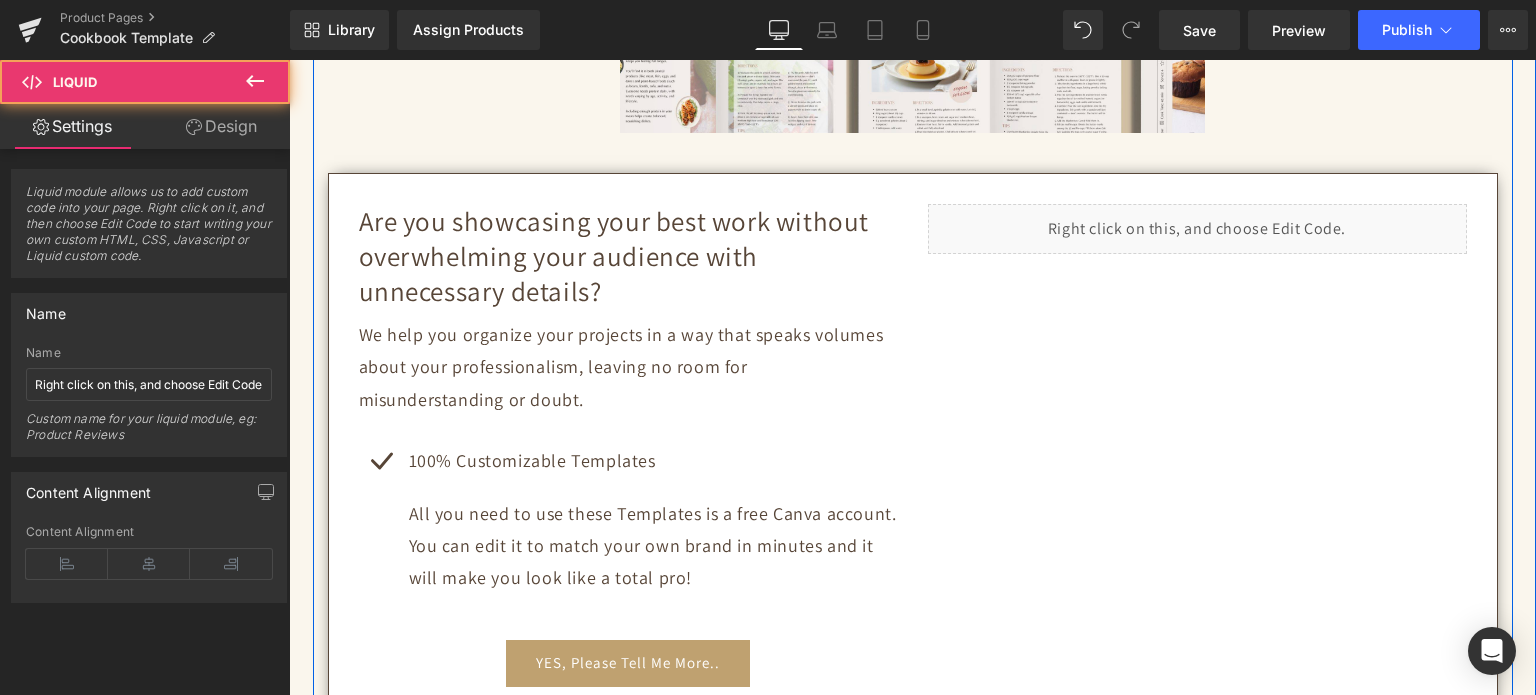 click on "Liquid" at bounding box center [1197, 229] 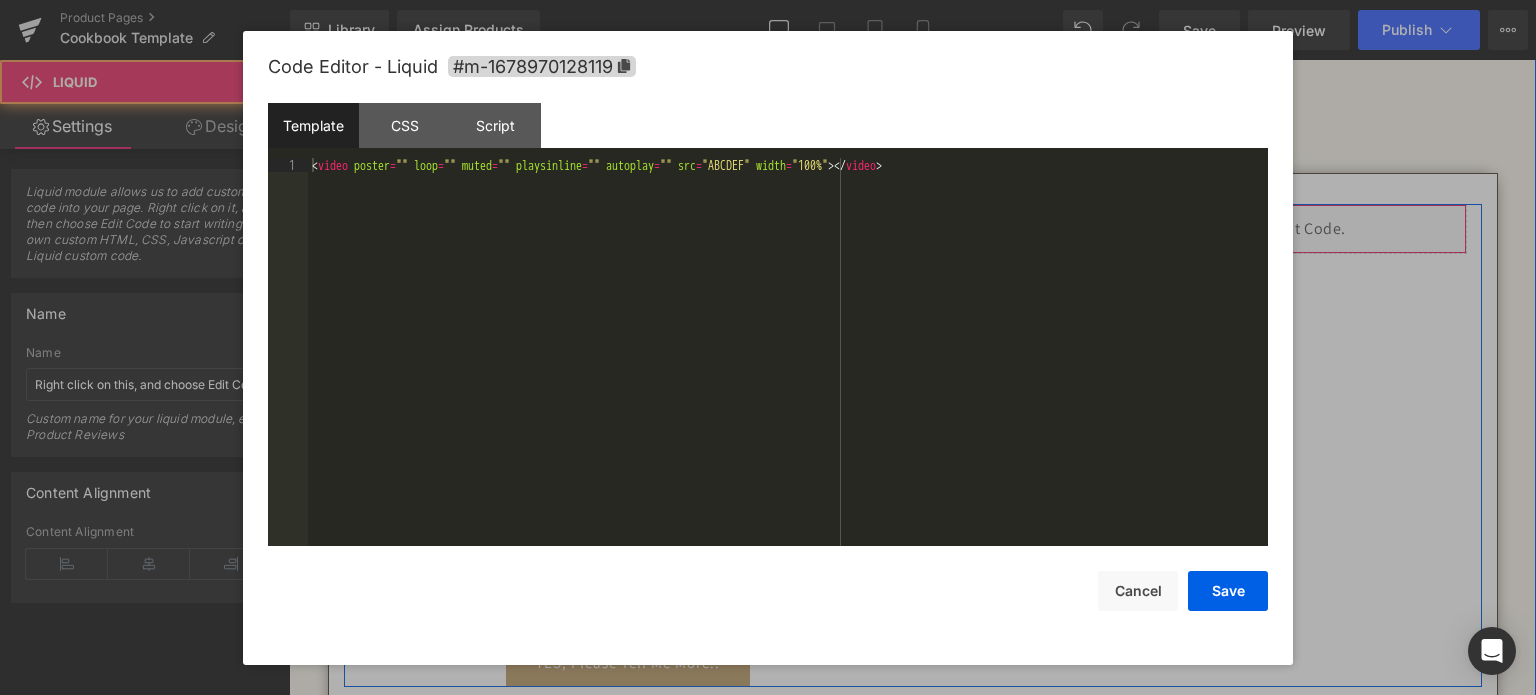 click on "Liquid" at bounding box center [1197, 229] 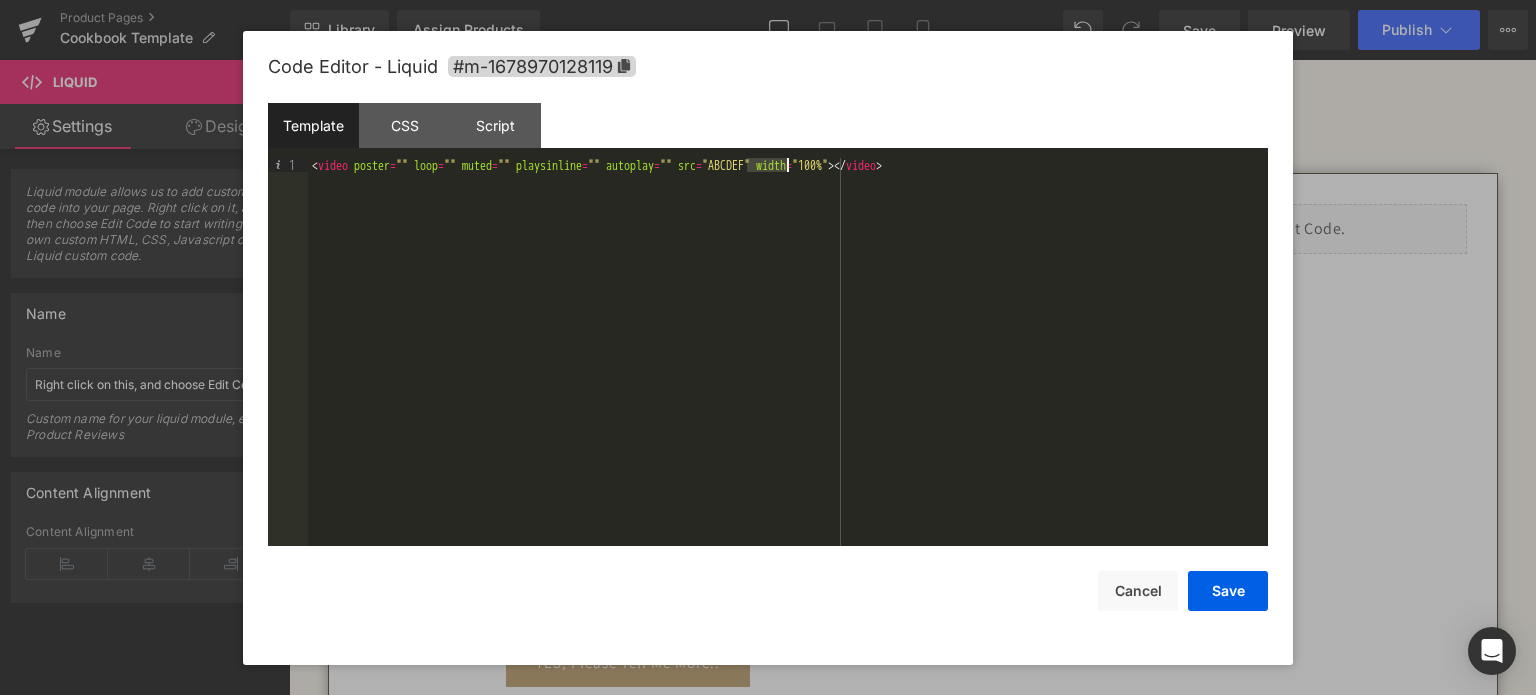 drag, startPoint x: 748, startPoint y: 164, endPoint x: 784, endPoint y: 164, distance: 36 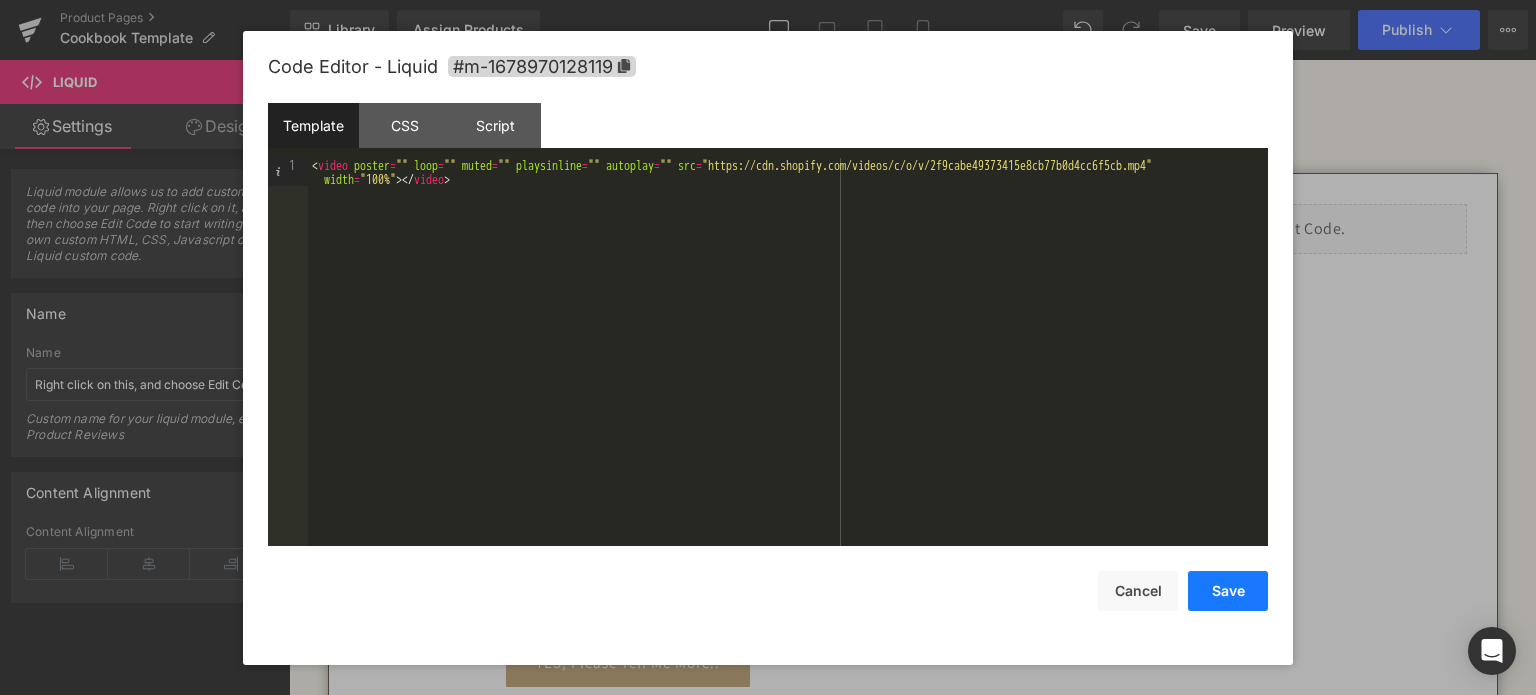 click on "Save" at bounding box center (1228, 591) 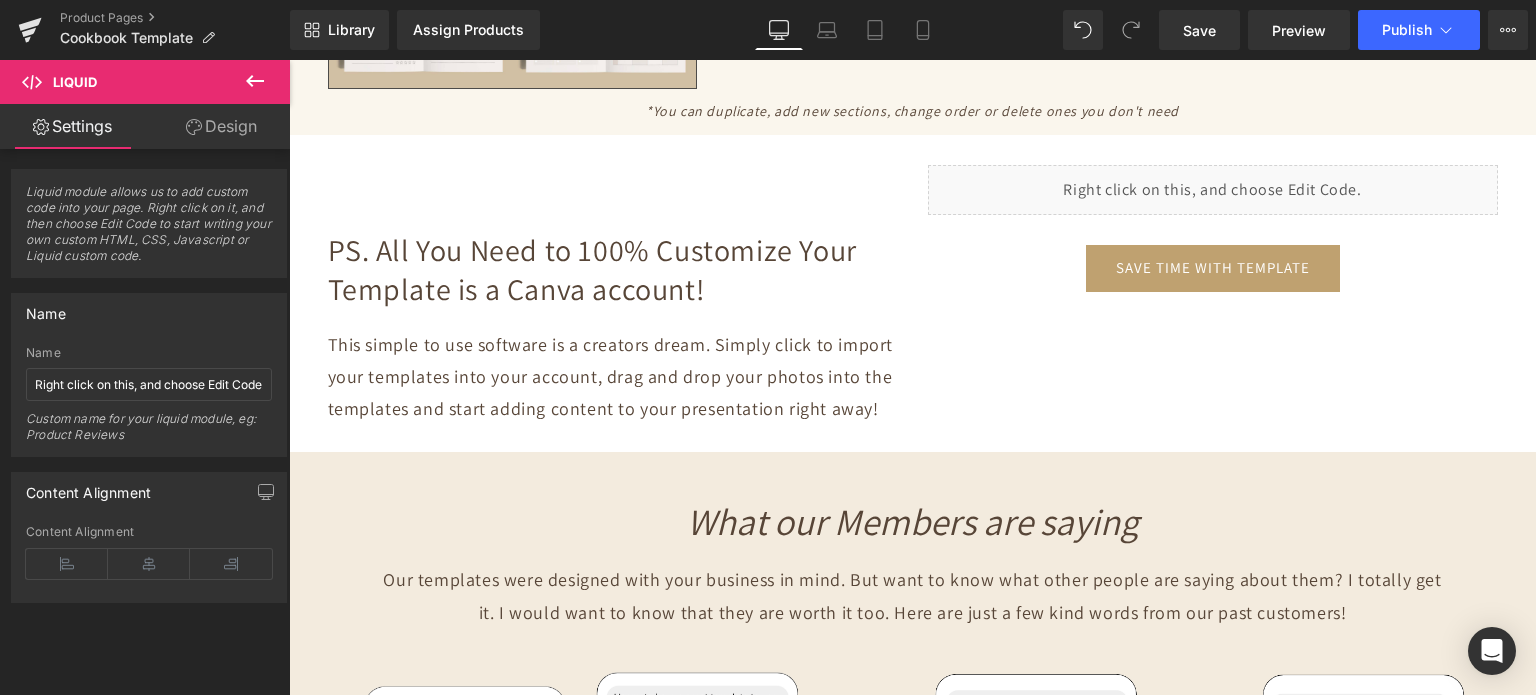 scroll, scrollTop: 4200, scrollLeft: 0, axis: vertical 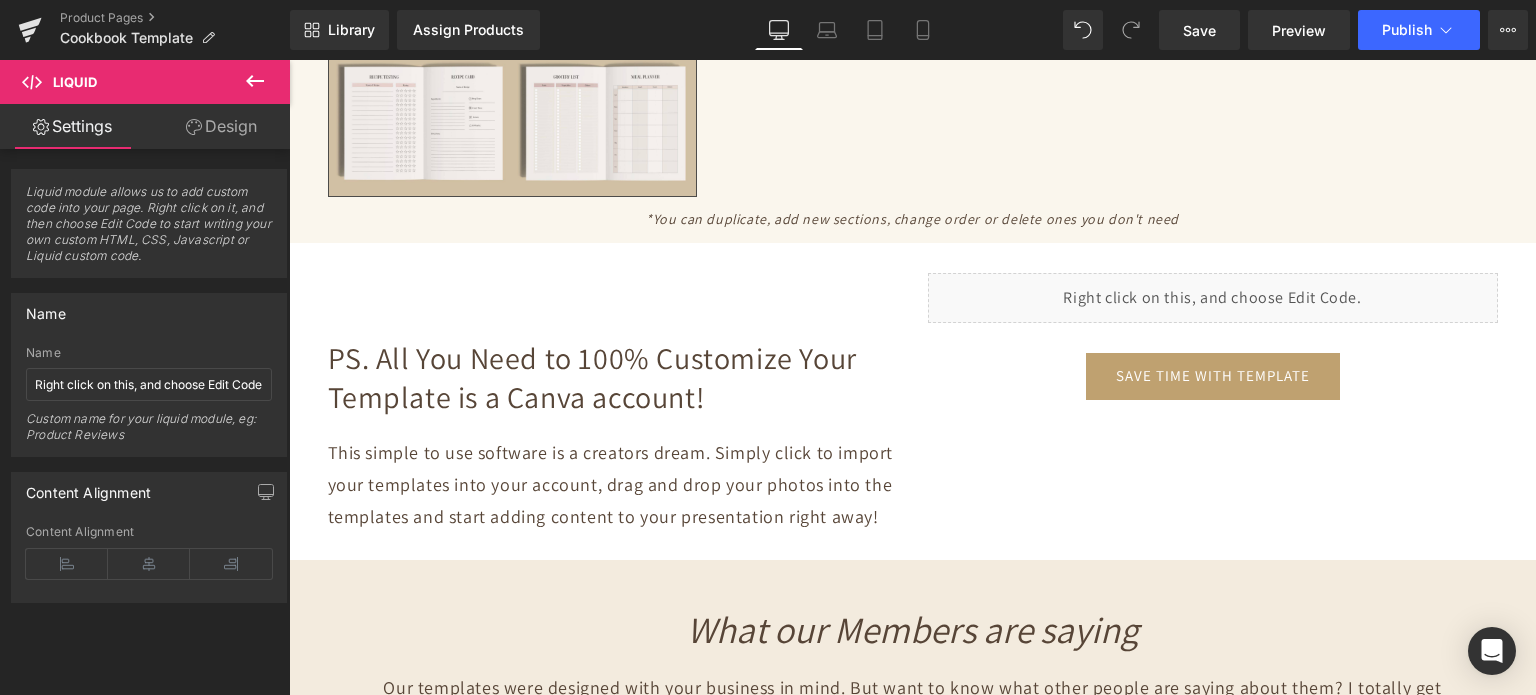 click on "Liquid" at bounding box center [1213, 298] 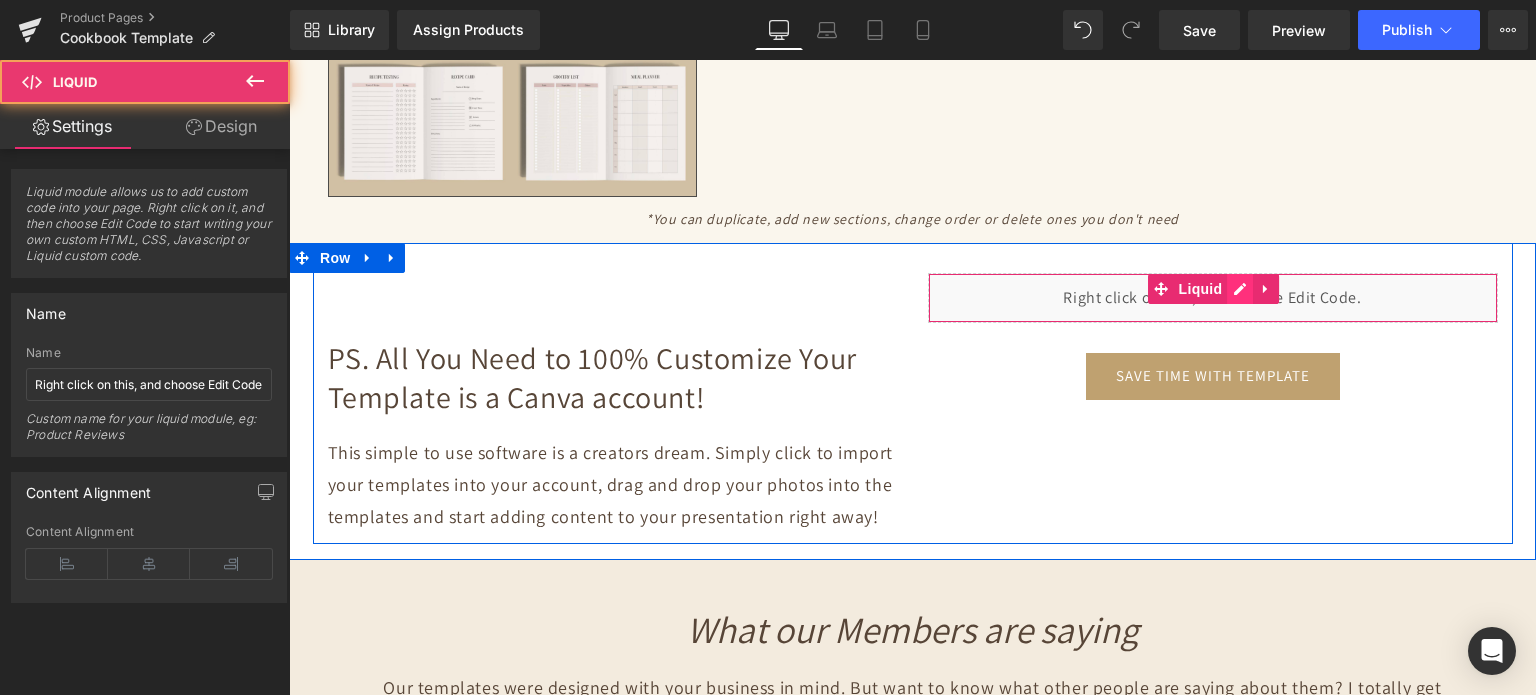 click on "Liquid" at bounding box center (1213, 298) 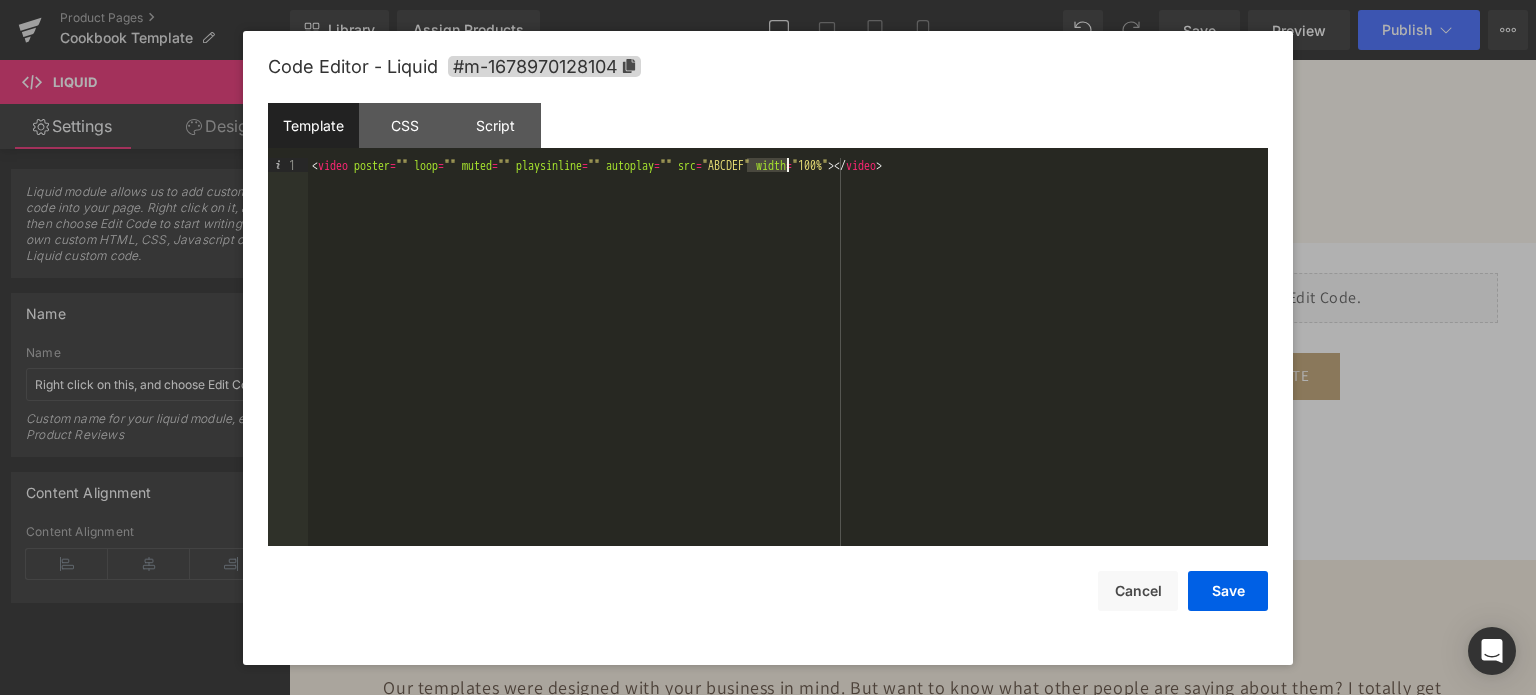 drag, startPoint x: 748, startPoint y: 166, endPoint x: 784, endPoint y: 167, distance: 36.013885 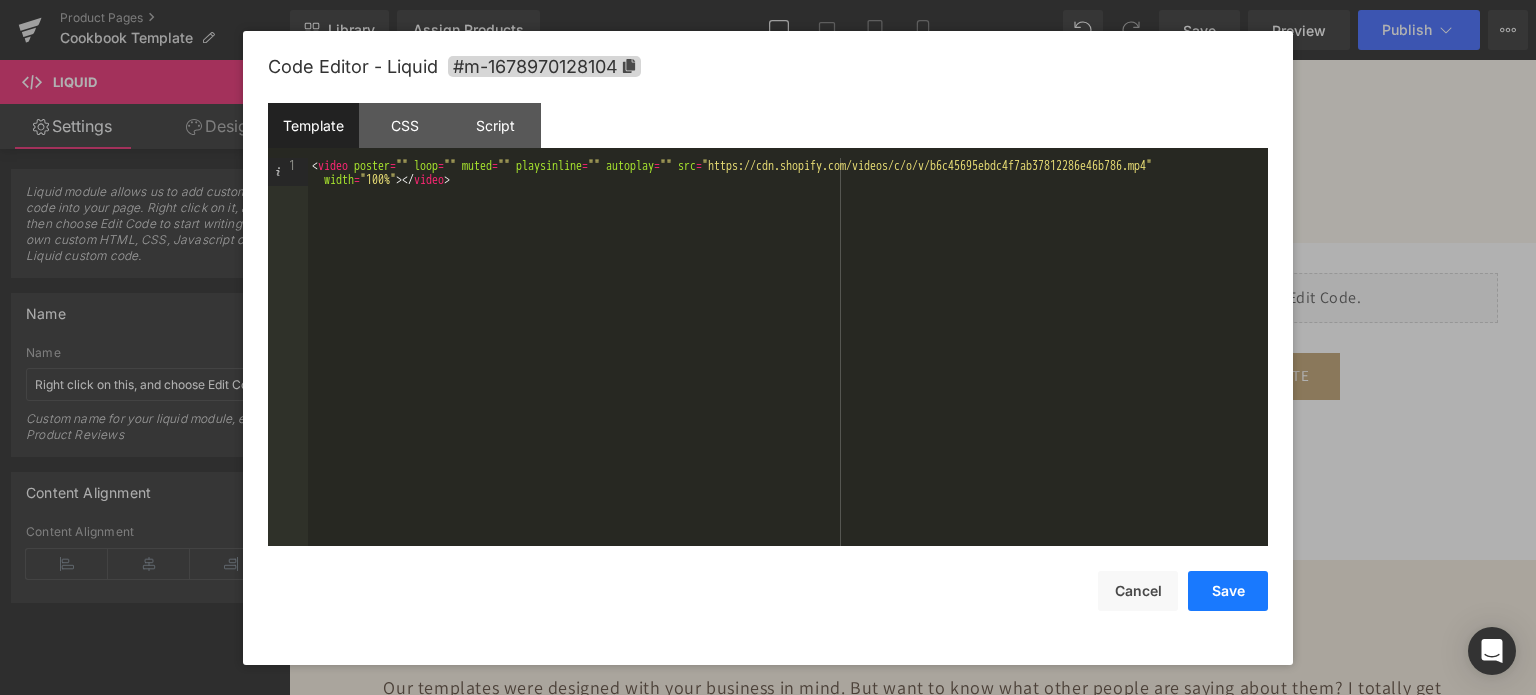 click on "Save" at bounding box center [1228, 591] 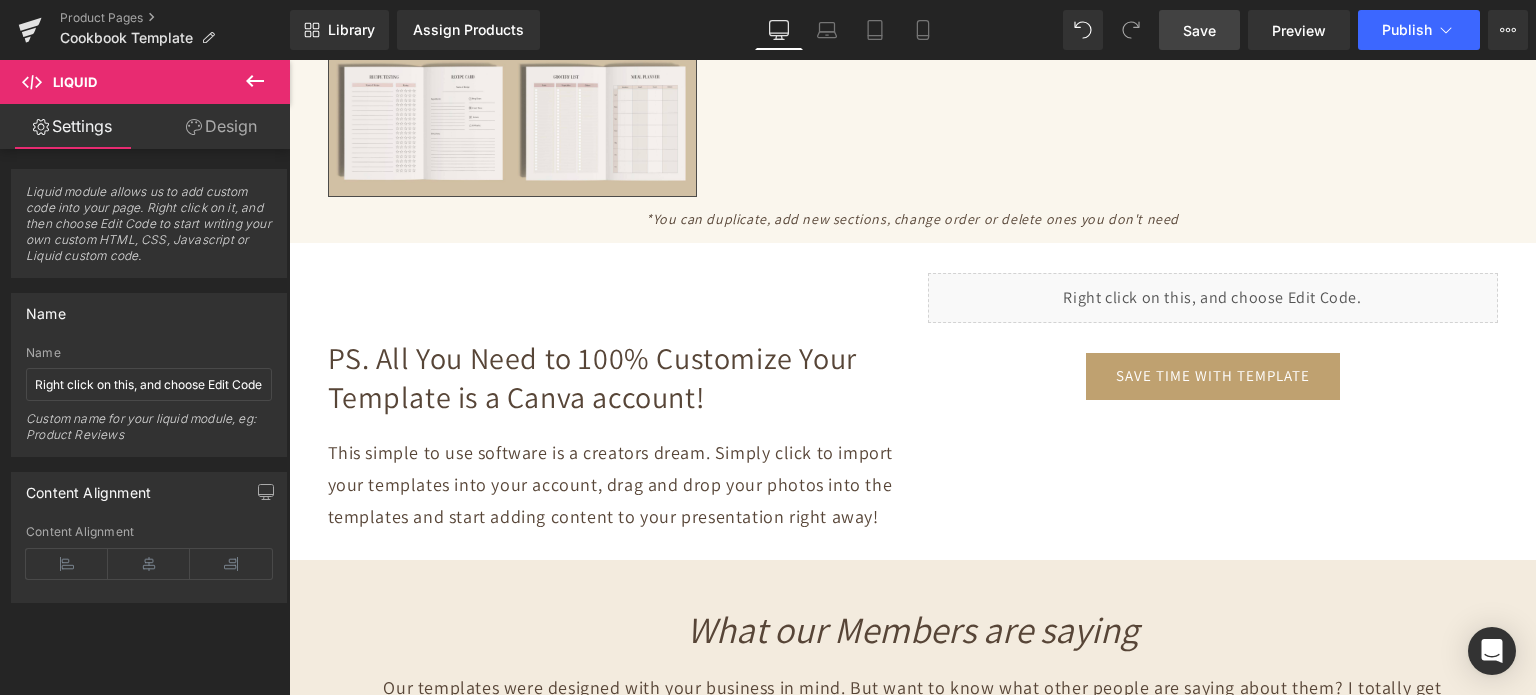 click on "Save" at bounding box center [1199, 30] 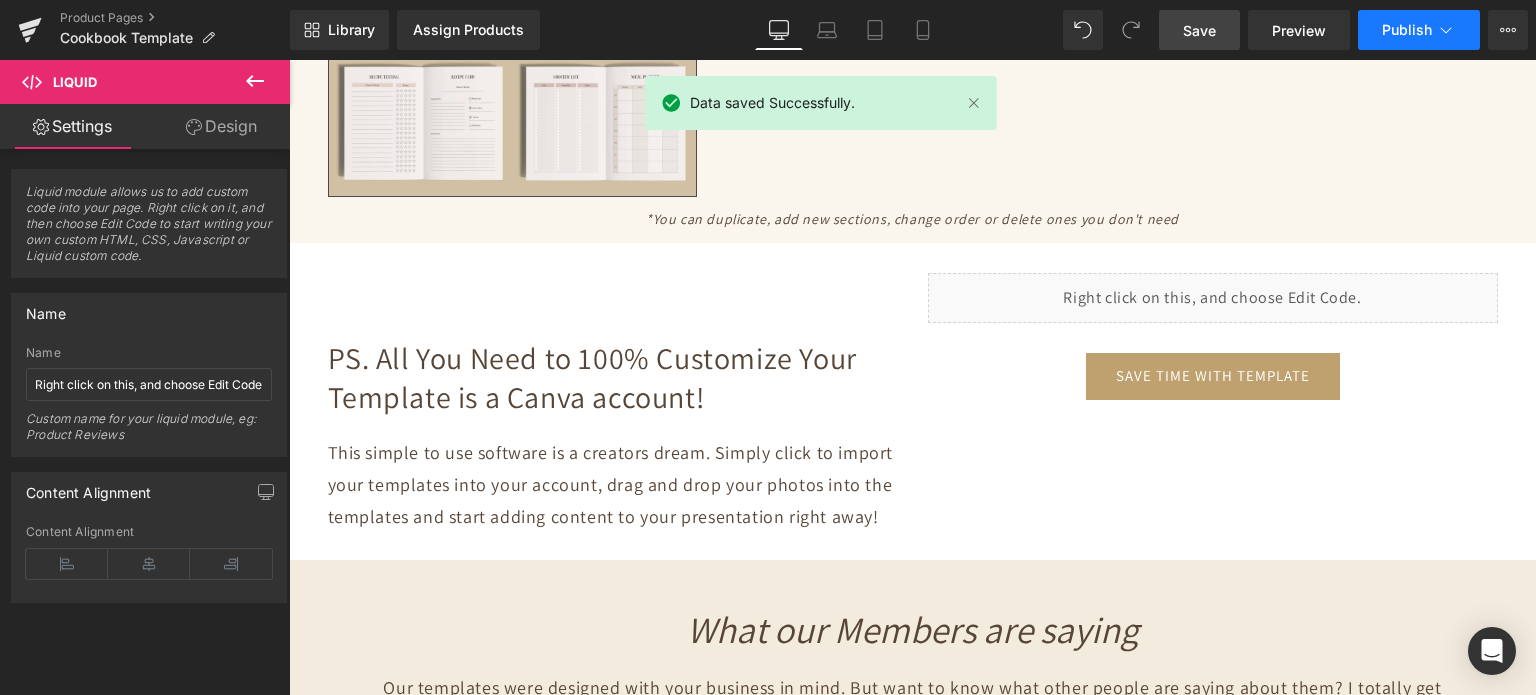 click on "Publish" at bounding box center [1419, 30] 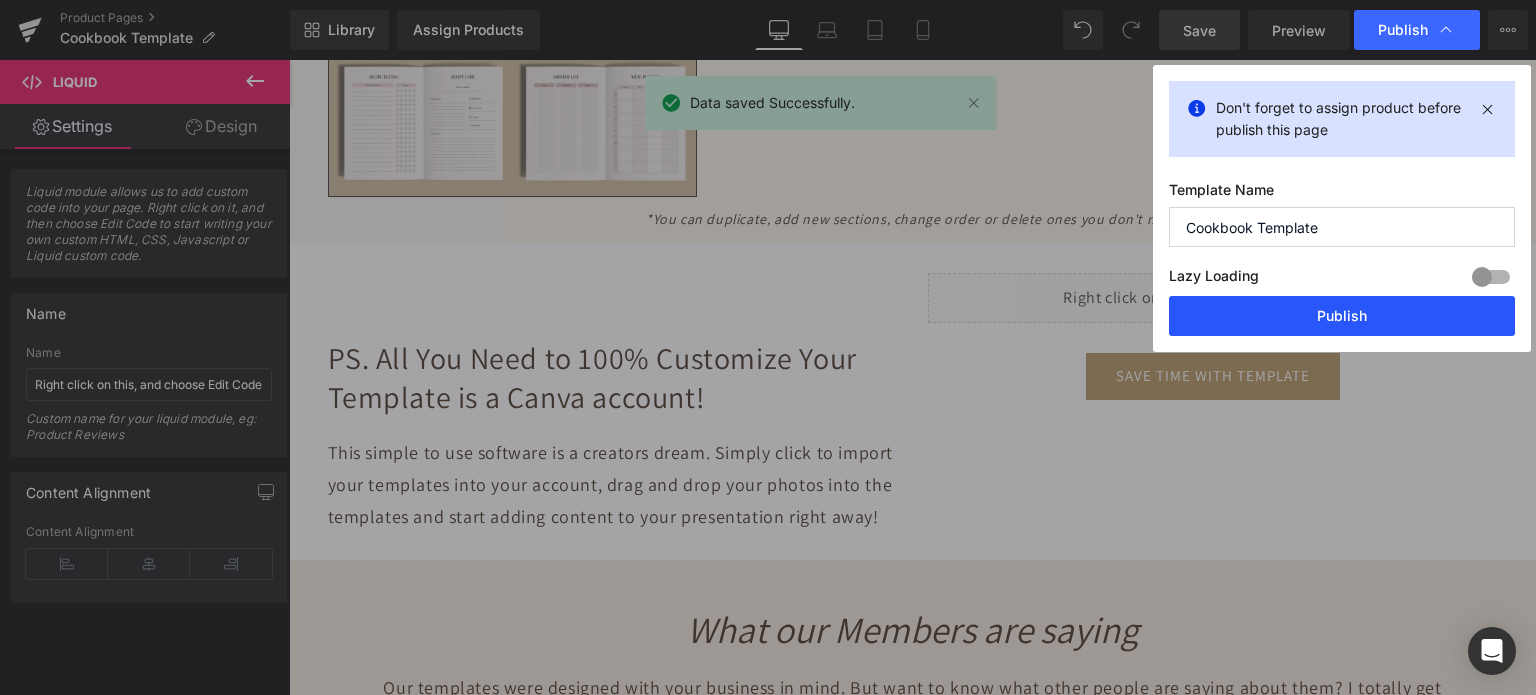 click on "Publish" at bounding box center (1342, 316) 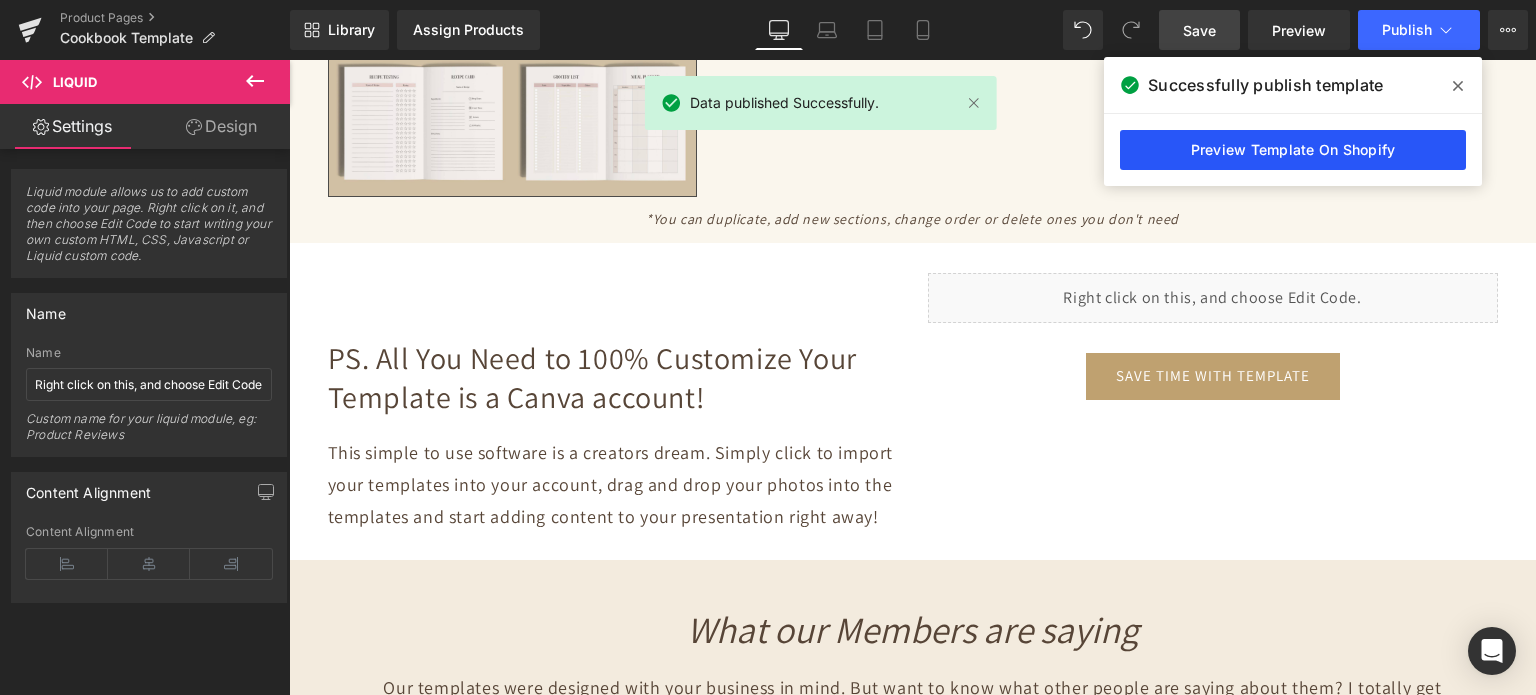 click on "Preview Template On Shopify" at bounding box center [1293, 150] 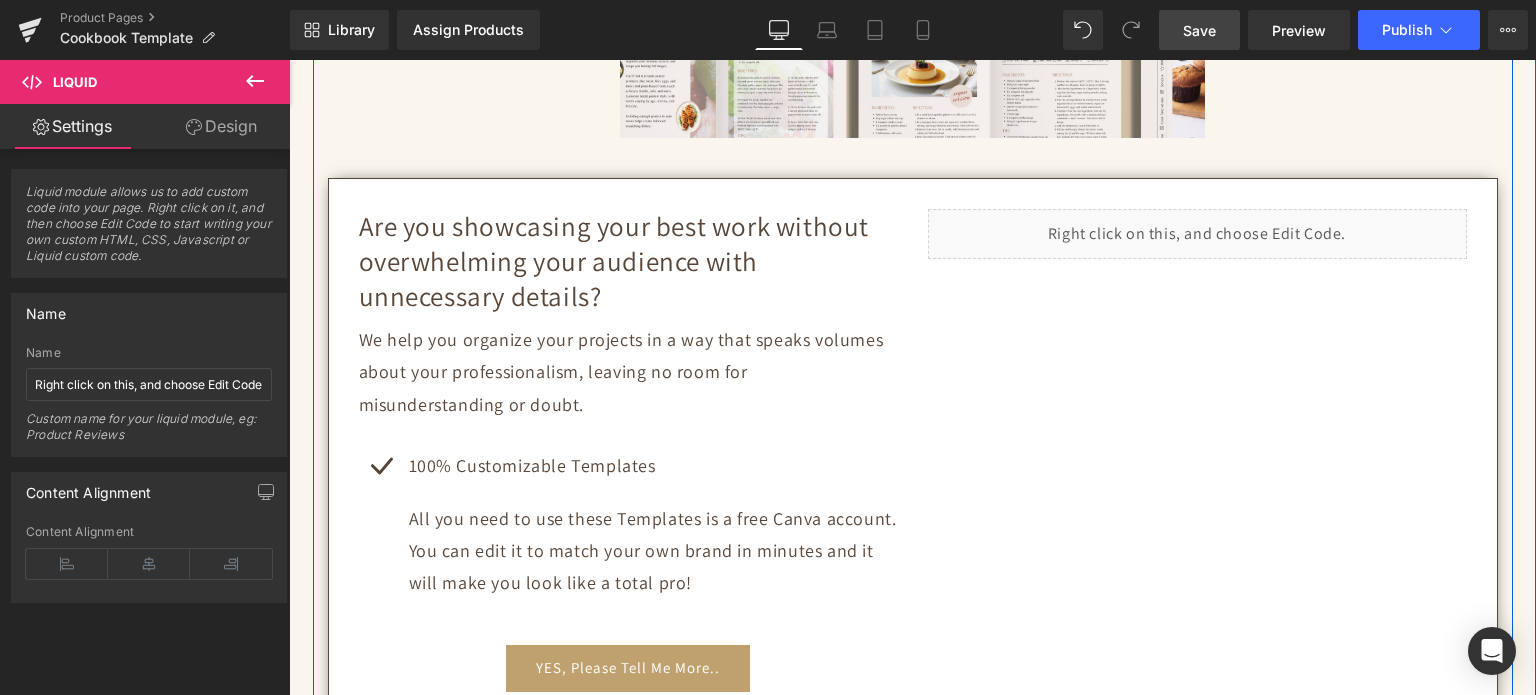 scroll, scrollTop: 700, scrollLeft: 0, axis: vertical 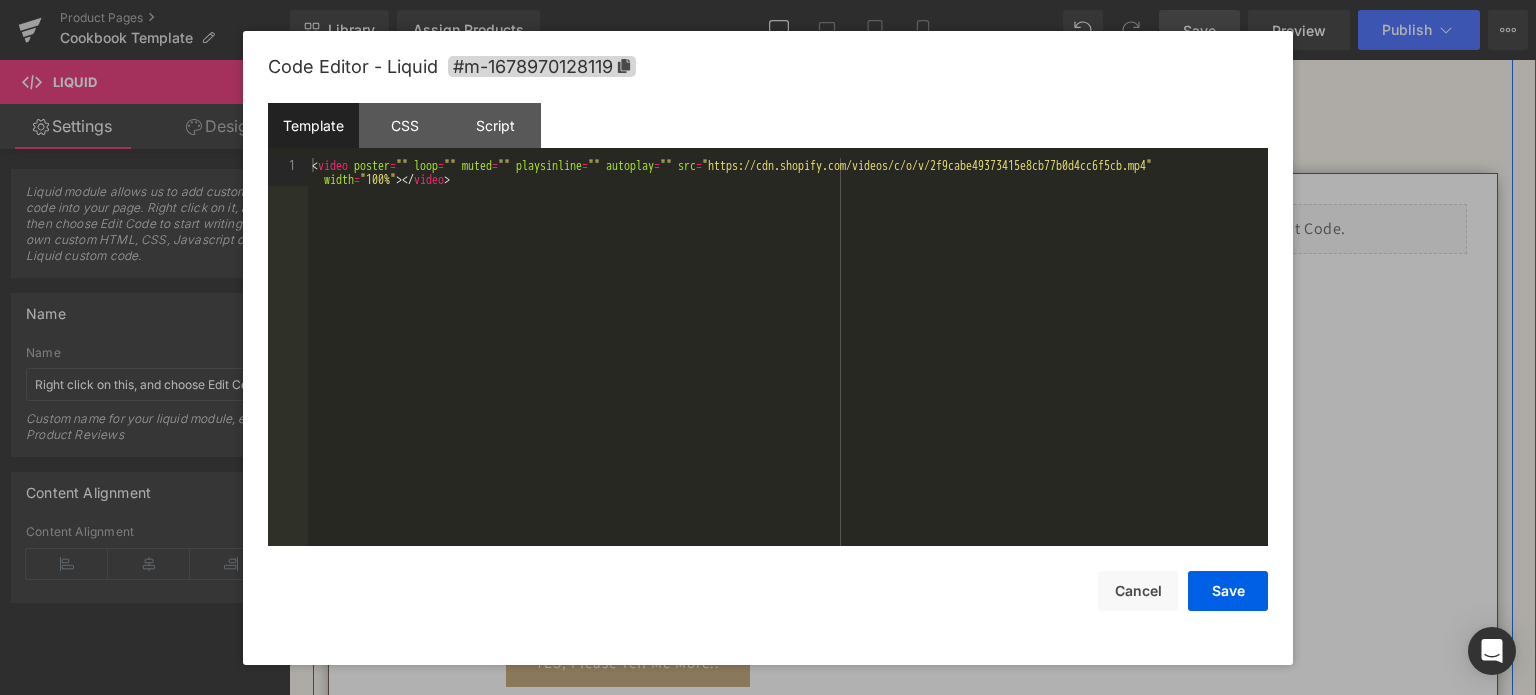 click on "Liquid" at bounding box center (1197, 229) 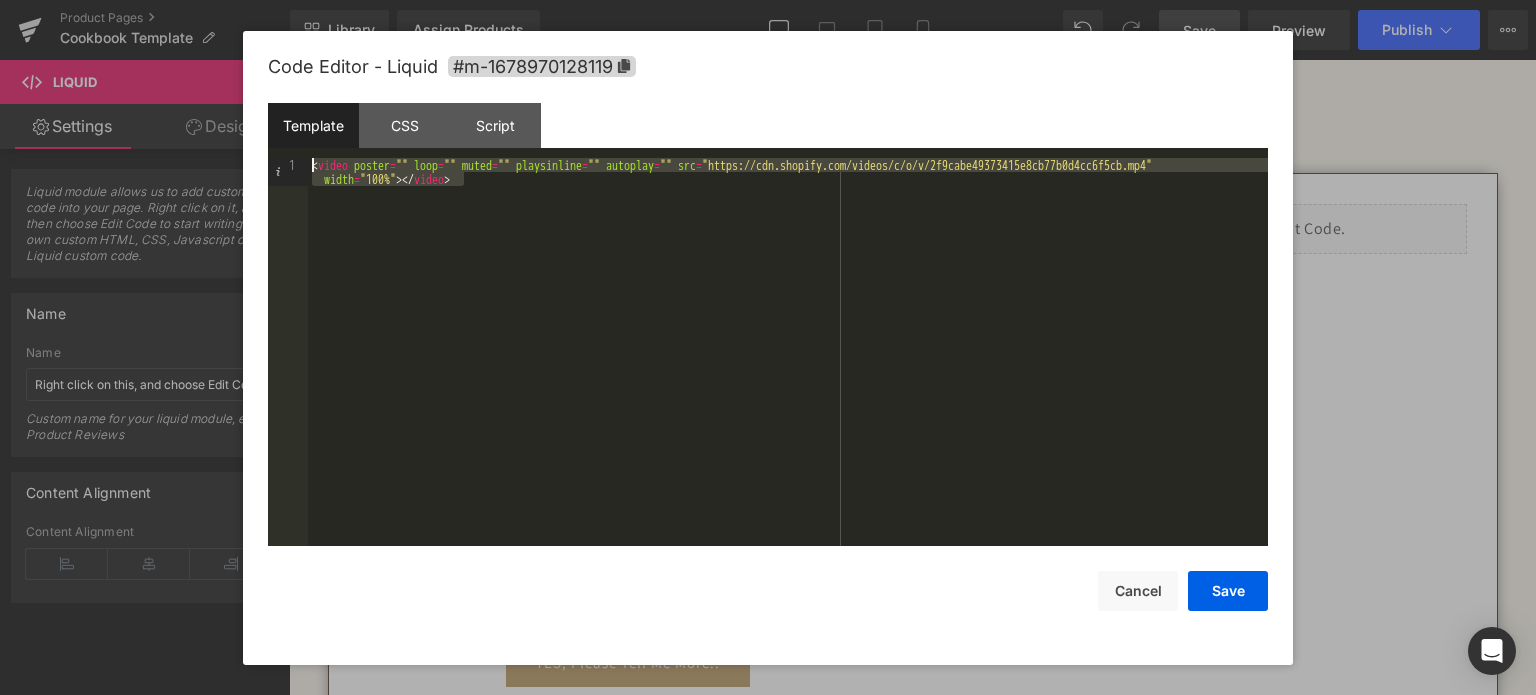 drag, startPoint x: 475, startPoint y: 188, endPoint x: 305, endPoint y: 148, distance: 174.64249 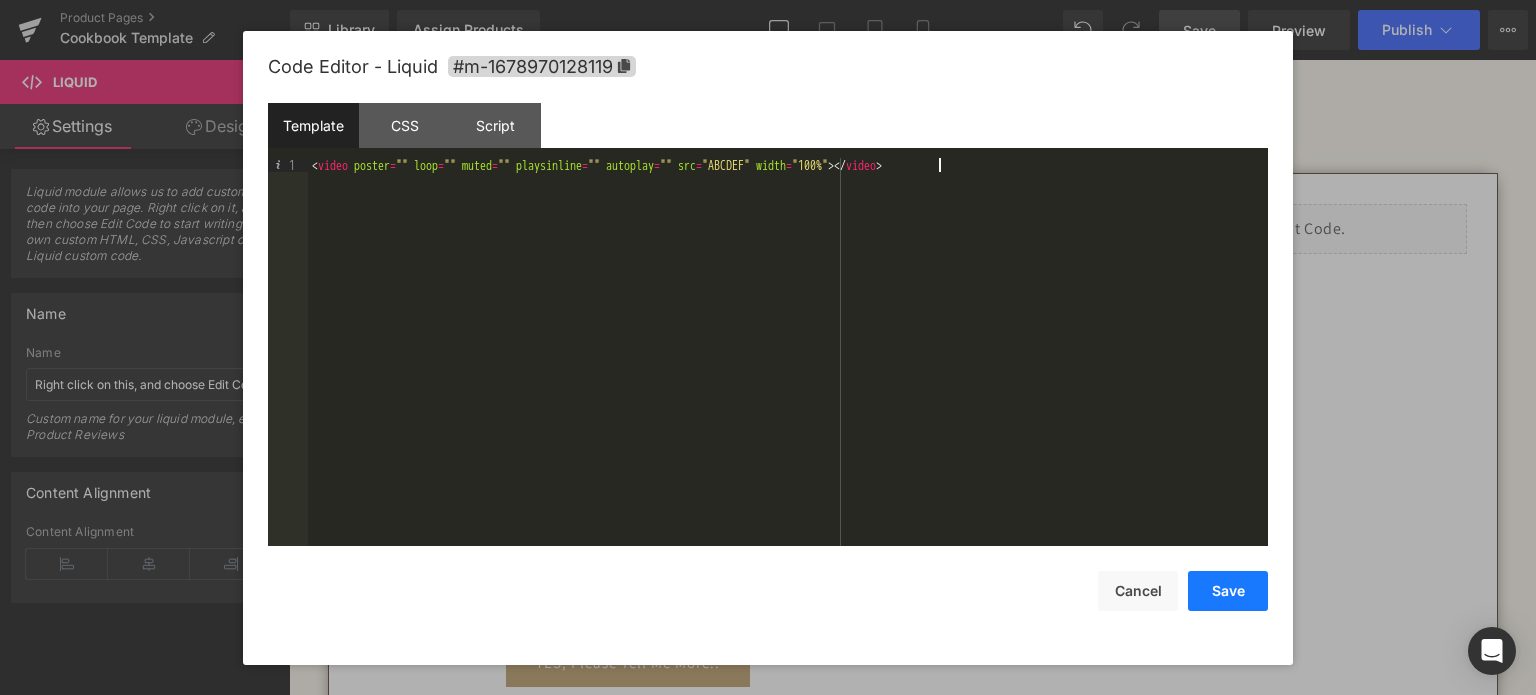 drag, startPoint x: 1232, startPoint y: 591, endPoint x: 1230, endPoint y: 575, distance: 16.124516 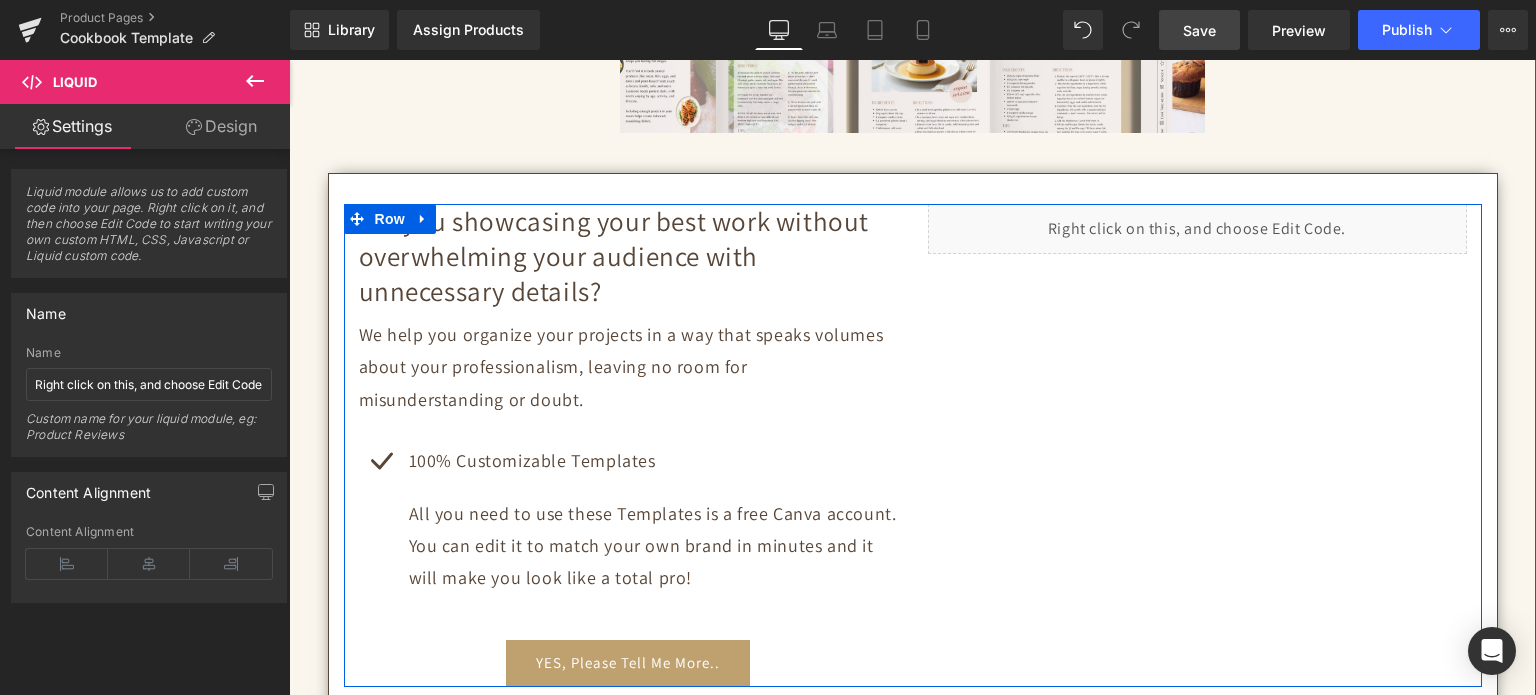 drag, startPoint x: 1219, startPoint y: 226, endPoint x: 1212, endPoint y: 283, distance: 57.428215 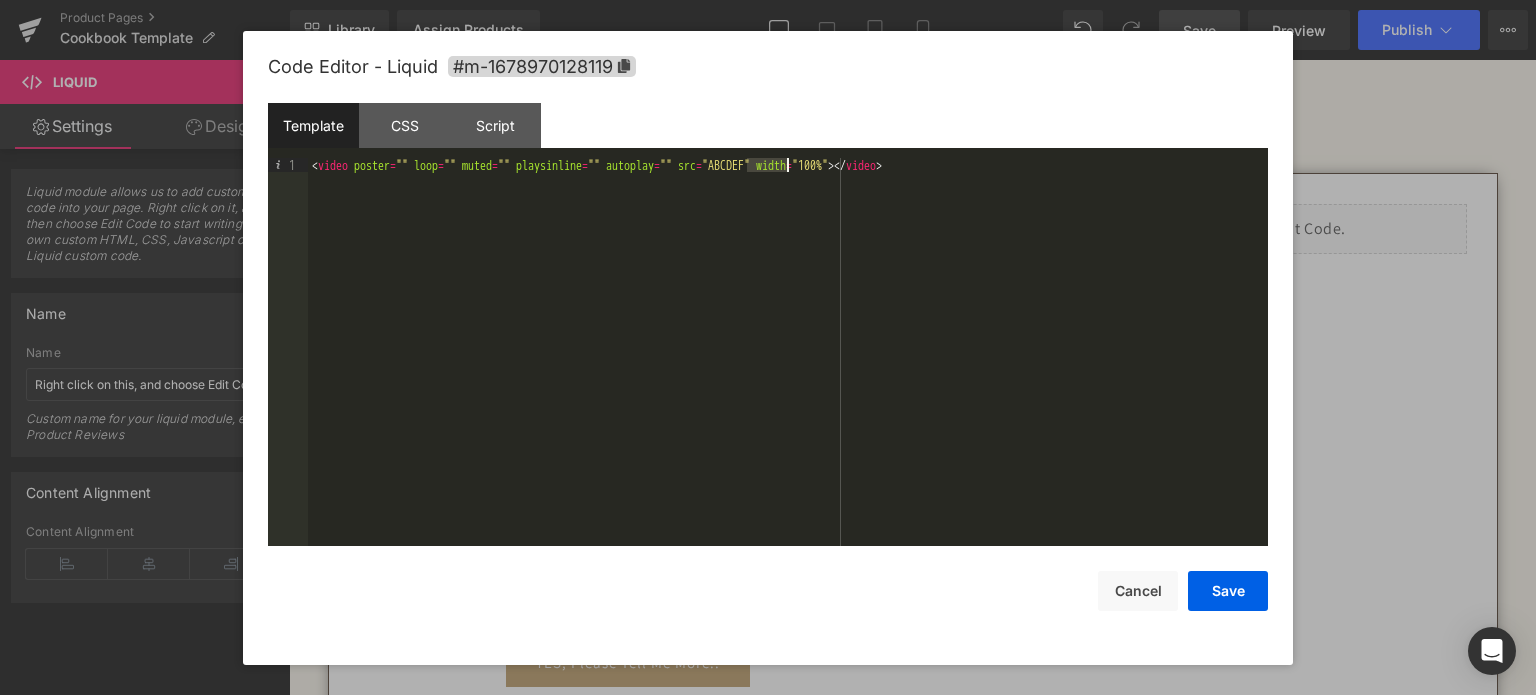 drag, startPoint x: 749, startPoint y: 162, endPoint x: 784, endPoint y: 167, distance: 35.35534 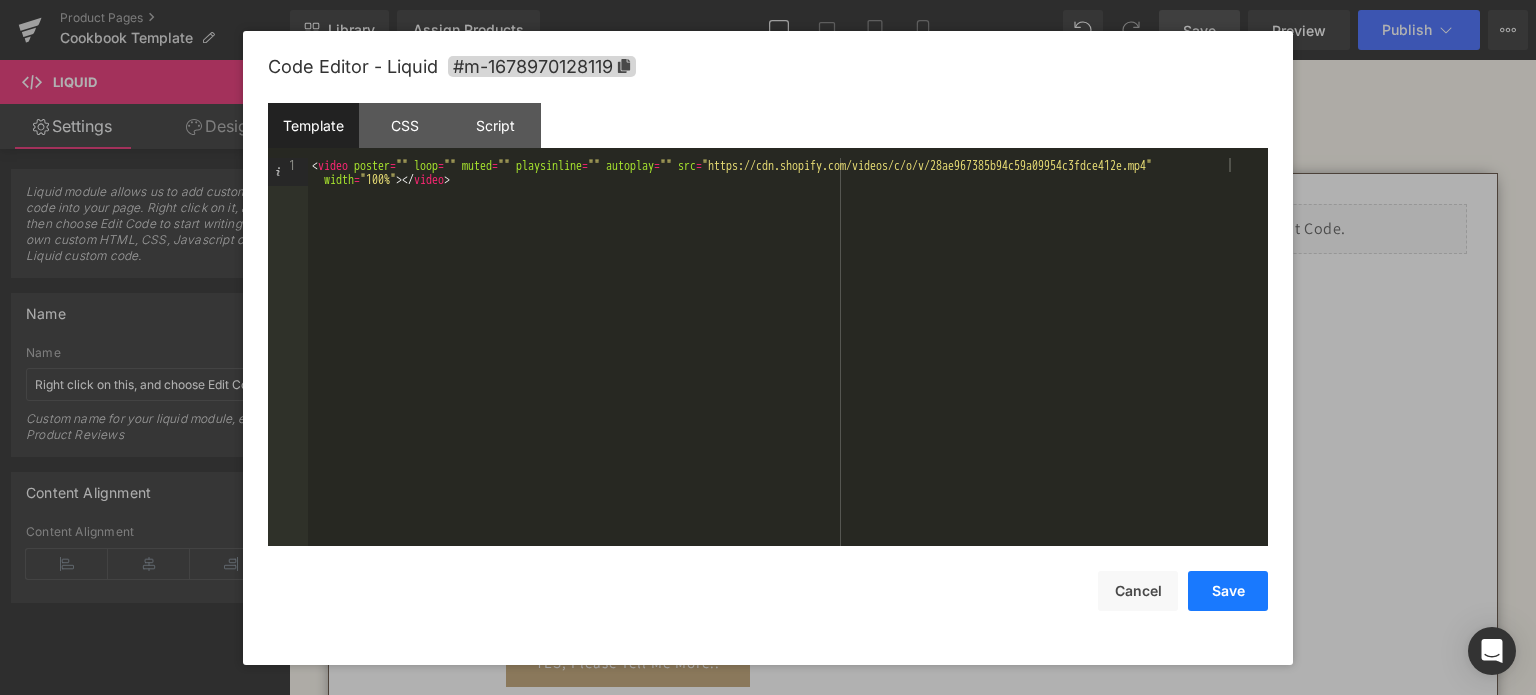 click on "Save" at bounding box center [1228, 591] 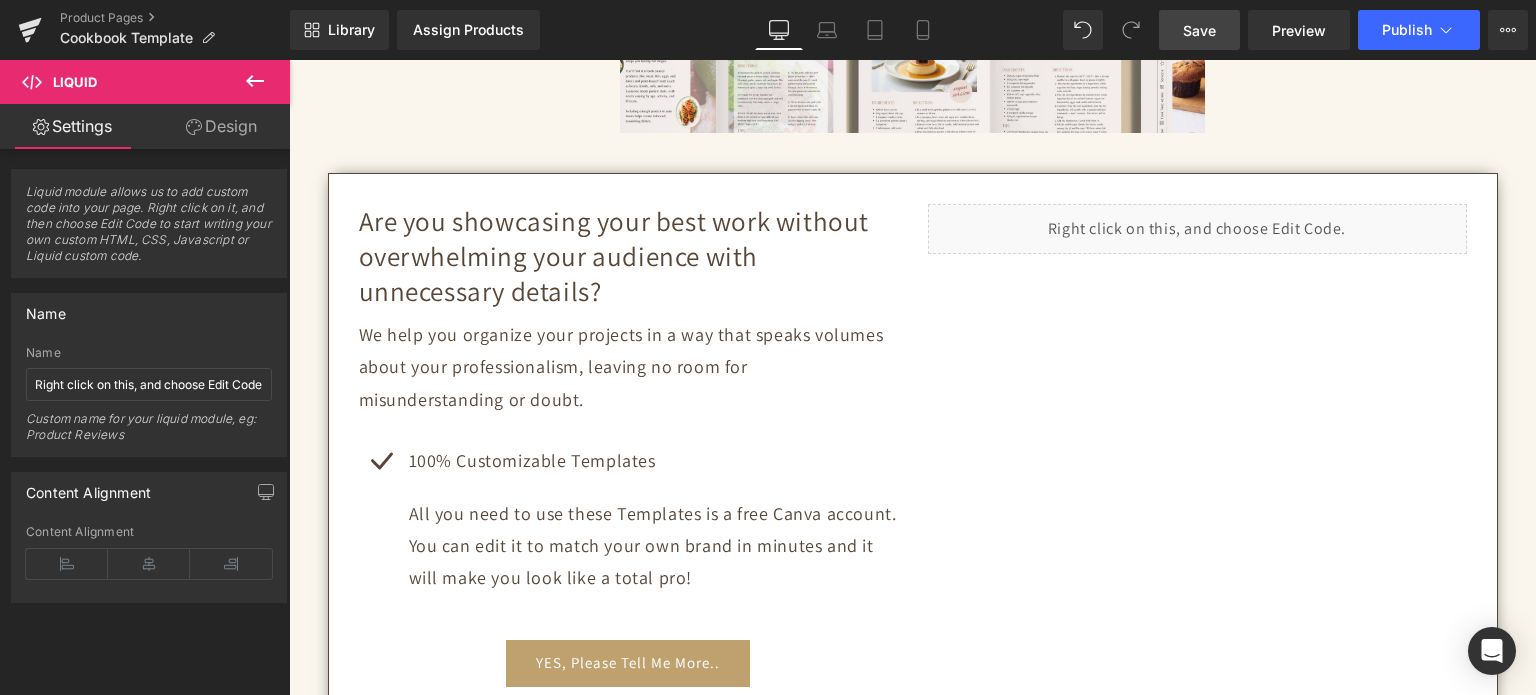 click on "Save" at bounding box center [1199, 30] 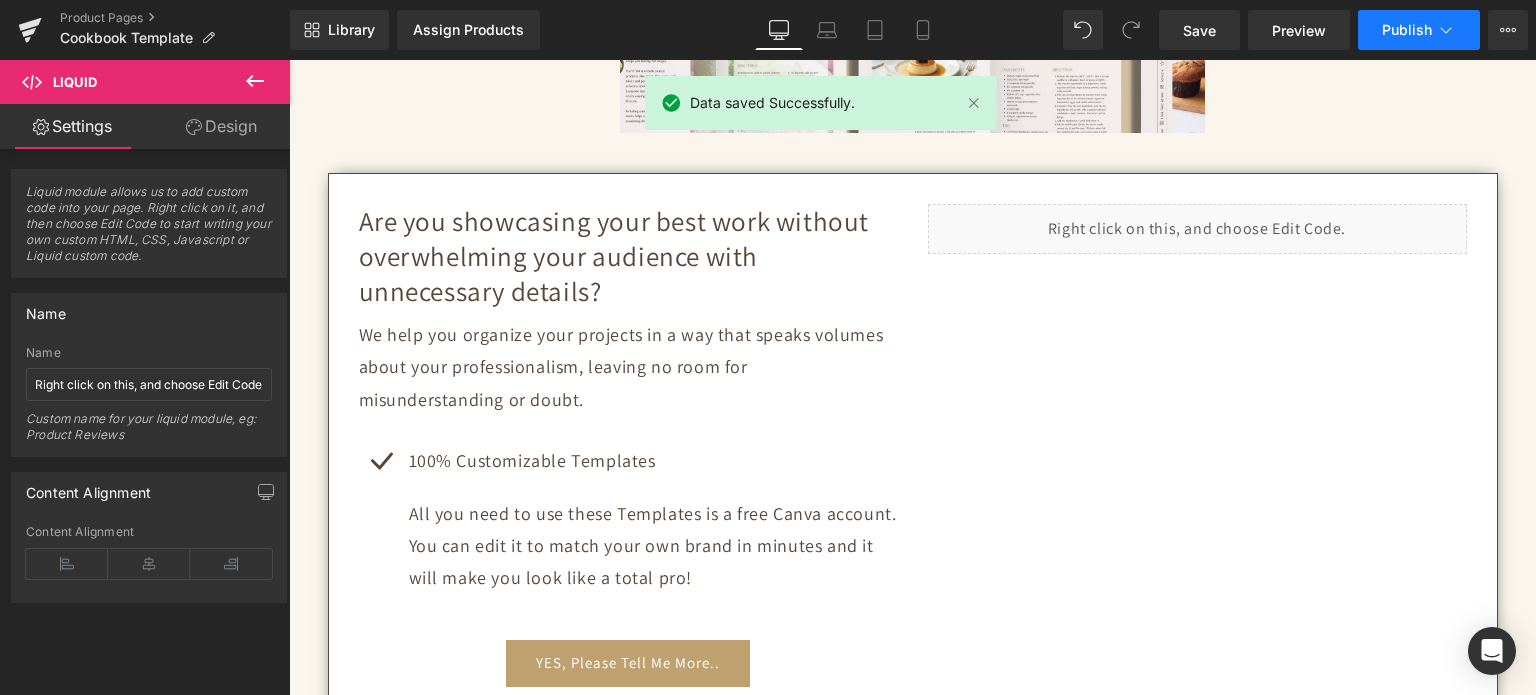 click on "Publish" at bounding box center (1419, 30) 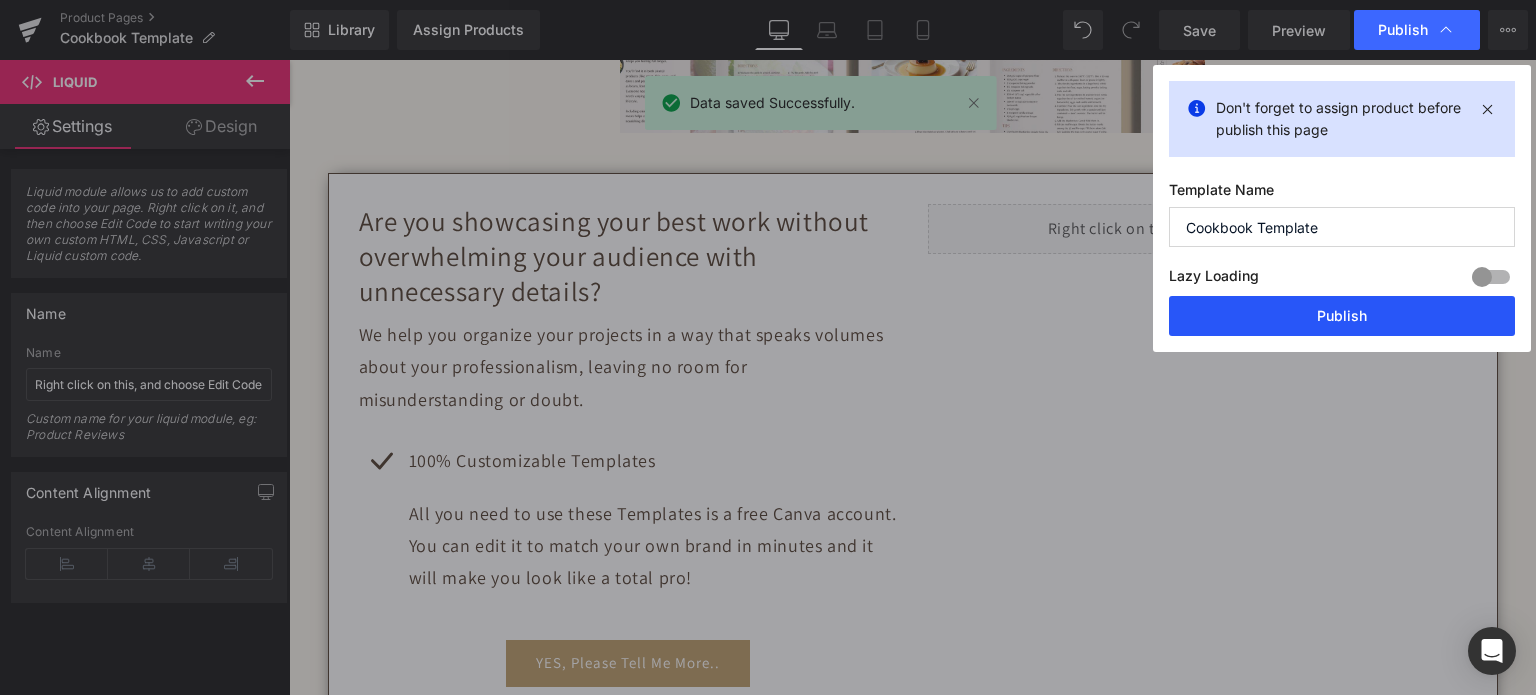 click on "Publish" at bounding box center [1342, 316] 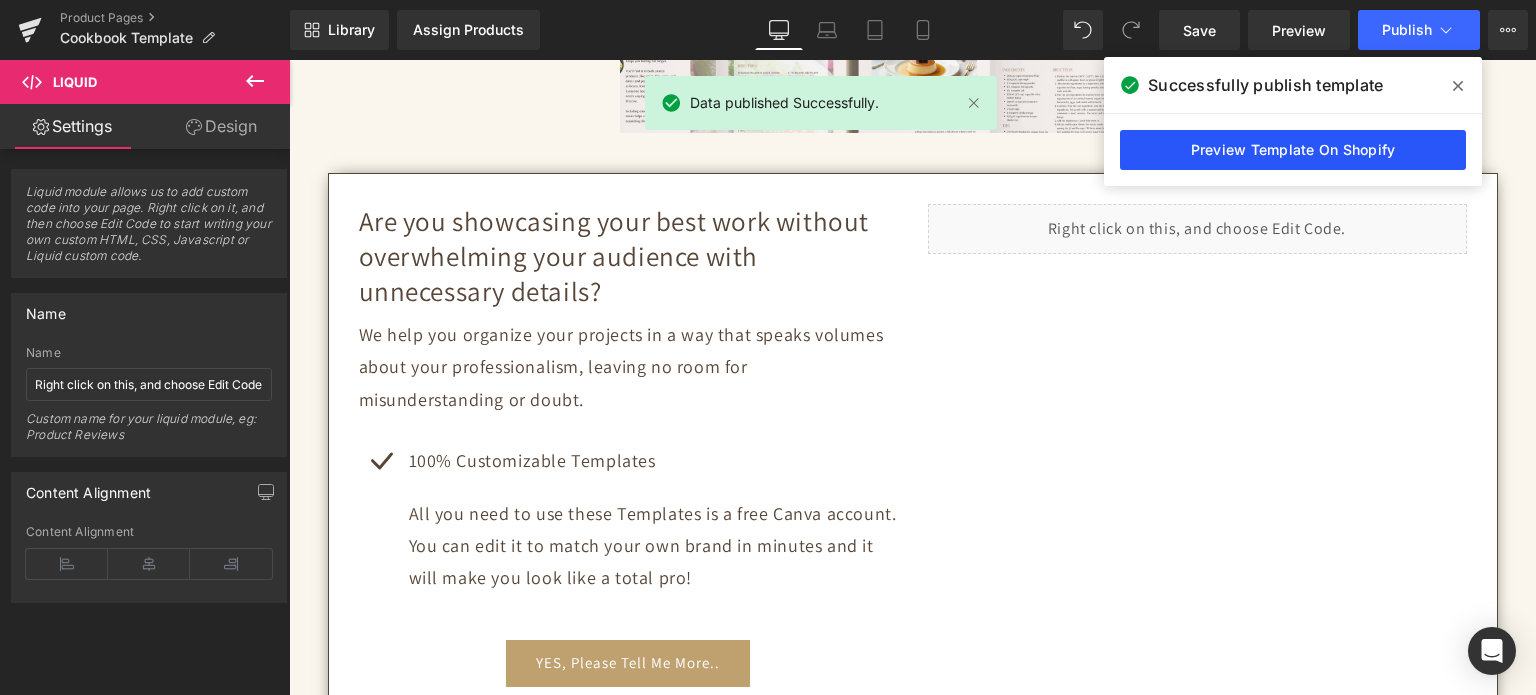click on "Preview Template On Shopify" at bounding box center [1293, 150] 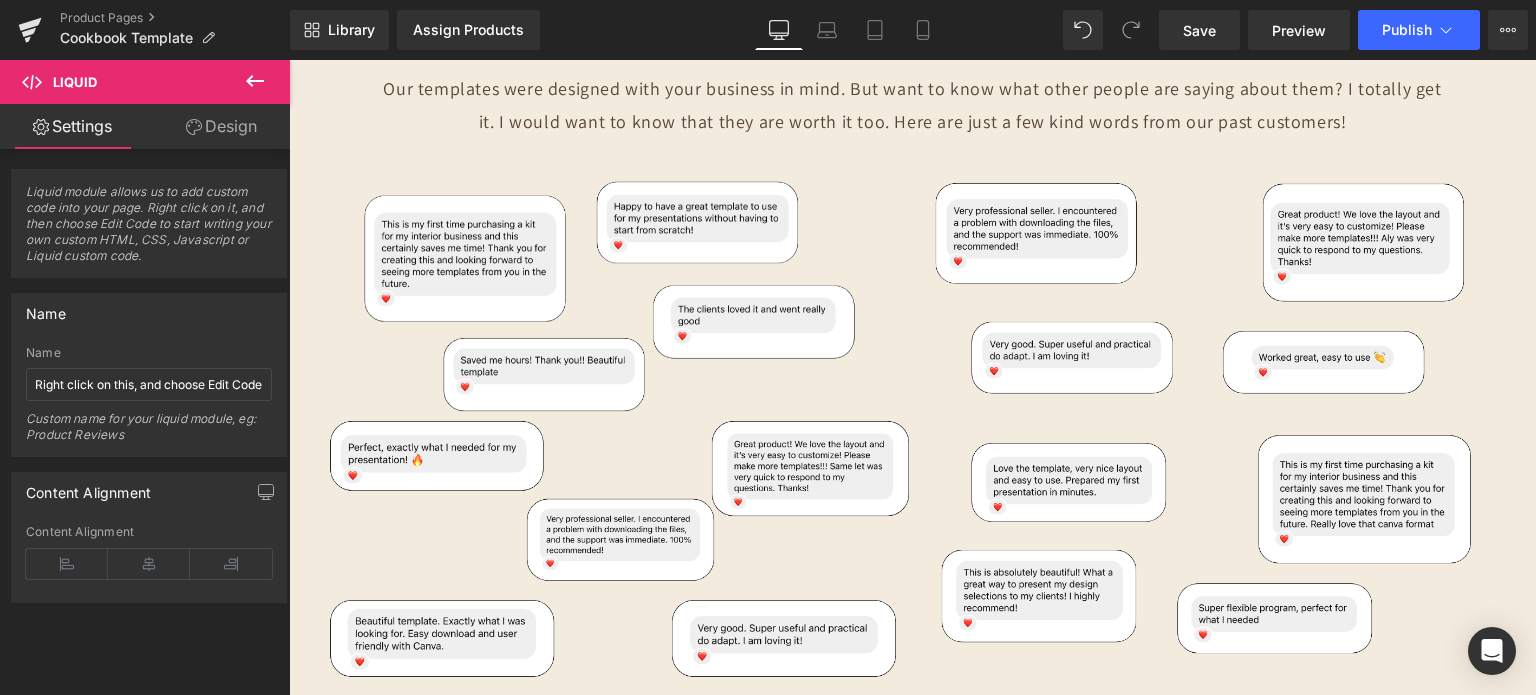 scroll, scrollTop: 4800, scrollLeft: 0, axis: vertical 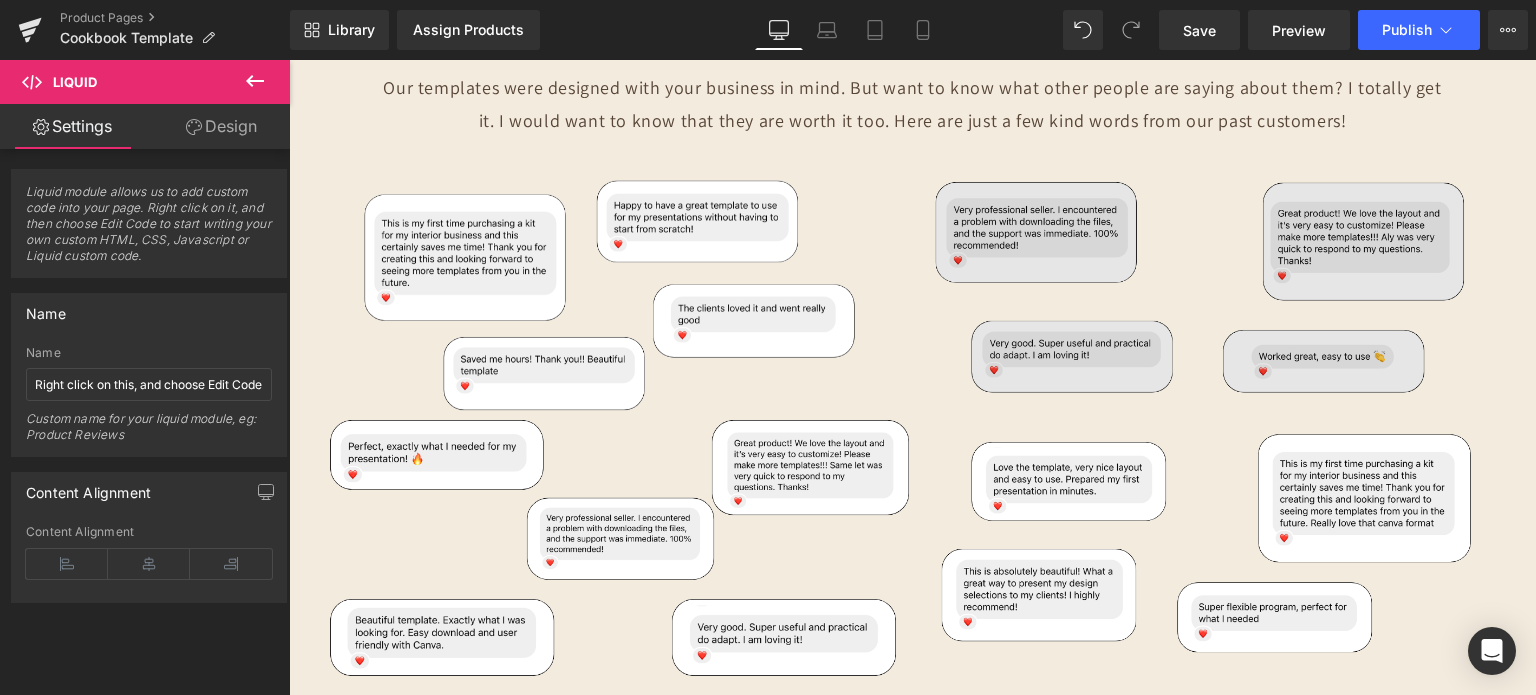 click at bounding box center (1205, 291) 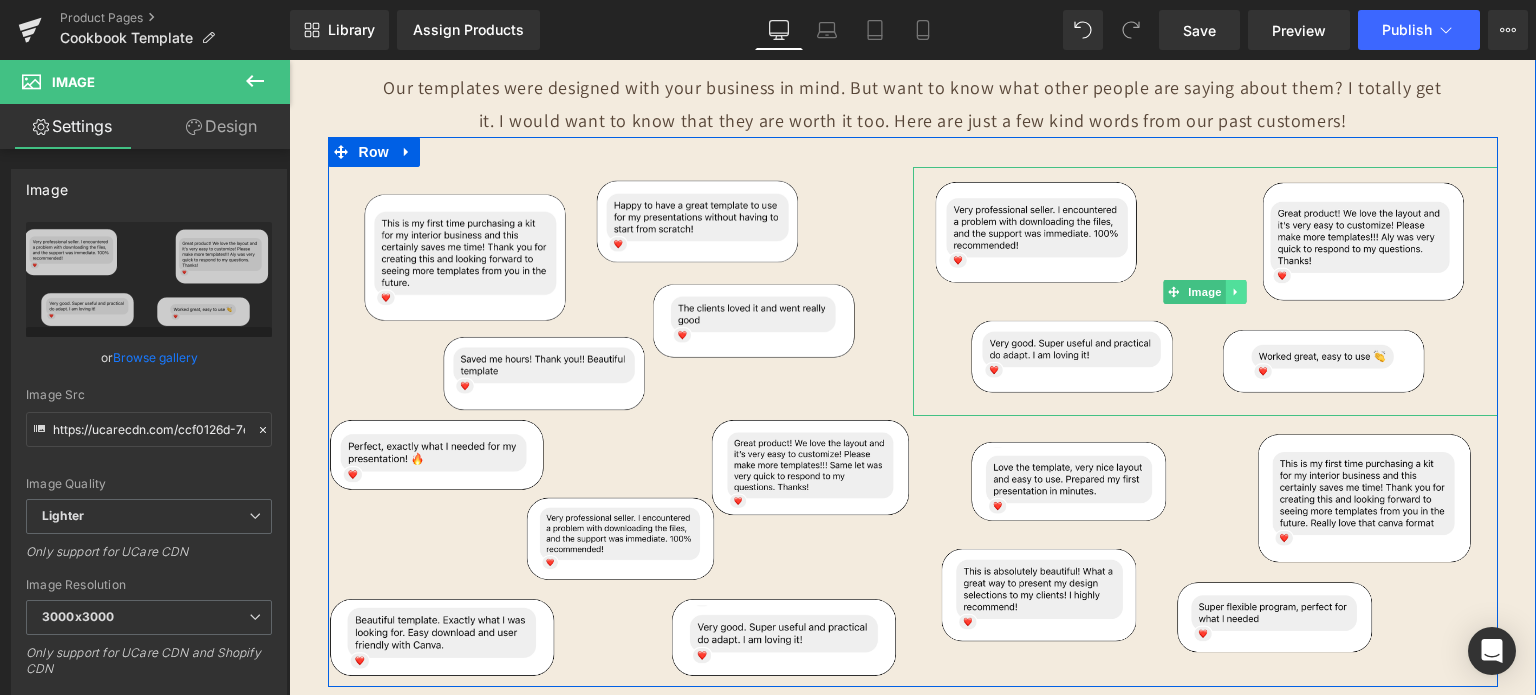 click at bounding box center (1236, 292) 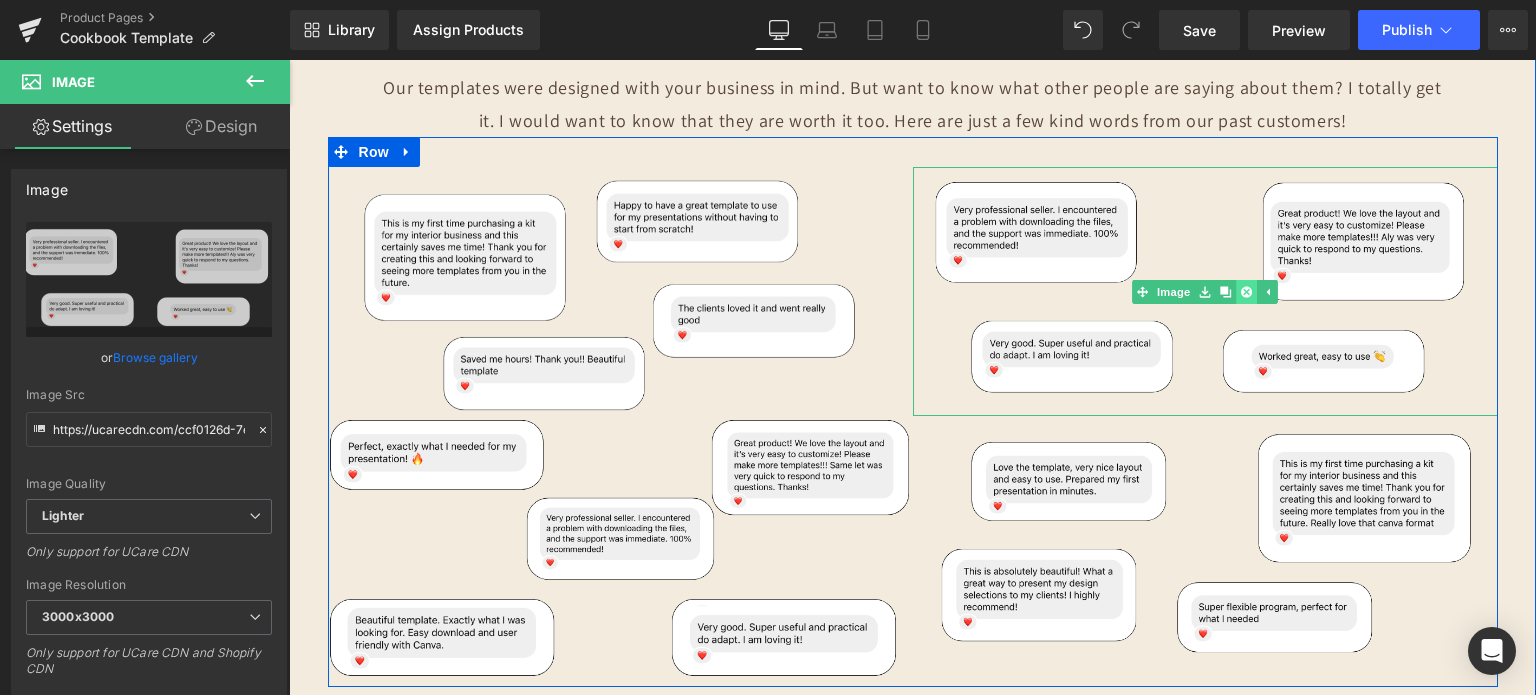 click 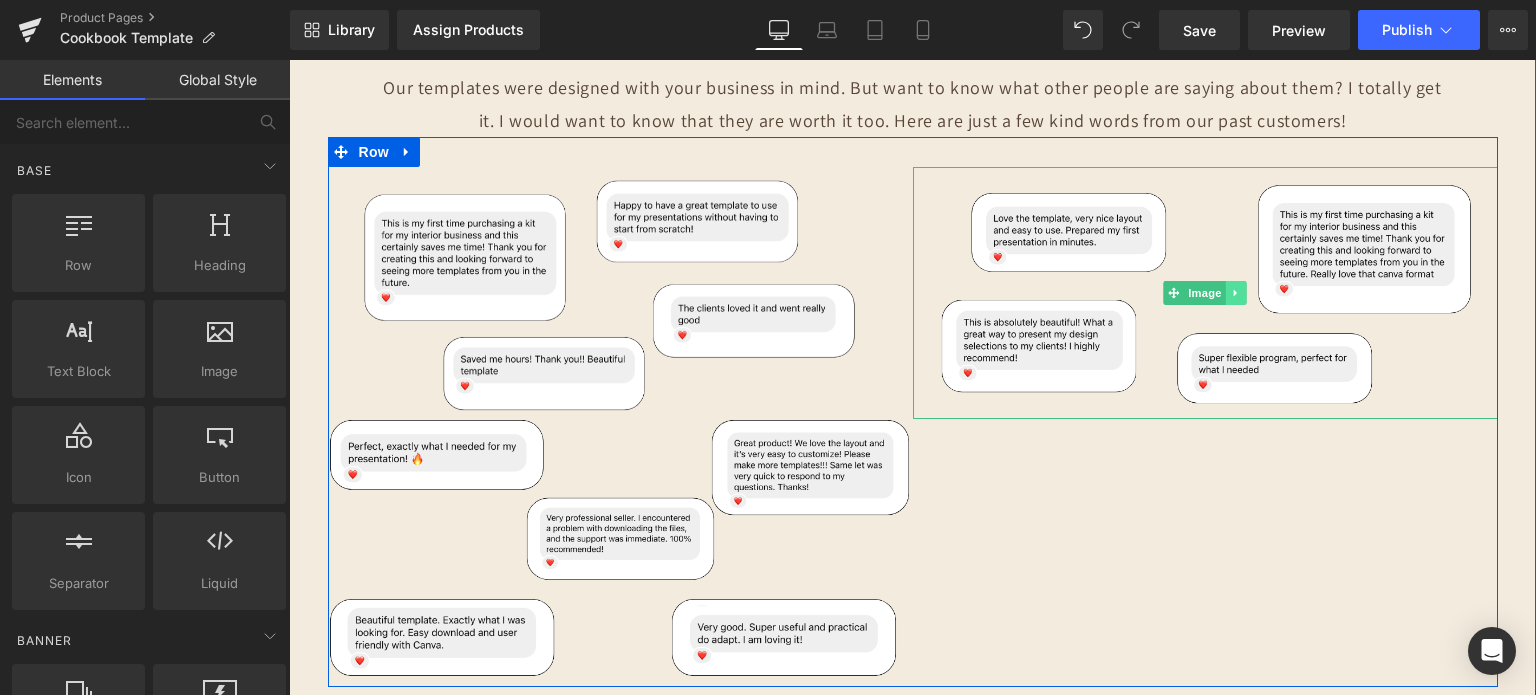 click at bounding box center (1236, 293) 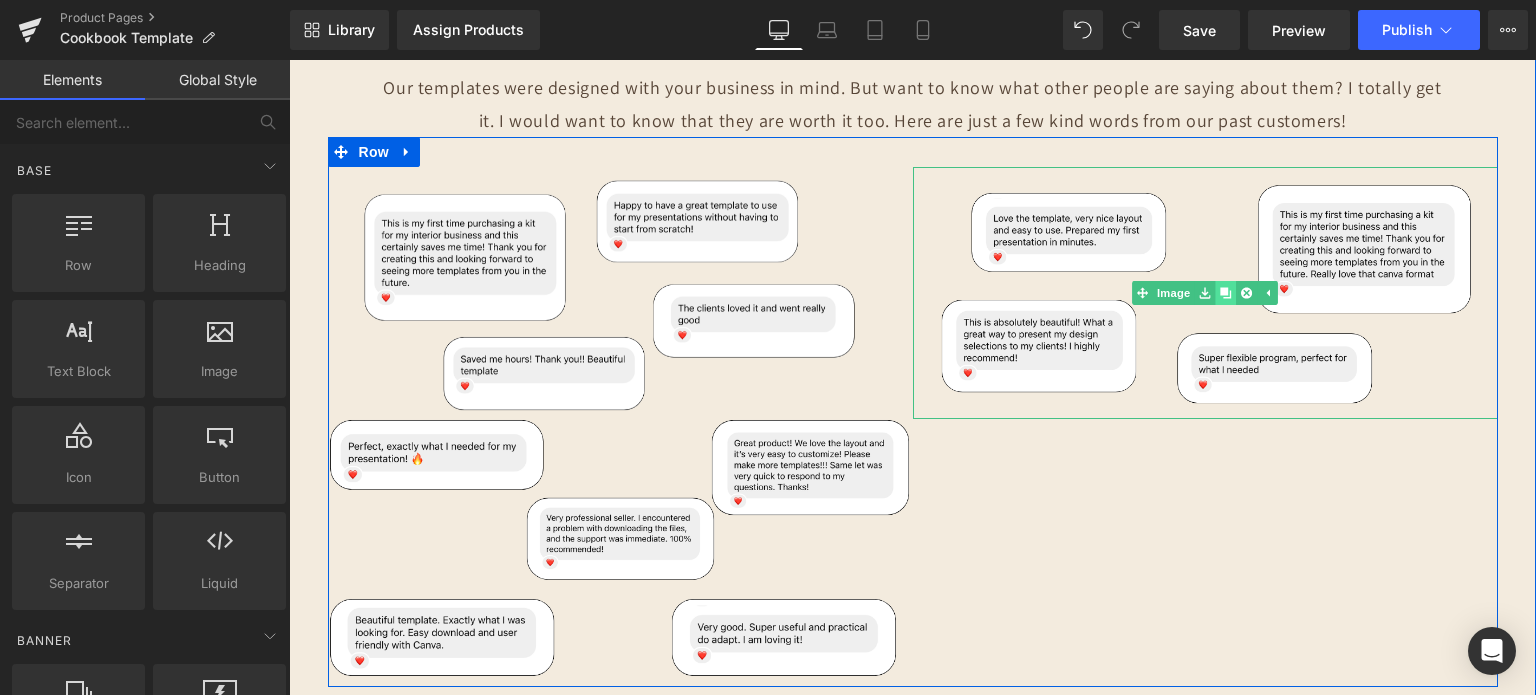 drag, startPoint x: 1240, startPoint y: 290, endPoint x: 1224, endPoint y: 288, distance: 16.124516 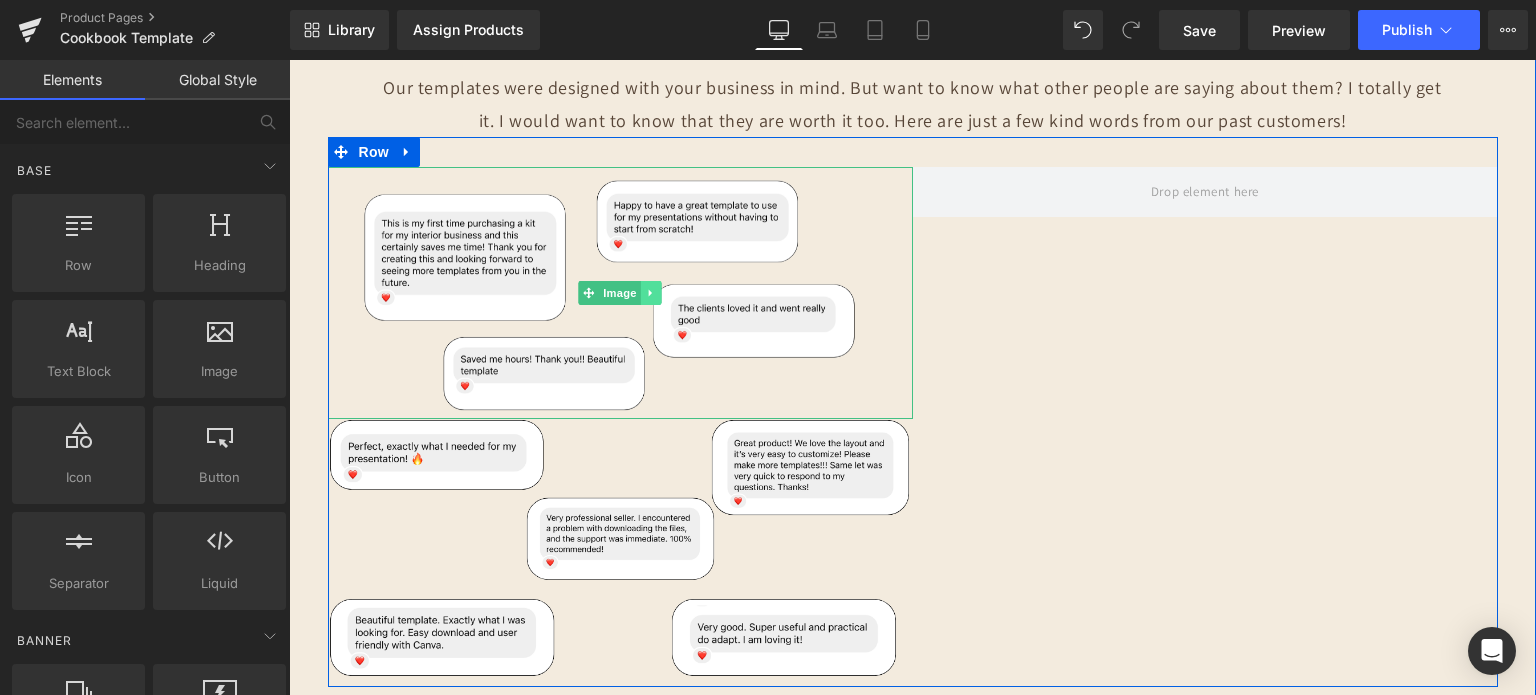 click 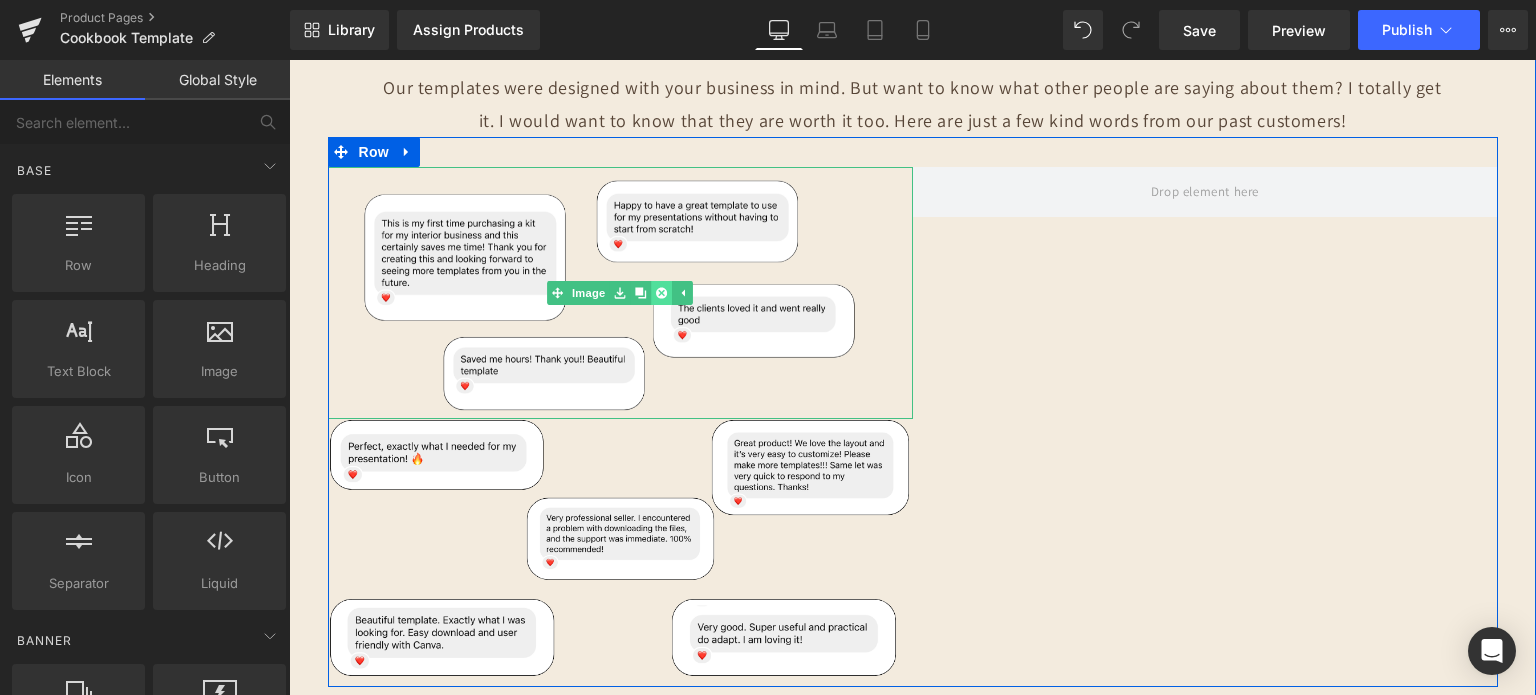 click 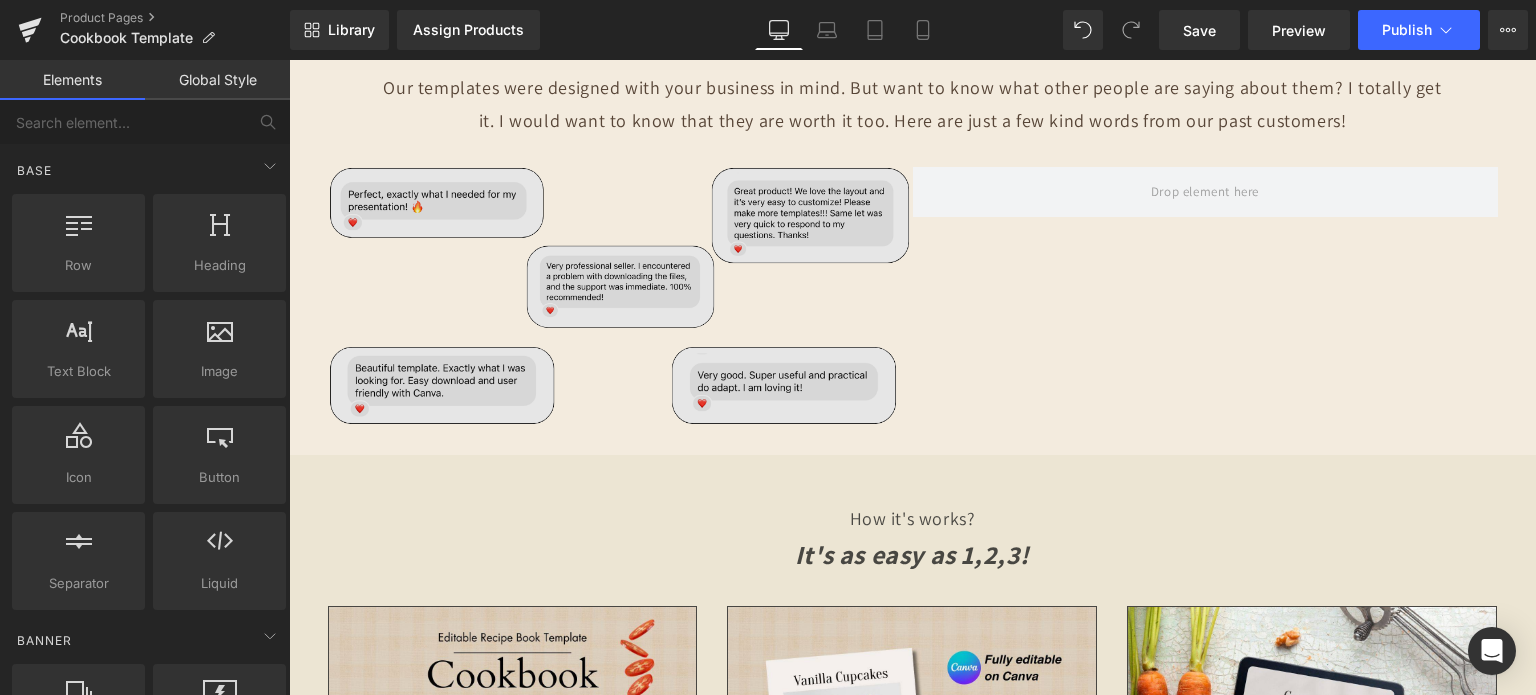 click at bounding box center [620, 296] 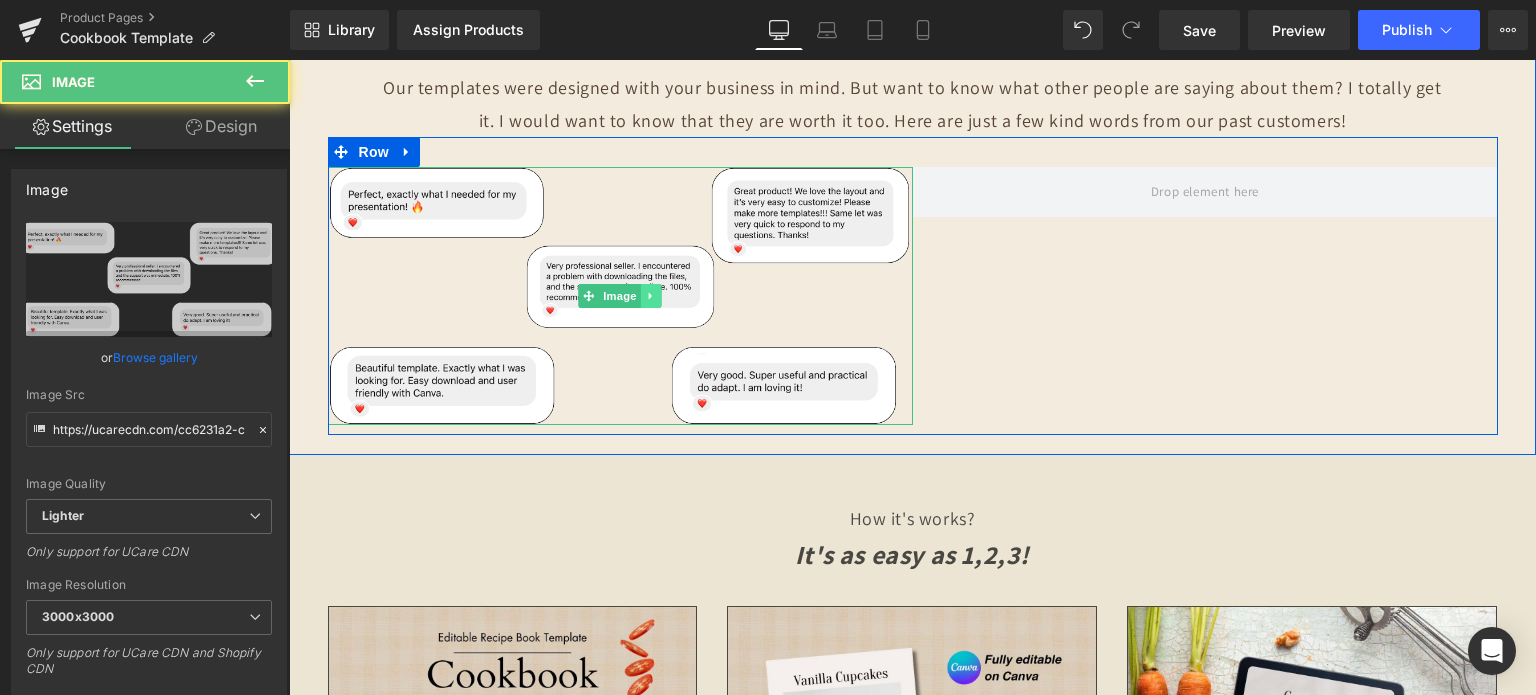 click 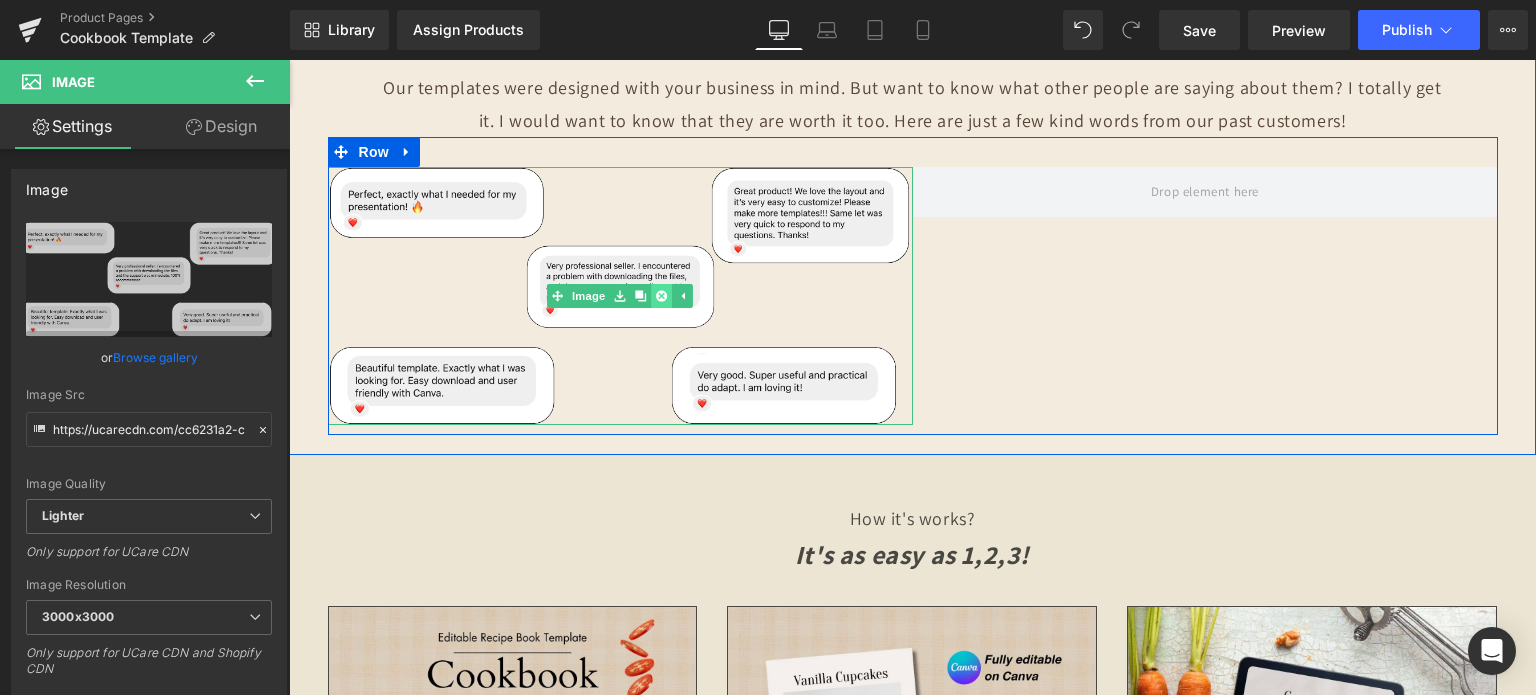 click 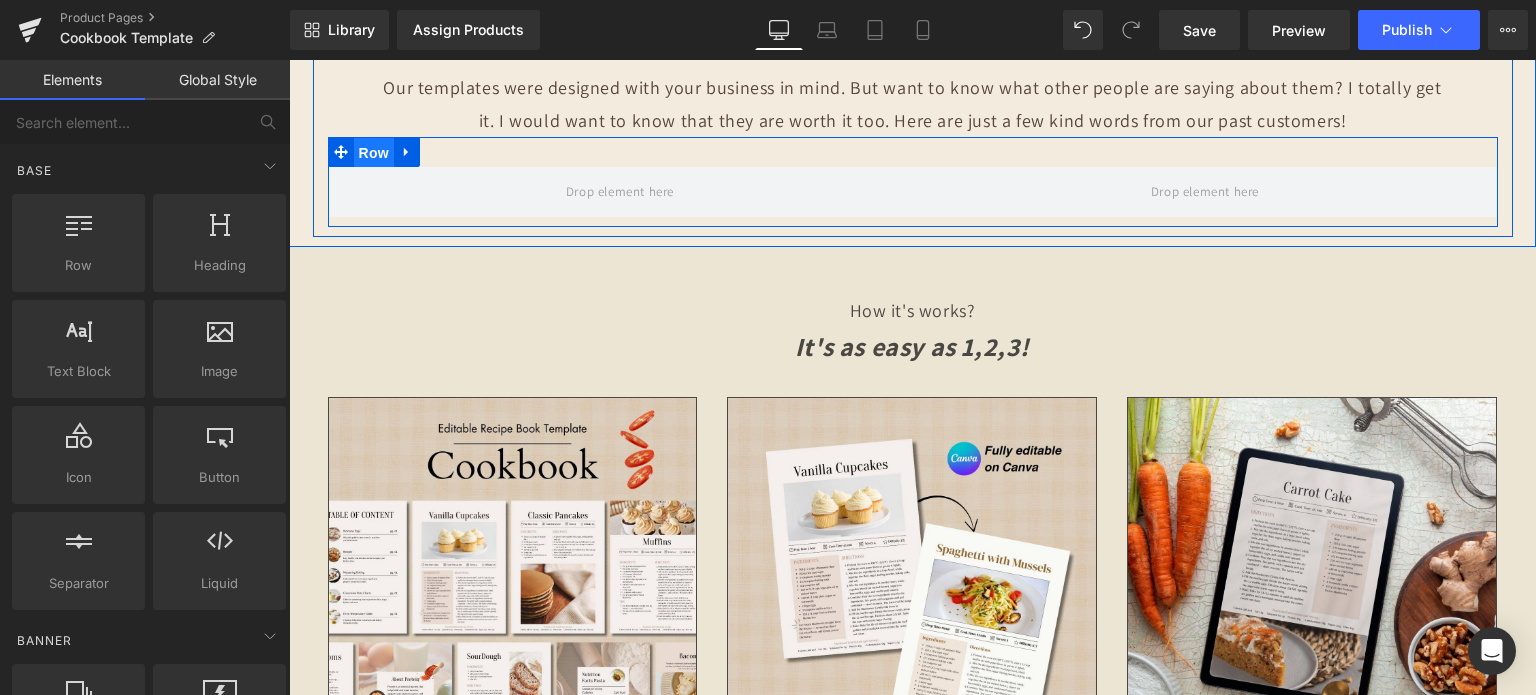 click on "Row" at bounding box center (374, 153) 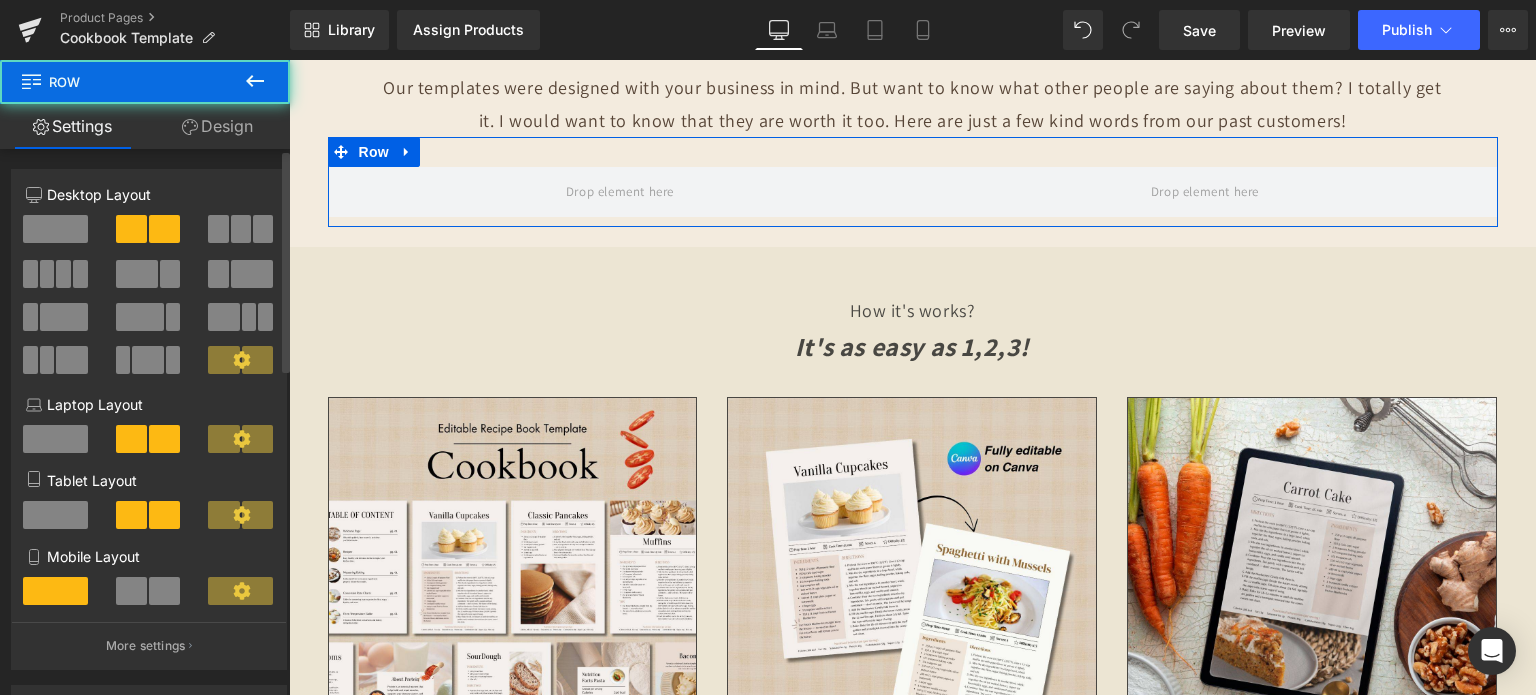 click at bounding box center [55, 229] 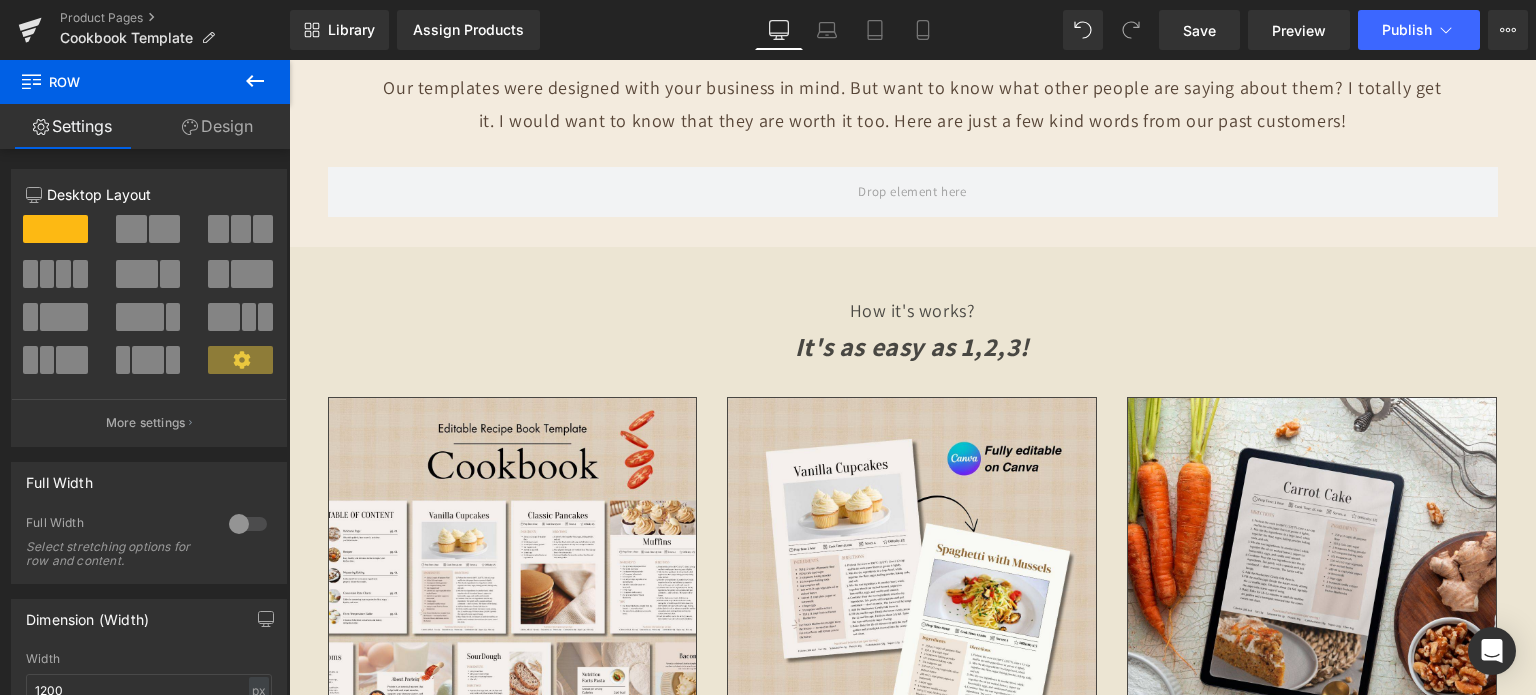 click 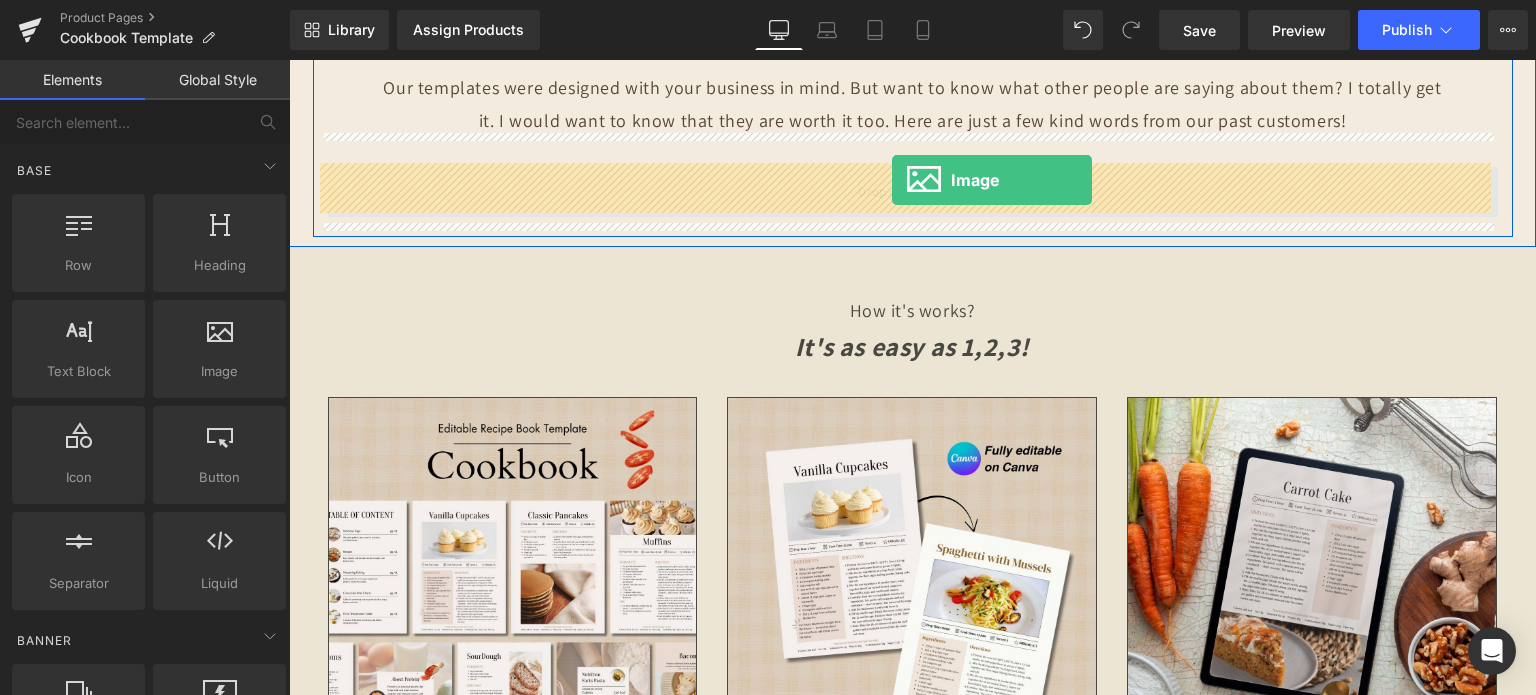 drag, startPoint x: 522, startPoint y: 415, endPoint x: 893, endPoint y: 178, distance: 440.2386 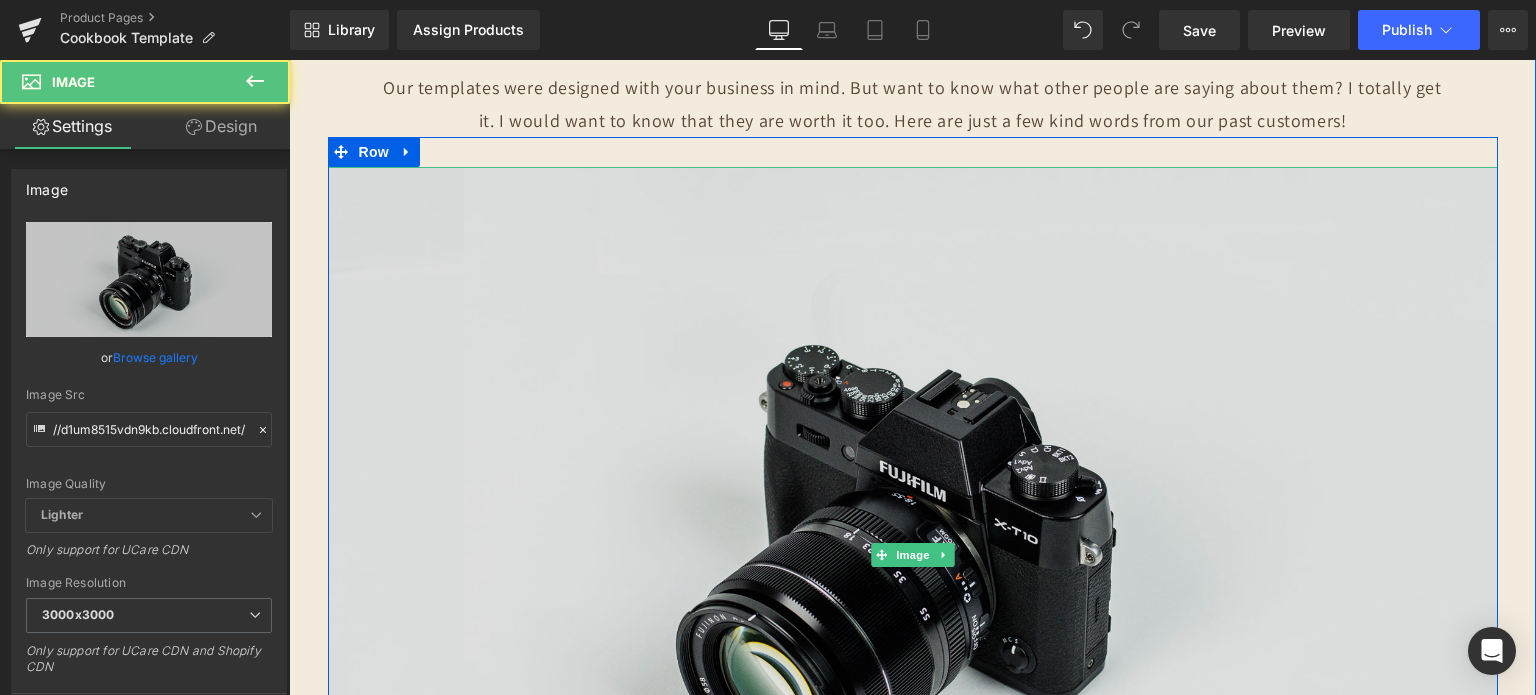 click at bounding box center (913, 554) 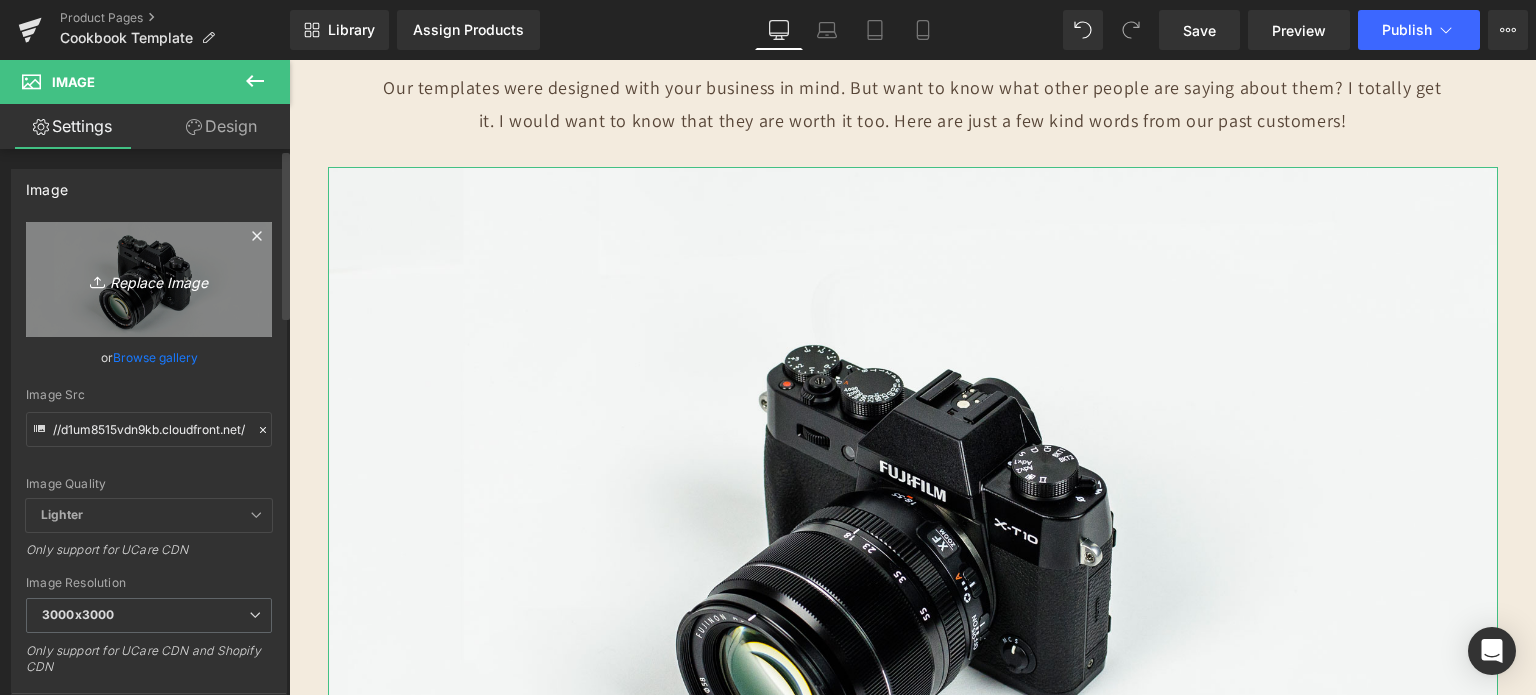 click on "Replace Image" at bounding box center (149, 279) 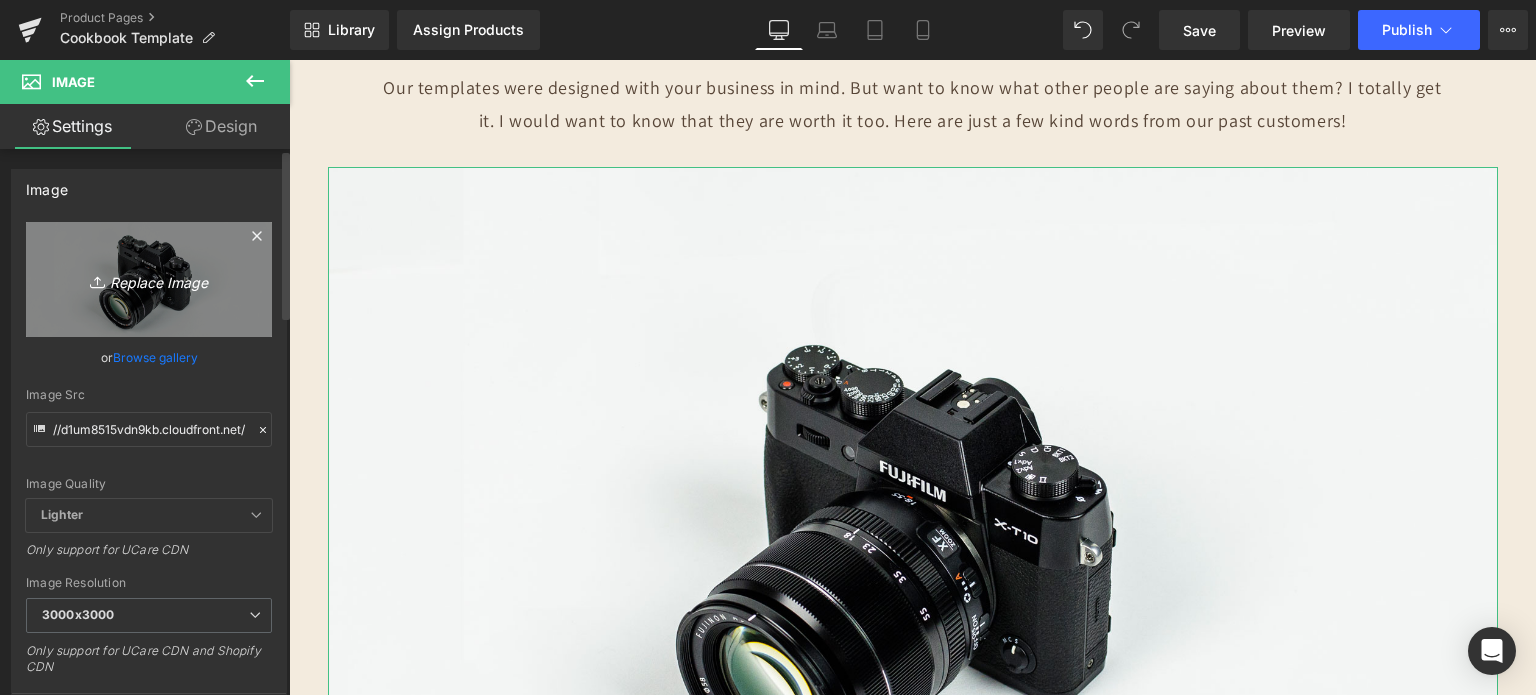 type on "C:\fakepath\REVIEWS (2).png" 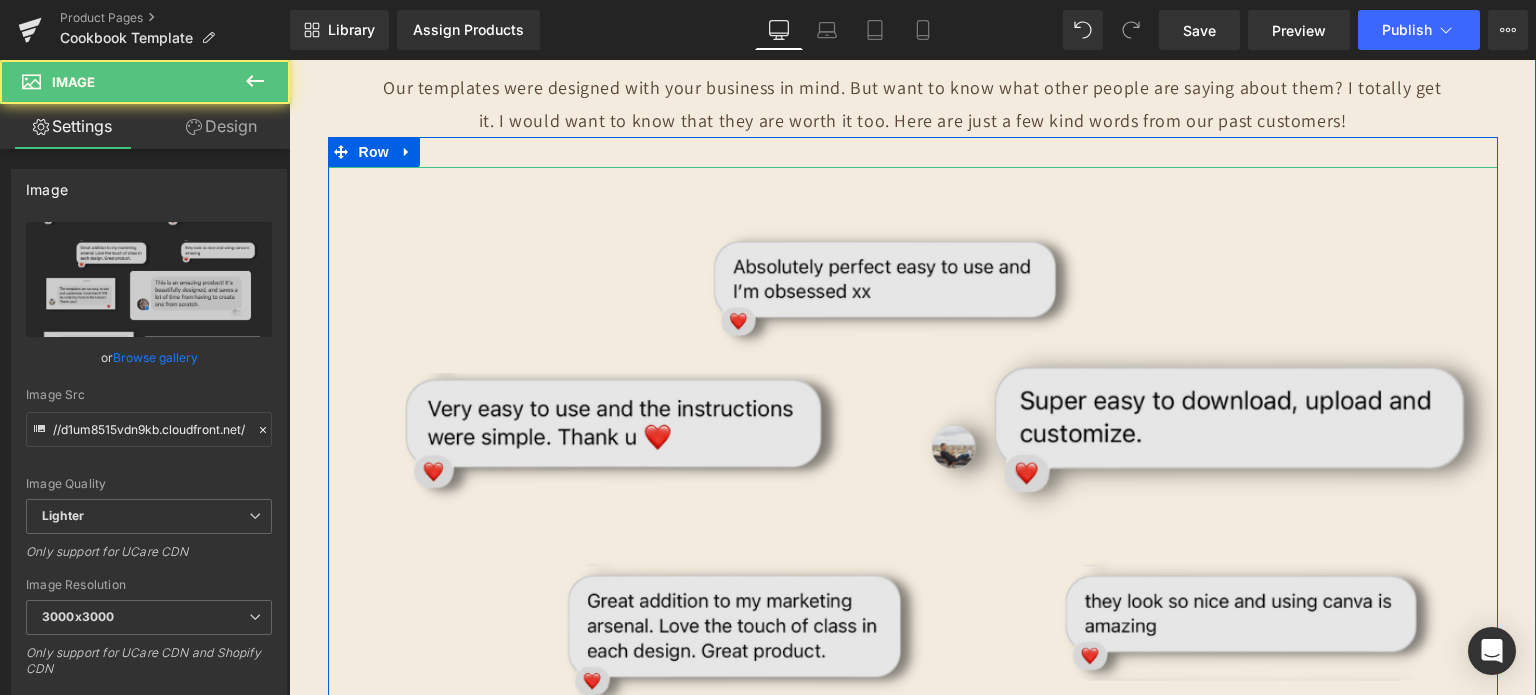click at bounding box center (913, 752) 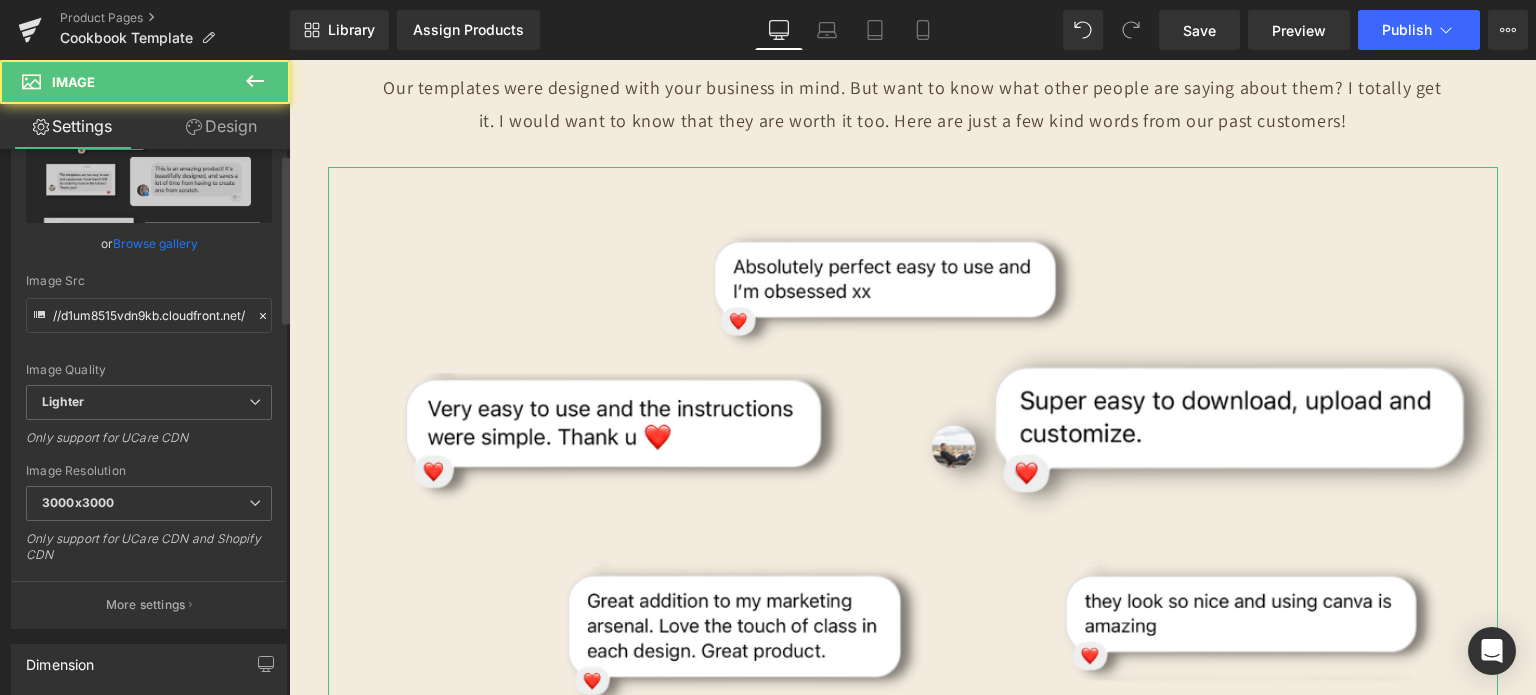 scroll, scrollTop: 400, scrollLeft: 0, axis: vertical 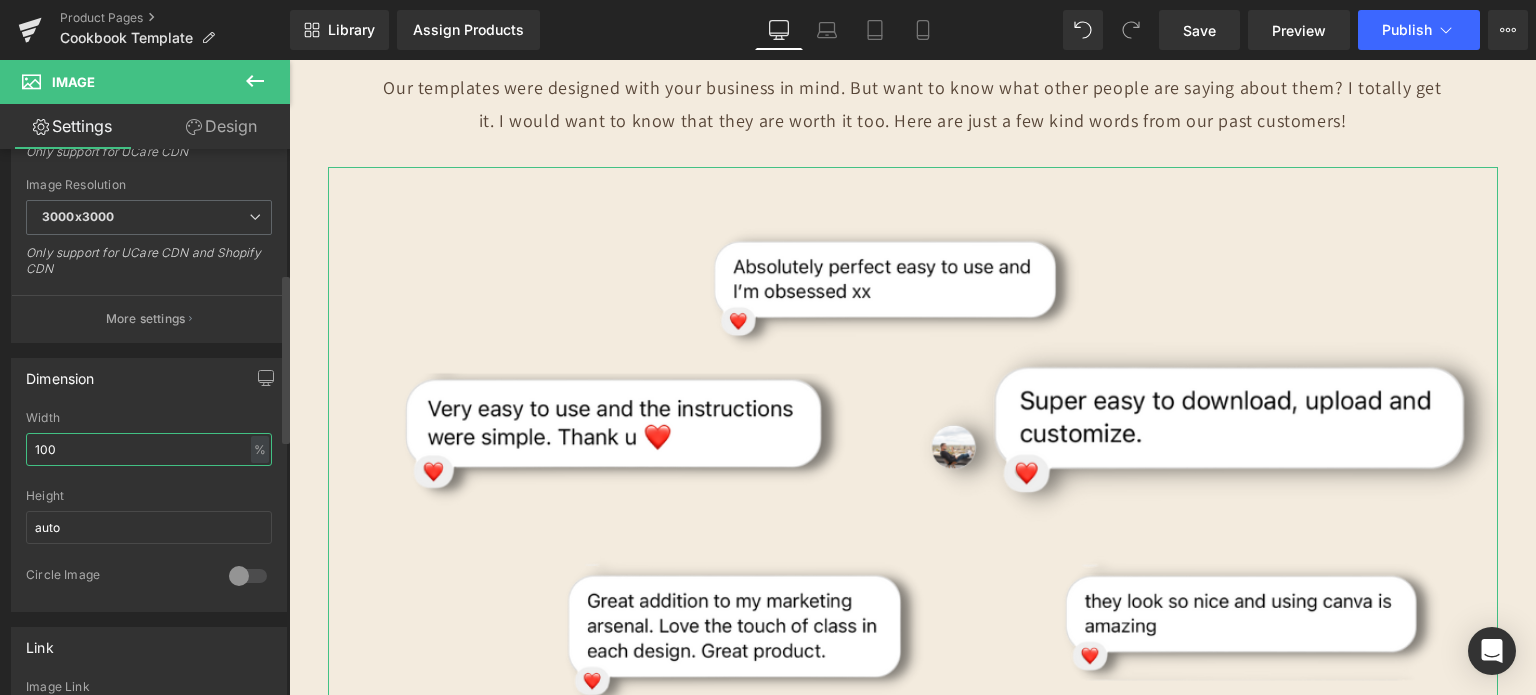 drag, startPoint x: 100, startPoint y: 445, endPoint x: 0, endPoint y: 474, distance: 104.120125 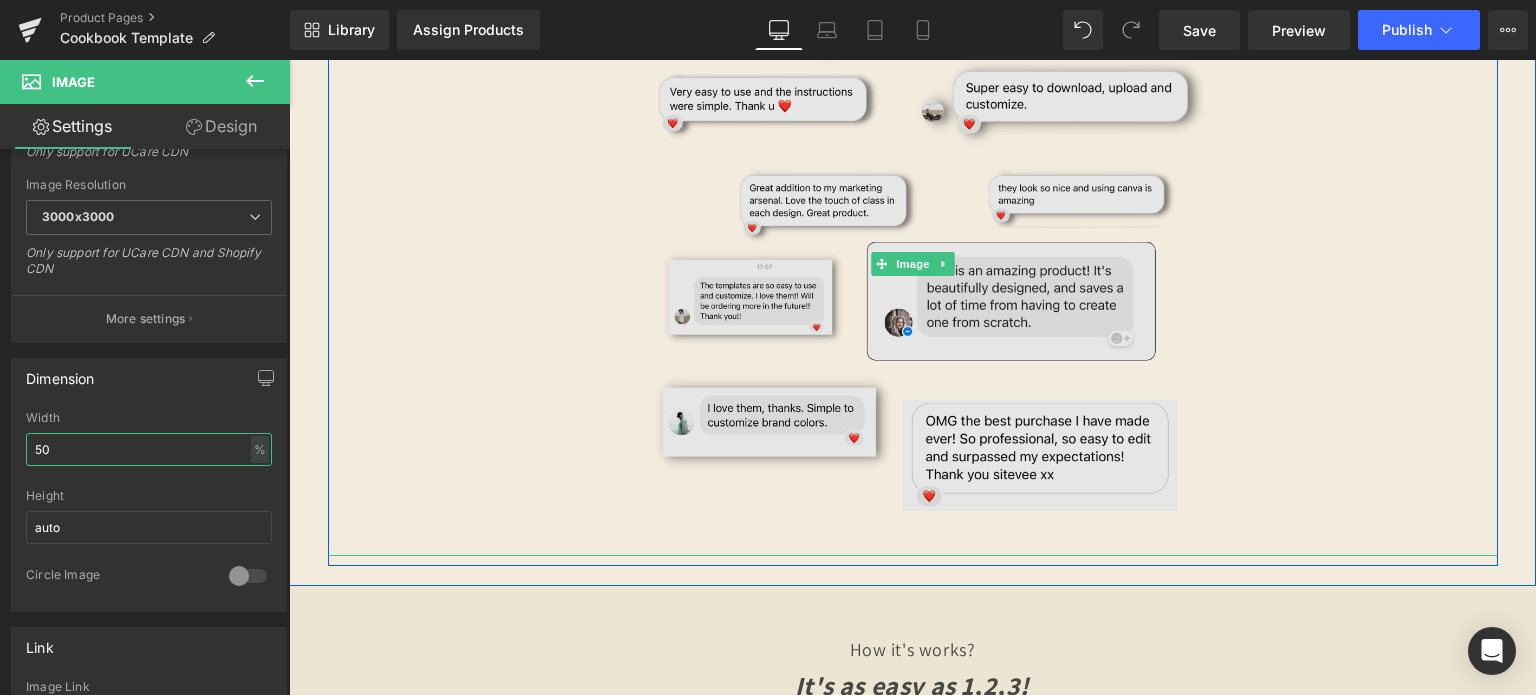 scroll, scrollTop: 5000, scrollLeft: 0, axis: vertical 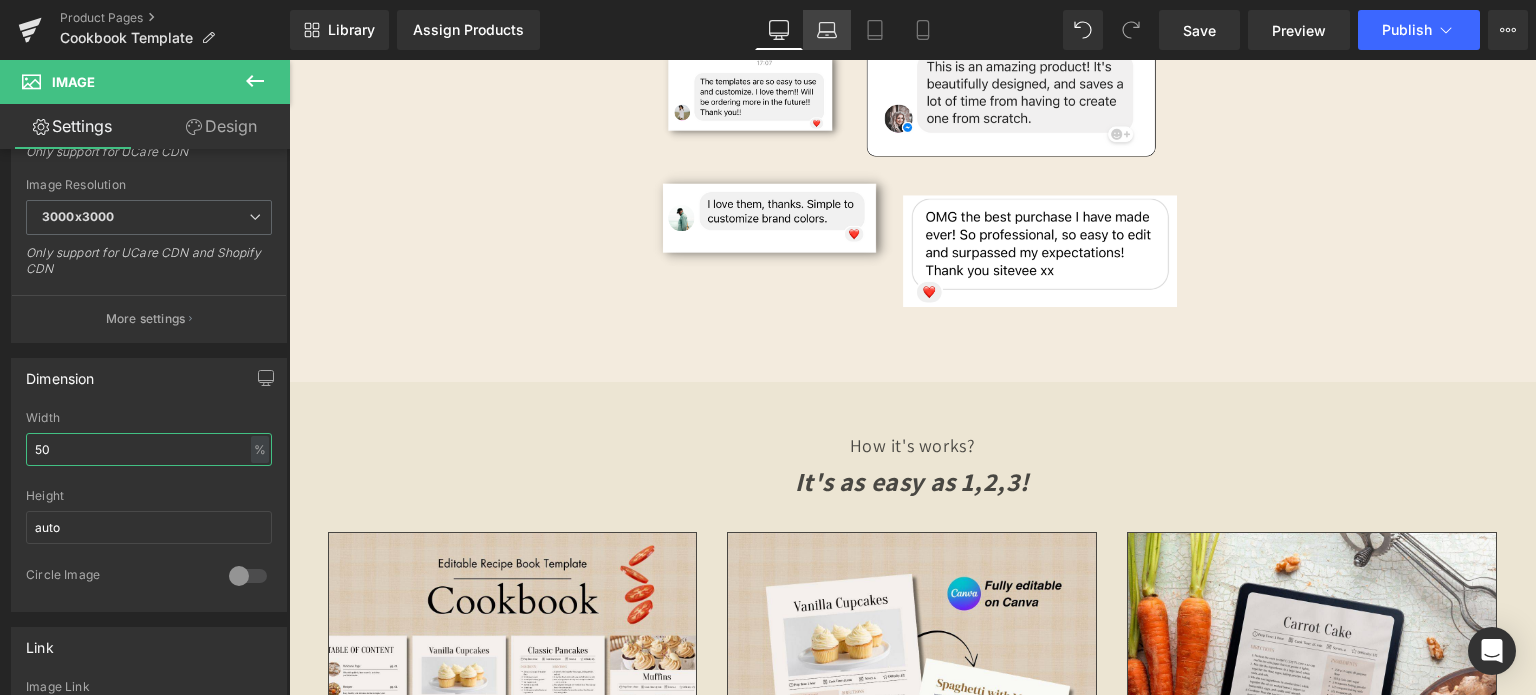 type on "50" 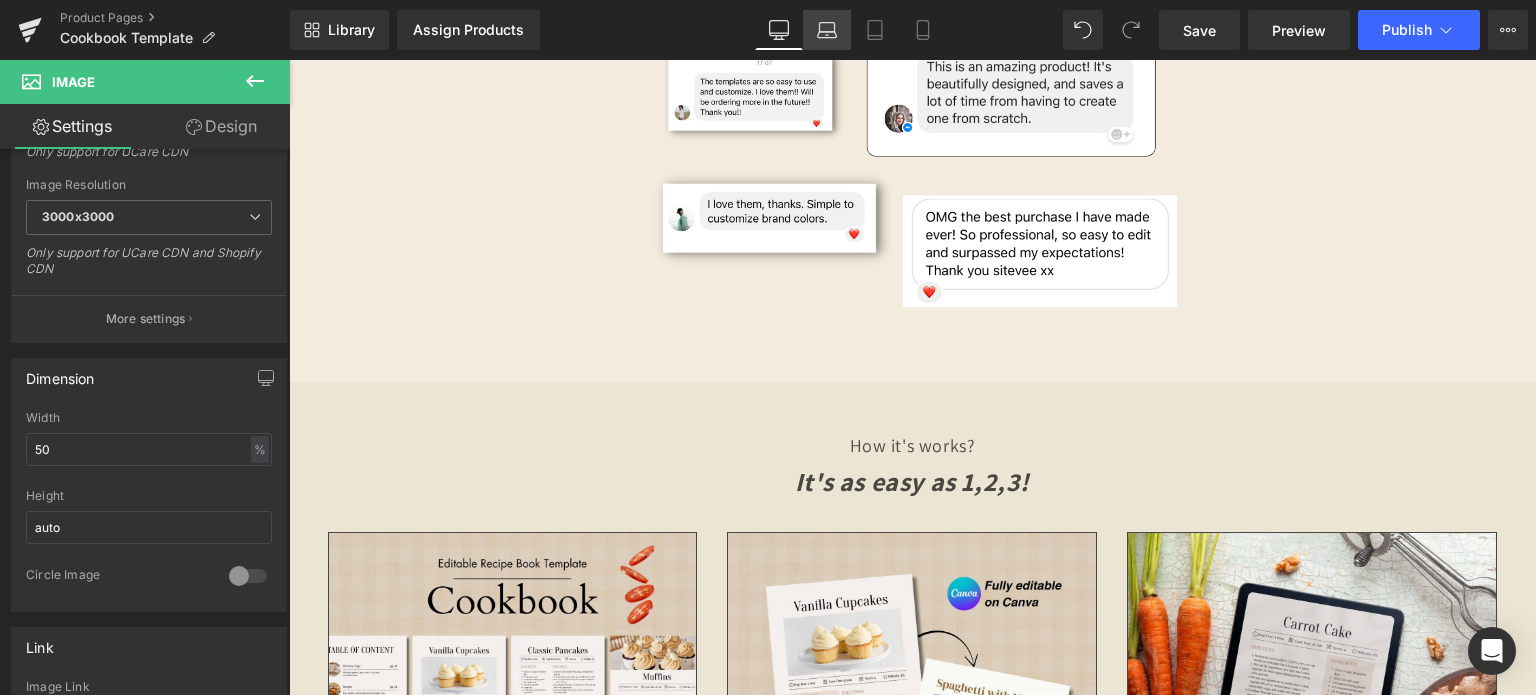 click on "Laptop" at bounding box center [827, 30] 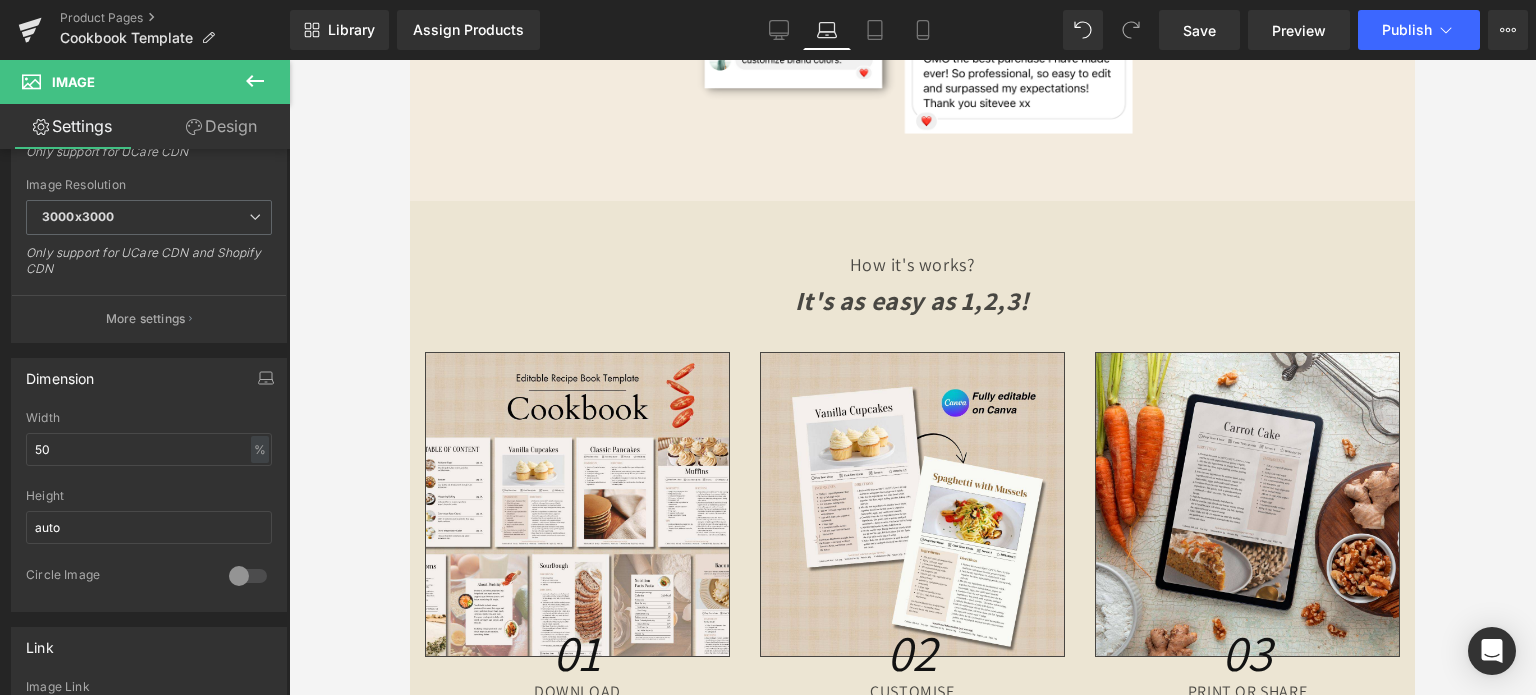scroll, scrollTop: 4594, scrollLeft: 0, axis: vertical 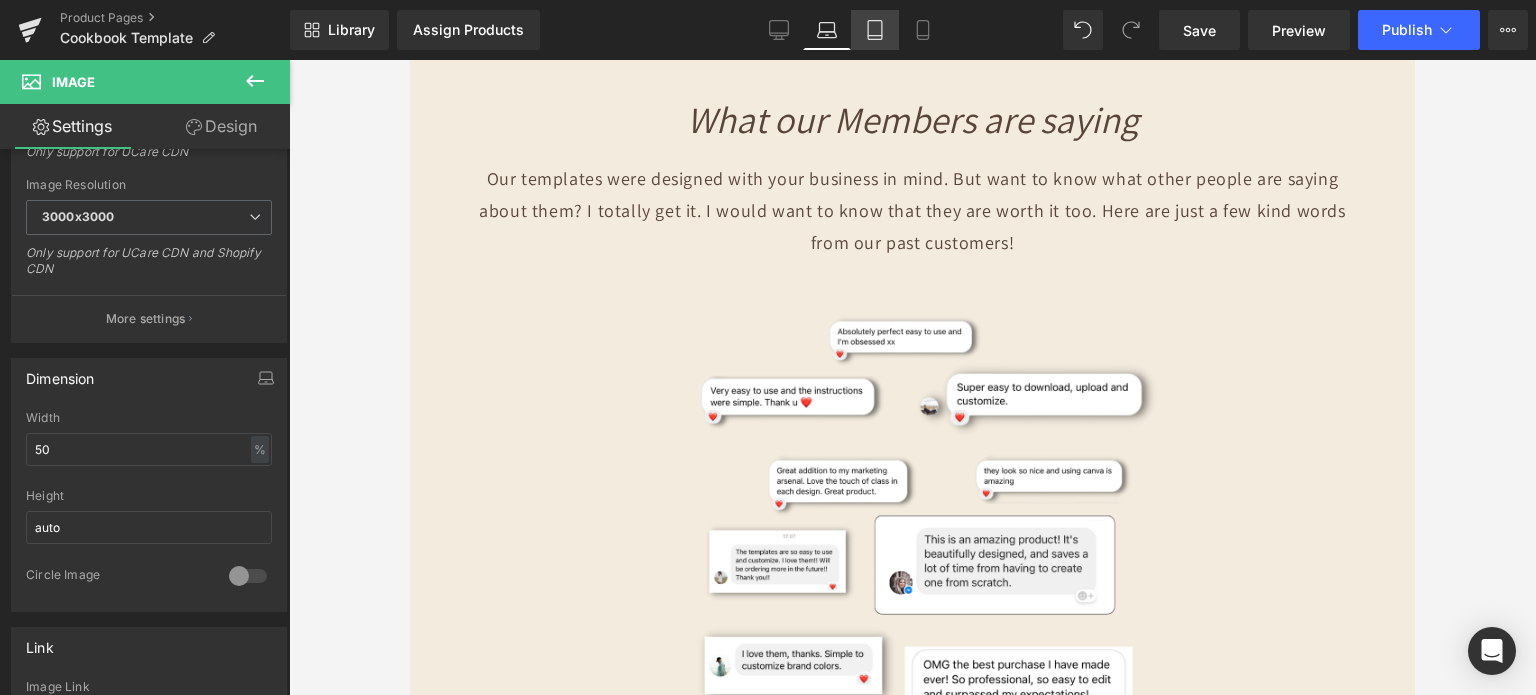 click on "Tablet" at bounding box center [875, 30] 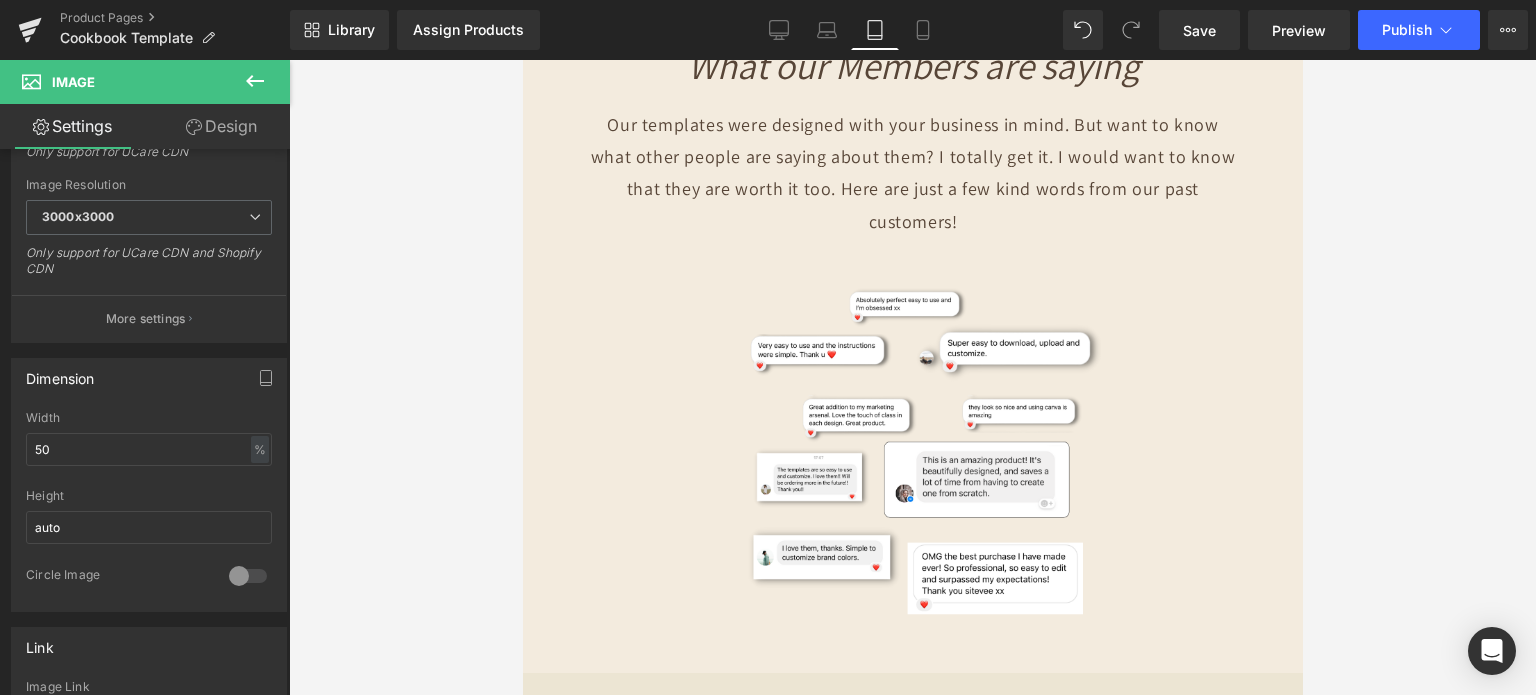 scroll, scrollTop: 5305, scrollLeft: 0, axis: vertical 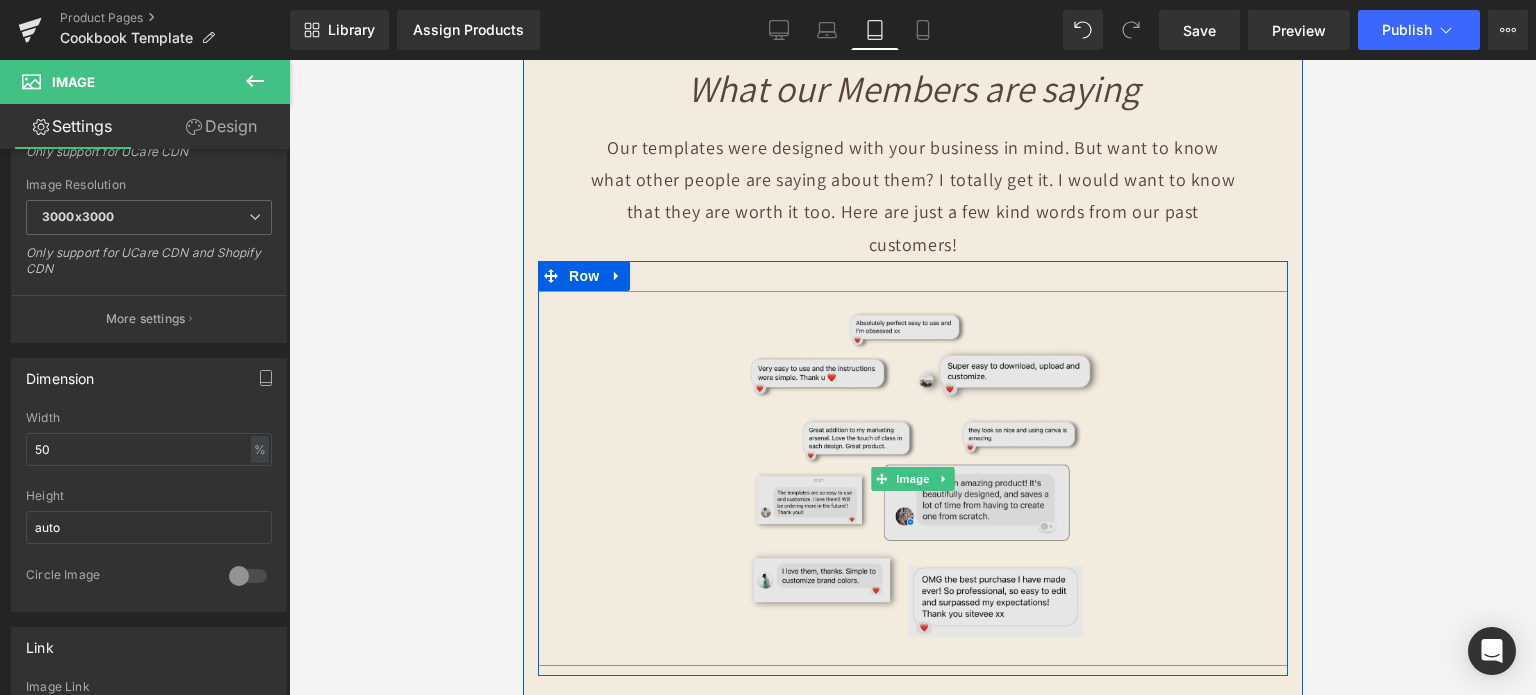 click at bounding box center (912, 478) 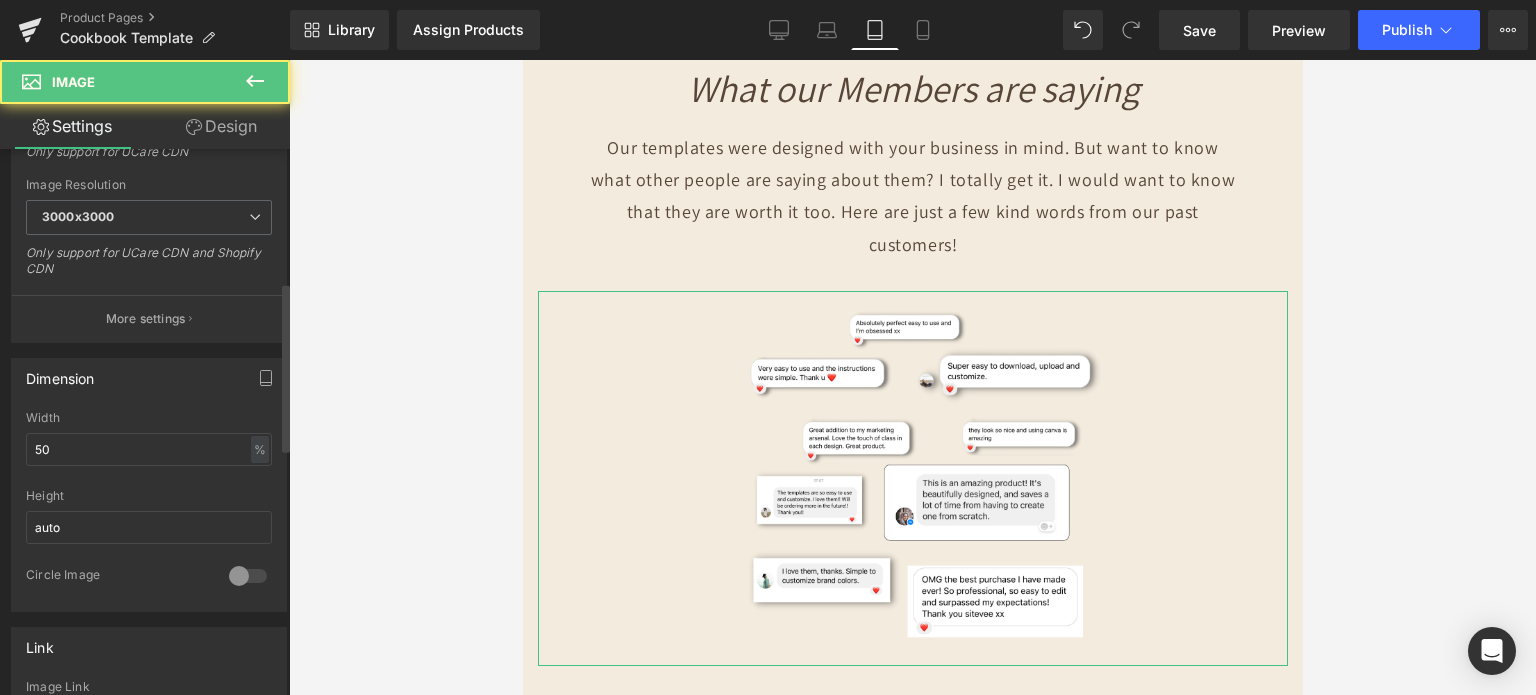 scroll, scrollTop: 600, scrollLeft: 0, axis: vertical 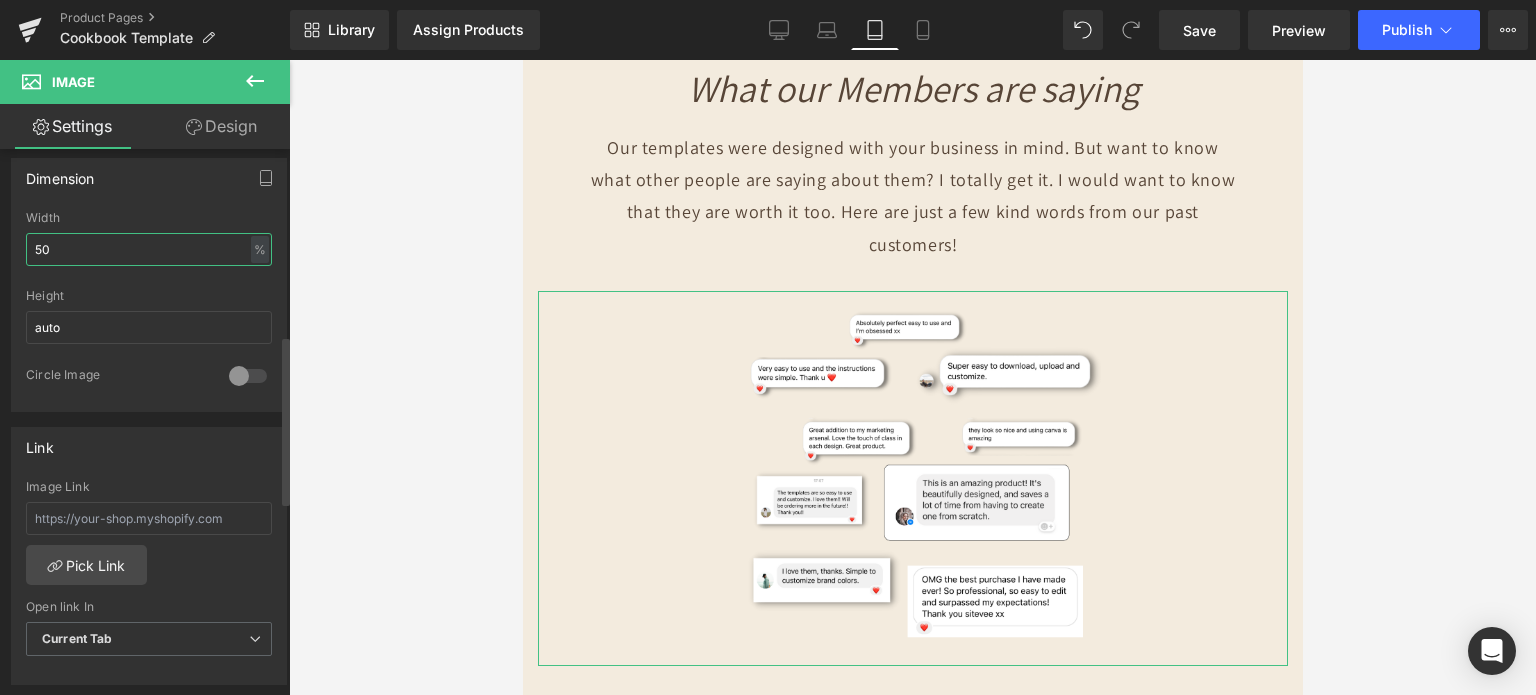 drag, startPoint x: 60, startPoint y: 243, endPoint x: 0, endPoint y: 263, distance: 63.245552 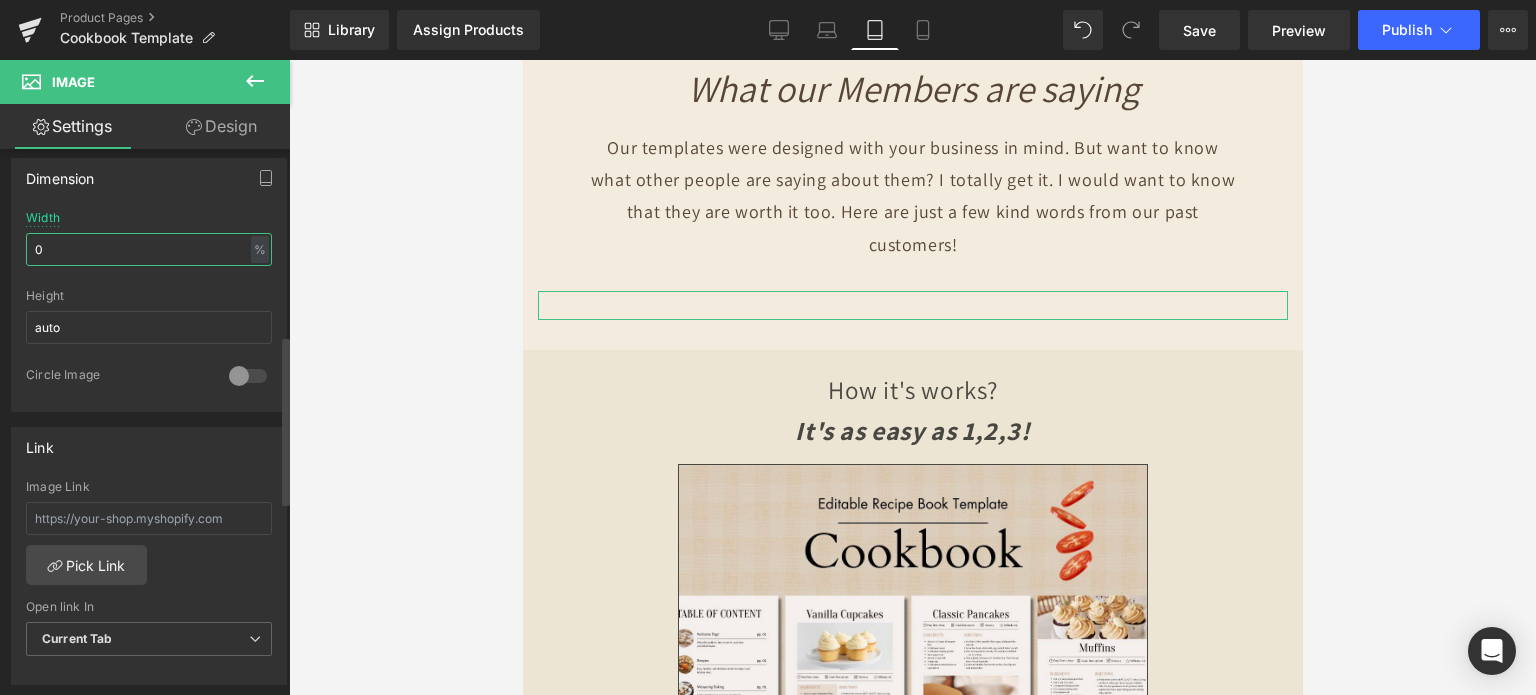 drag, startPoint x: 88, startPoint y: 243, endPoint x: 0, endPoint y: 243, distance: 88 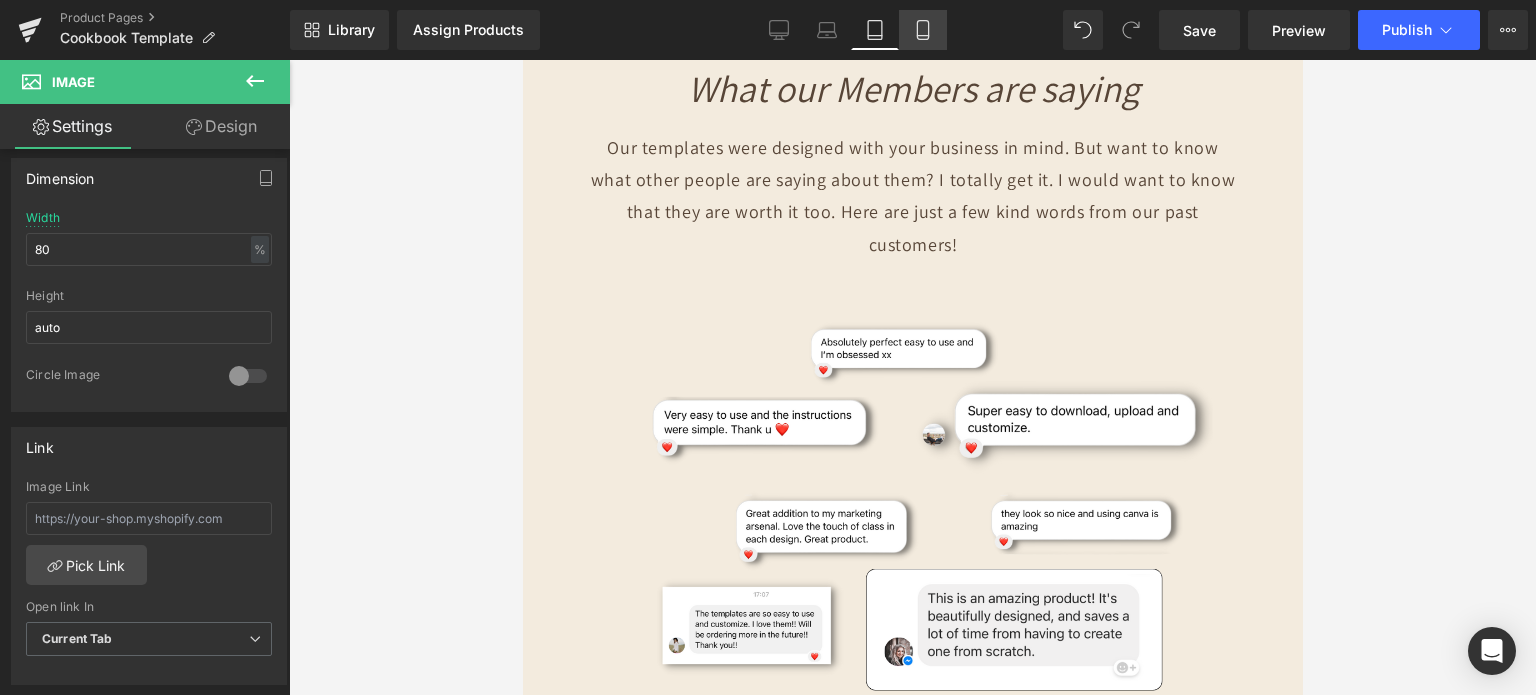 click on "Mobile" at bounding box center (923, 30) 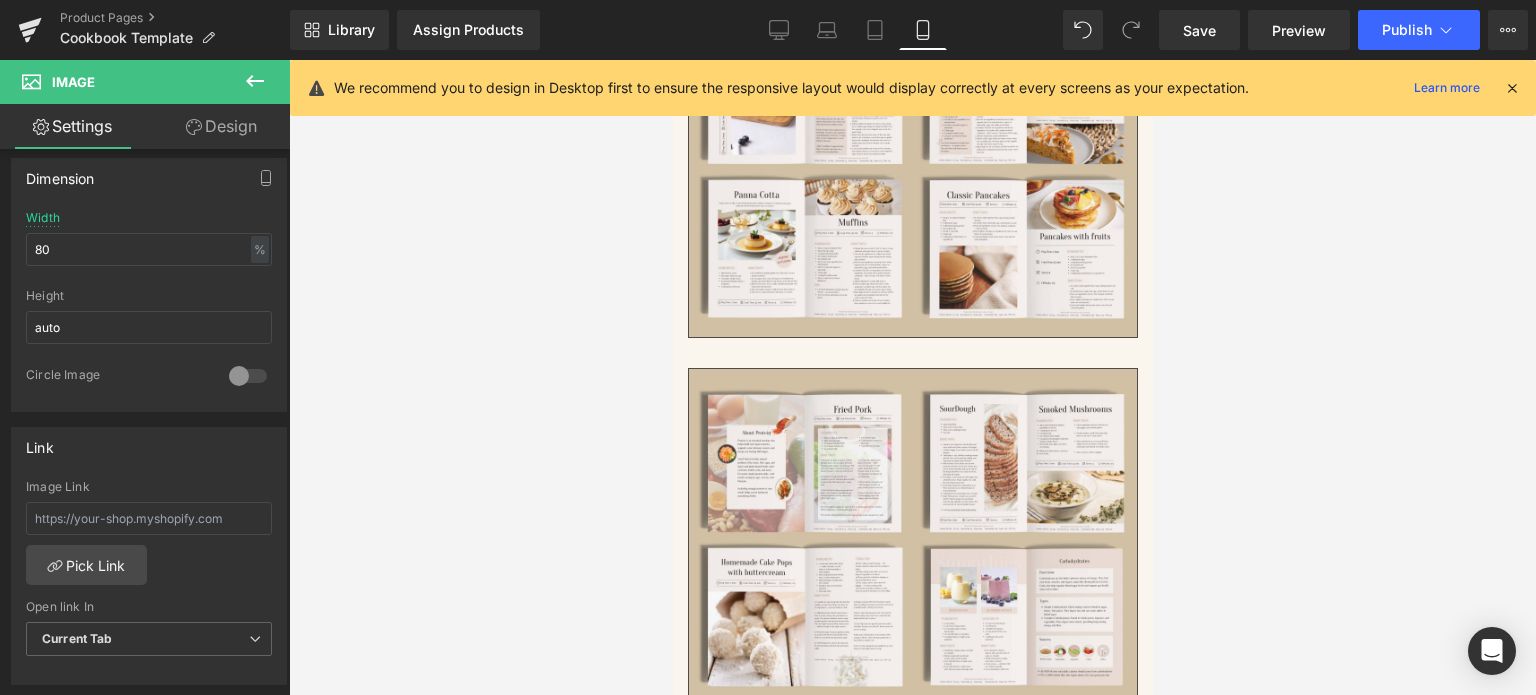 scroll, scrollTop: 7529, scrollLeft: 0, axis: vertical 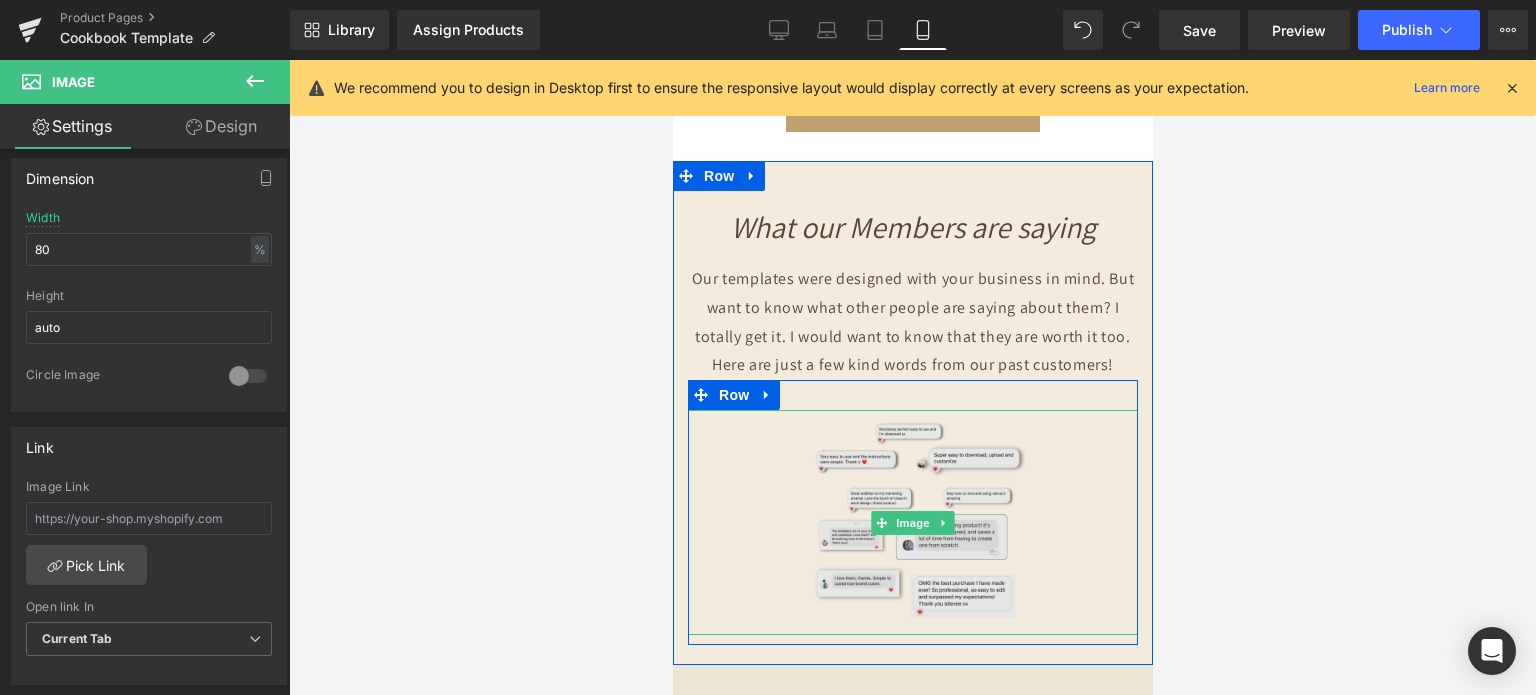 click at bounding box center (912, 522) 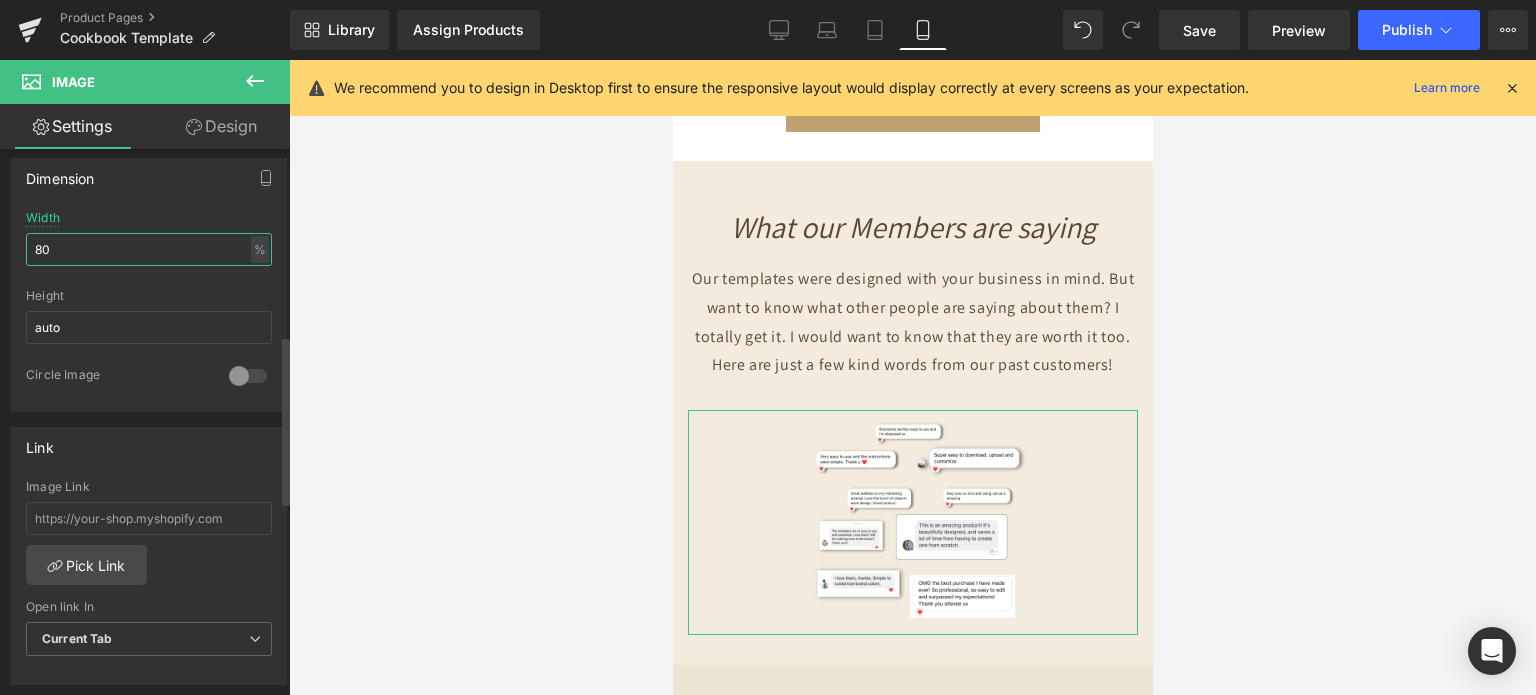 drag, startPoint x: 47, startPoint y: 247, endPoint x: 0, endPoint y: 247, distance: 47 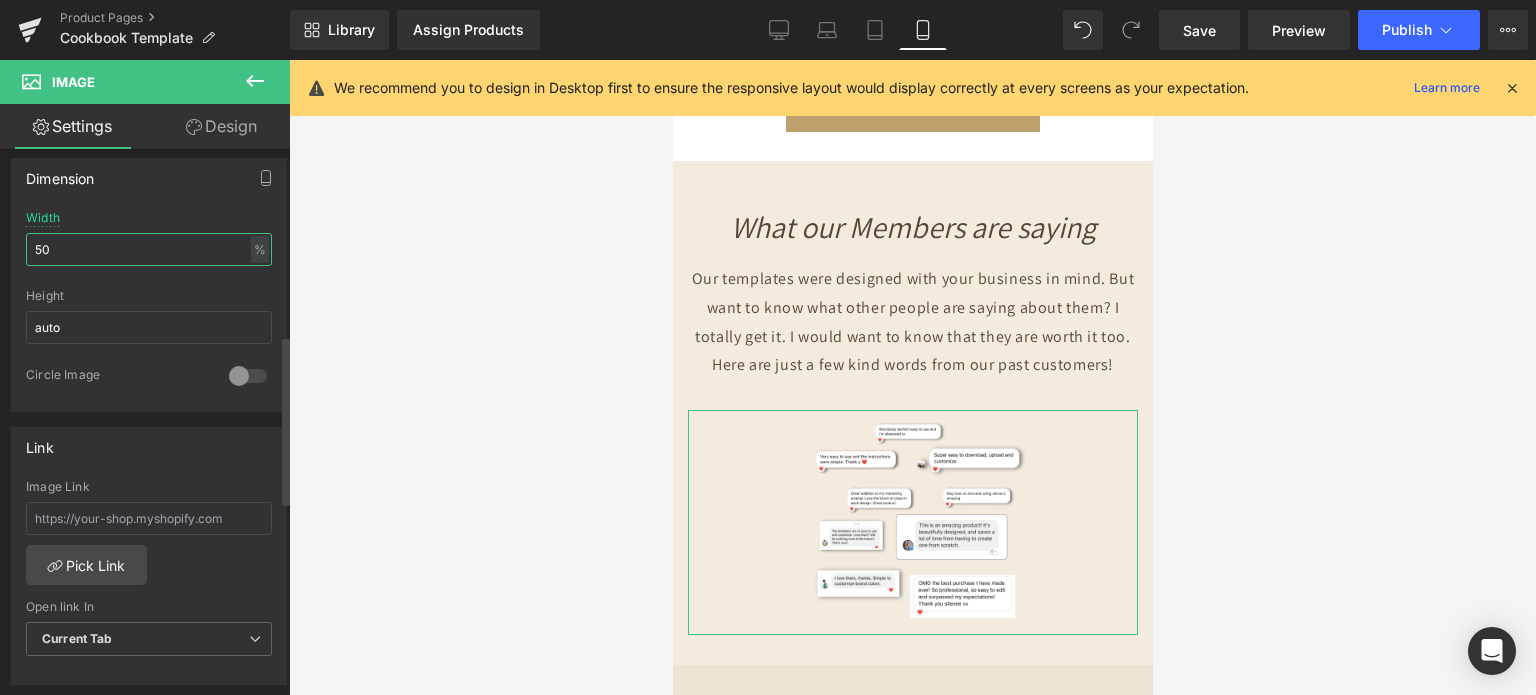 type 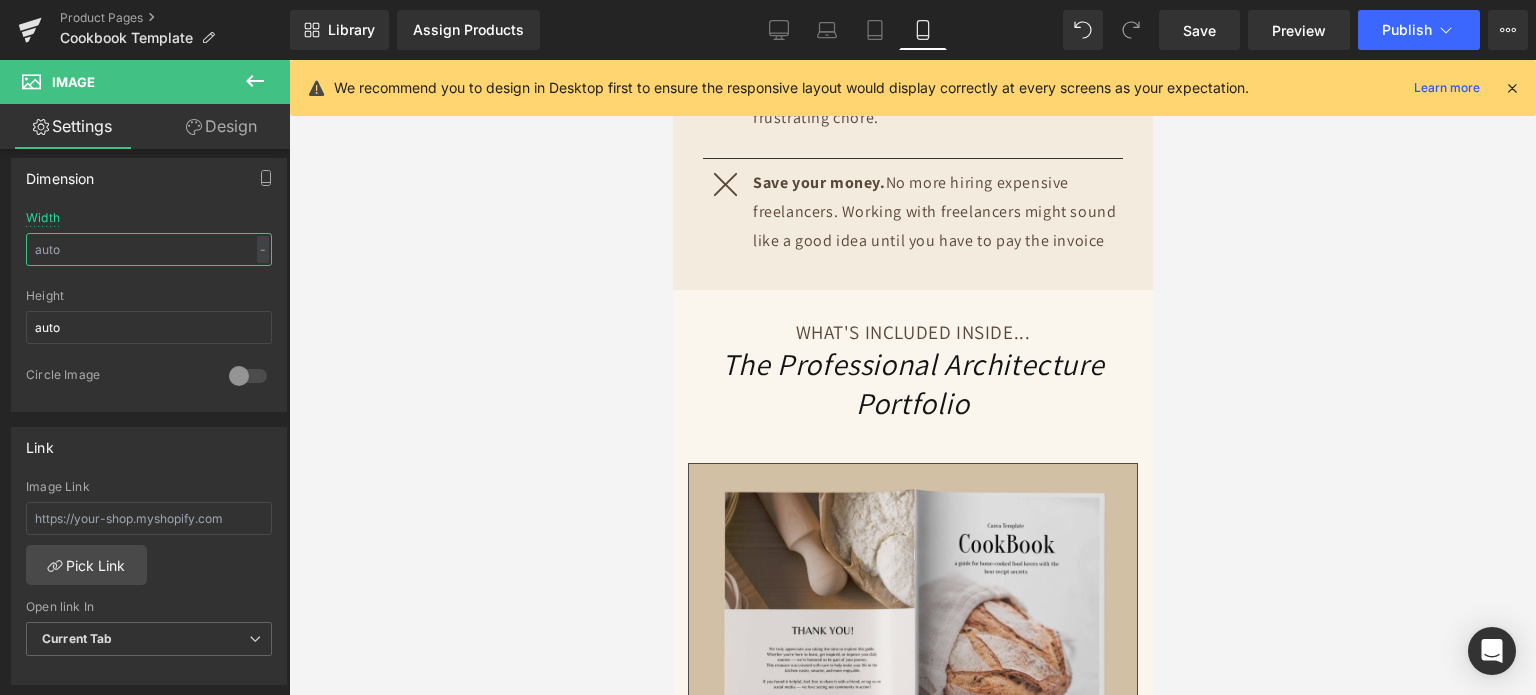 scroll, scrollTop: 4129, scrollLeft: 0, axis: vertical 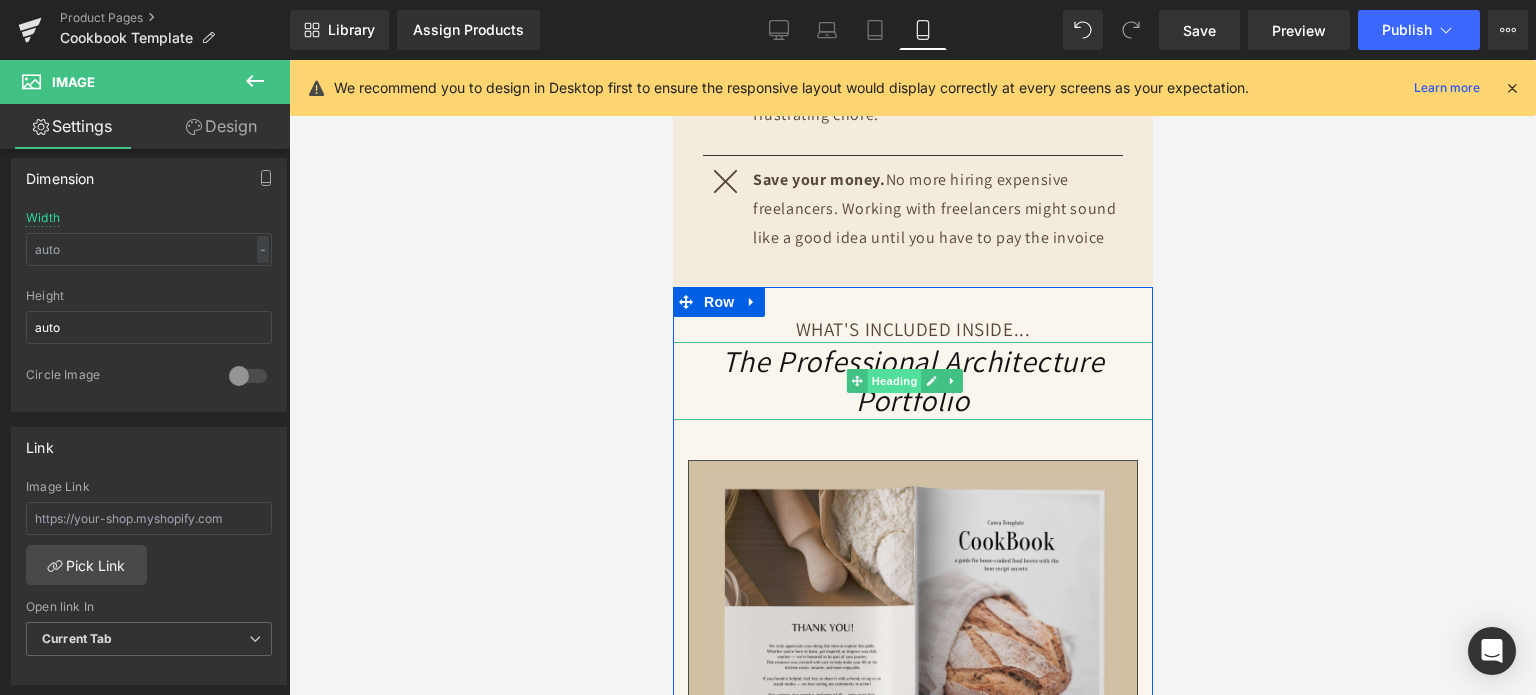 click on "Heading" at bounding box center [894, 381] 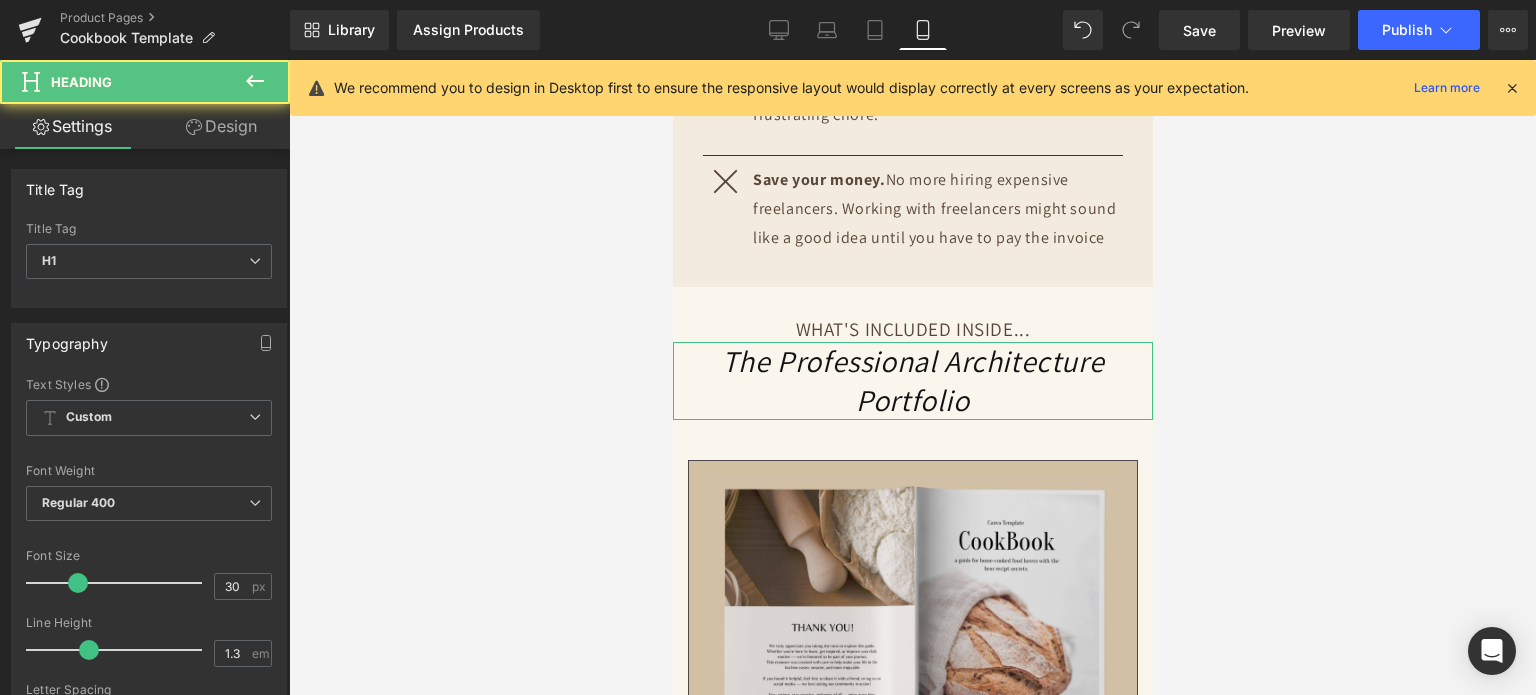 click on "Design" at bounding box center [221, 126] 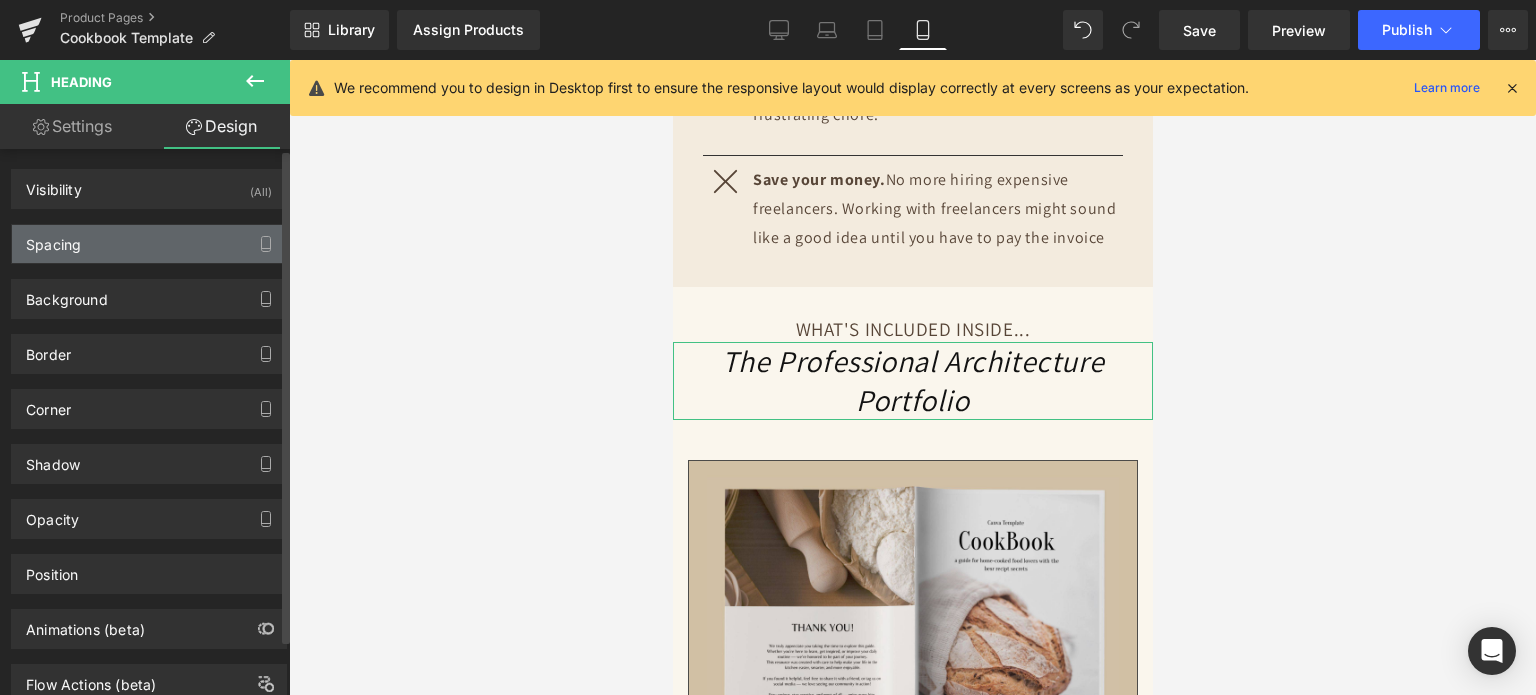 click on "Spacing" at bounding box center (149, 244) 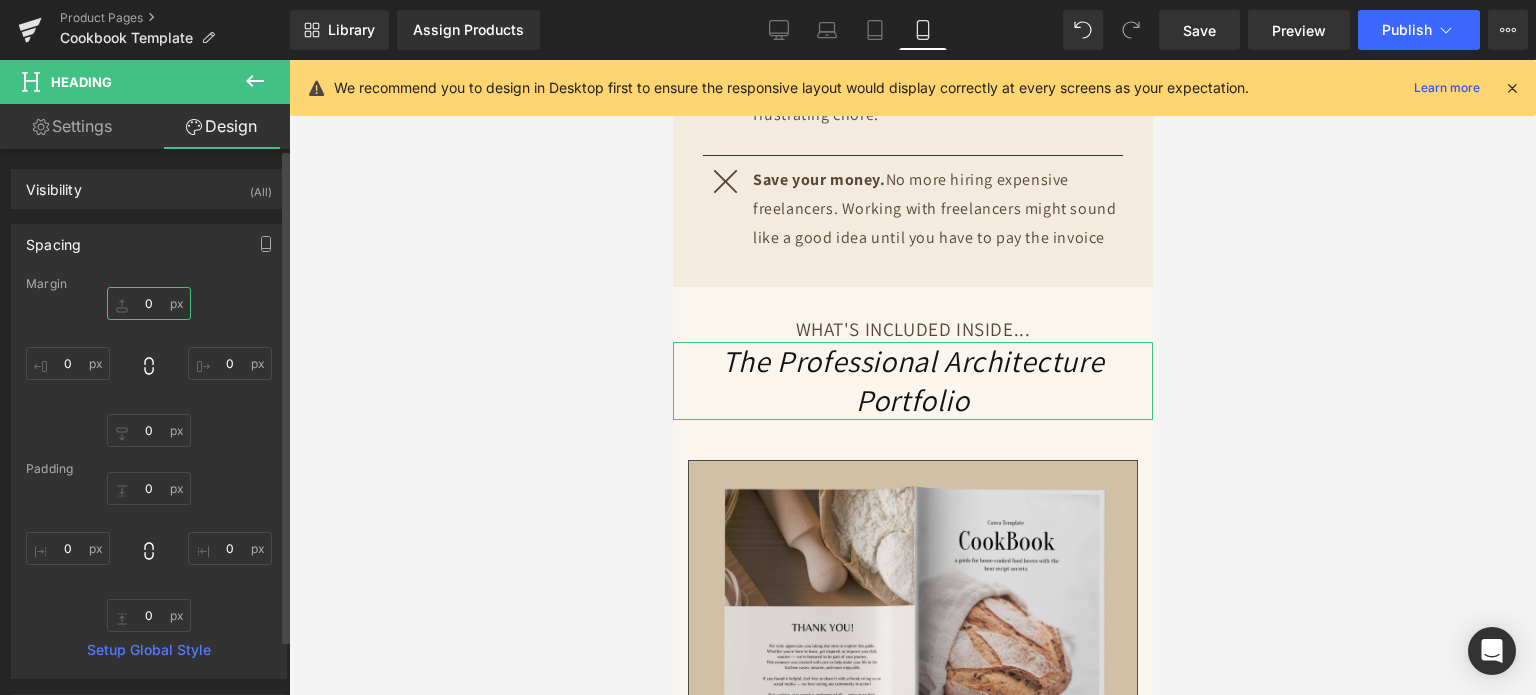 click at bounding box center (149, 303) 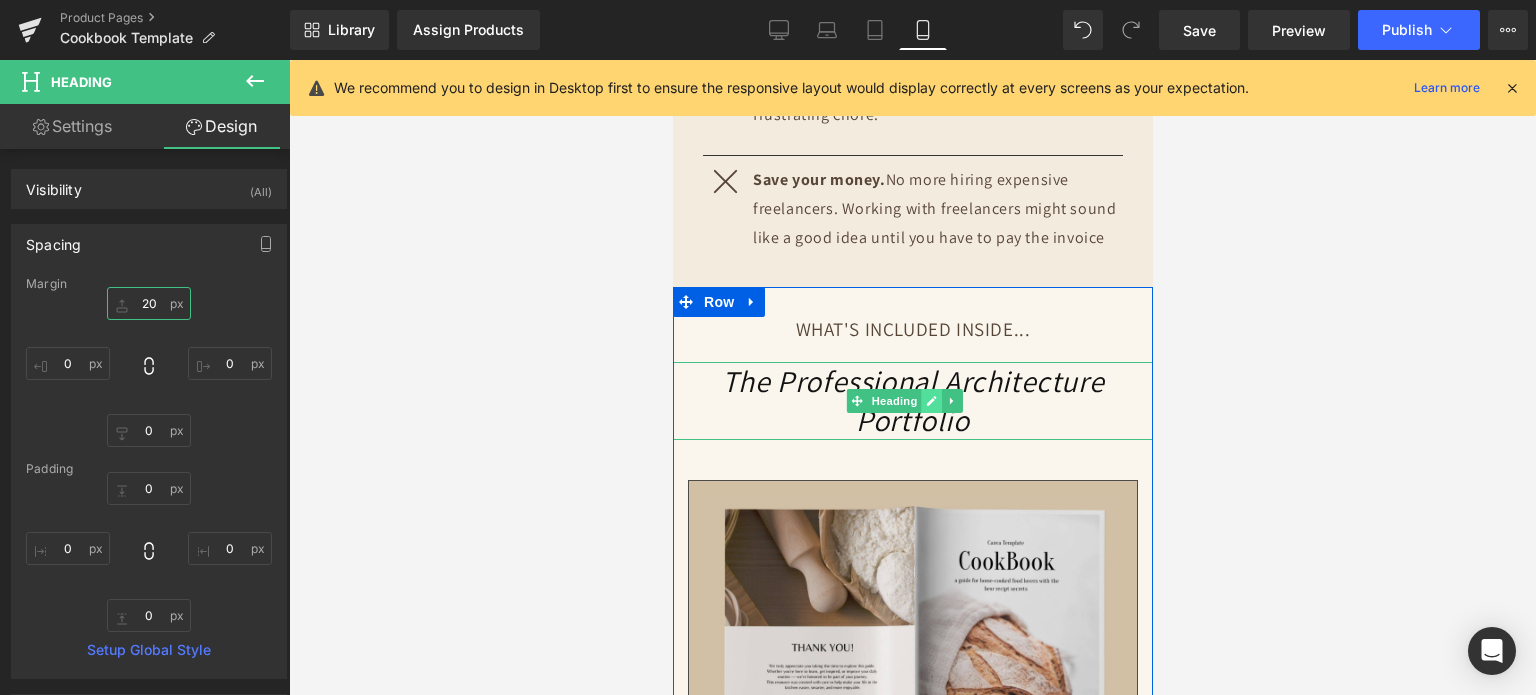 type on "20" 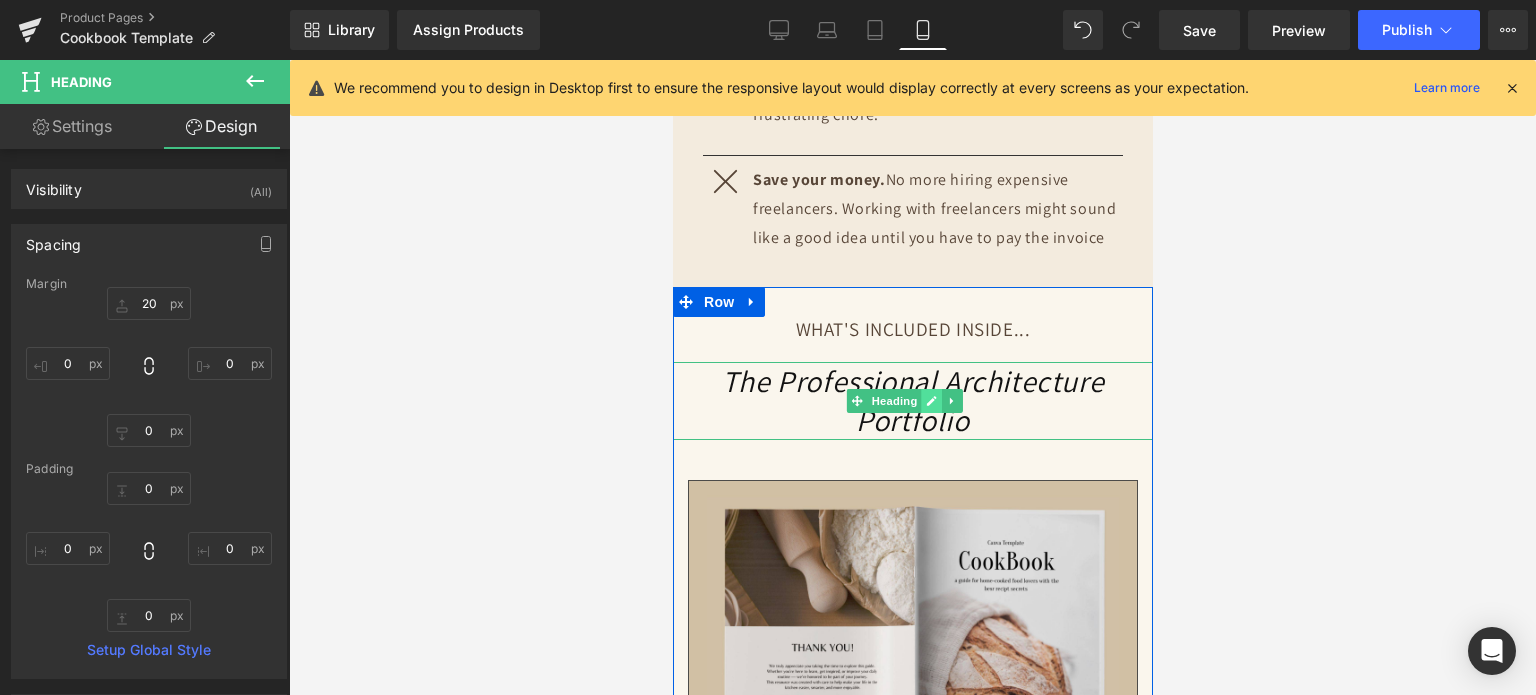click 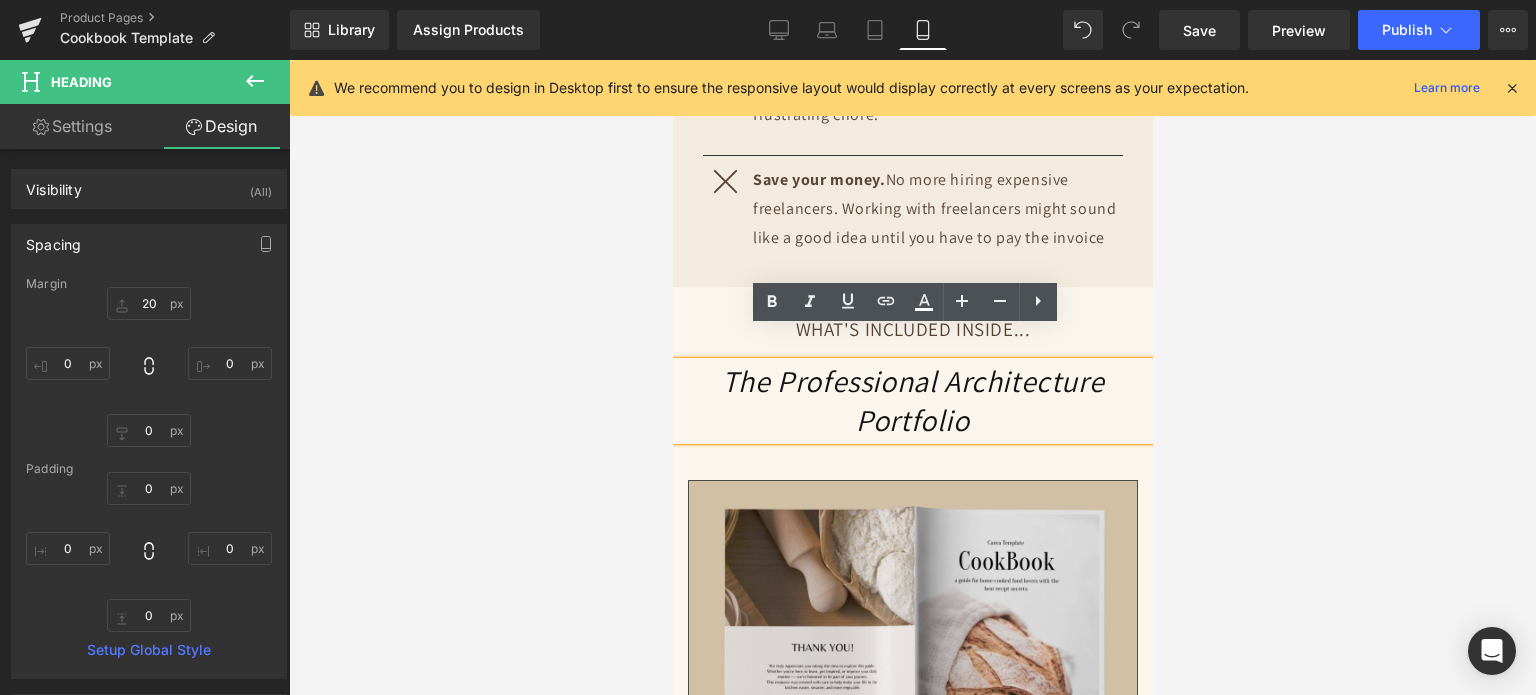 click on "The Professional Architecture Portfolio" at bounding box center (912, 400) 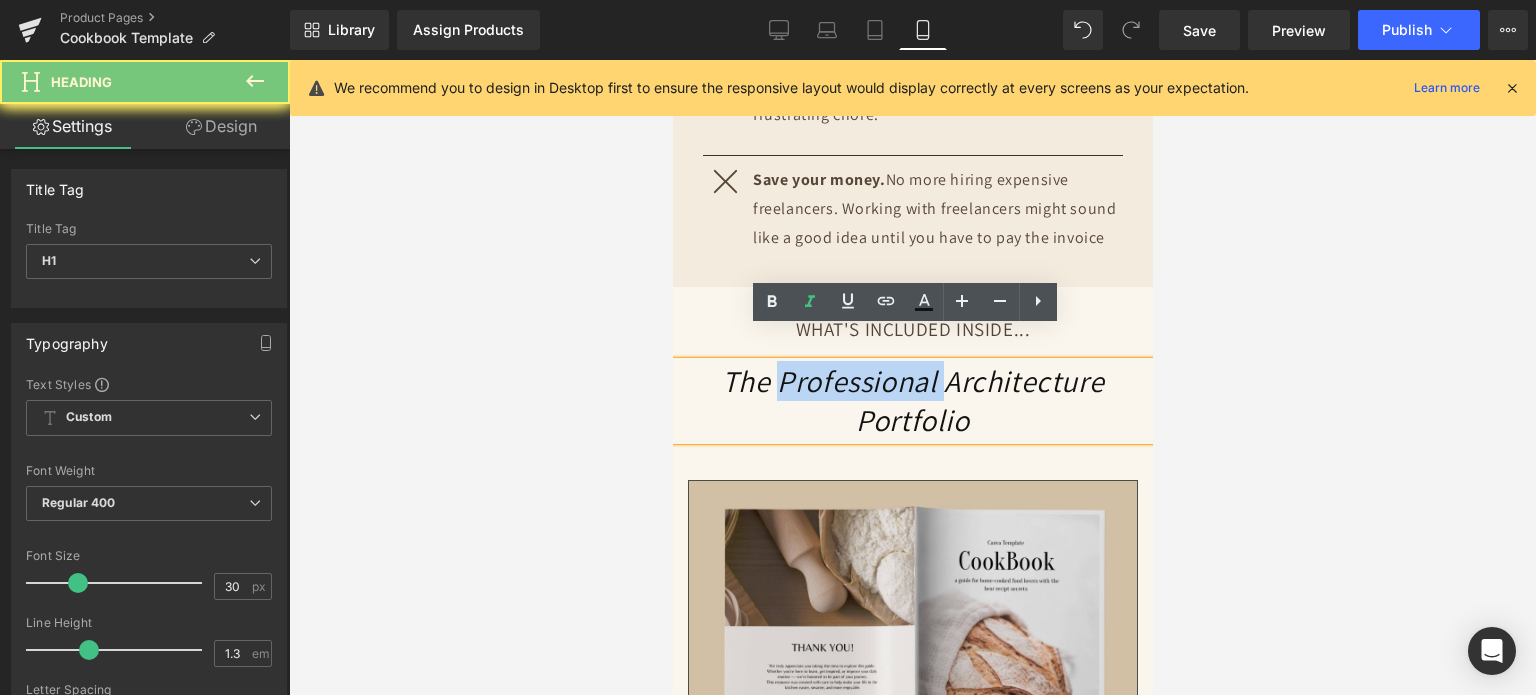 click on "The Professional Architecture Portfolio" at bounding box center (912, 400) 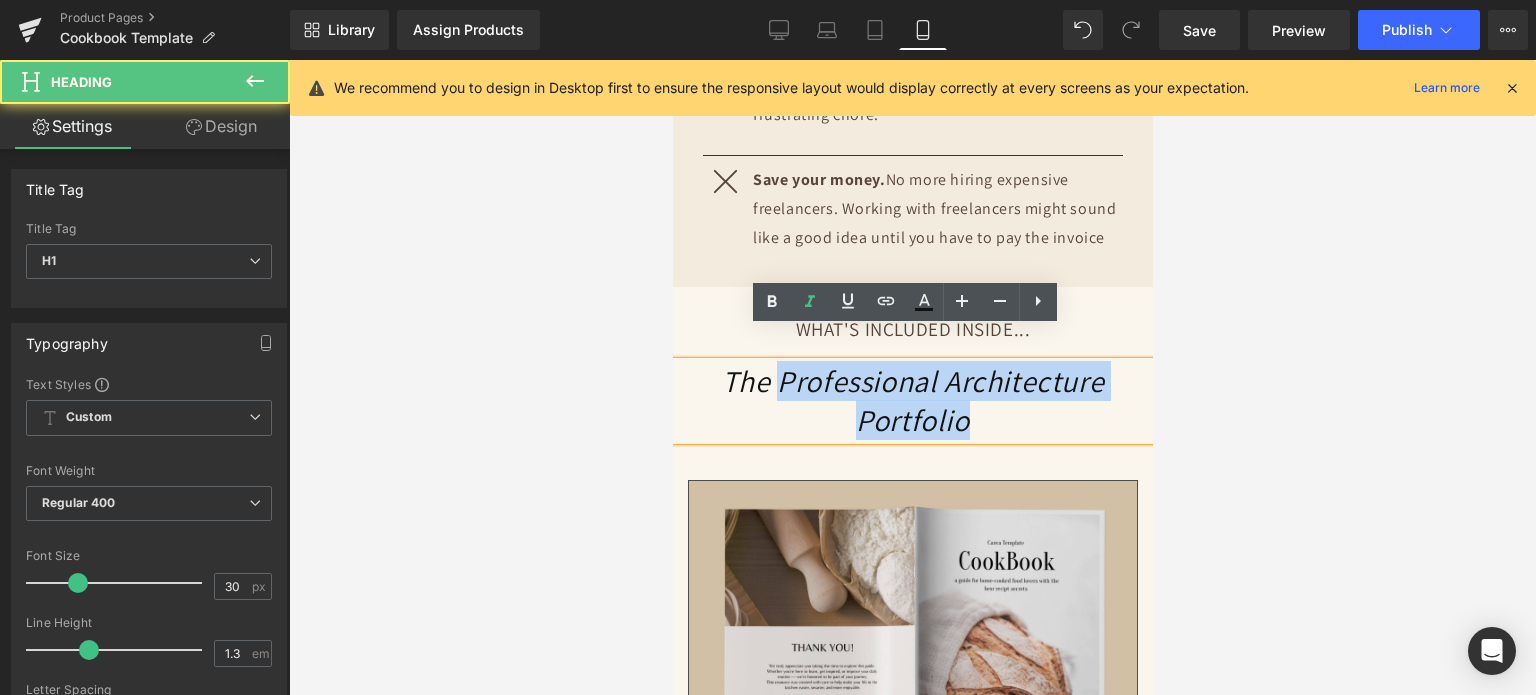 drag, startPoint x: 773, startPoint y: 341, endPoint x: 991, endPoint y: 379, distance: 221.28714 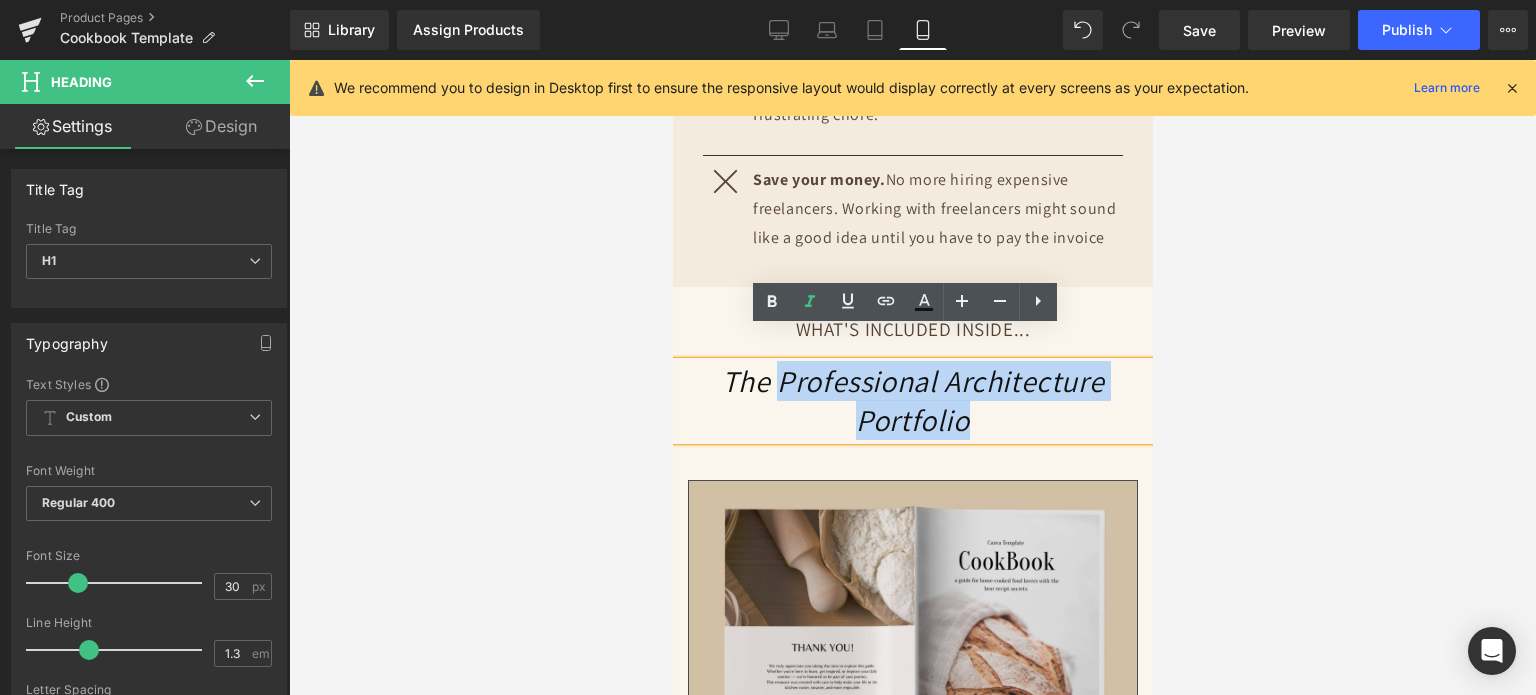 type 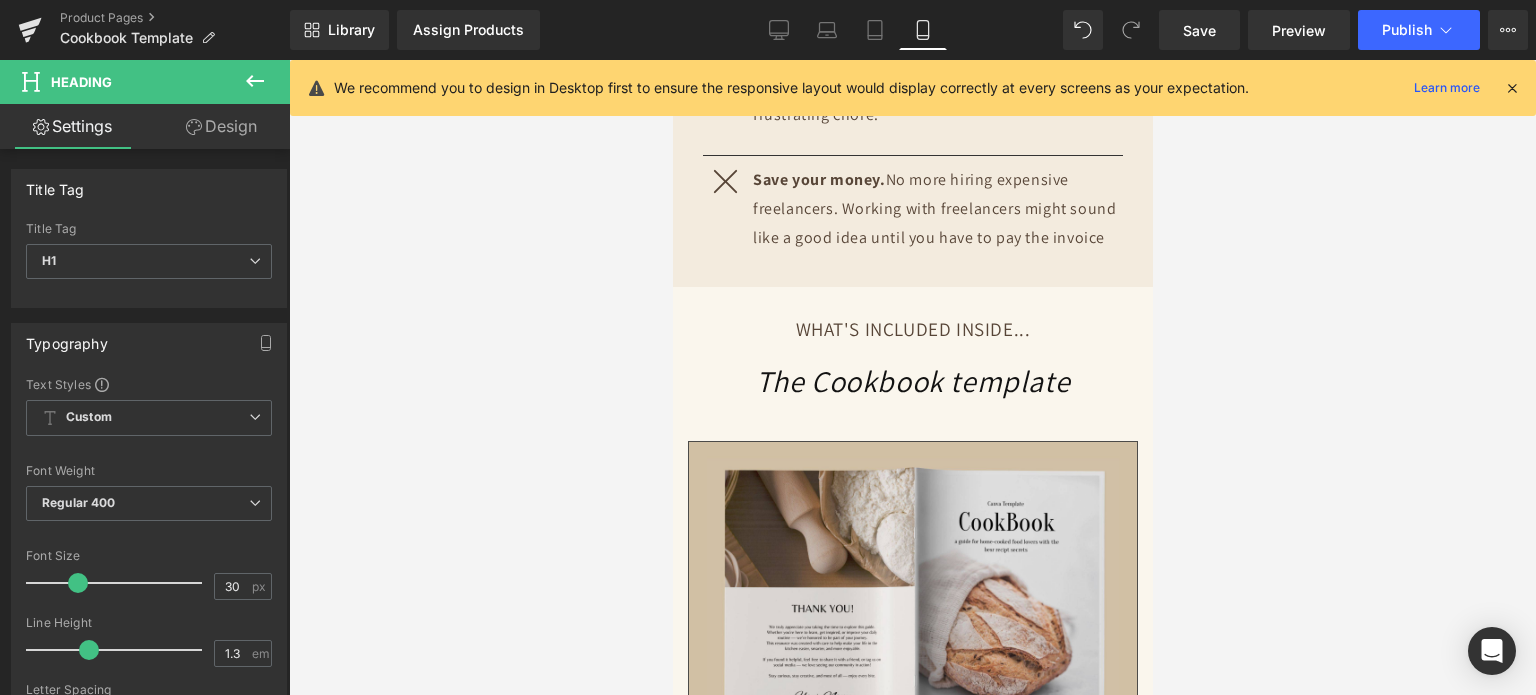 click at bounding box center (912, 377) 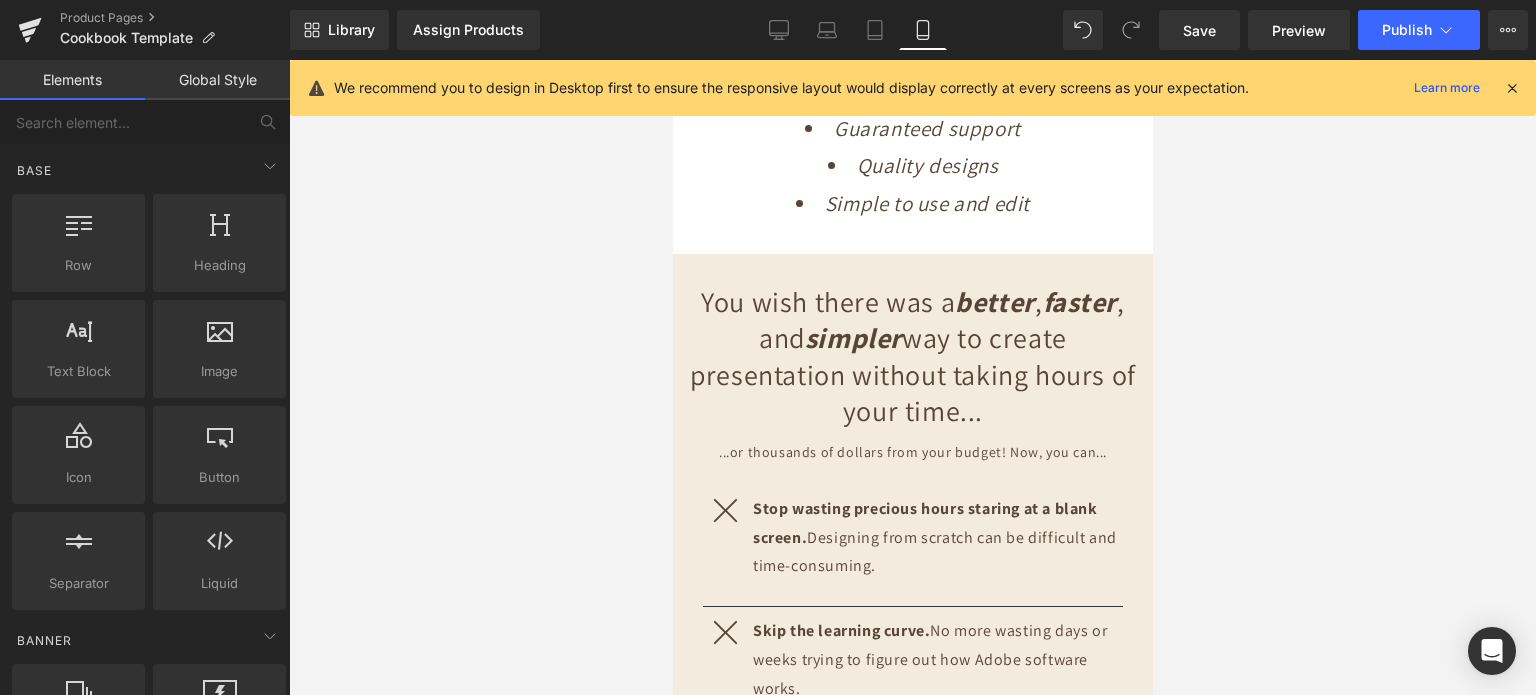 scroll, scrollTop: 3429, scrollLeft: 0, axis: vertical 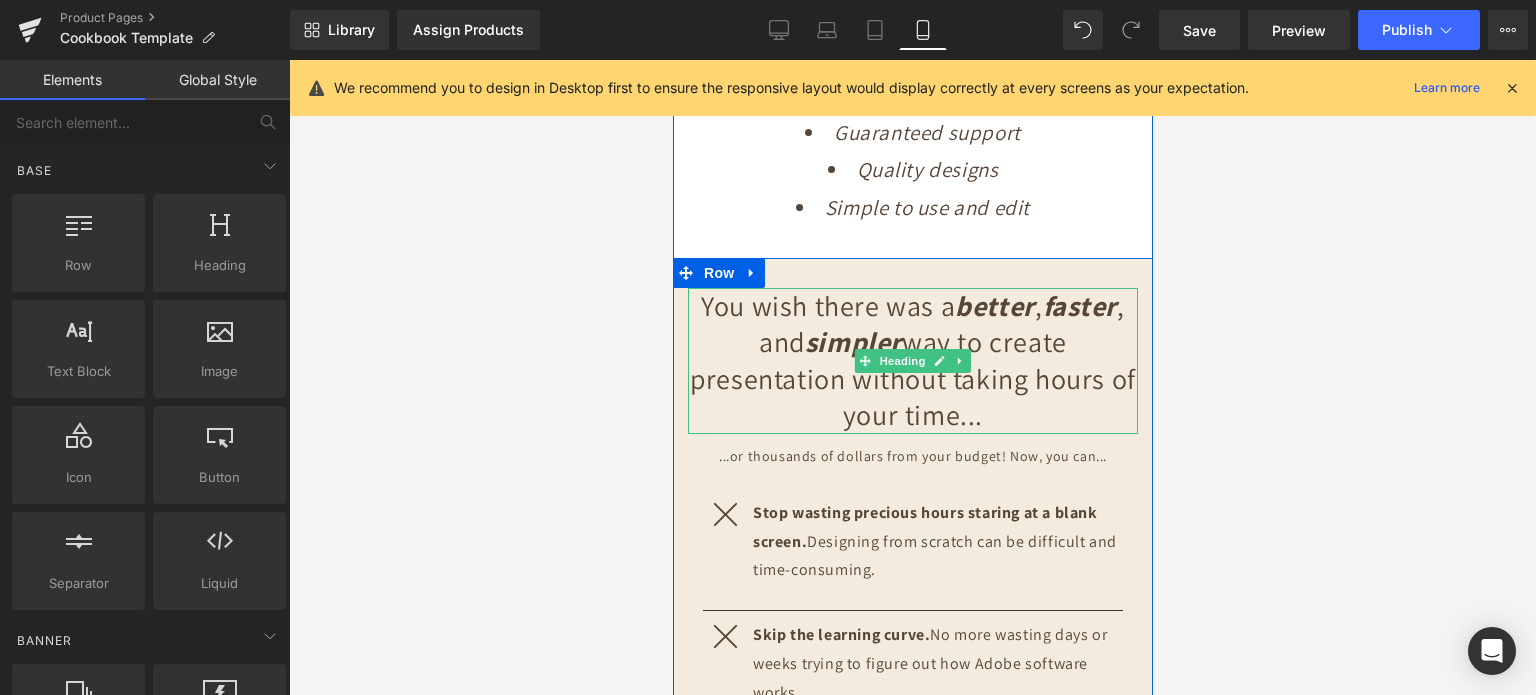 click on "You wish there was a  better ,  faster , and  simpler  way to create presentation without taking hours of your time..." at bounding box center (912, 361) 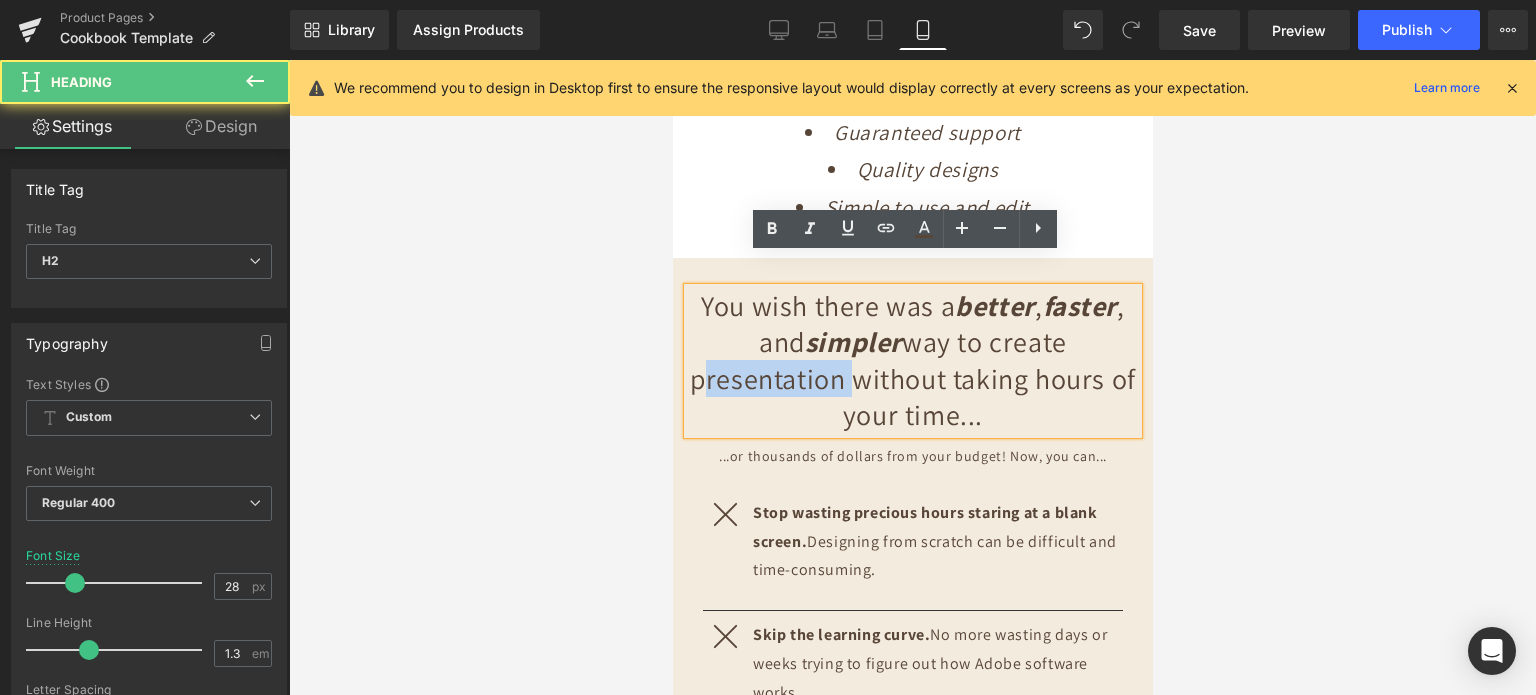 drag, startPoint x: 835, startPoint y: 347, endPoint x: 686, endPoint y: 347, distance: 149 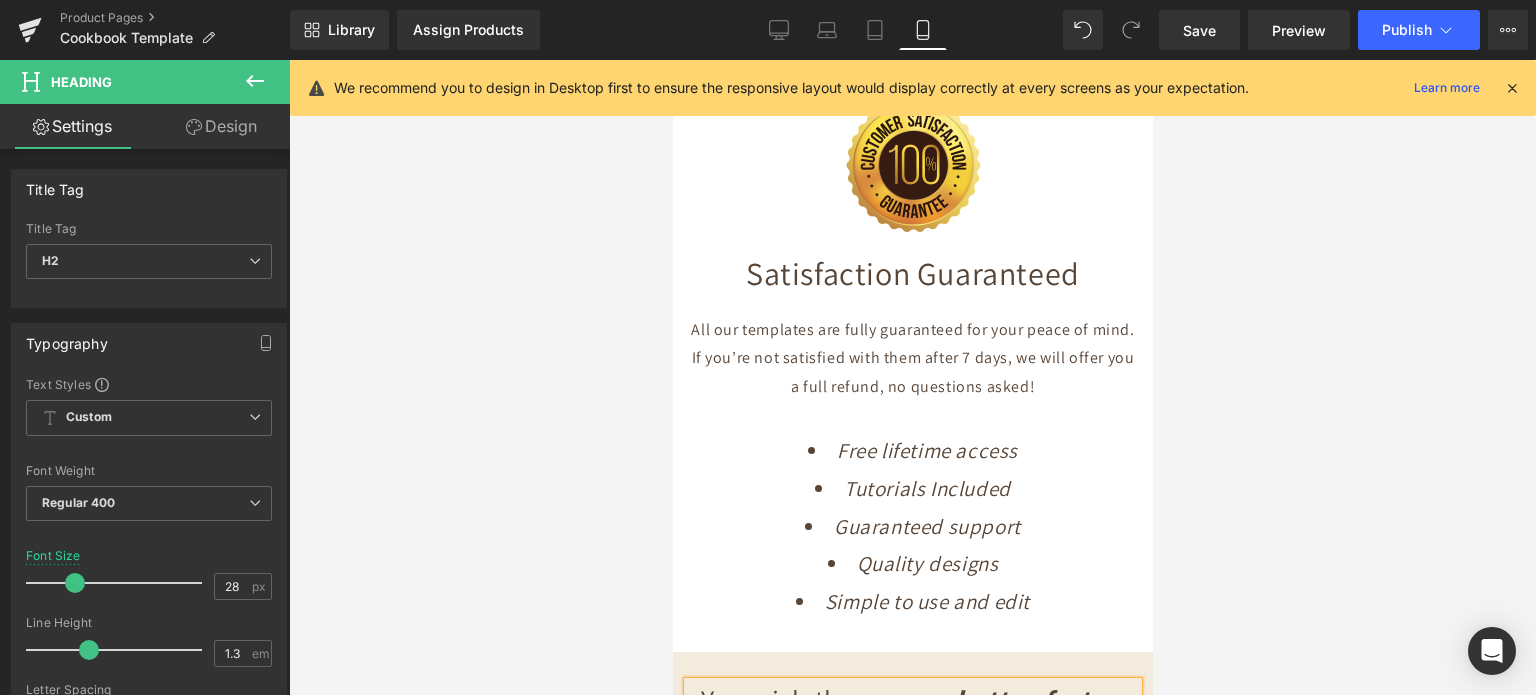 scroll, scrollTop: 3029, scrollLeft: 0, axis: vertical 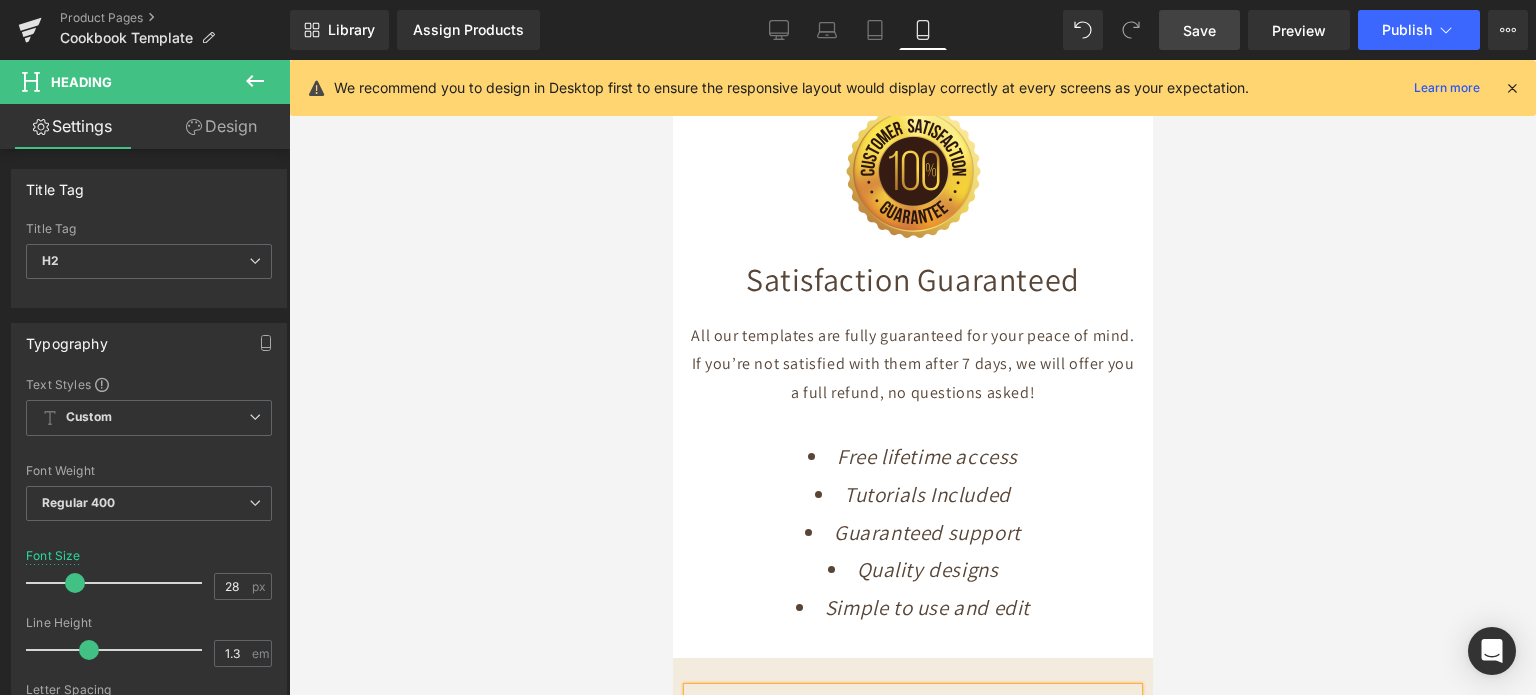 drag, startPoint x: 1196, startPoint y: 18, endPoint x: 333, endPoint y: 275, distance: 900.45435 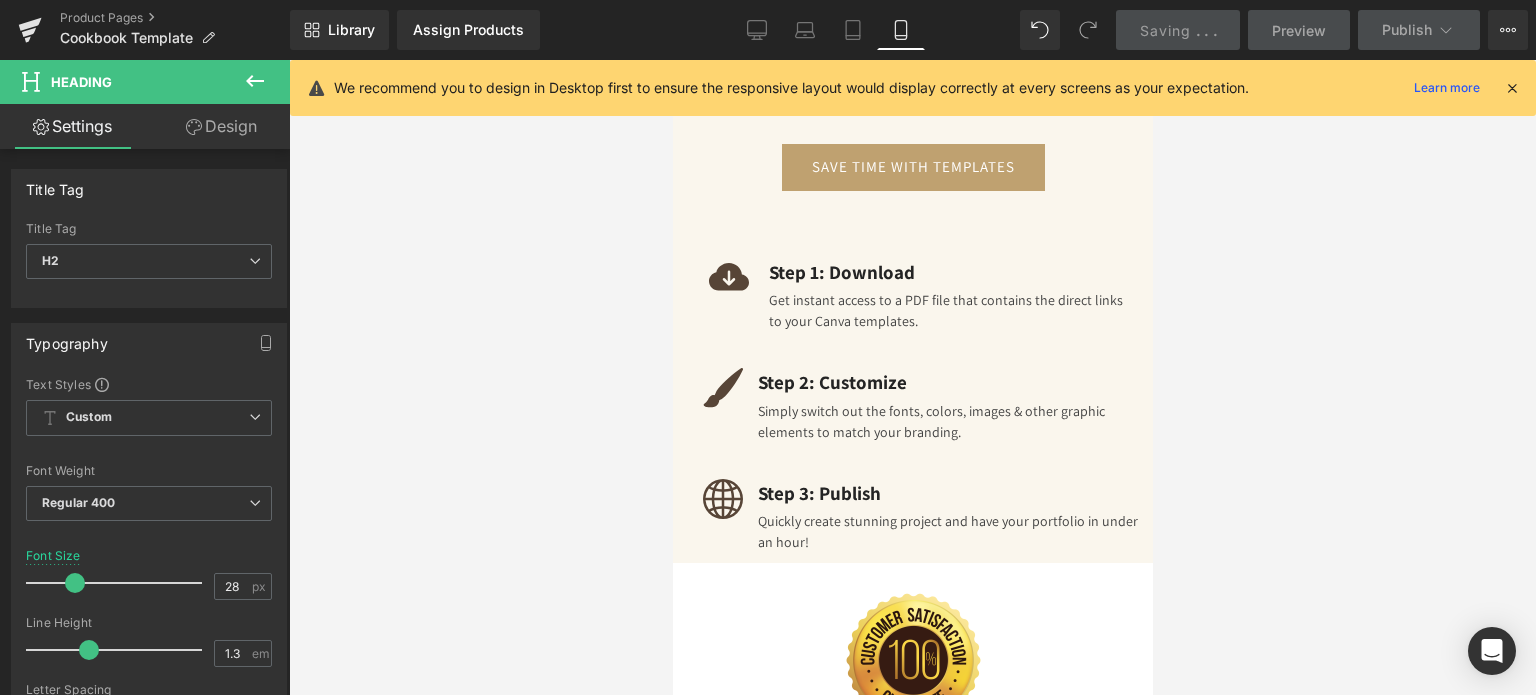 scroll, scrollTop: 2529, scrollLeft: 0, axis: vertical 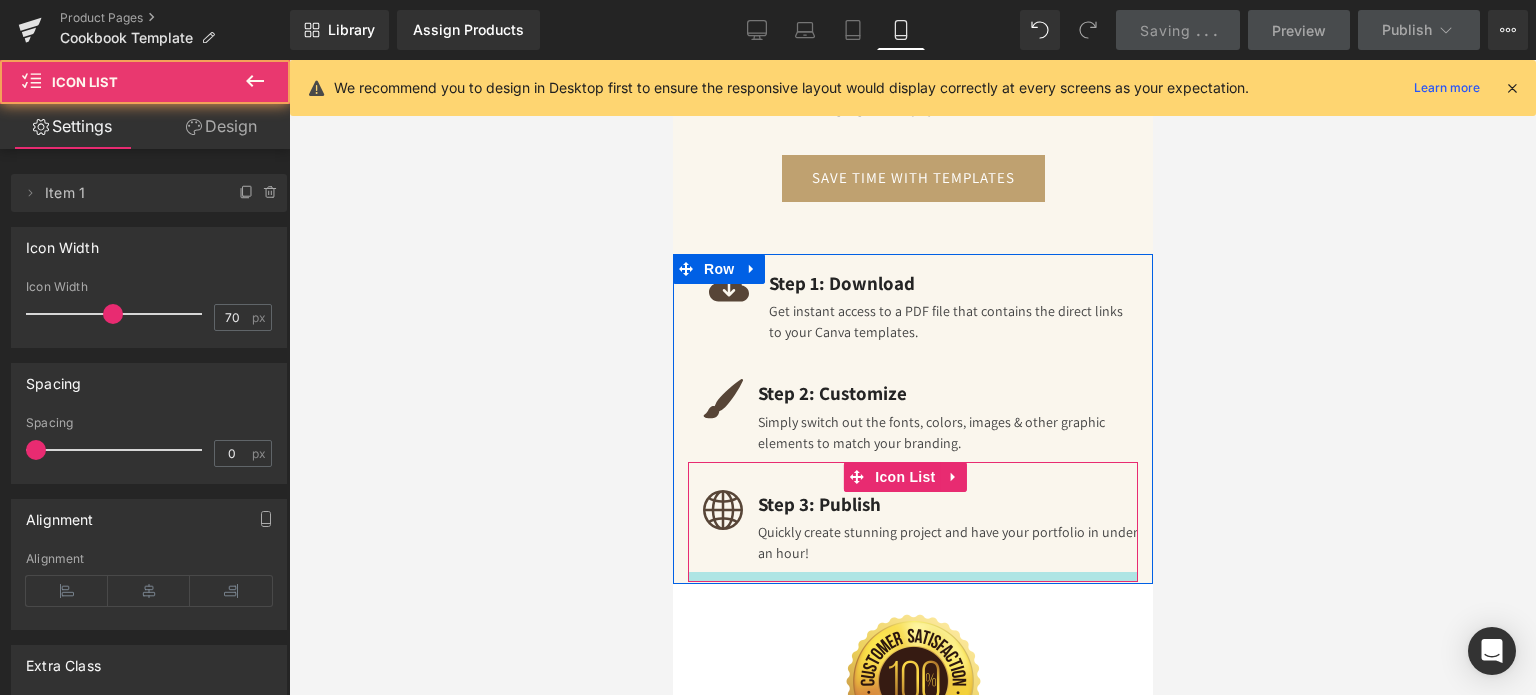 click at bounding box center (912, 577) 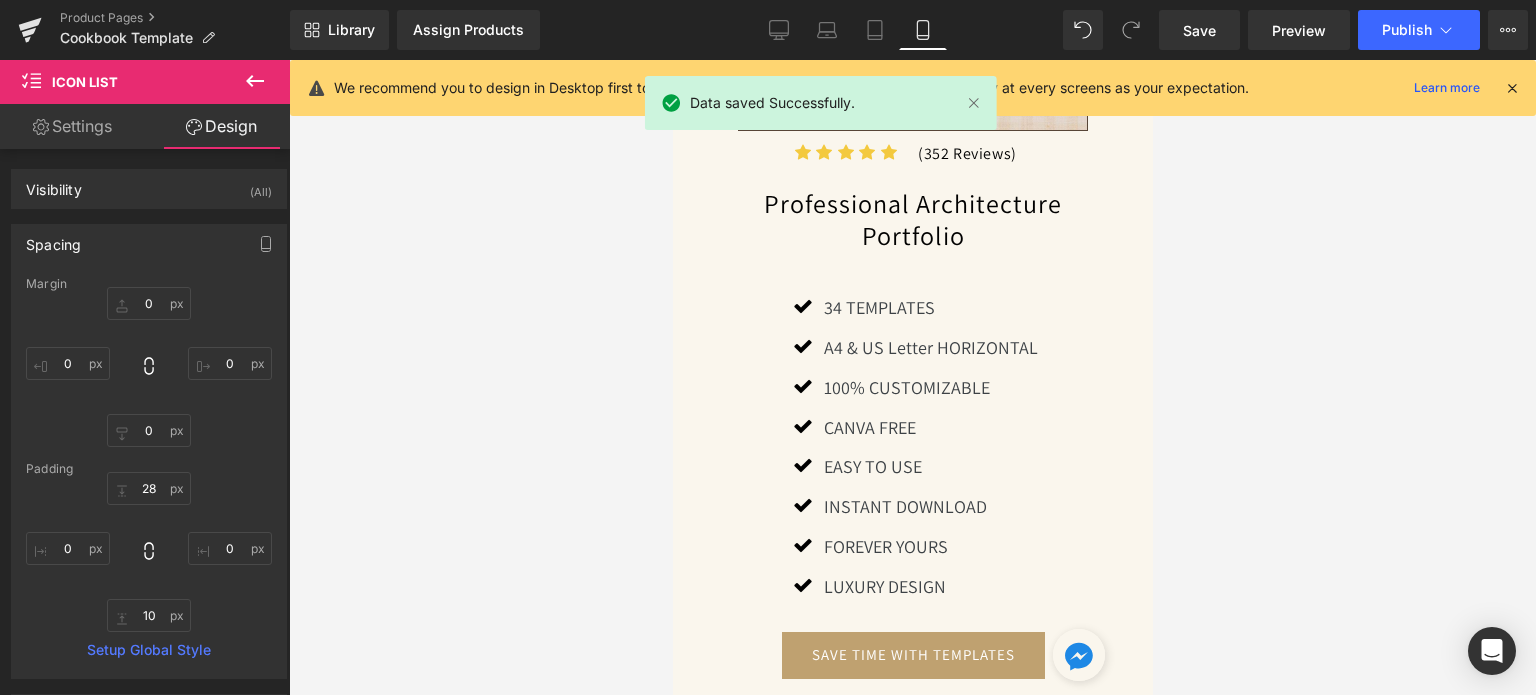 scroll, scrollTop: 2029, scrollLeft: 0, axis: vertical 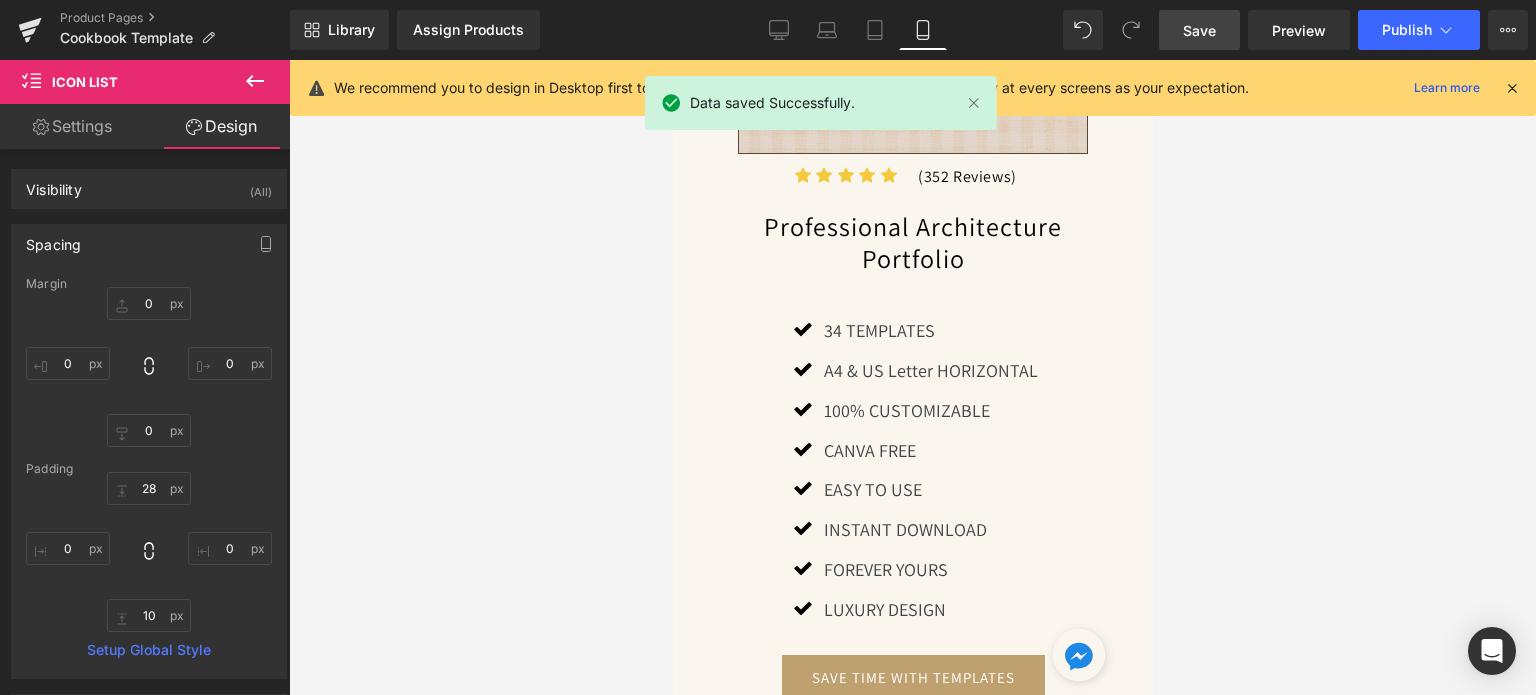 click on "Save" at bounding box center [1199, 30] 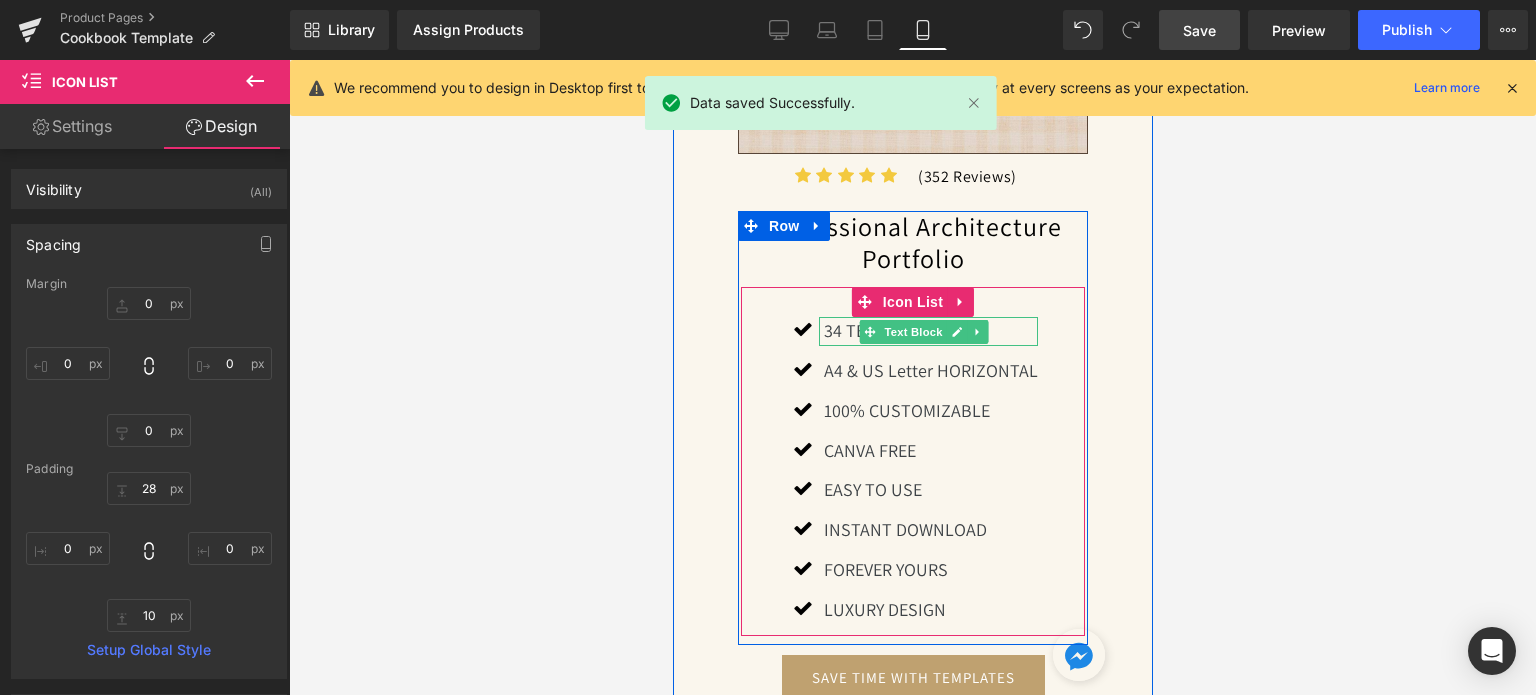 click on "34 TEMPLATES" at bounding box center (930, 331) 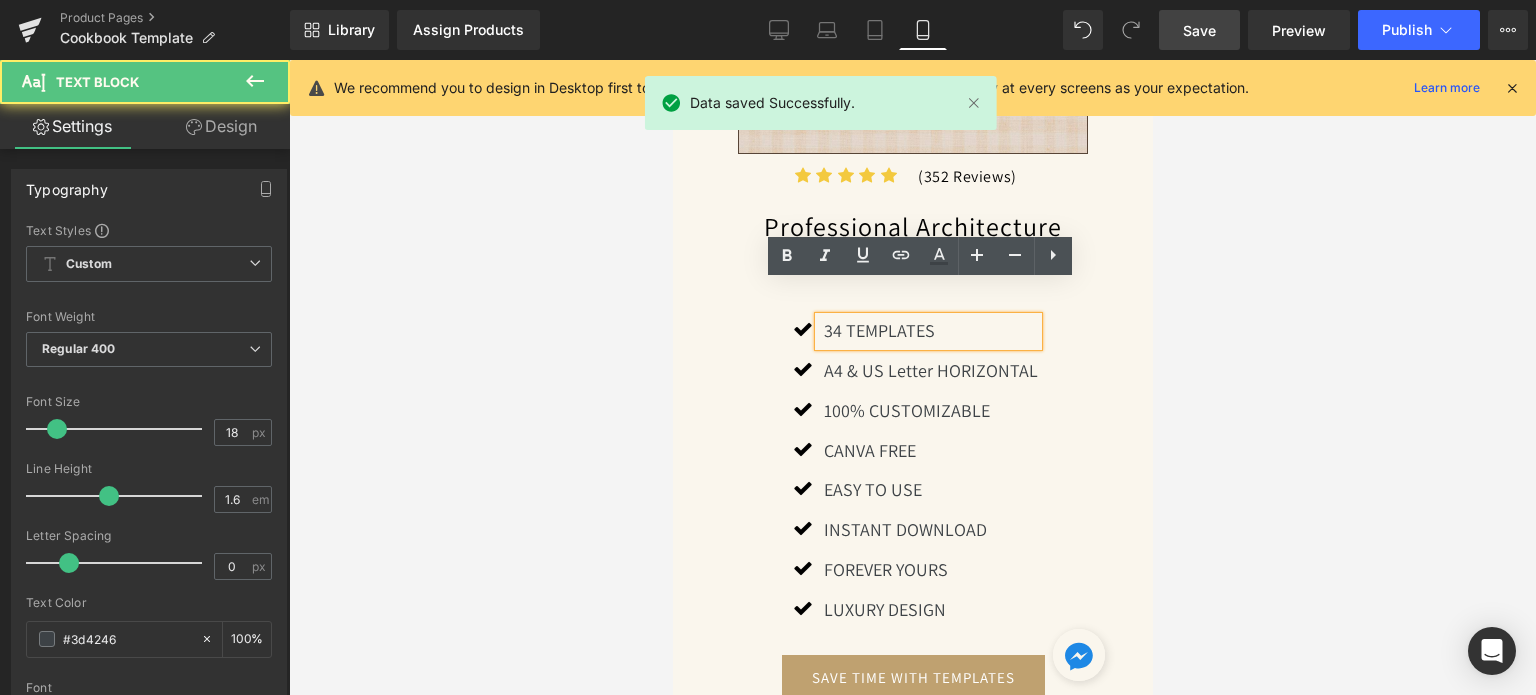 click on "34 TEMPLATES" at bounding box center [930, 331] 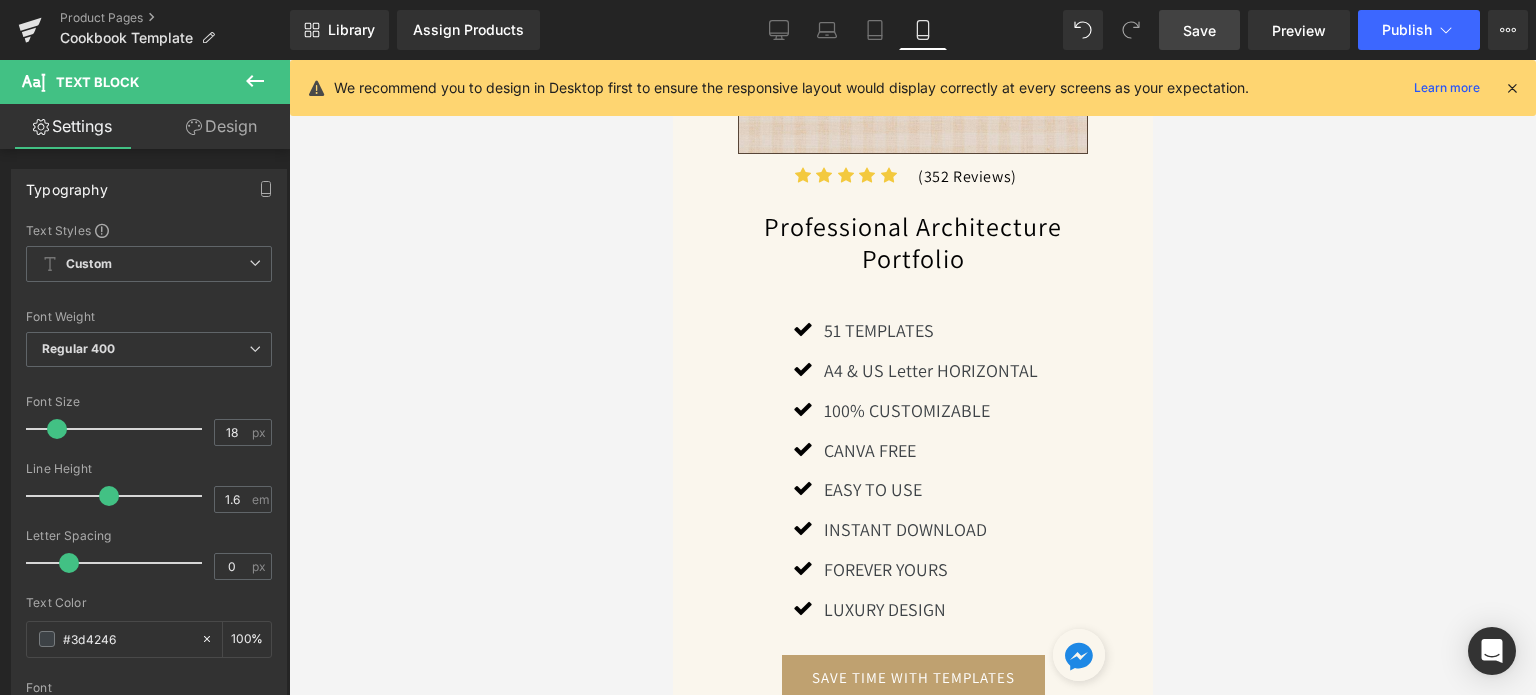 click at bounding box center [912, 377] 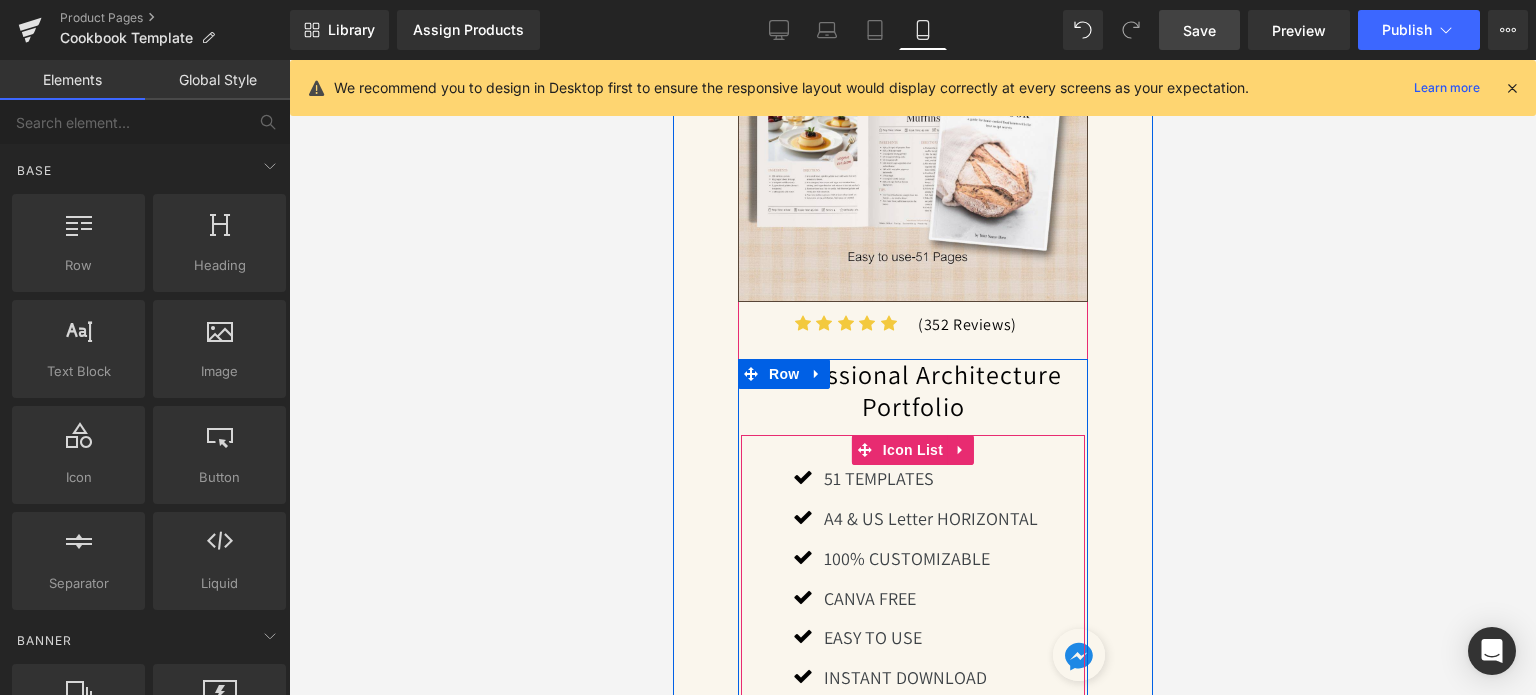 scroll, scrollTop: 1629, scrollLeft: 0, axis: vertical 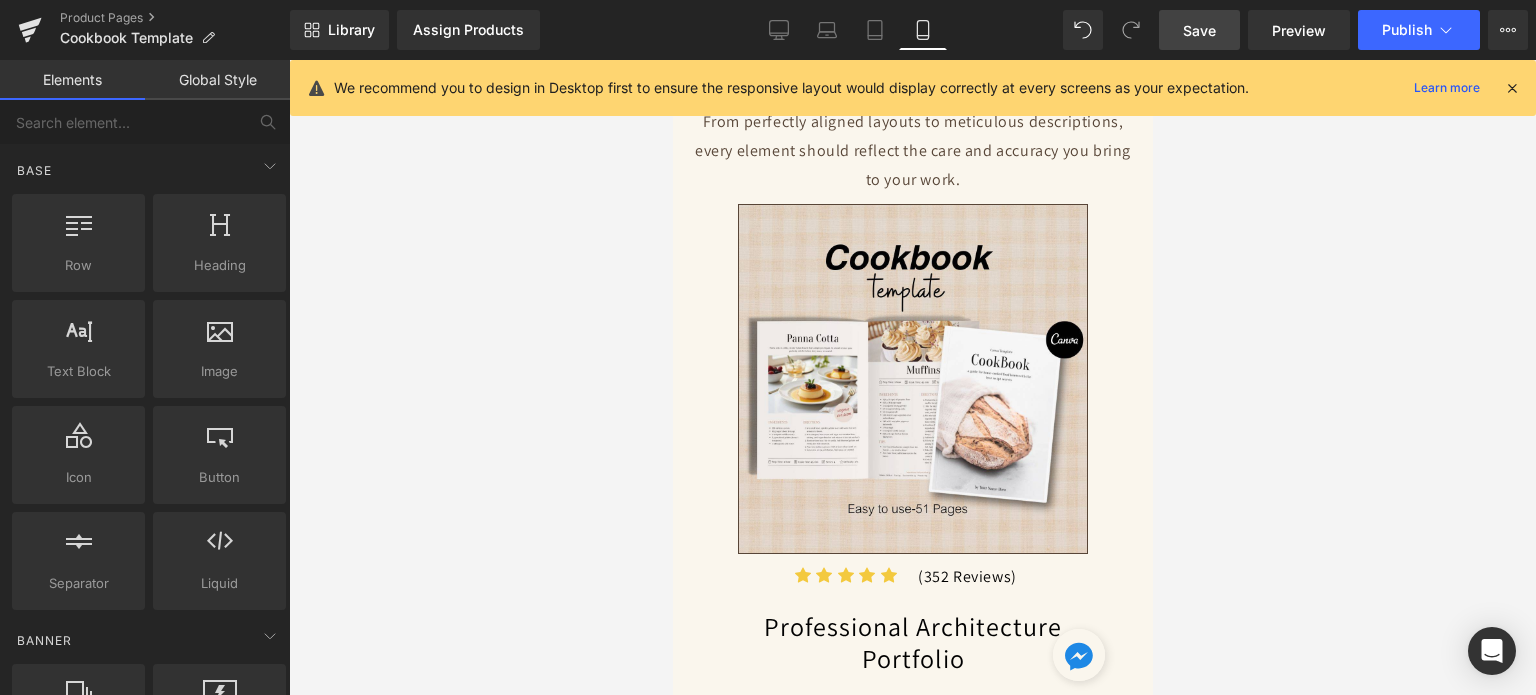 click on "Save" at bounding box center [1199, 30] 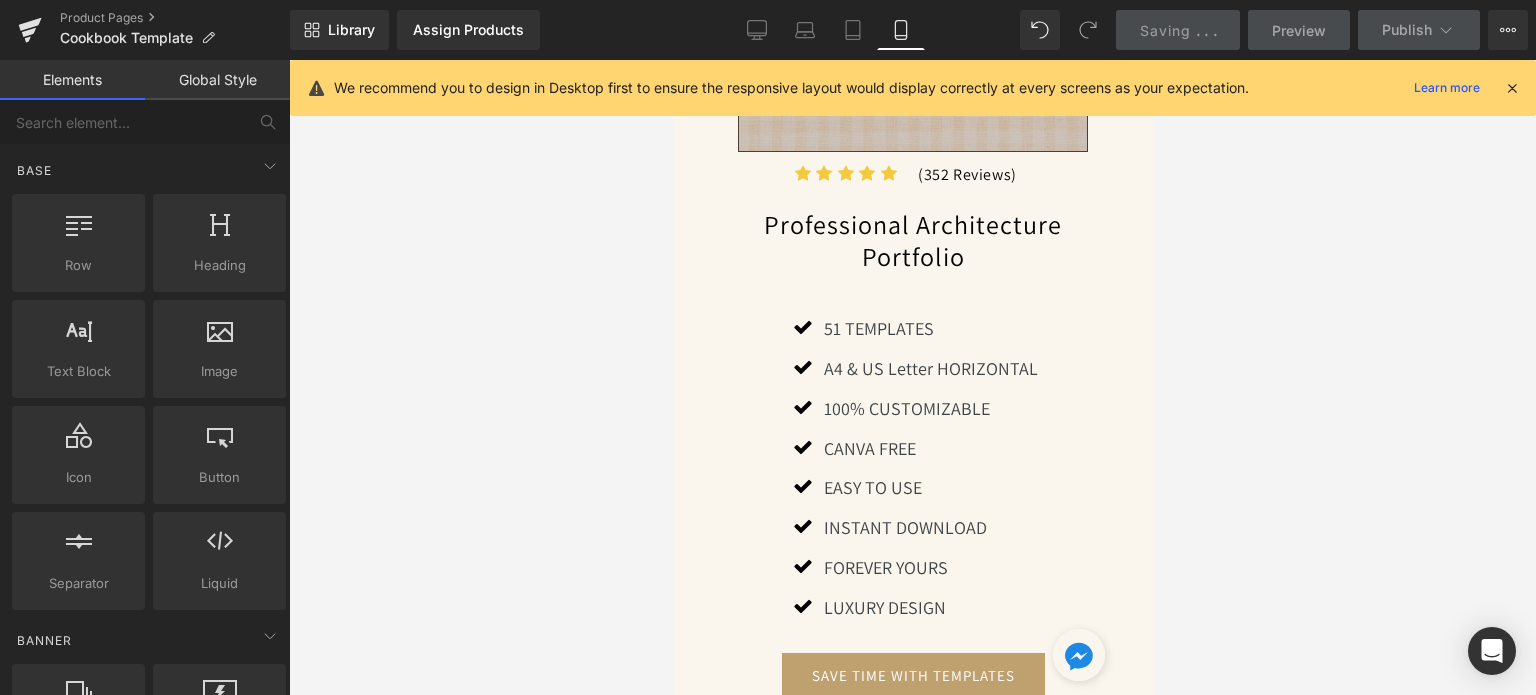 scroll, scrollTop: 2129, scrollLeft: 0, axis: vertical 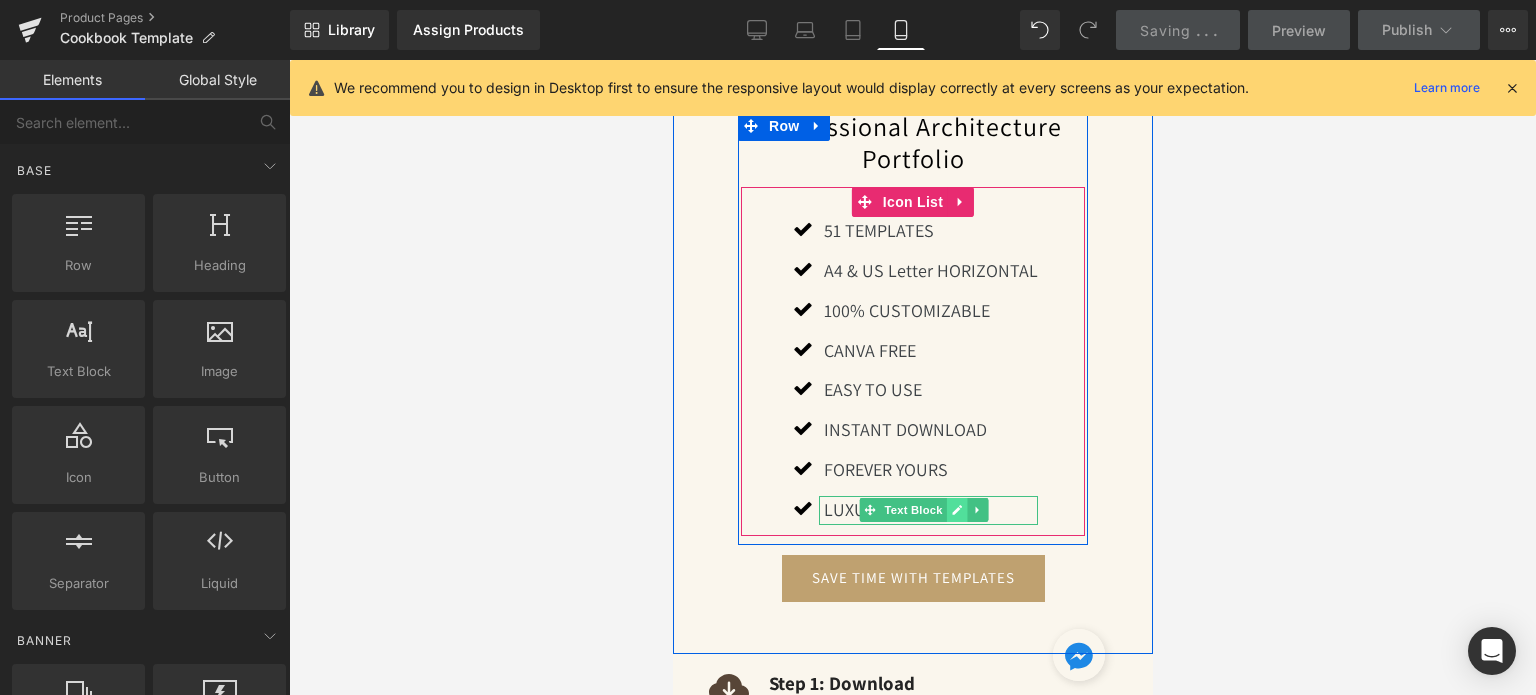 click at bounding box center (956, 510) 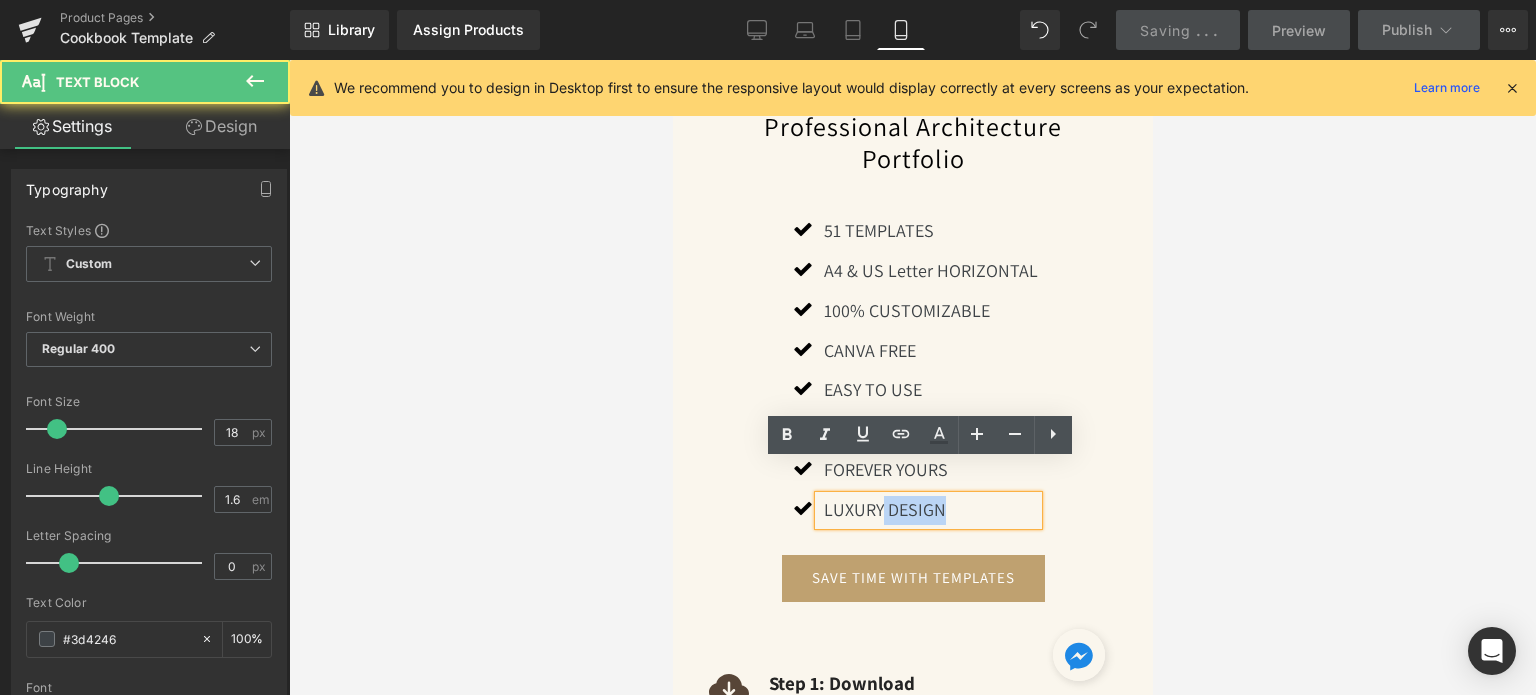 drag, startPoint x: 843, startPoint y: 478, endPoint x: 811, endPoint y: 479, distance: 32.01562 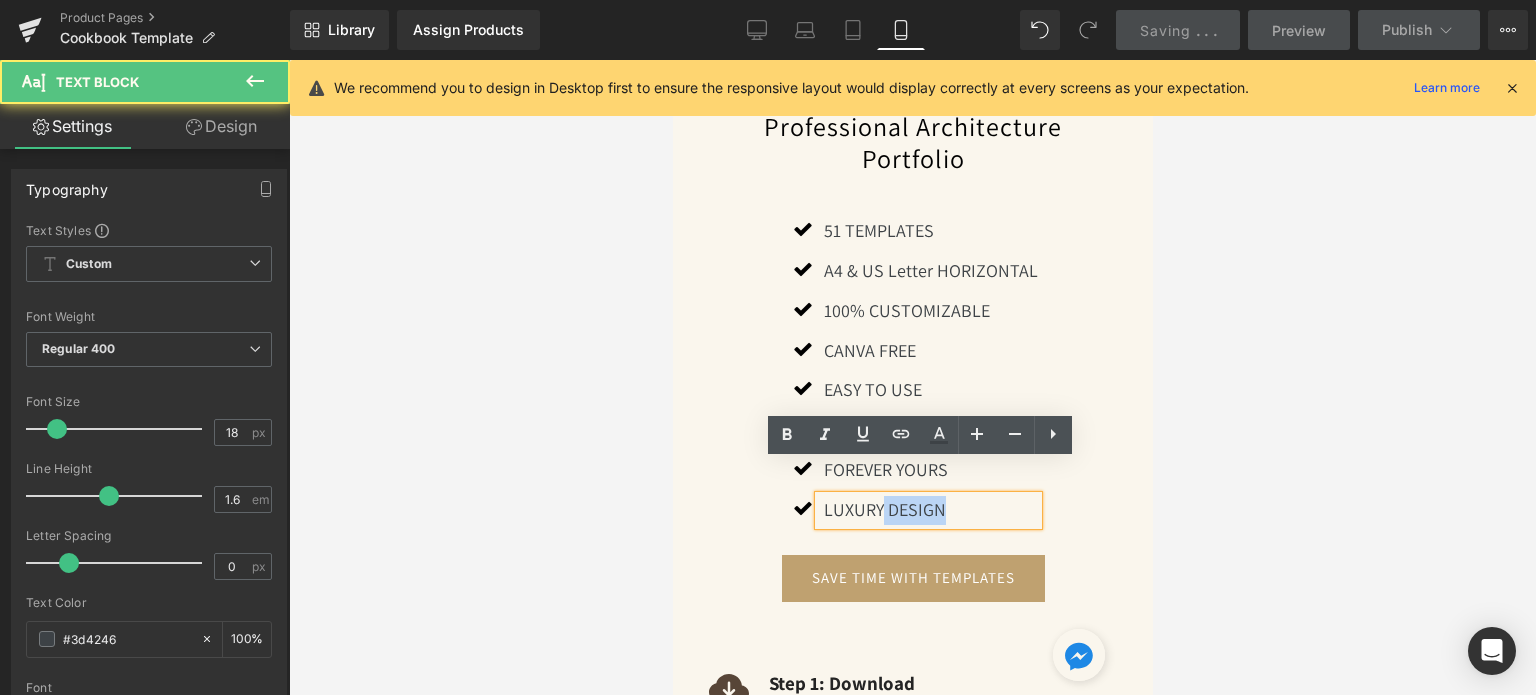 click on "LUXURY DESIGN" at bounding box center (927, 510) 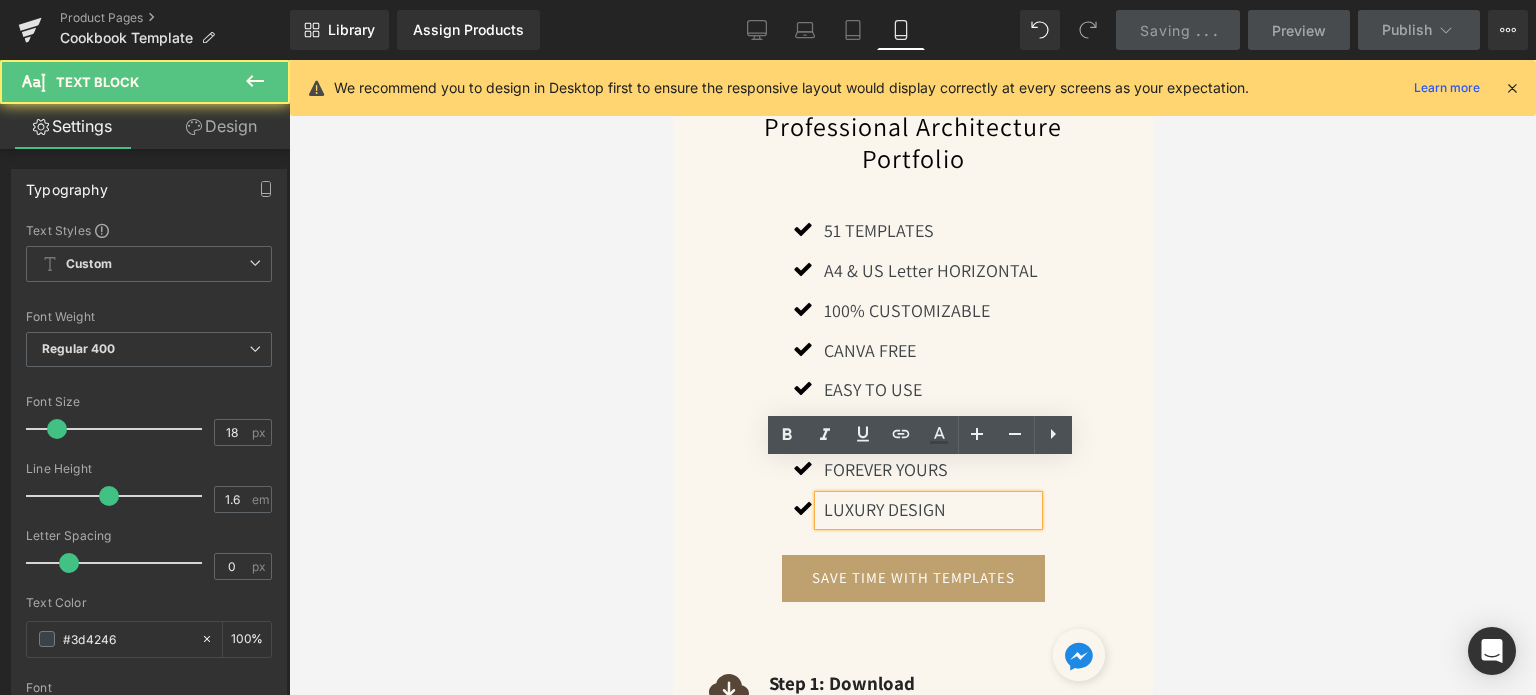 click on "LUXURY DESIGN" at bounding box center [930, 510] 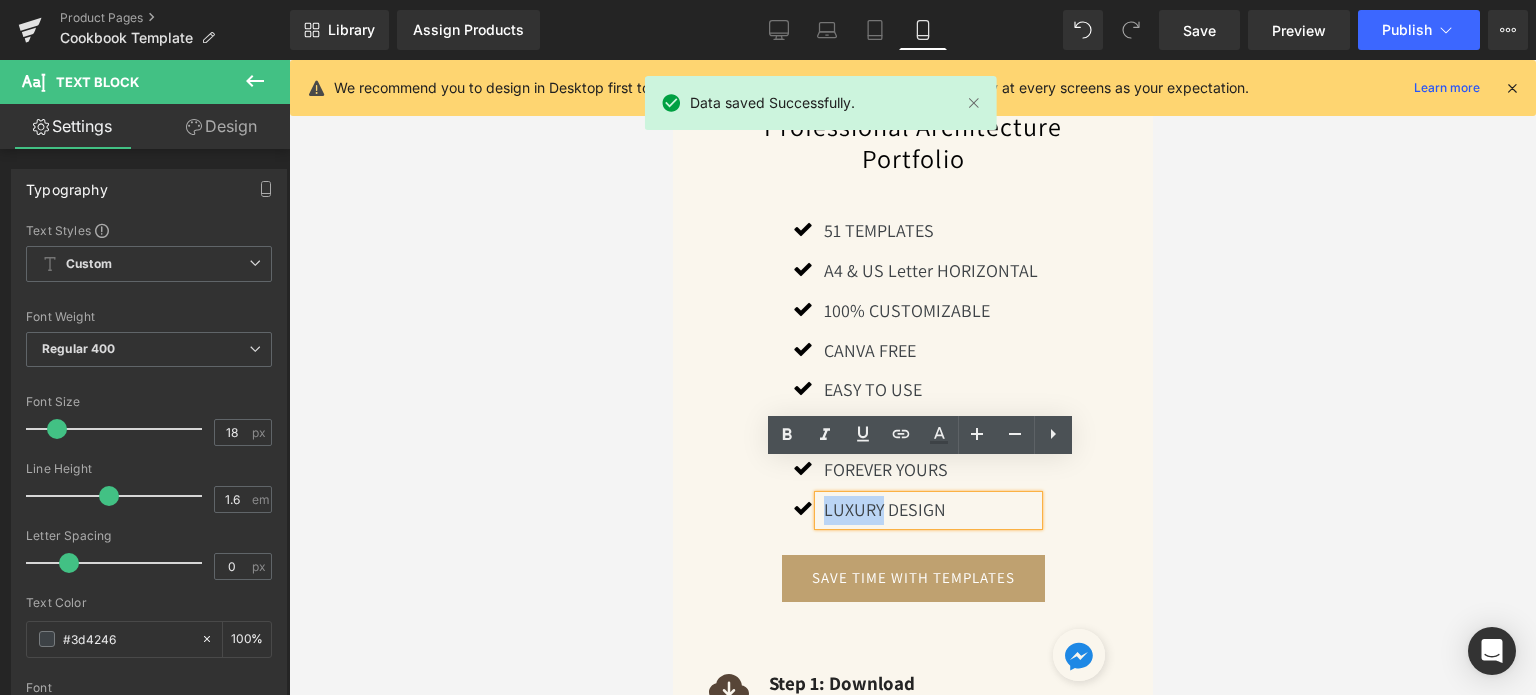 drag, startPoint x: 820, startPoint y: 472, endPoint x: 877, endPoint y: 469, distance: 57.07889 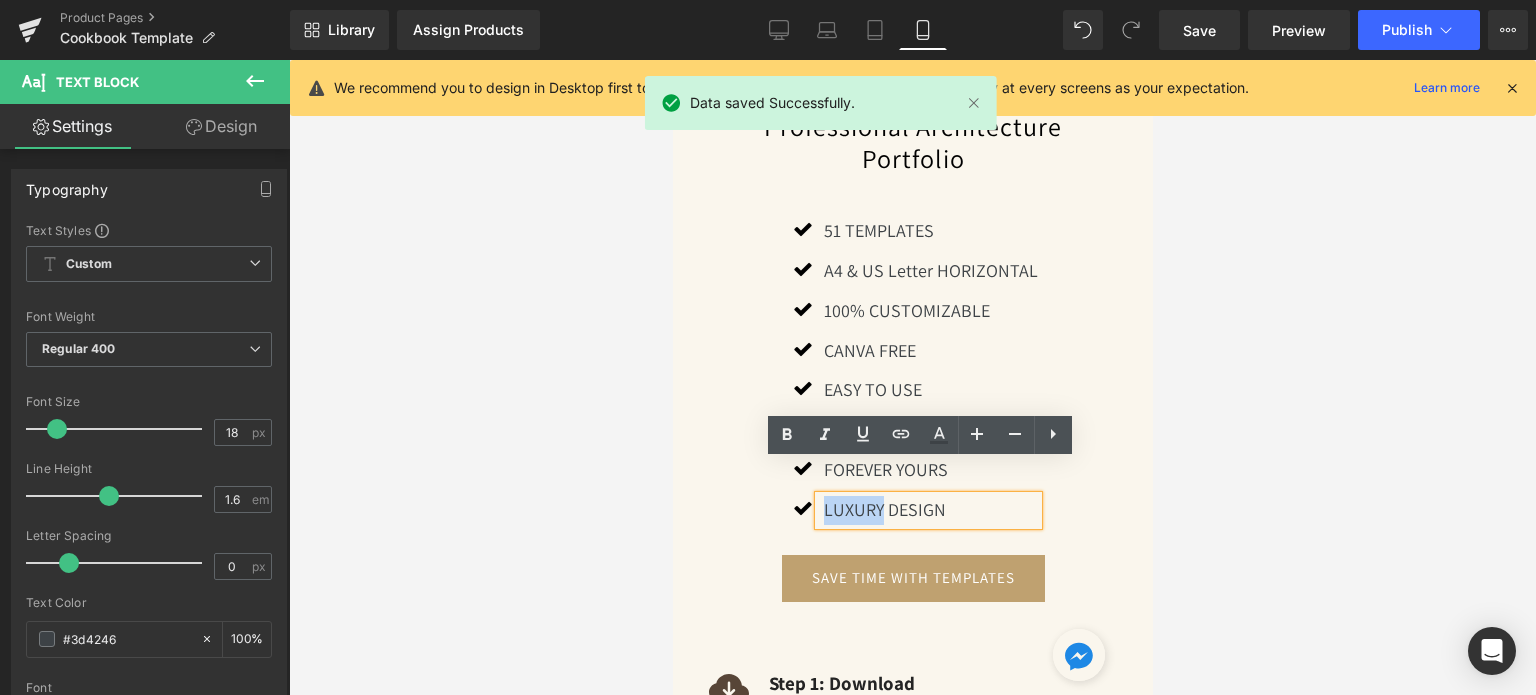 click on "LUXURY DESIGN" at bounding box center (930, 510) 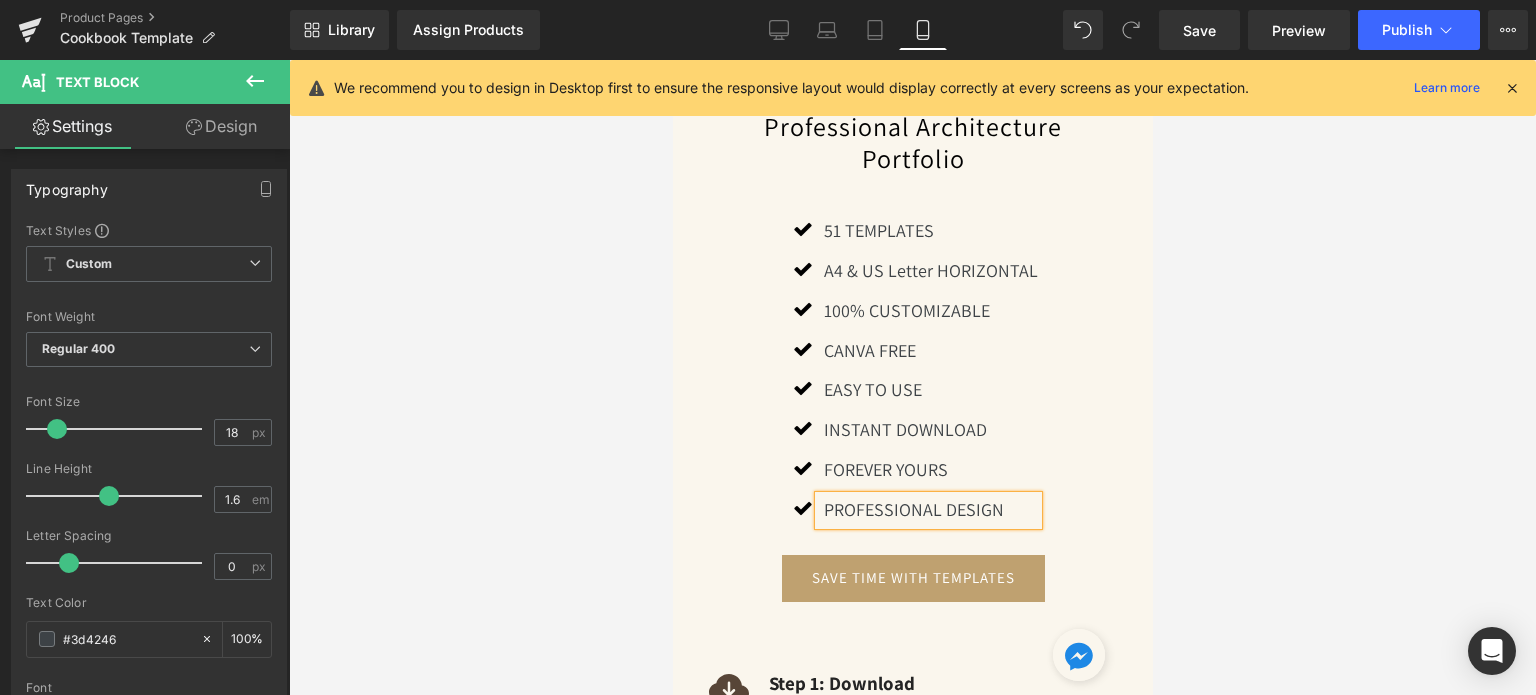 click at bounding box center [912, 377] 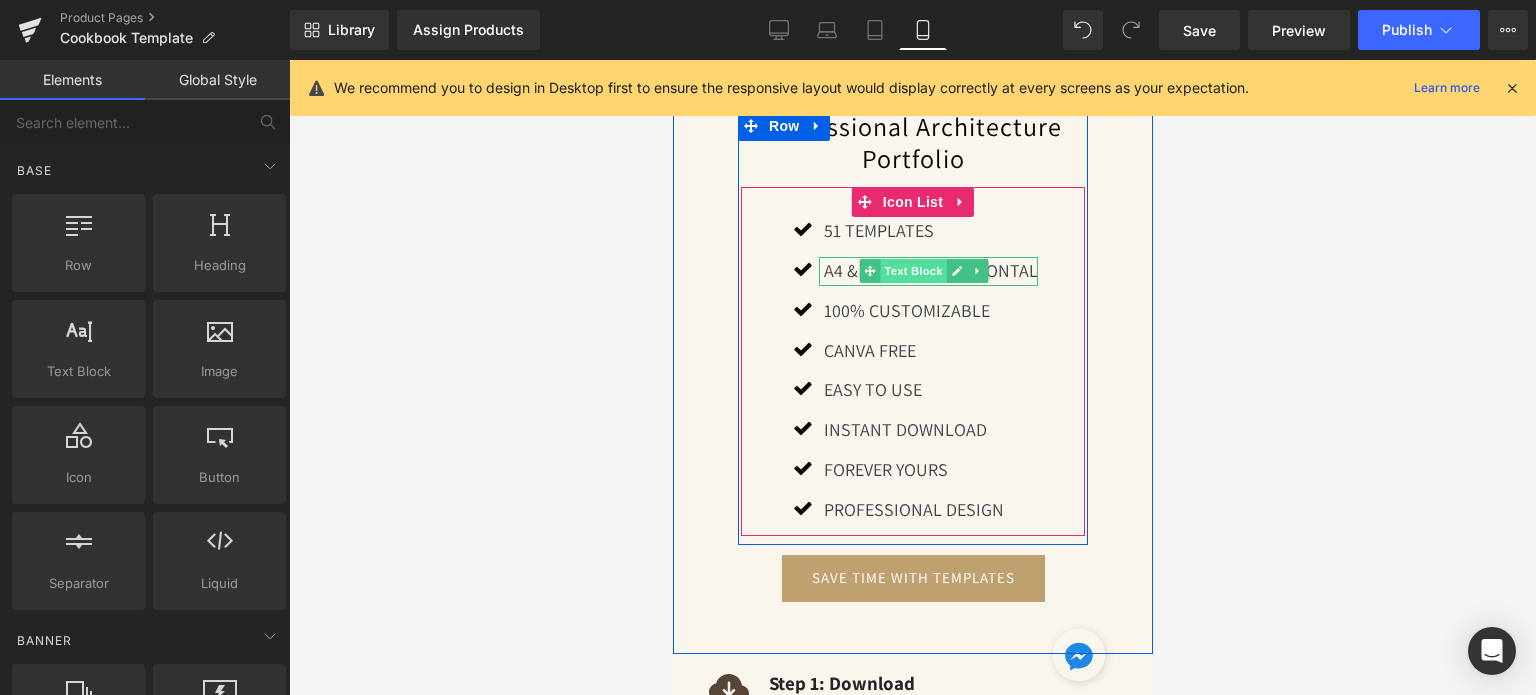 click on "Text Block" at bounding box center (913, 271) 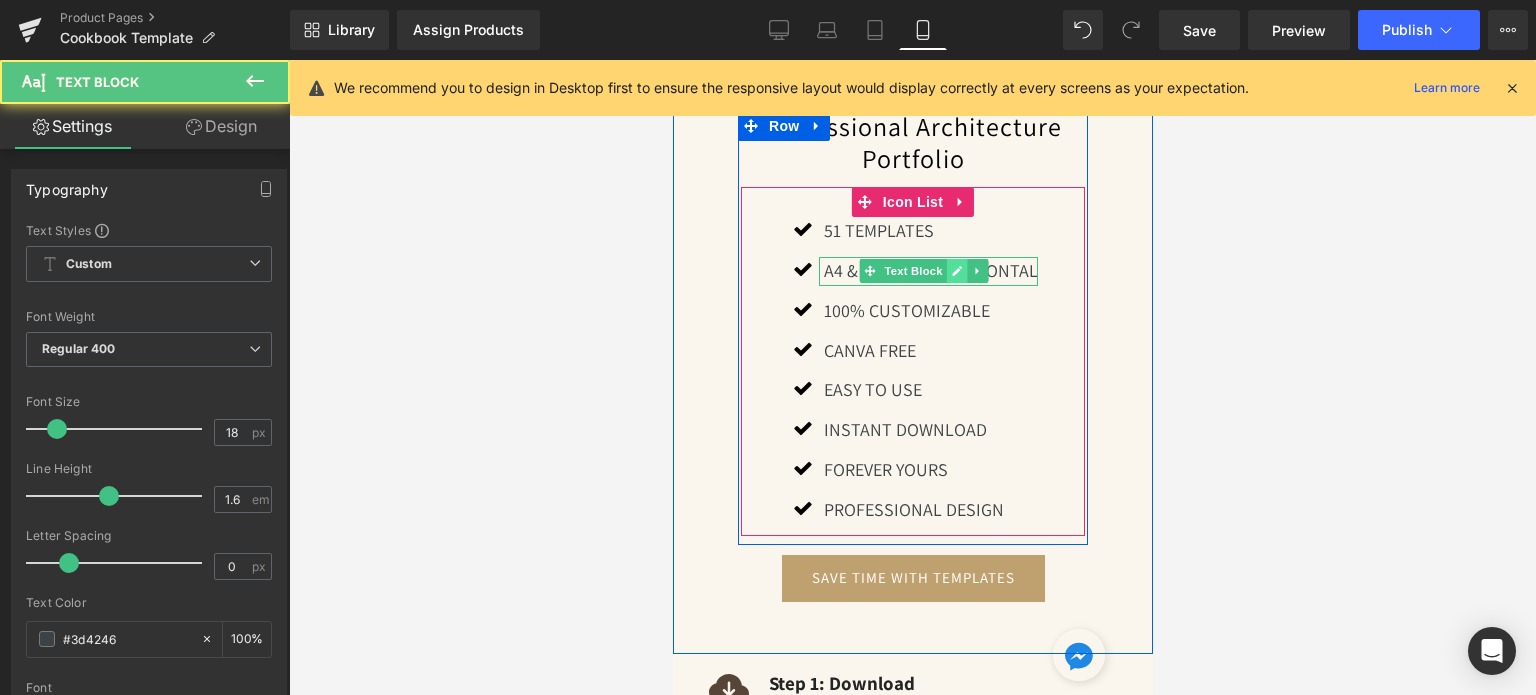 click 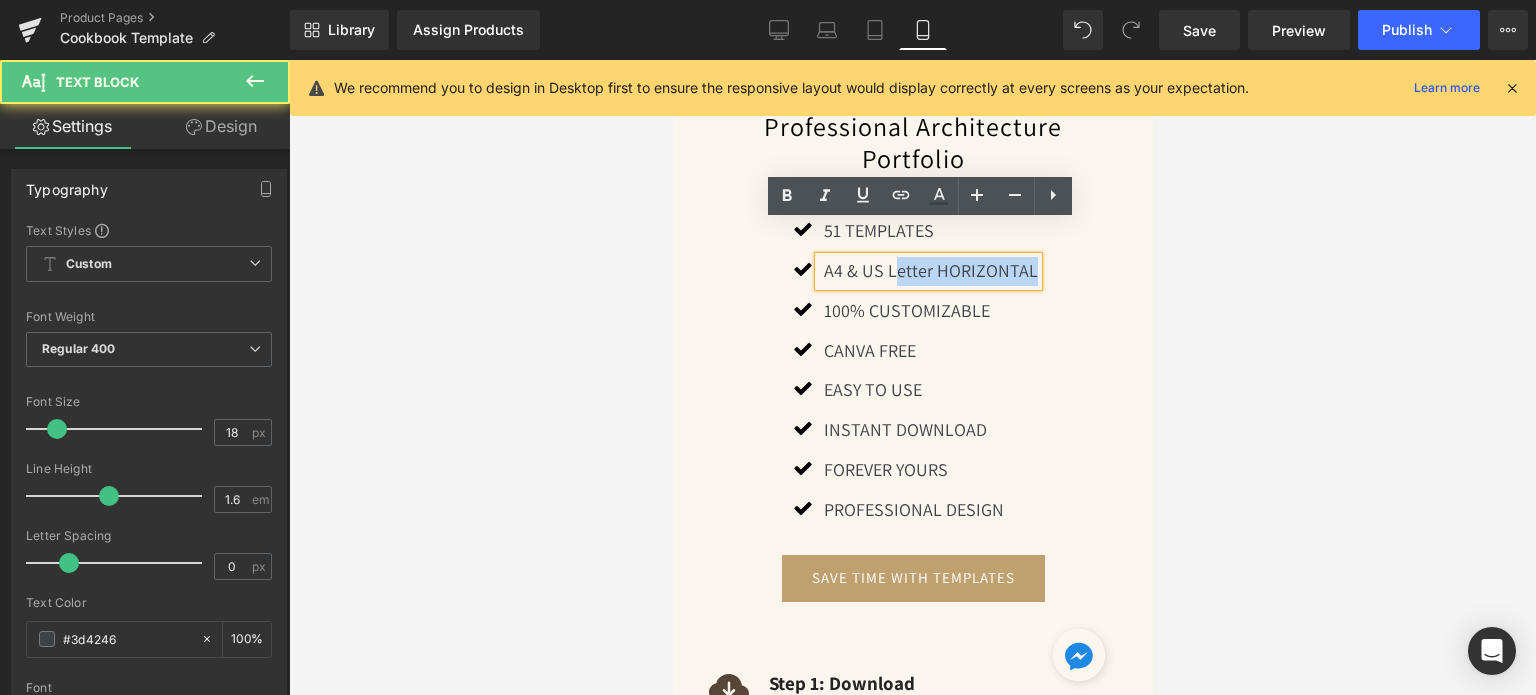 drag, startPoint x: 884, startPoint y: 231, endPoint x: 1073, endPoint y: 228, distance: 189.0238 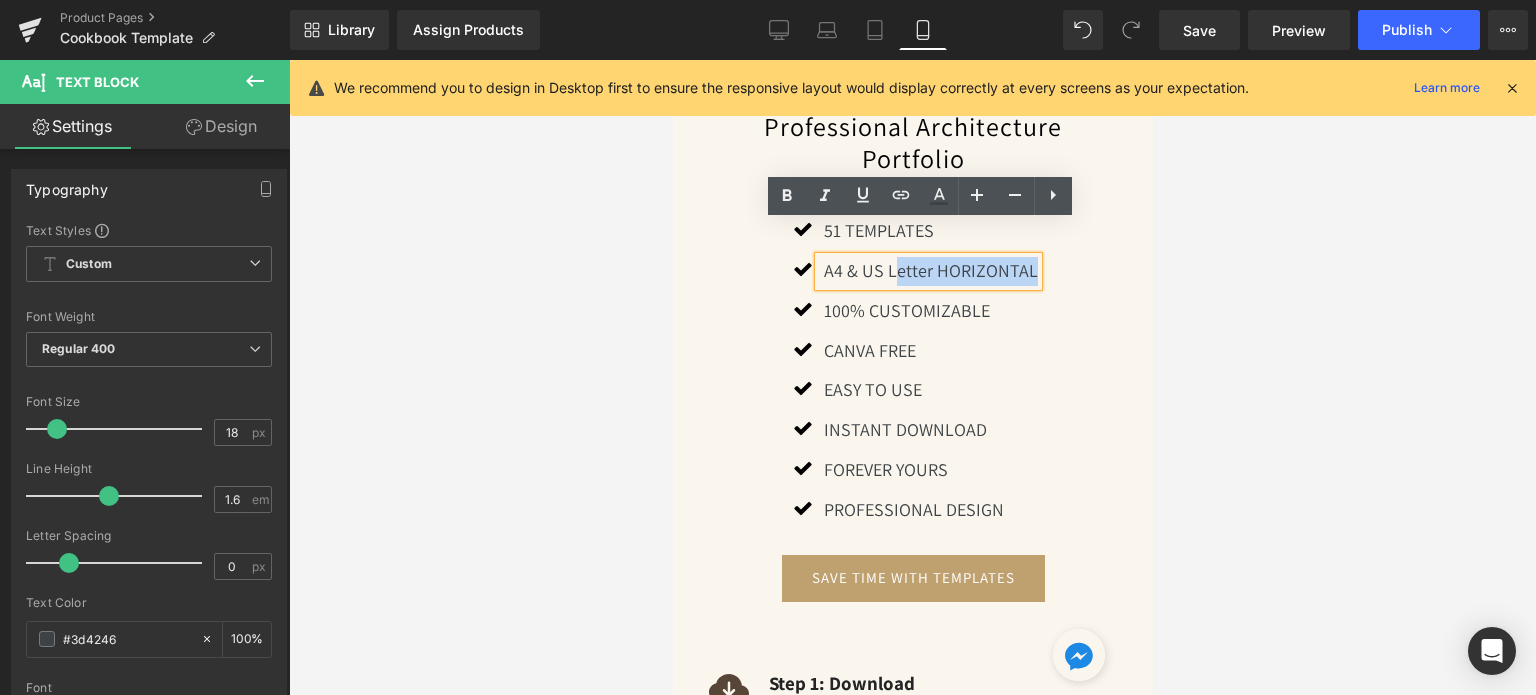 type 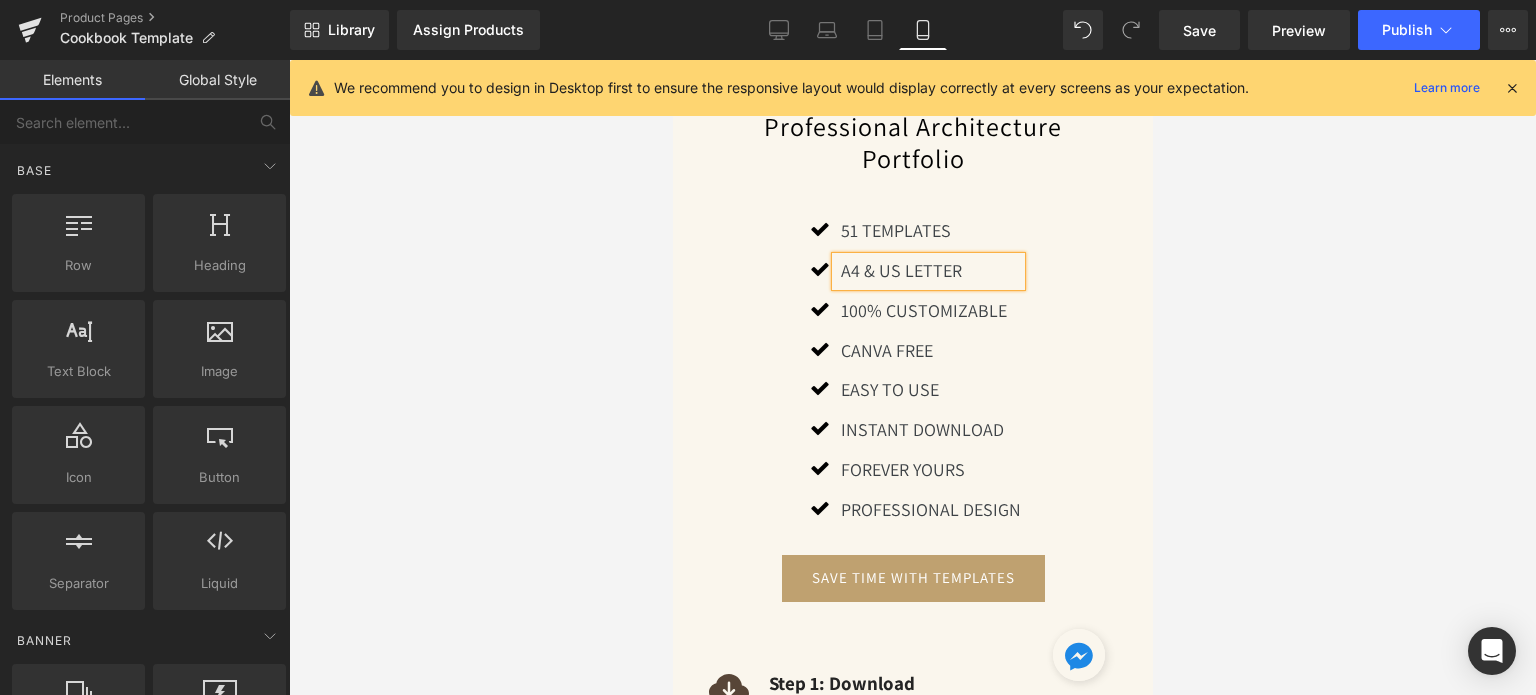 click at bounding box center [912, 377] 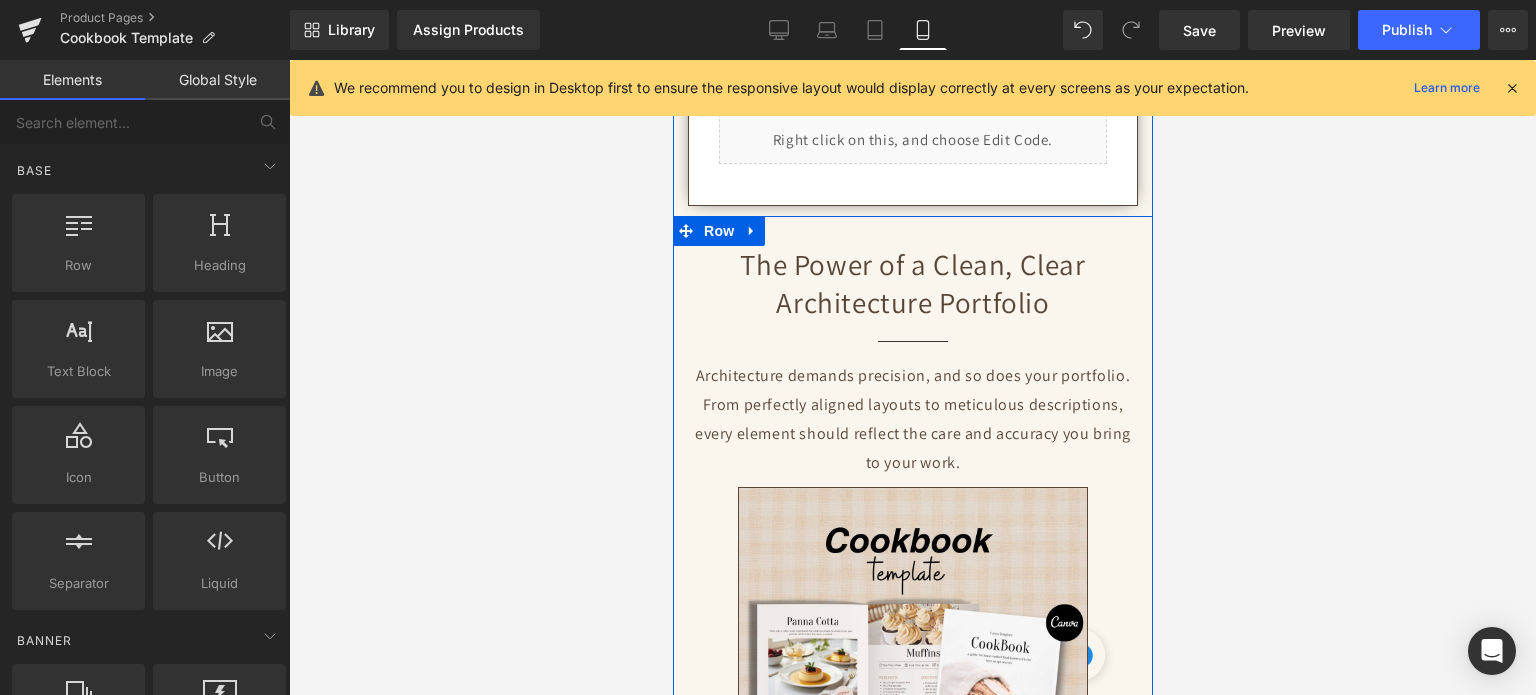 scroll, scrollTop: 1329, scrollLeft: 0, axis: vertical 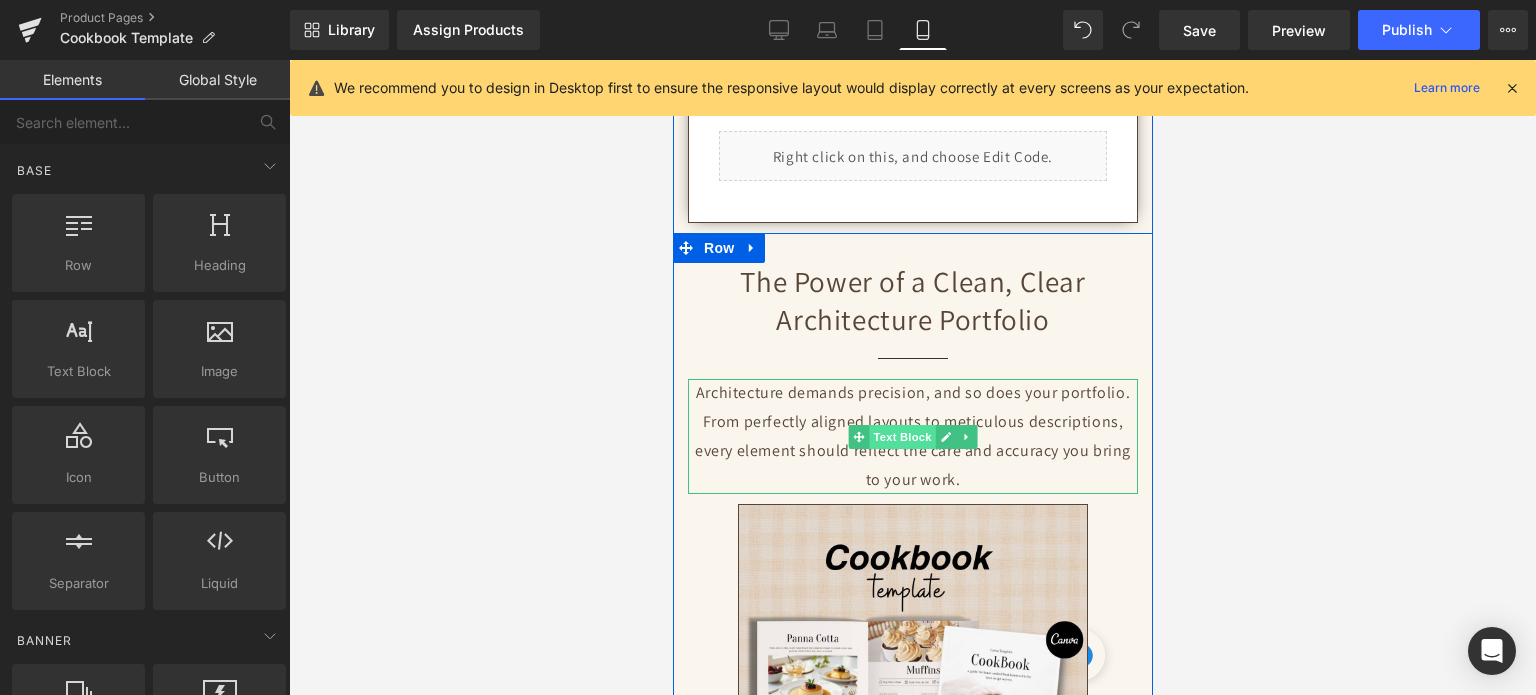click on "Text Block" at bounding box center [901, 437] 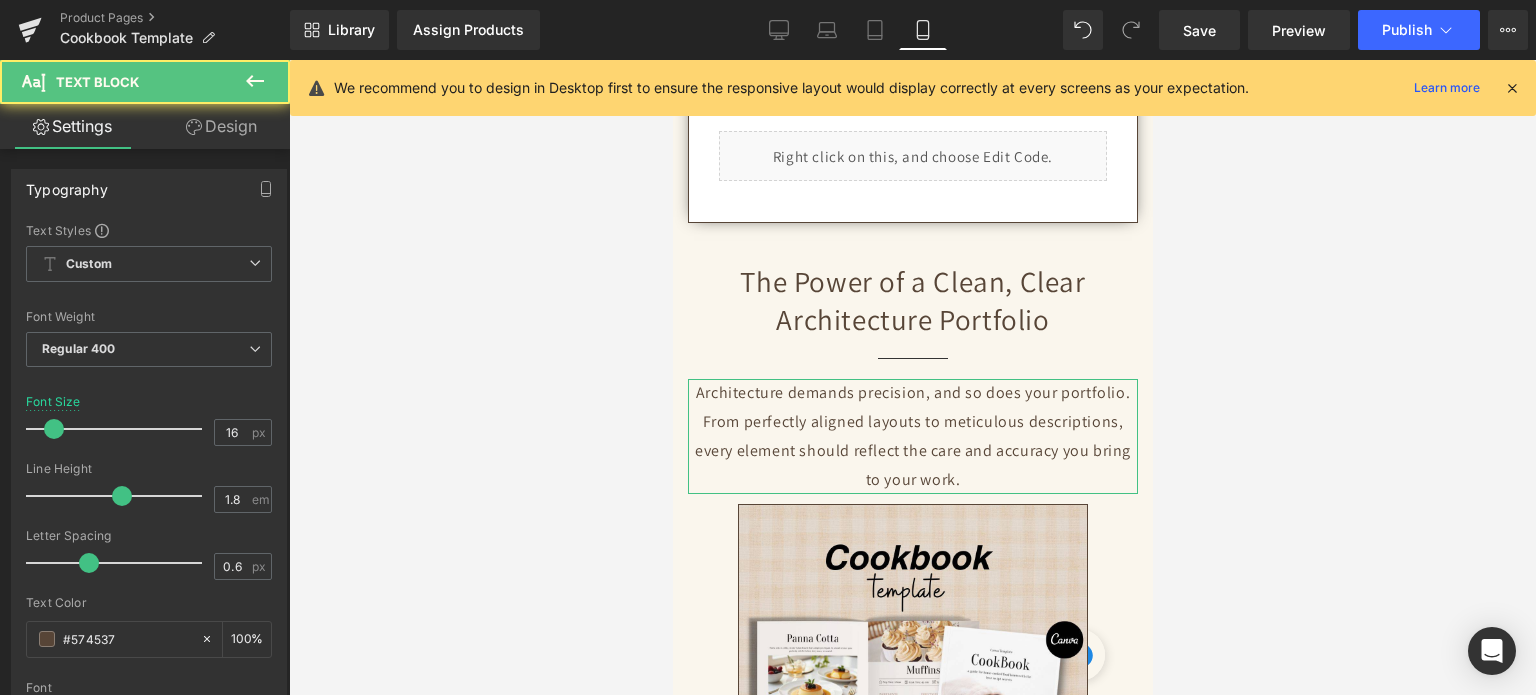 click on "Design" at bounding box center [221, 126] 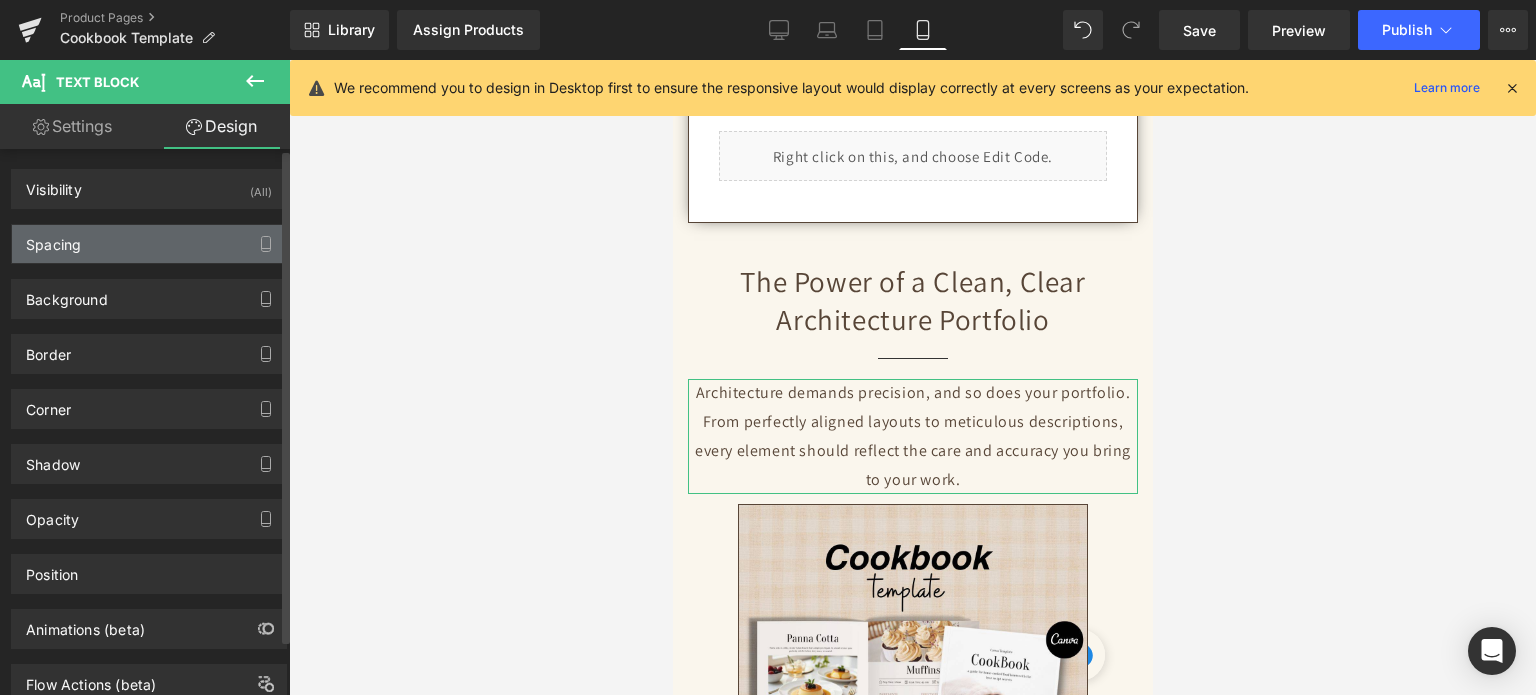 click on "Spacing" at bounding box center (149, 244) 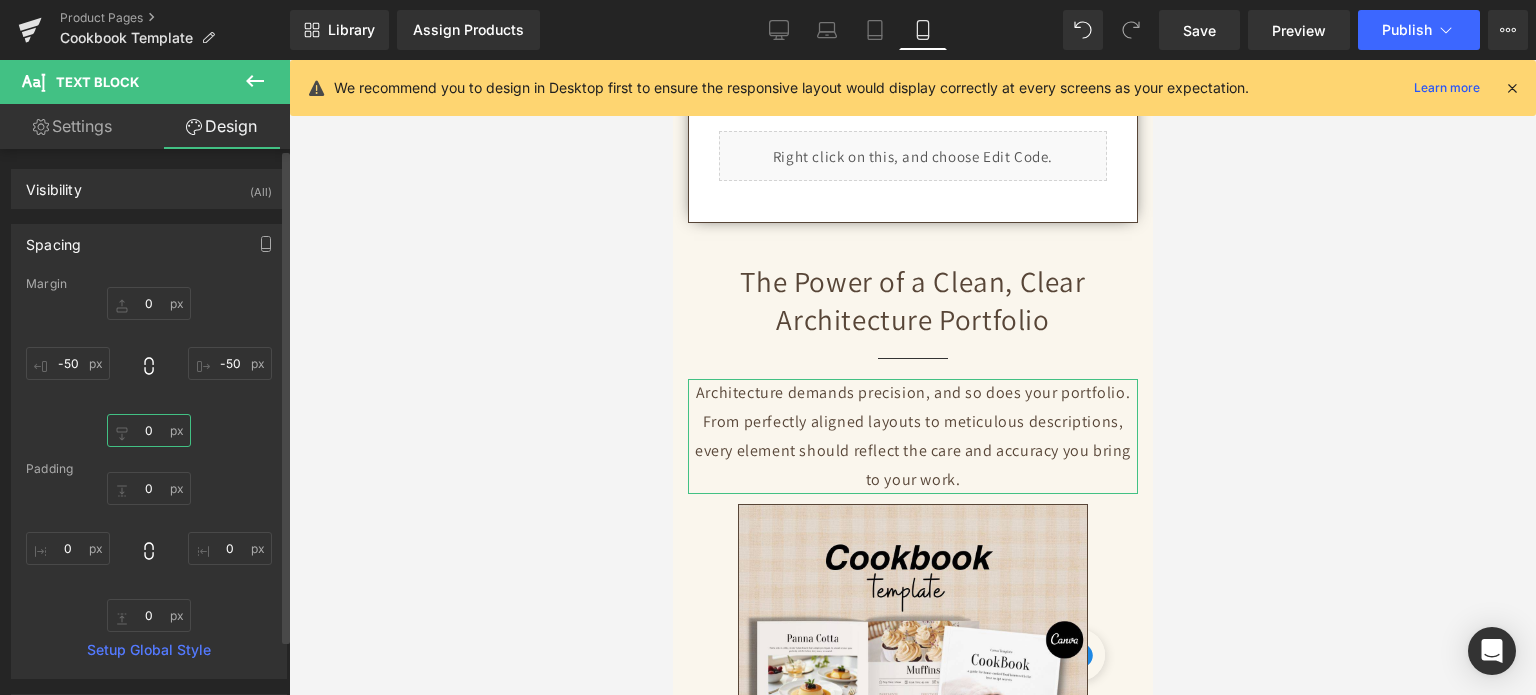 click at bounding box center [149, 430] 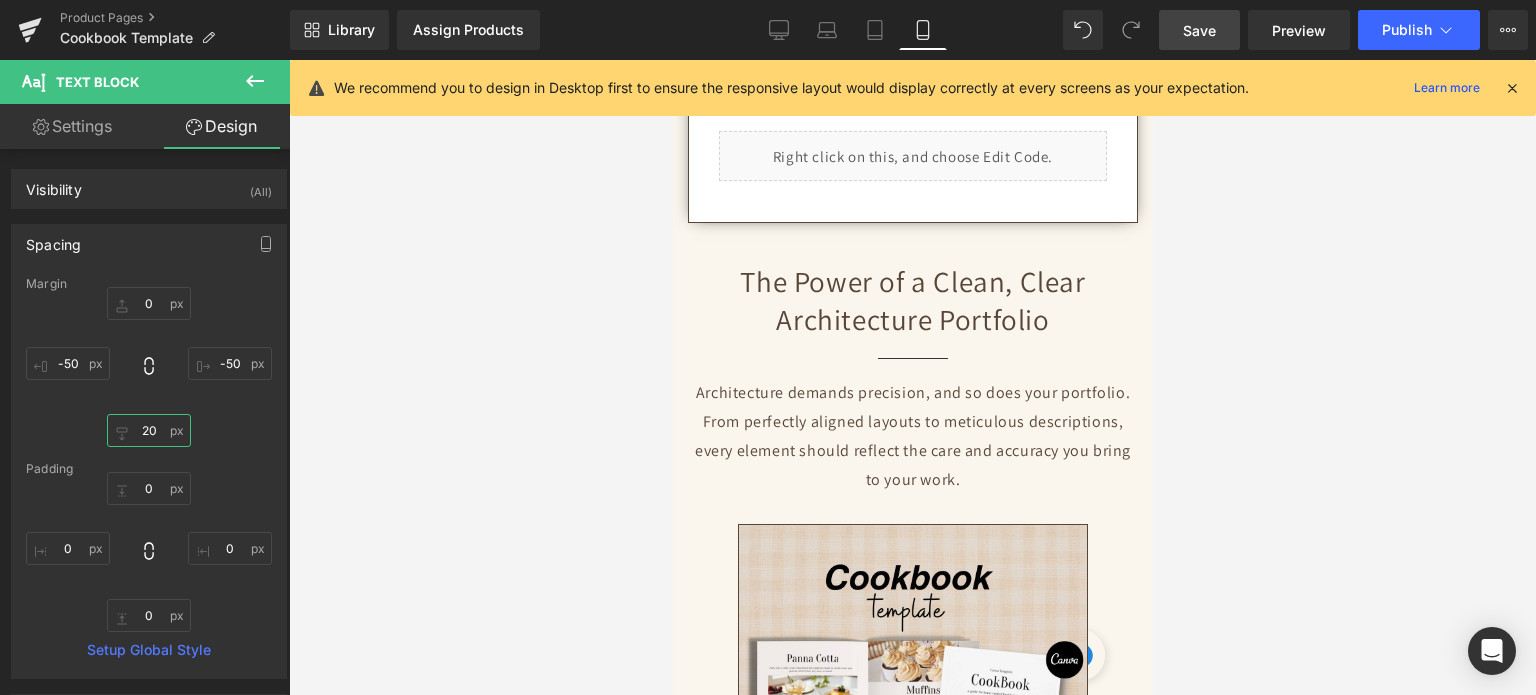 type on "20" 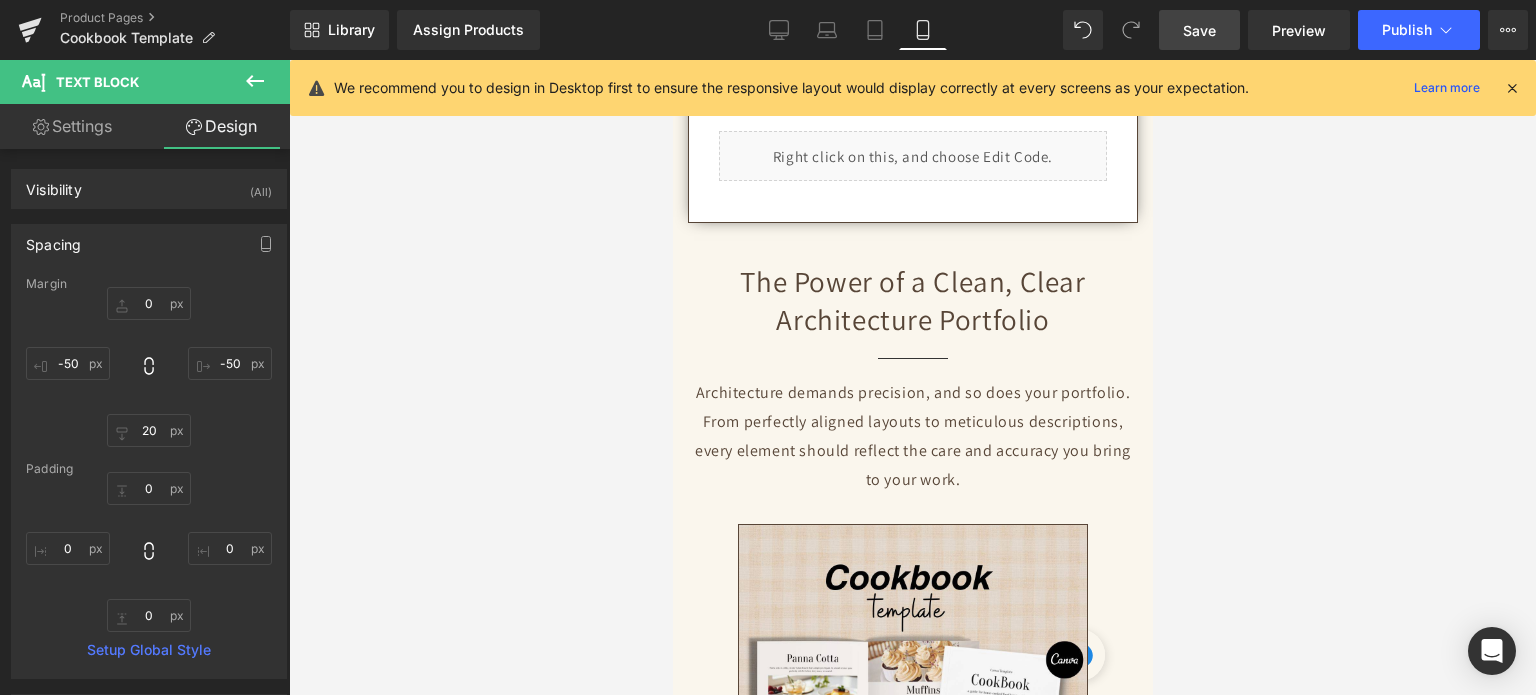 click on "Save" at bounding box center (1199, 30) 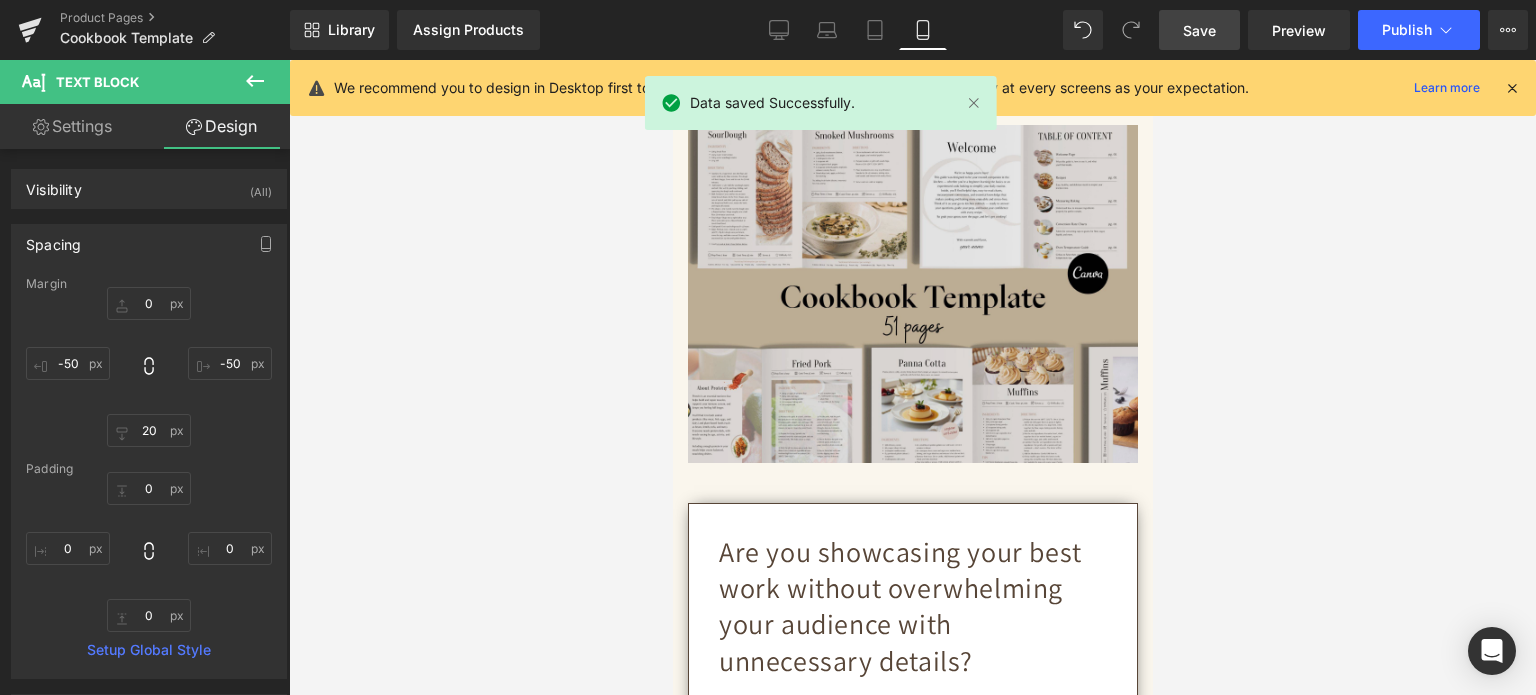 scroll, scrollTop: 329, scrollLeft: 0, axis: vertical 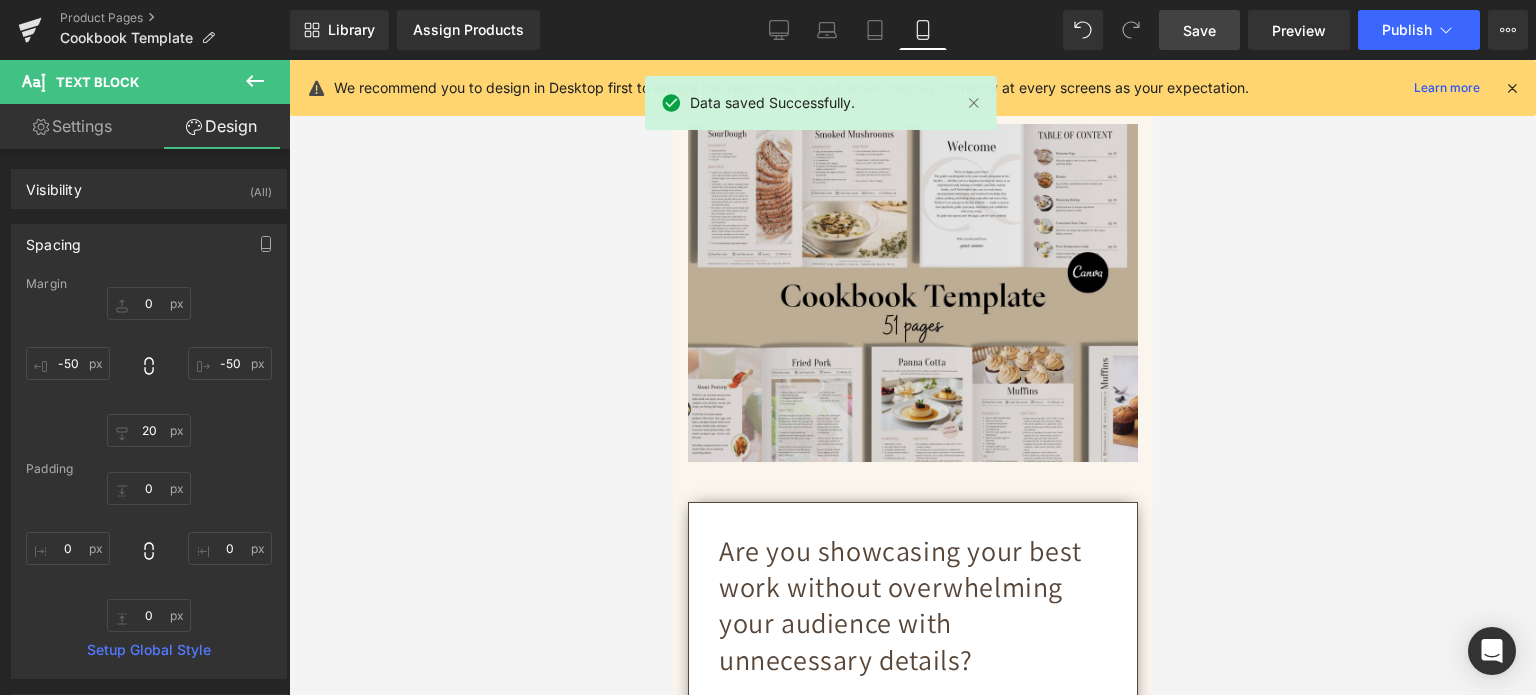click at bounding box center (912, 293) 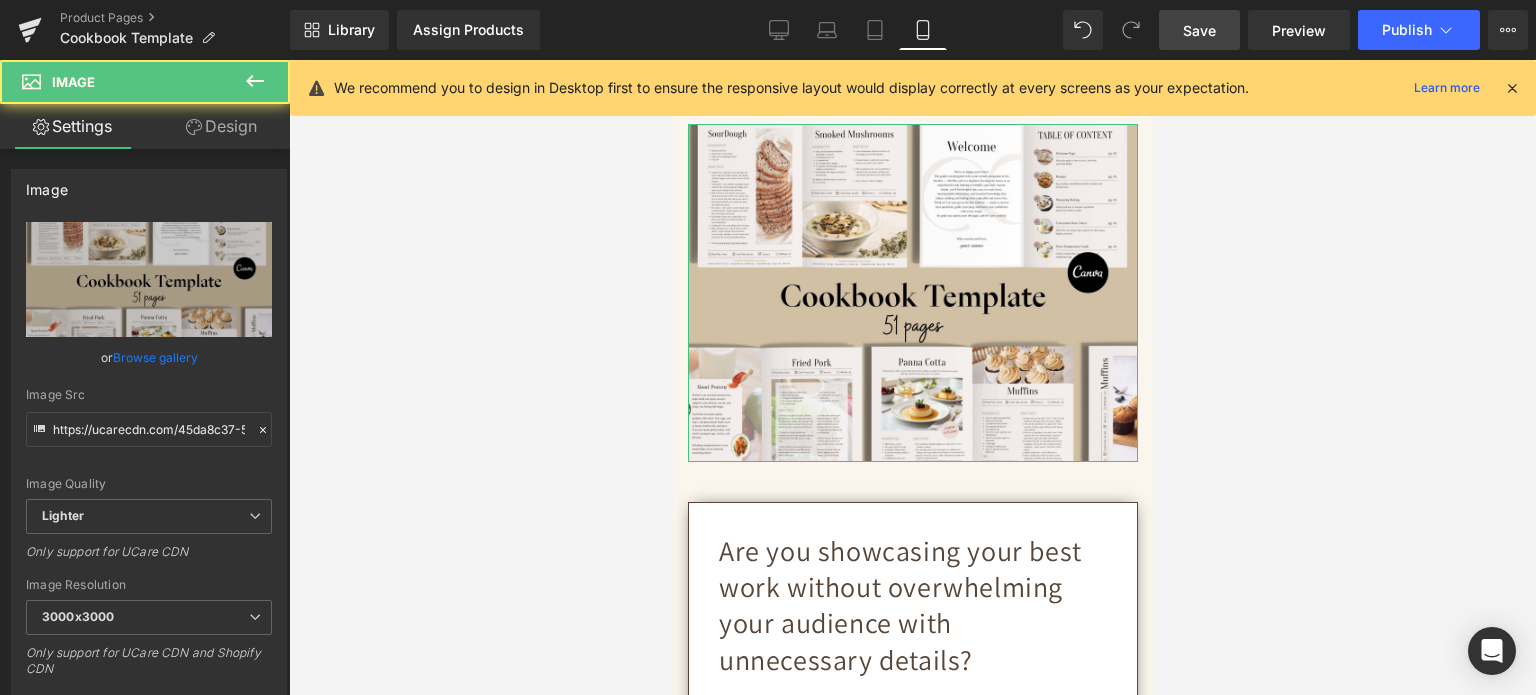 click on "Design" at bounding box center (221, 126) 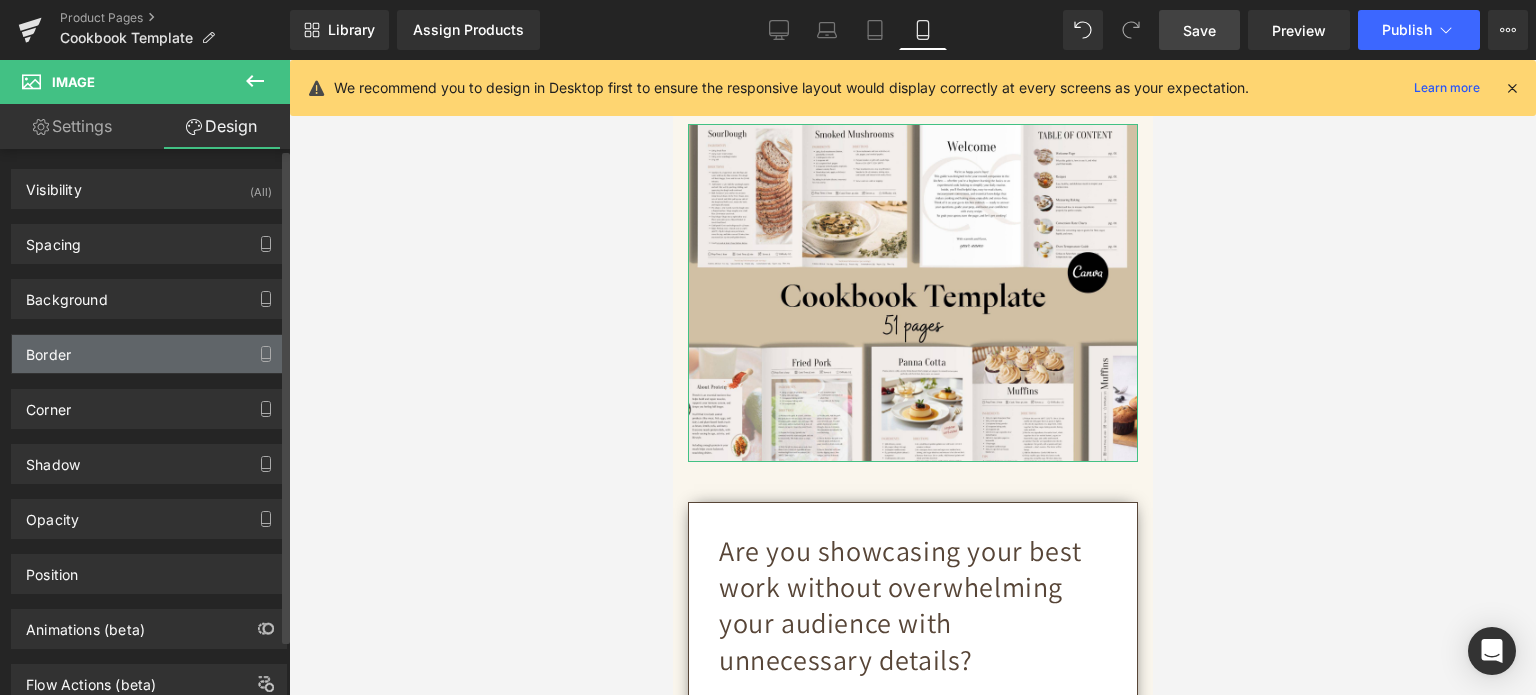 click on "Border" at bounding box center [149, 354] 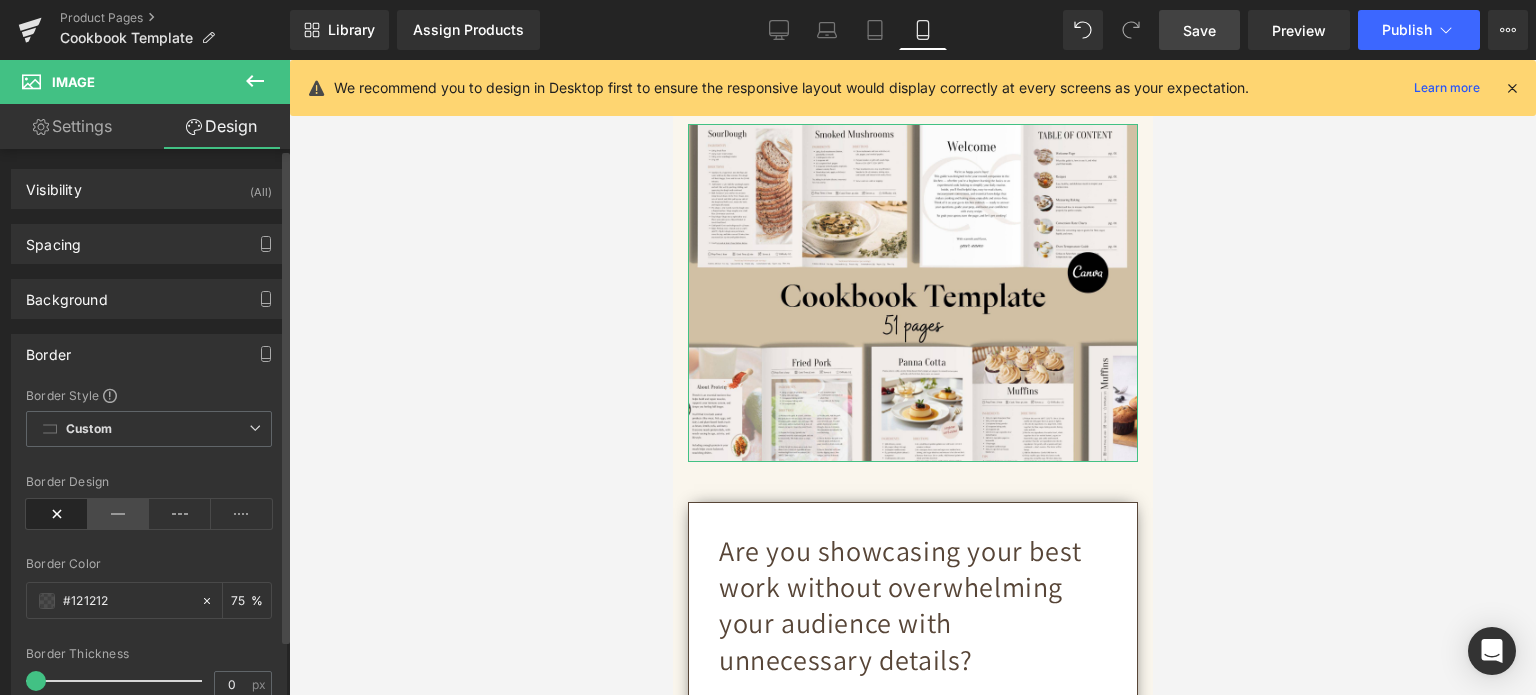 click at bounding box center [119, 514] 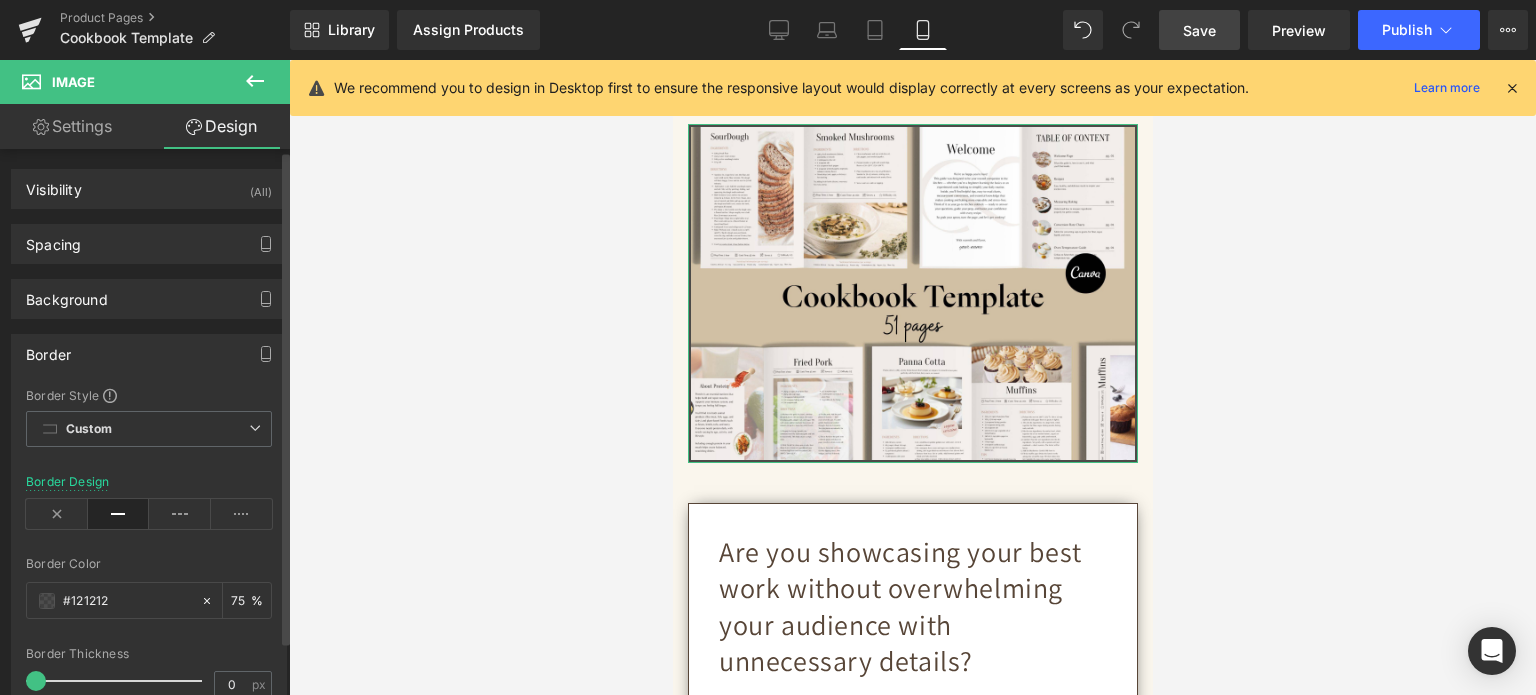 scroll, scrollTop: 100, scrollLeft: 0, axis: vertical 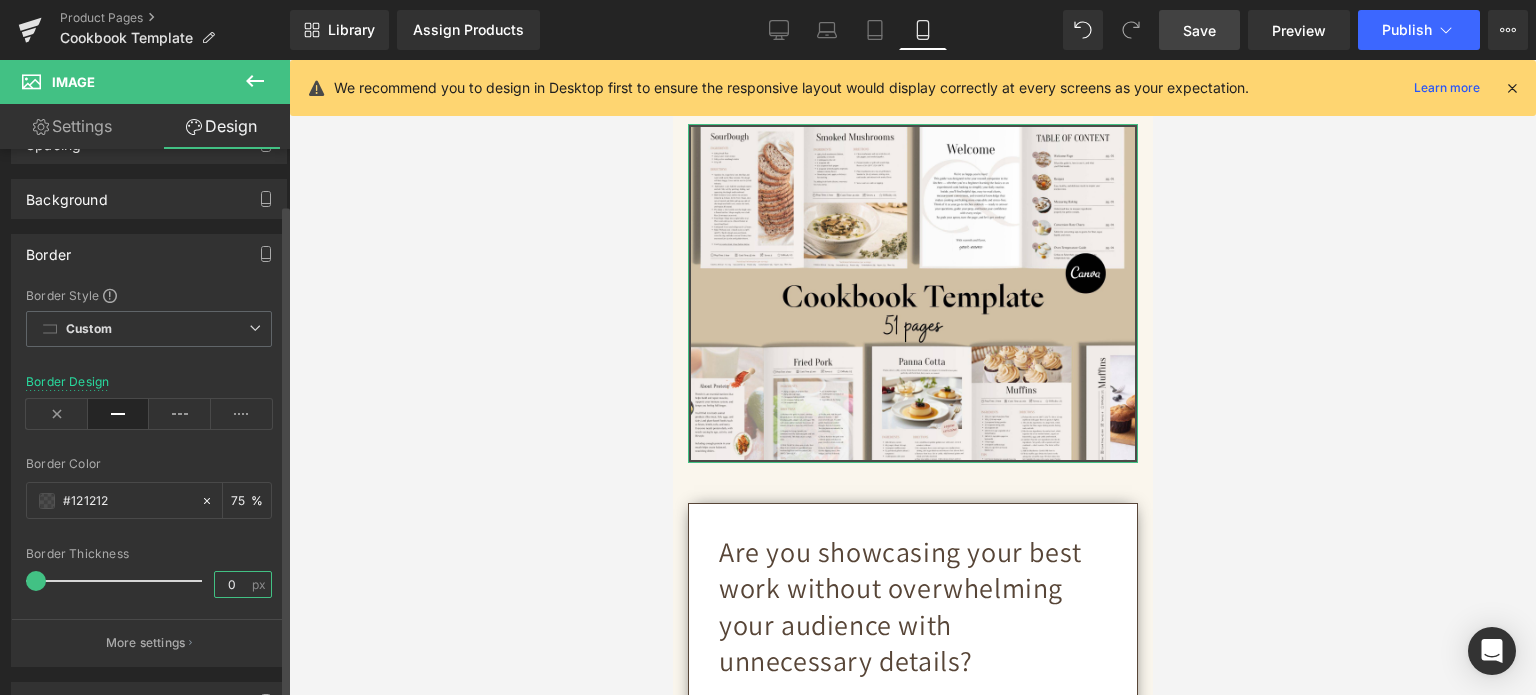 click on "0" at bounding box center (232, 584) 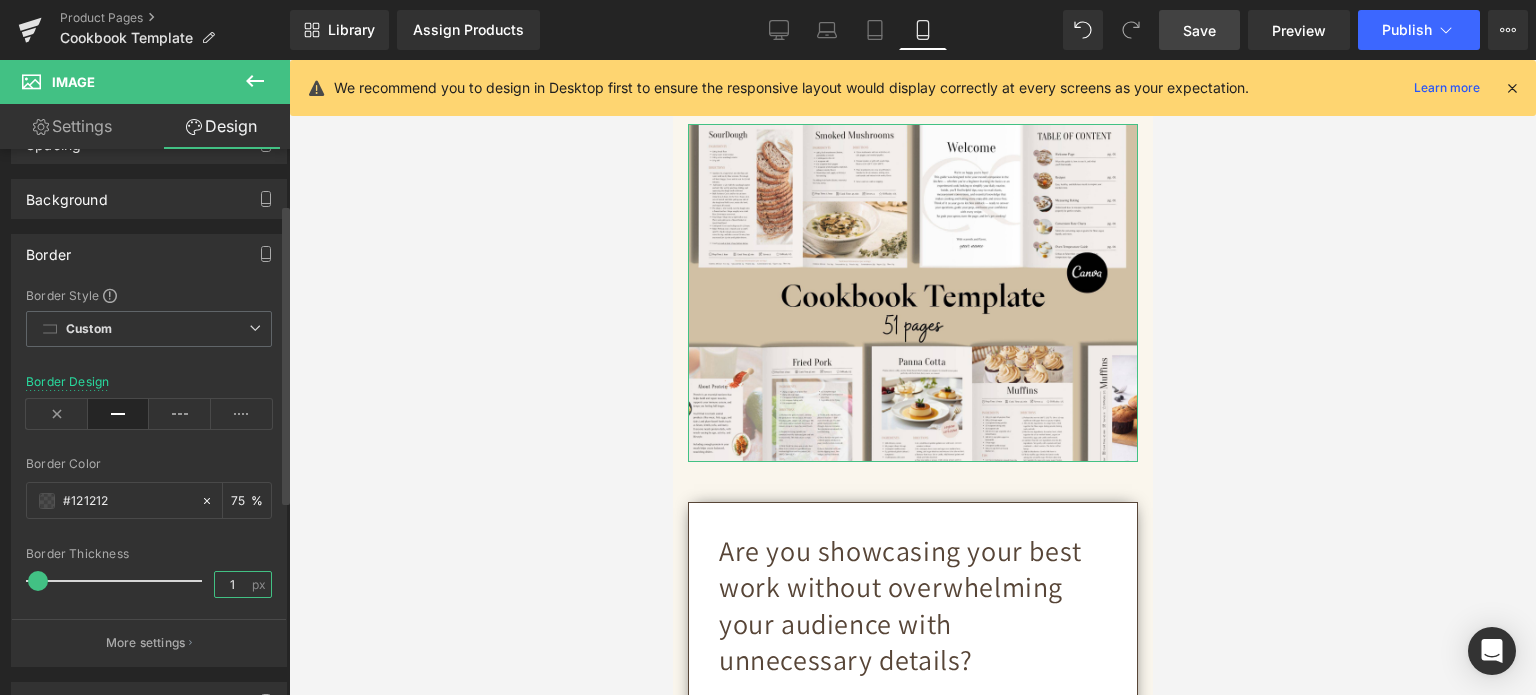 type on "1" 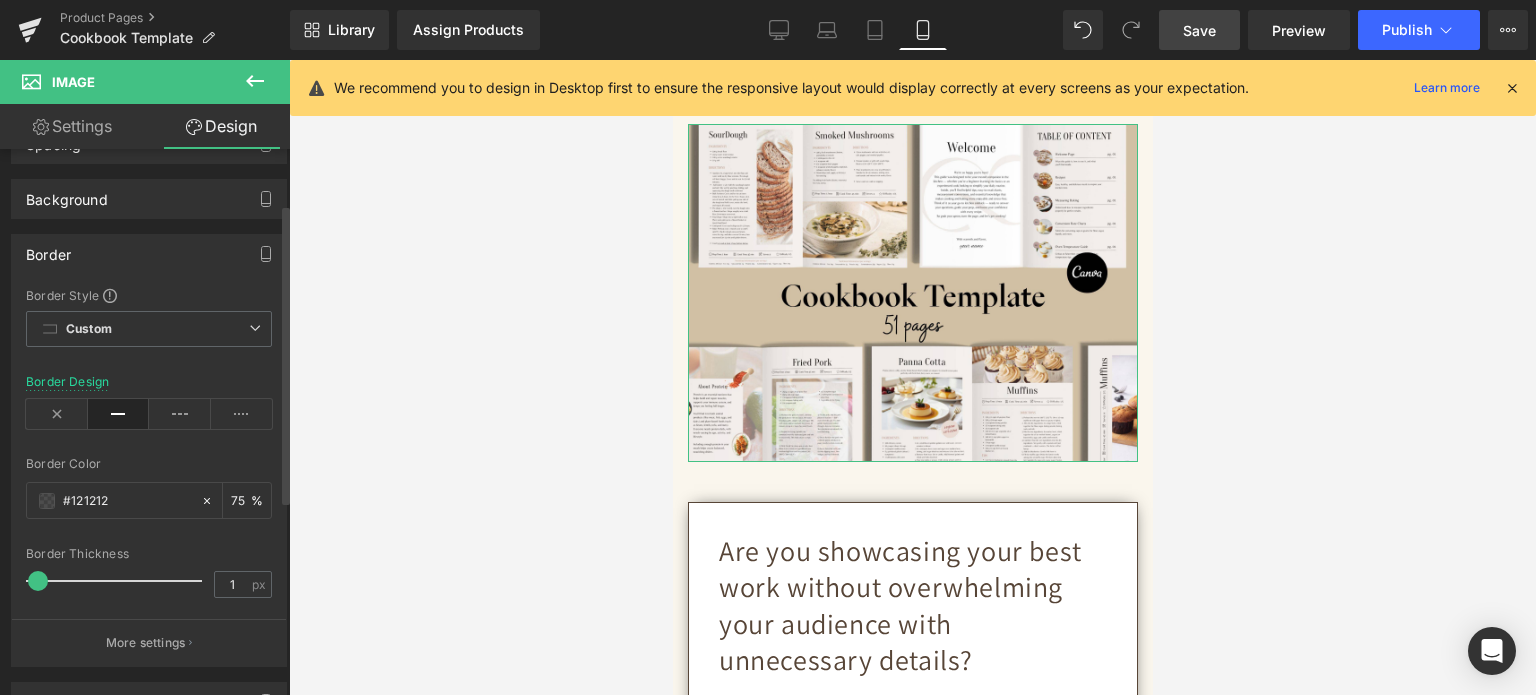 click on "Border Thickness" at bounding box center (149, 554) 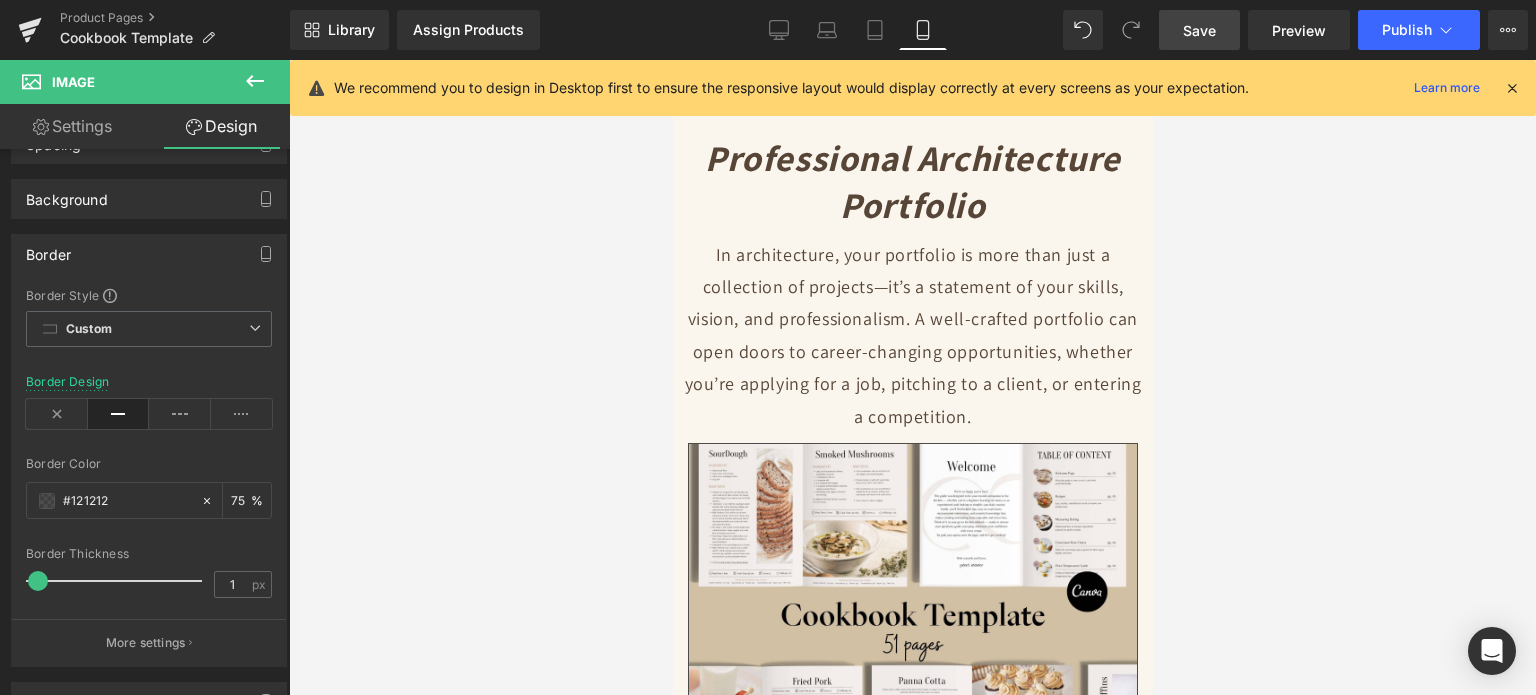 scroll, scrollTop: 0, scrollLeft: 0, axis: both 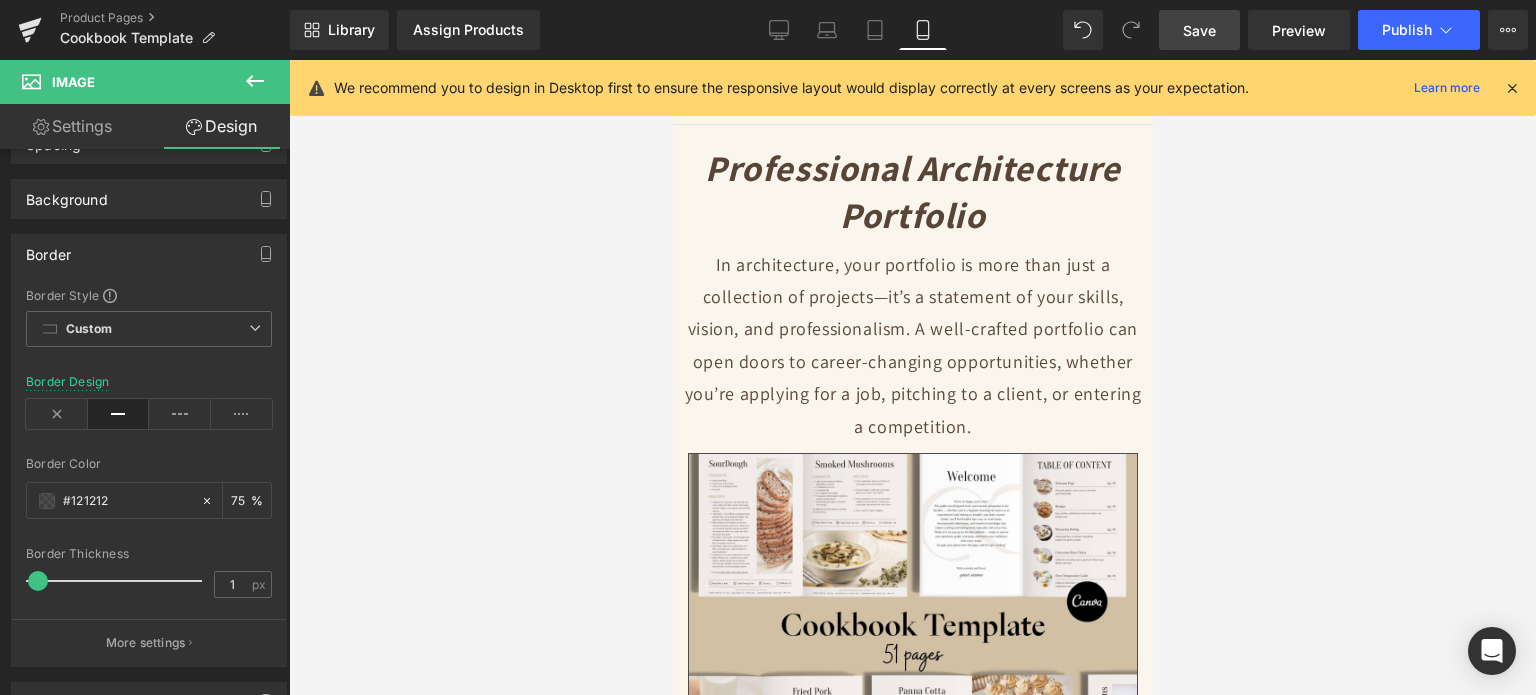 click on "Save" at bounding box center [1199, 30] 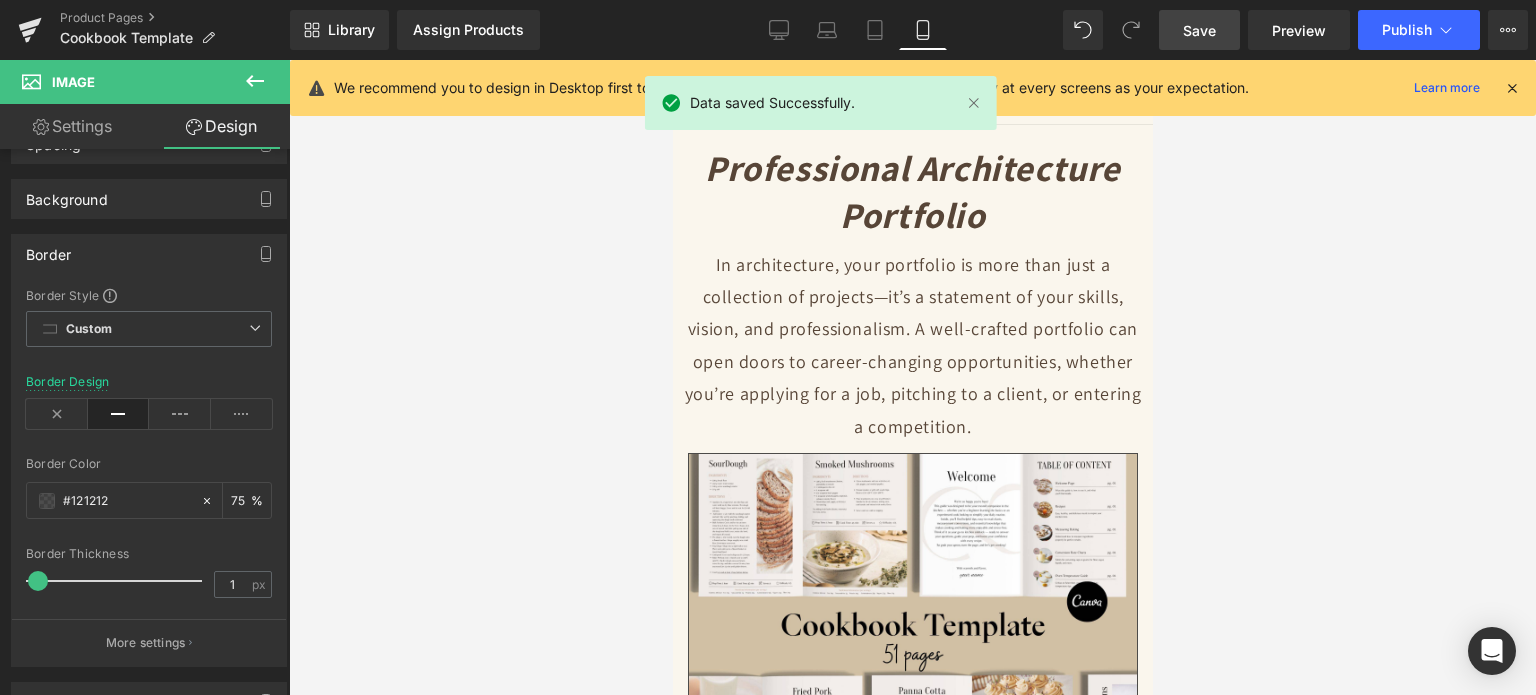 click at bounding box center [1512, 88] 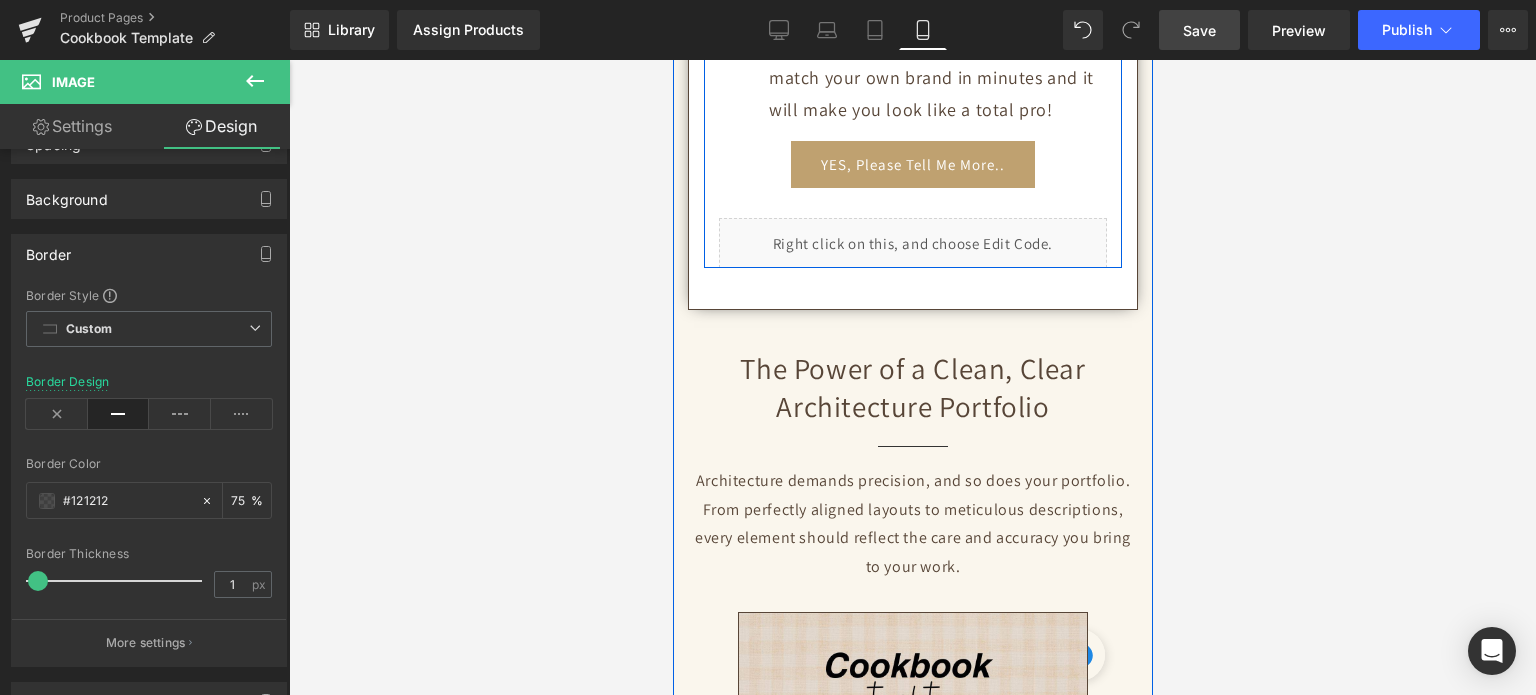 scroll, scrollTop: 1252, scrollLeft: 0, axis: vertical 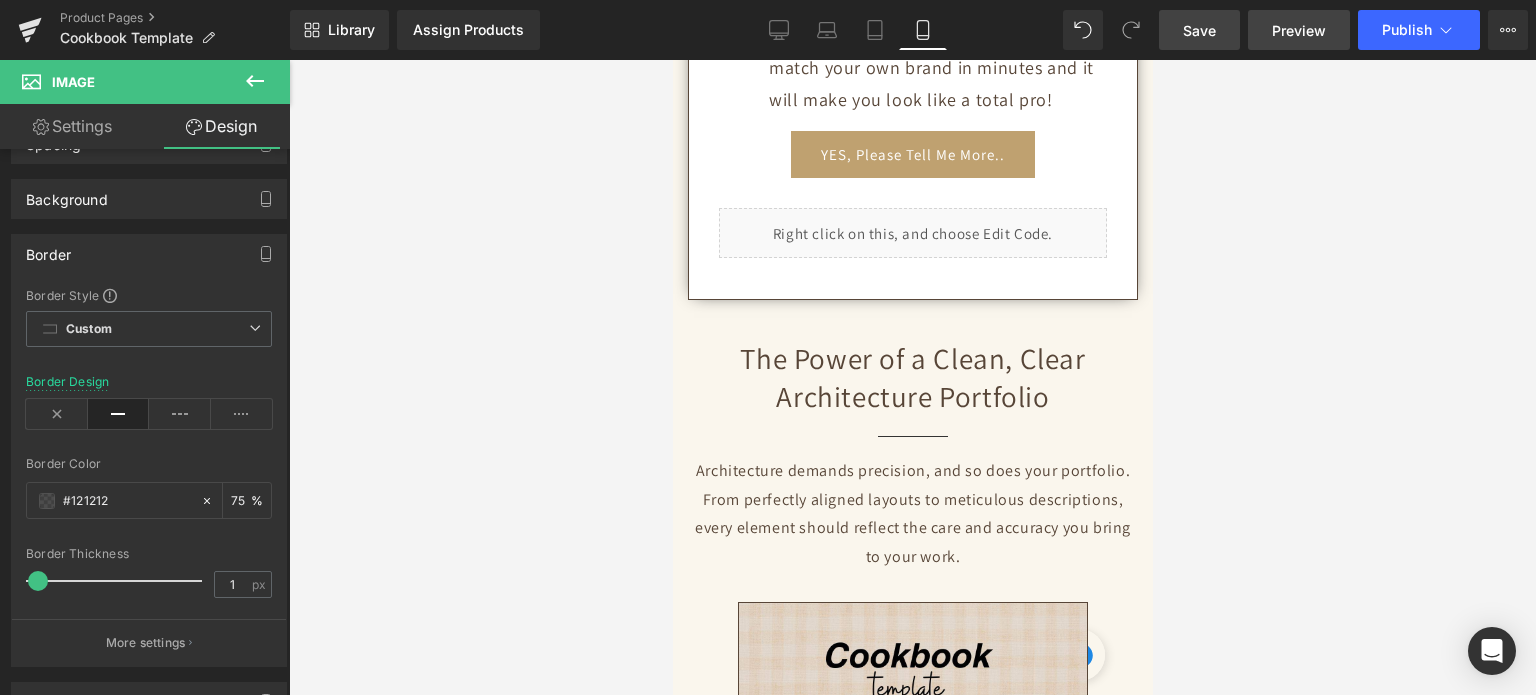 click on "Preview" at bounding box center (1299, 30) 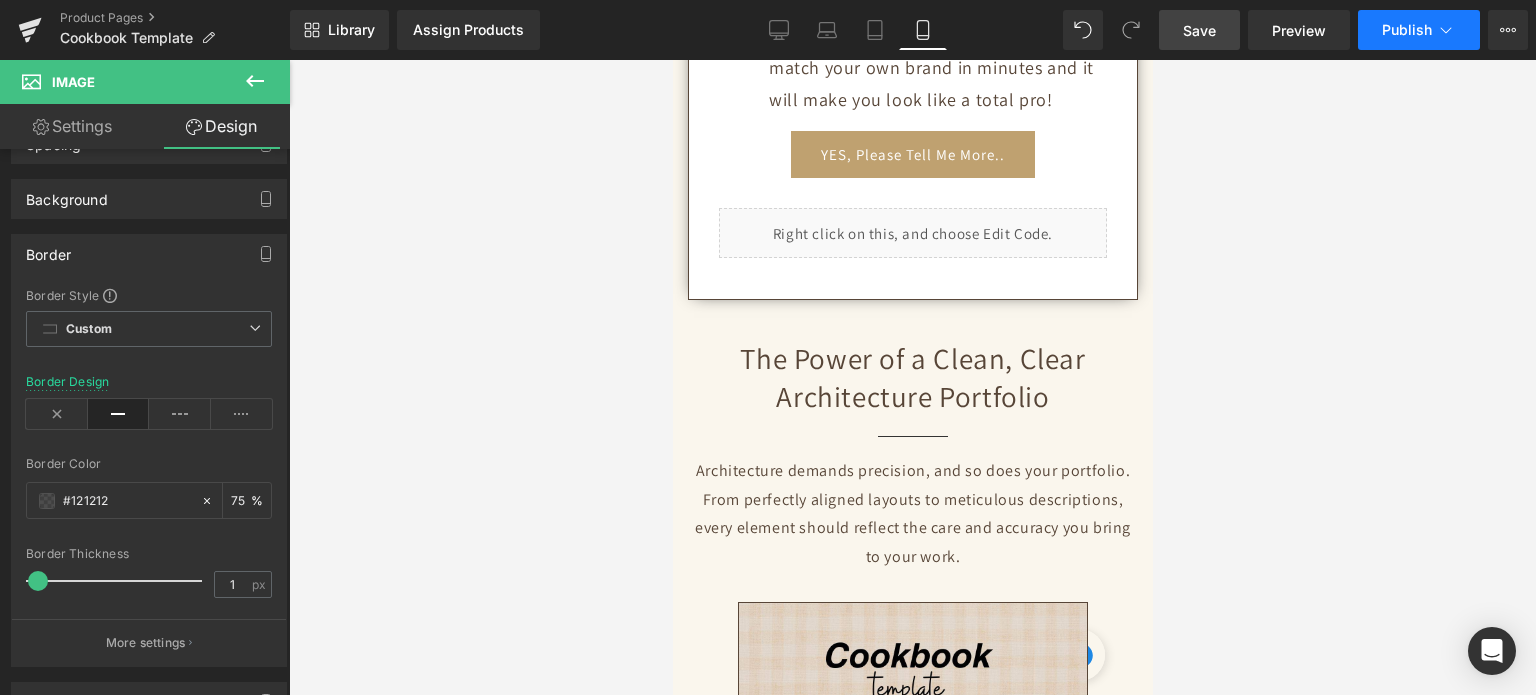 click on "Publish" at bounding box center (1419, 30) 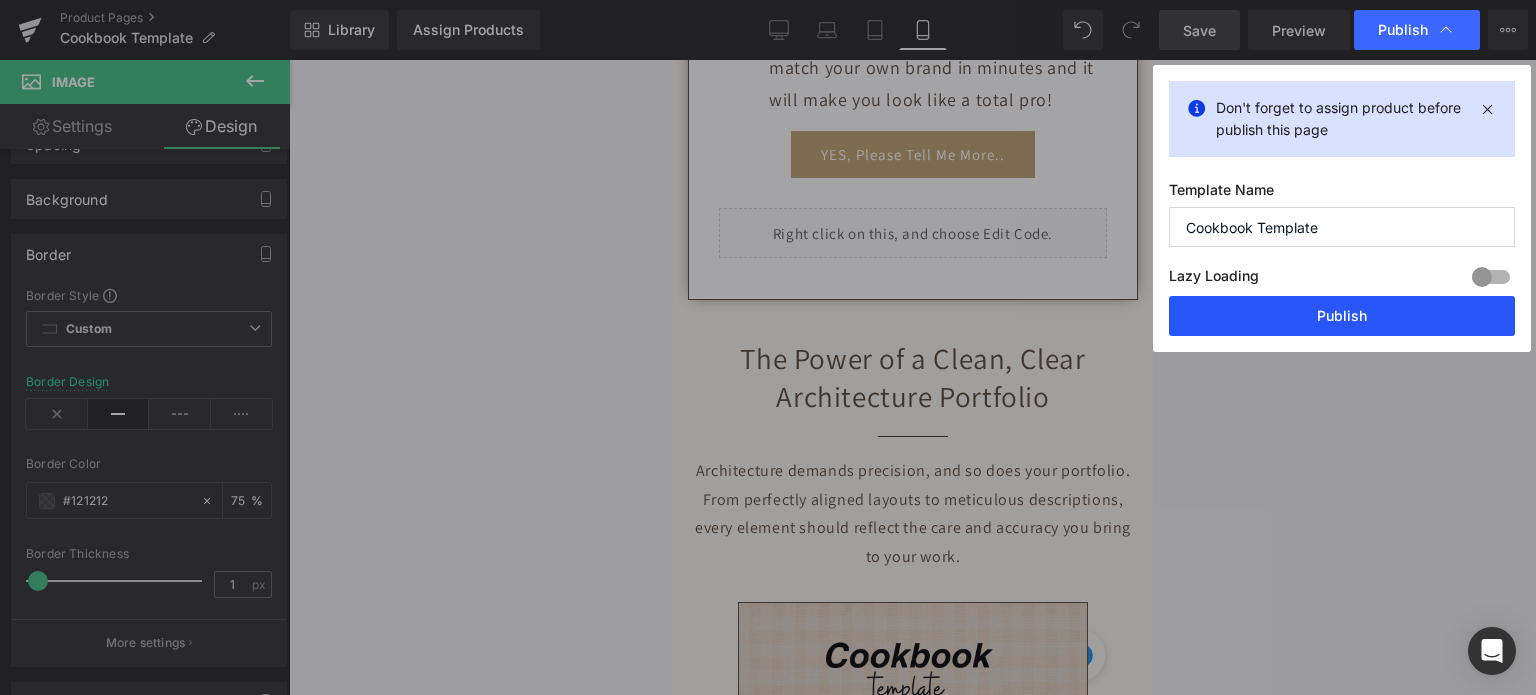 click on "Publish" at bounding box center [1342, 316] 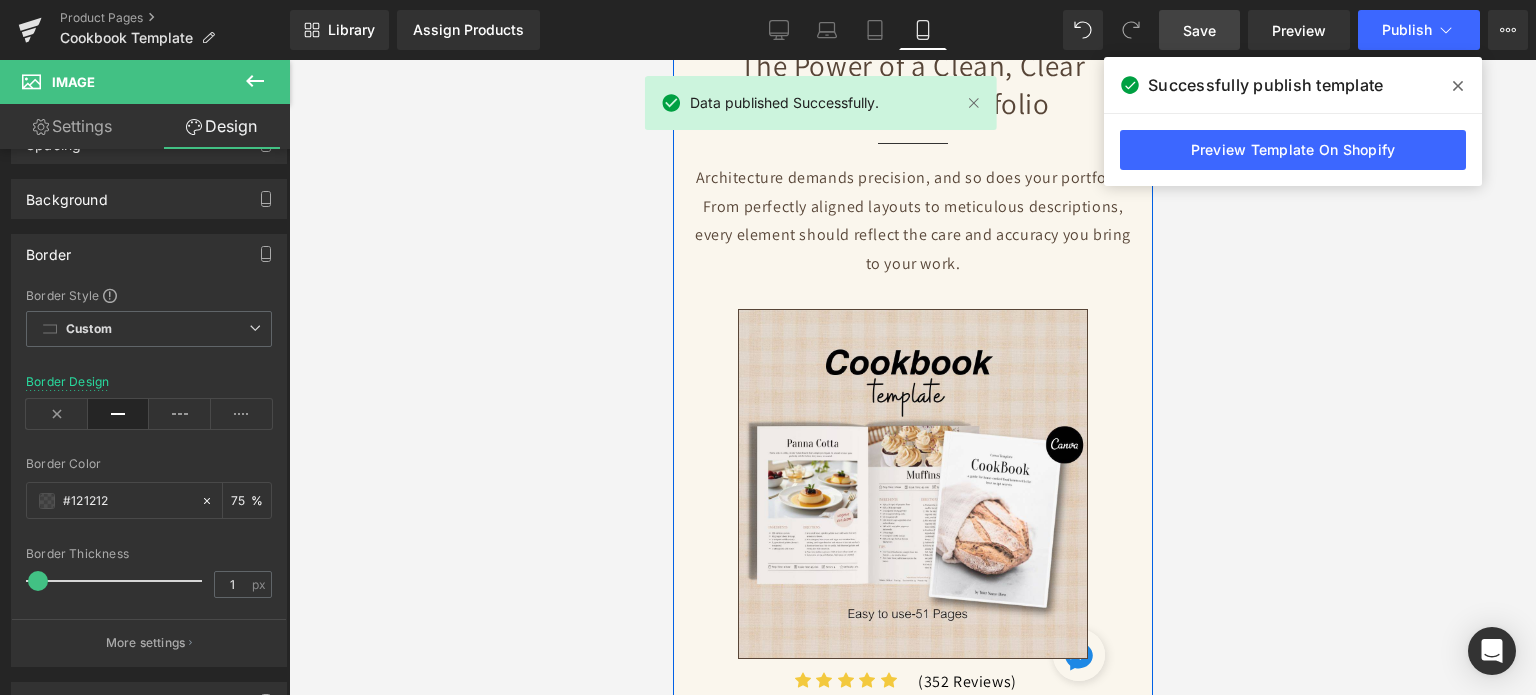 scroll, scrollTop: 1752, scrollLeft: 0, axis: vertical 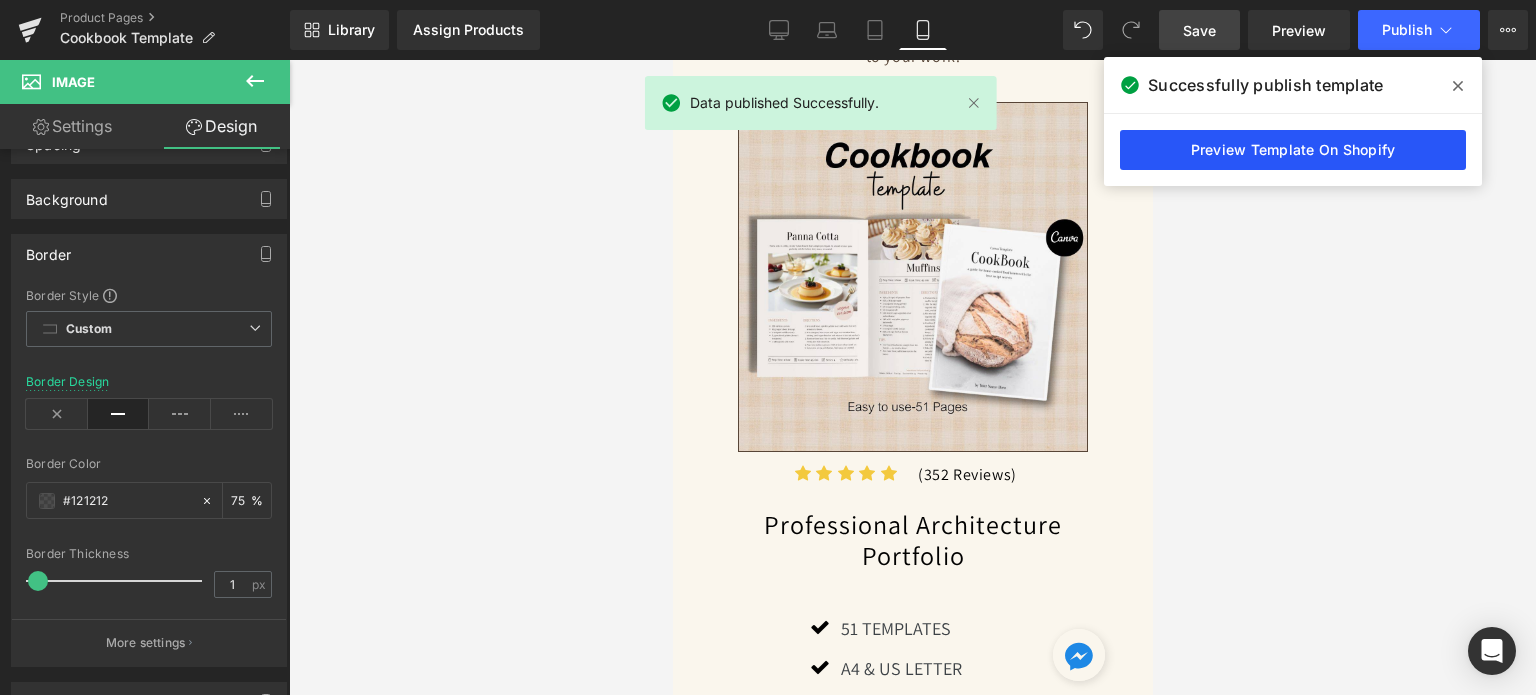 click on "Preview Template On Shopify" at bounding box center (1293, 150) 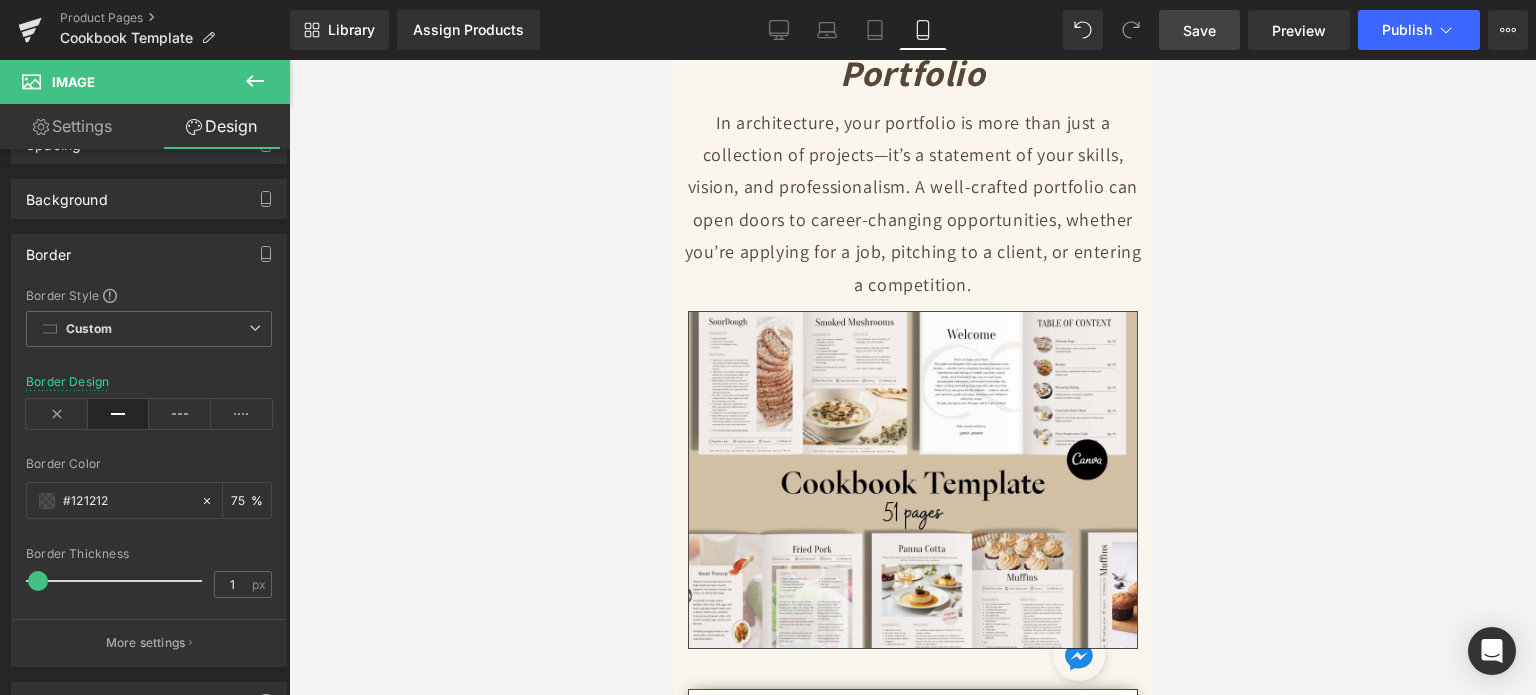 scroll, scrollTop: 0, scrollLeft: 0, axis: both 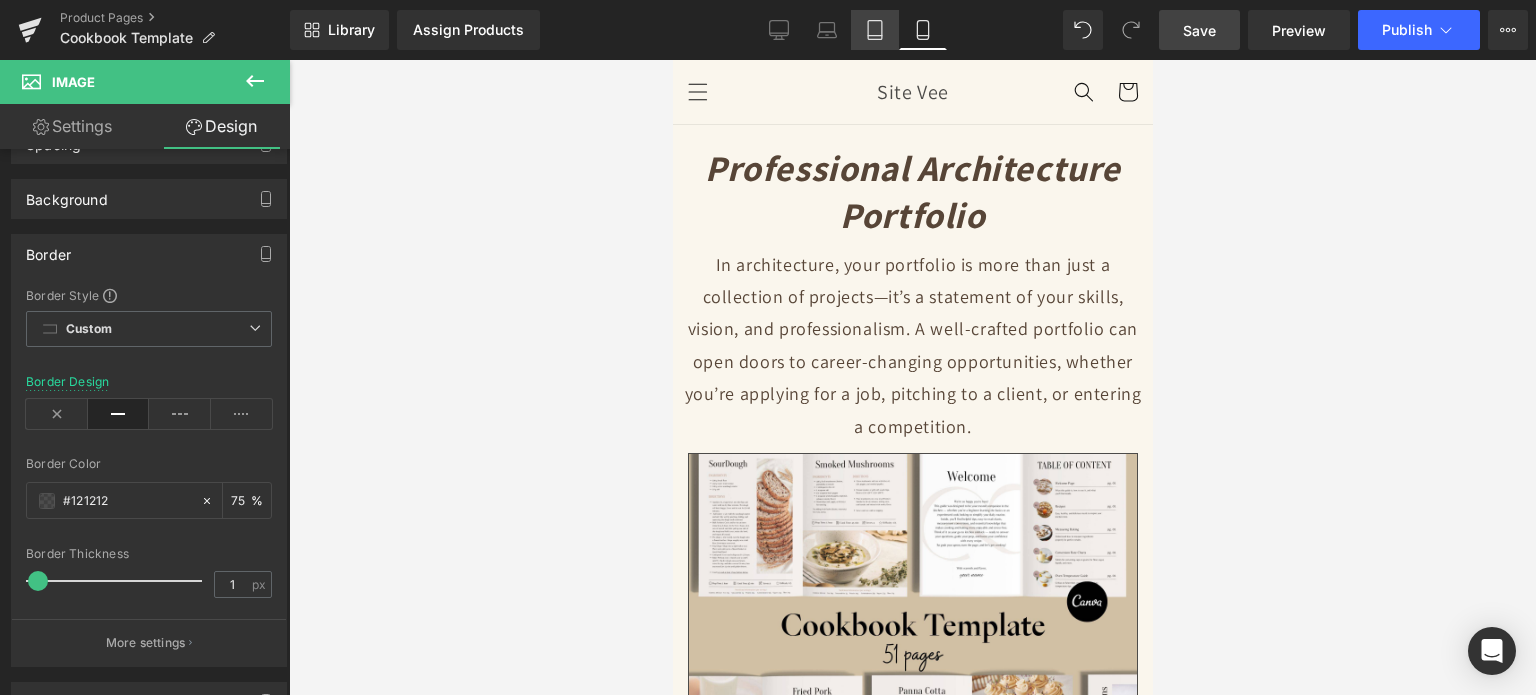 click 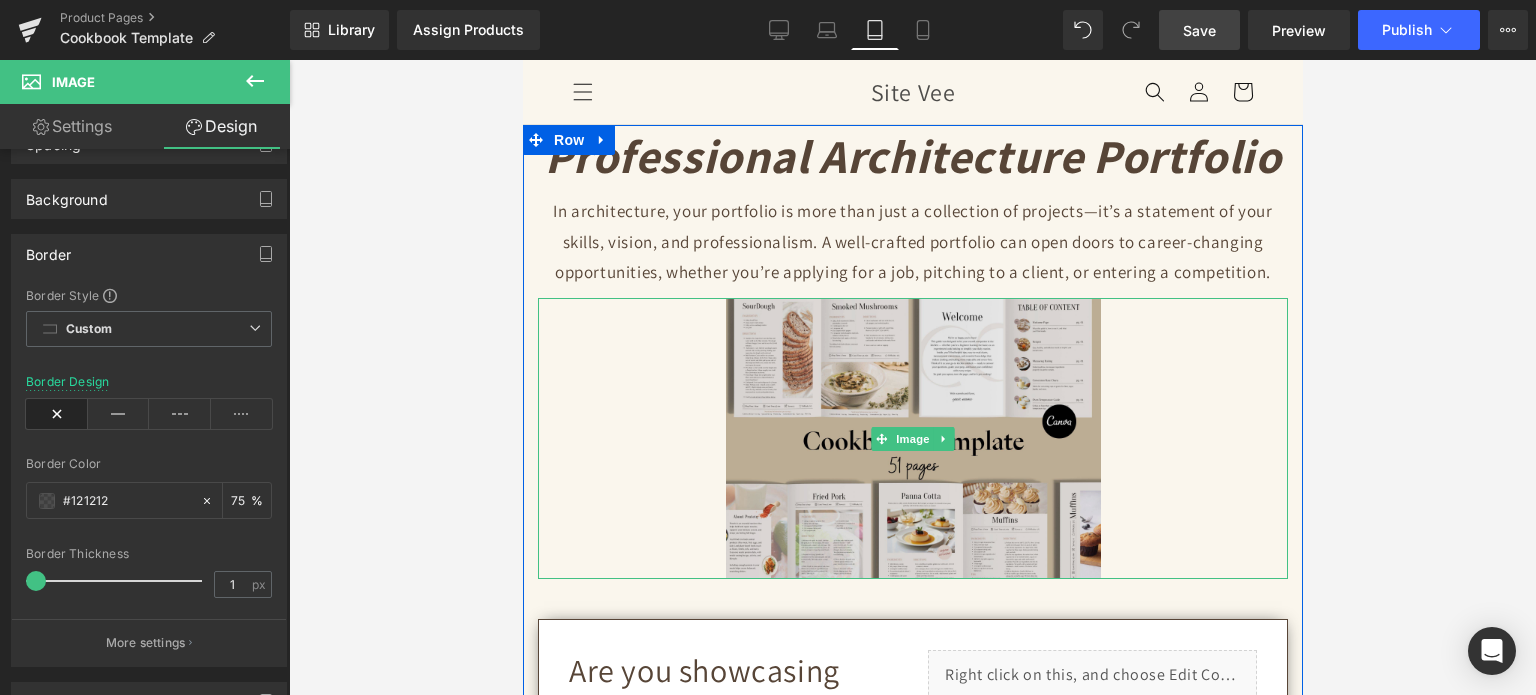 click at bounding box center [912, 438] 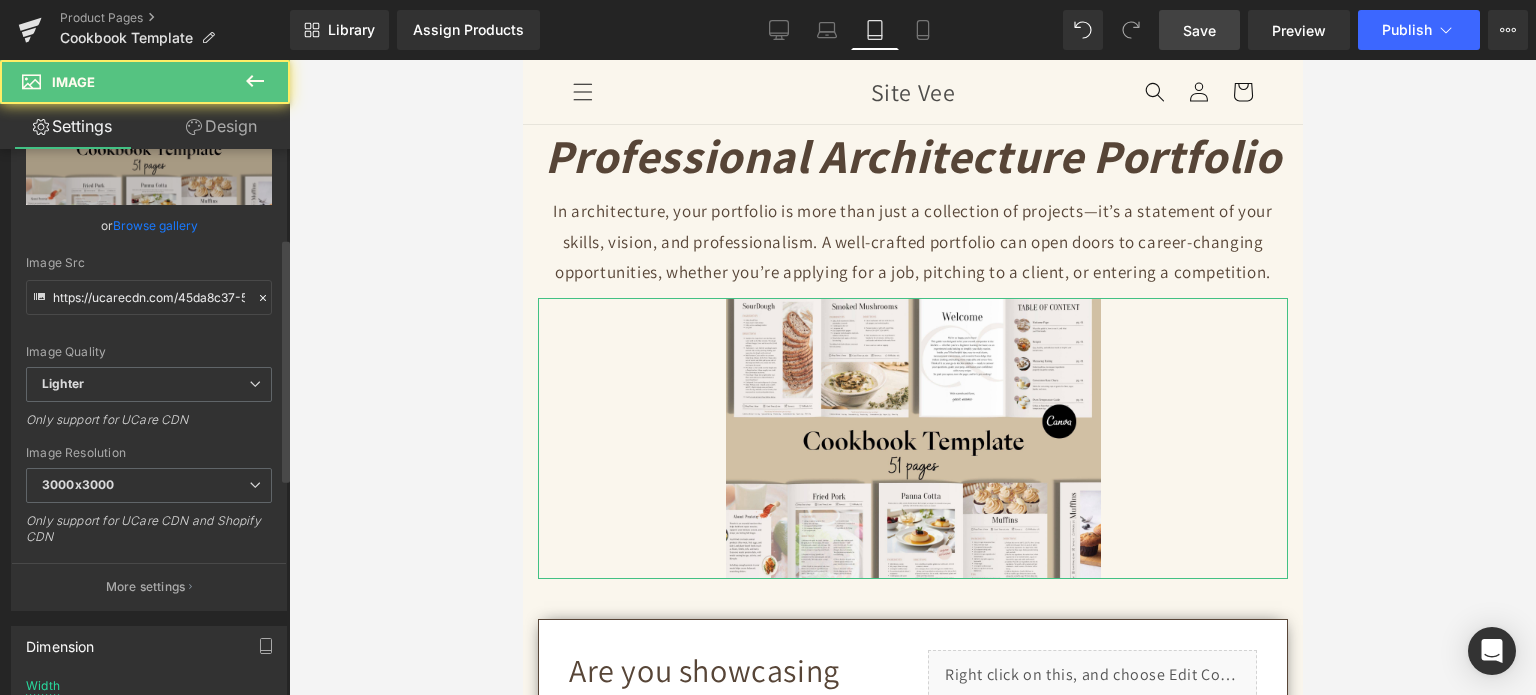 scroll, scrollTop: 200, scrollLeft: 0, axis: vertical 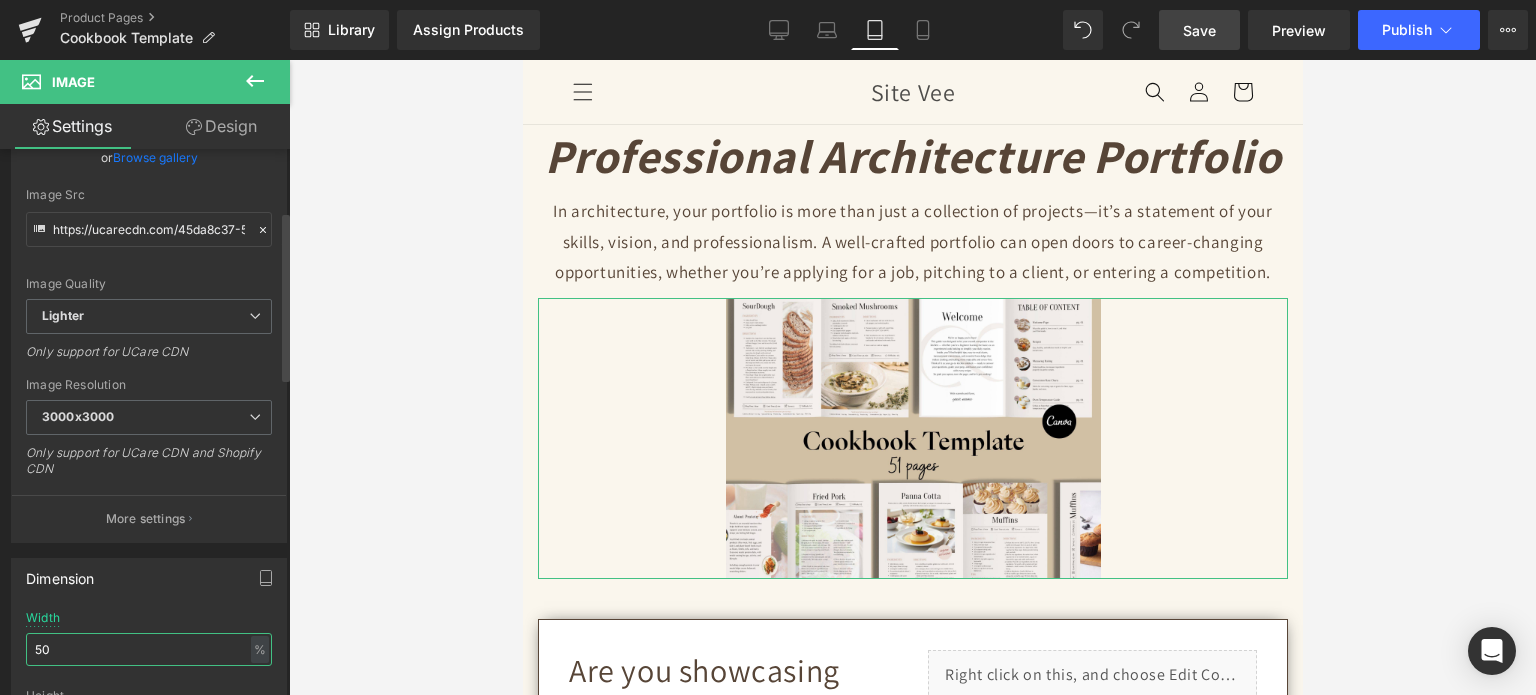 drag, startPoint x: 80, startPoint y: 636, endPoint x: 6, endPoint y: 619, distance: 75.9276 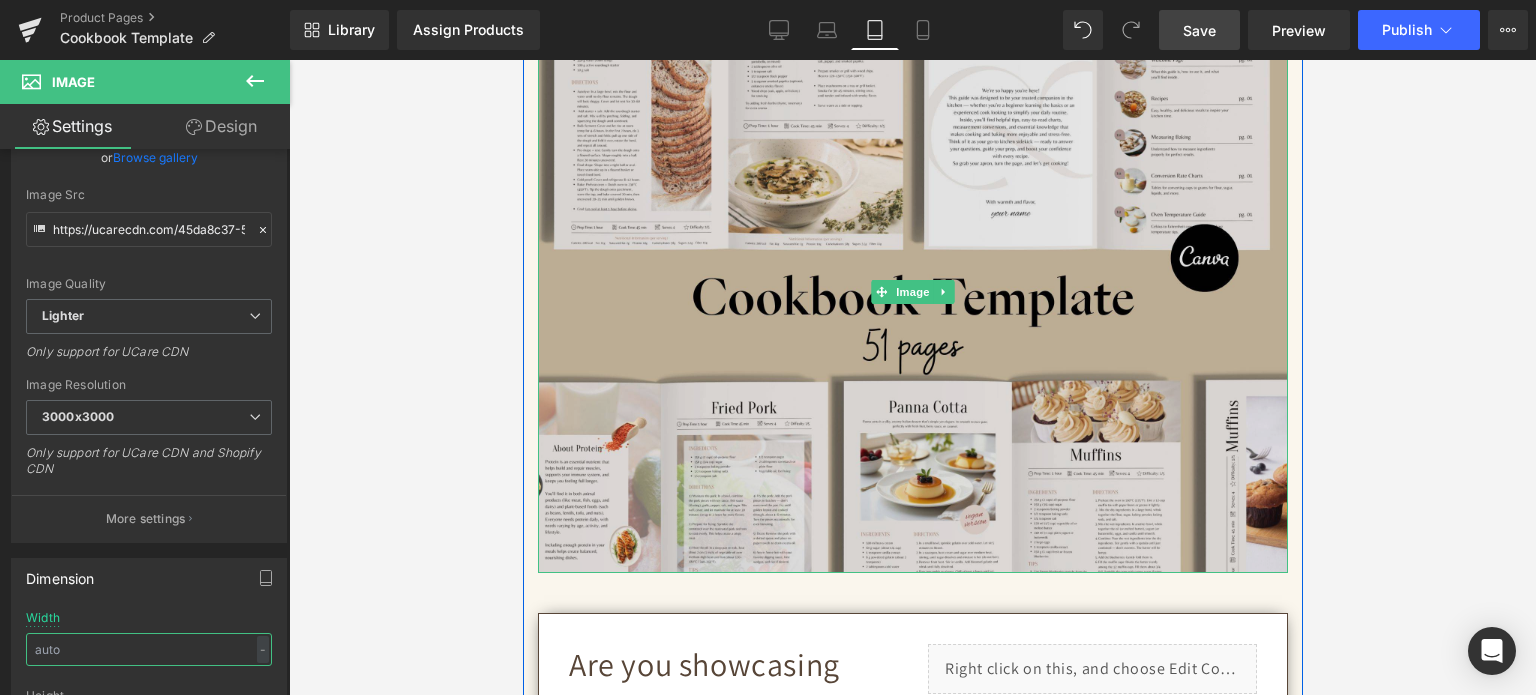 scroll, scrollTop: 300, scrollLeft: 0, axis: vertical 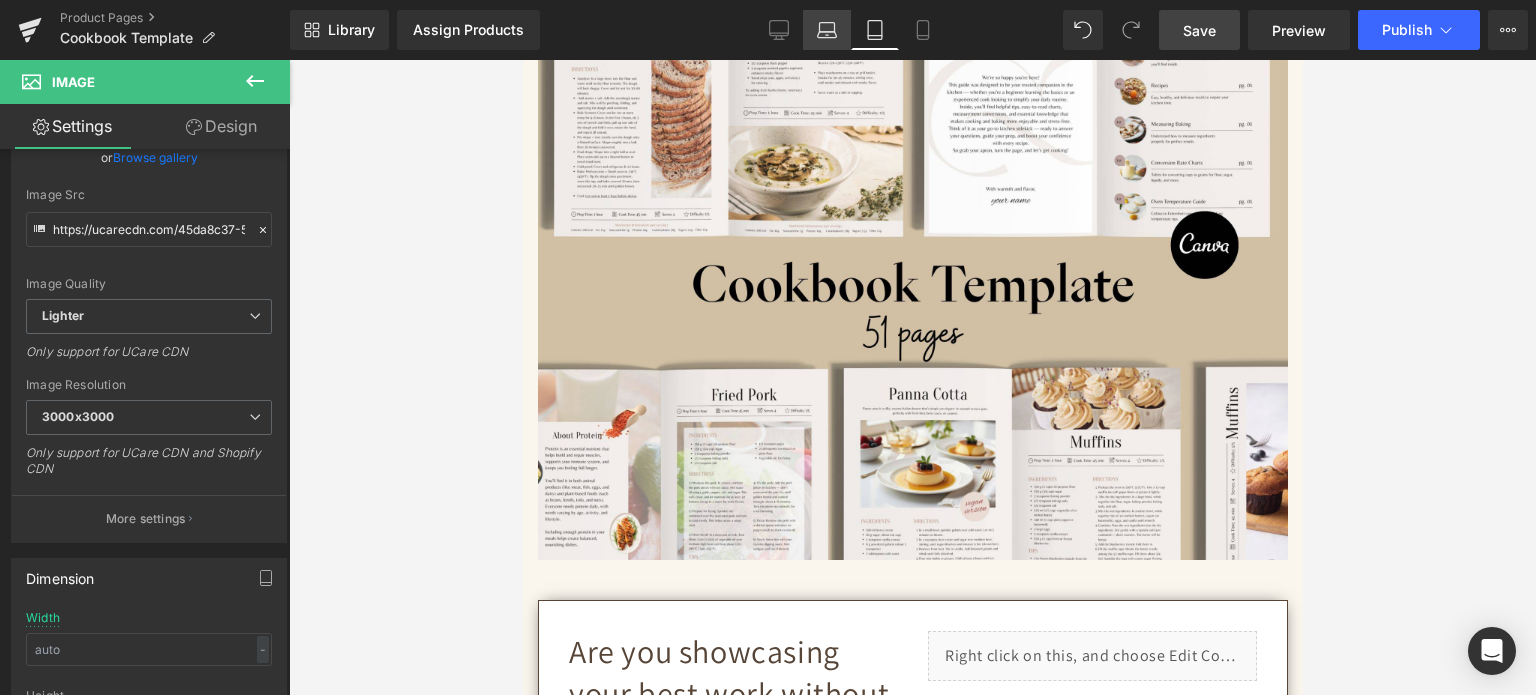click 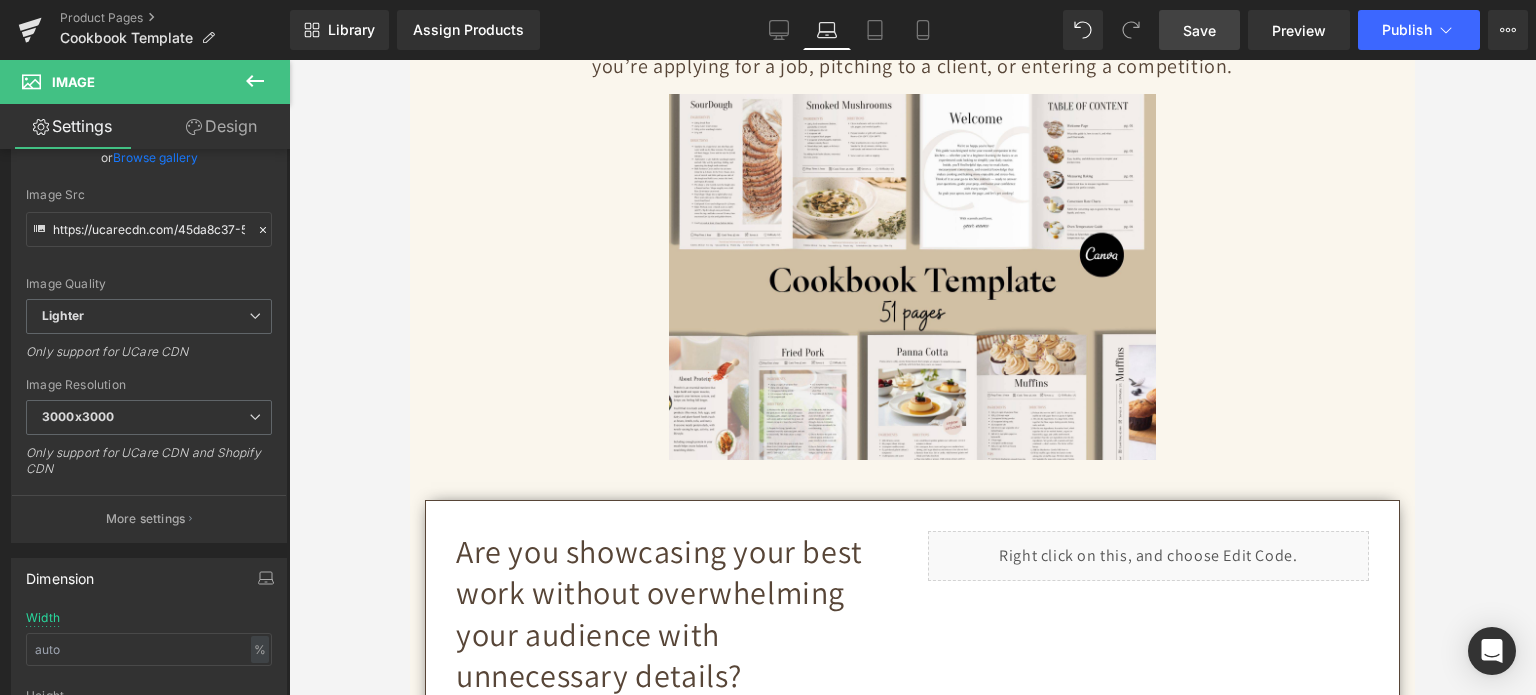 scroll, scrollTop: 119, scrollLeft: 0, axis: vertical 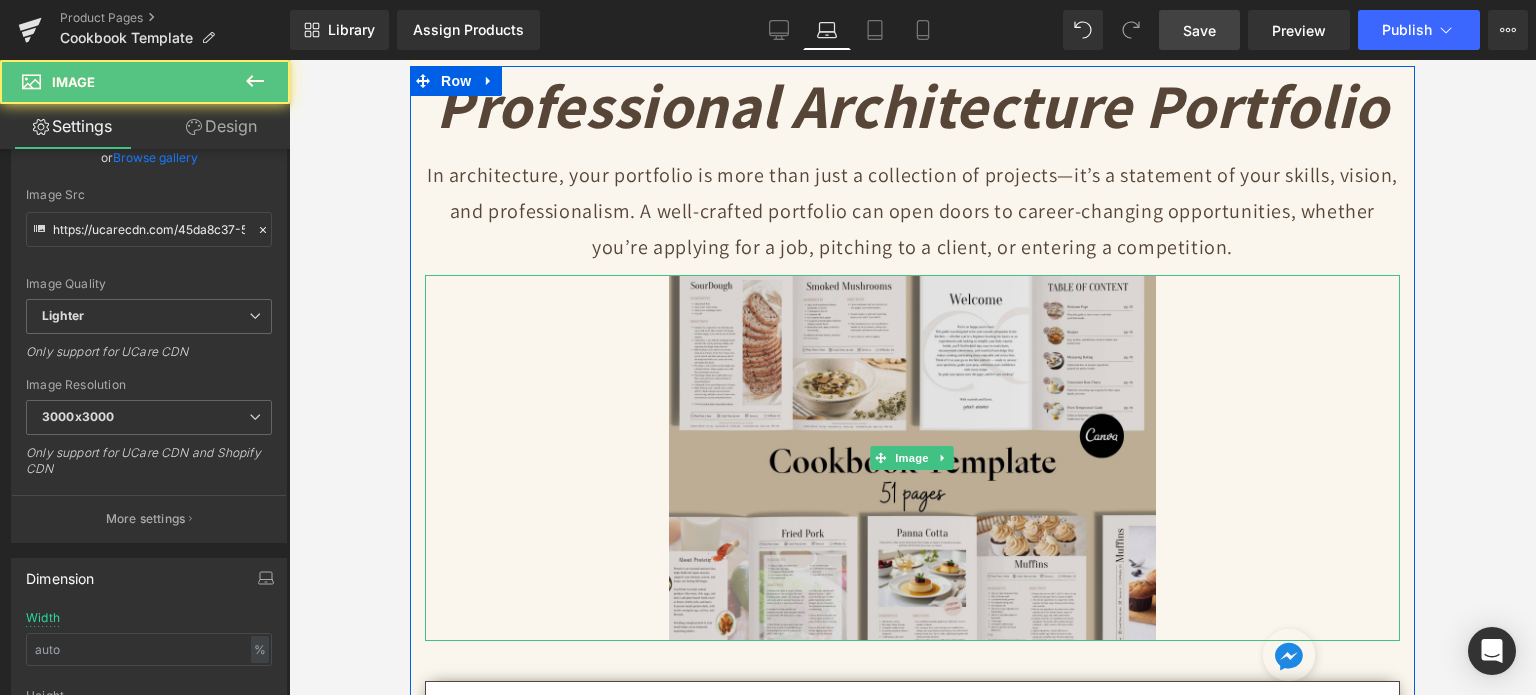 click at bounding box center (913, 458) 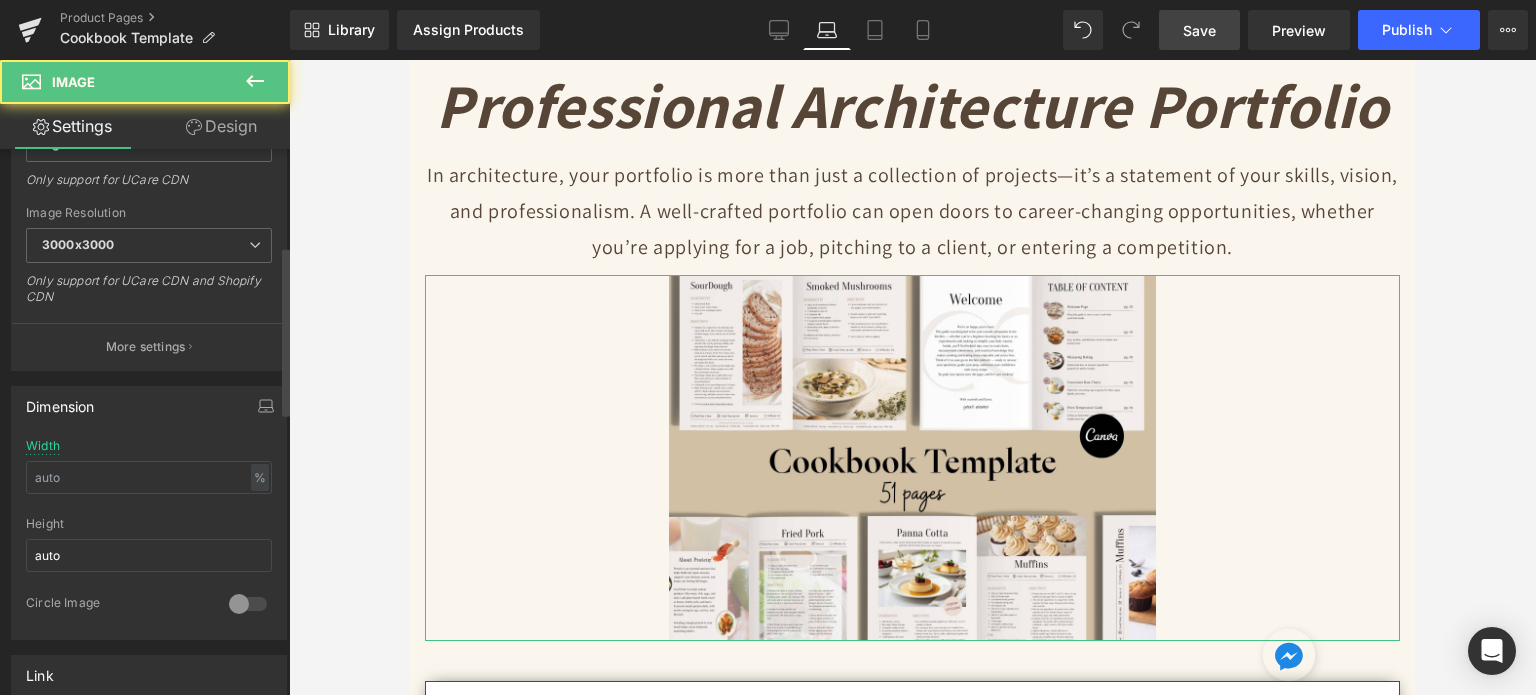 scroll, scrollTop: 400, scrollLeft: 0, axis: vertical 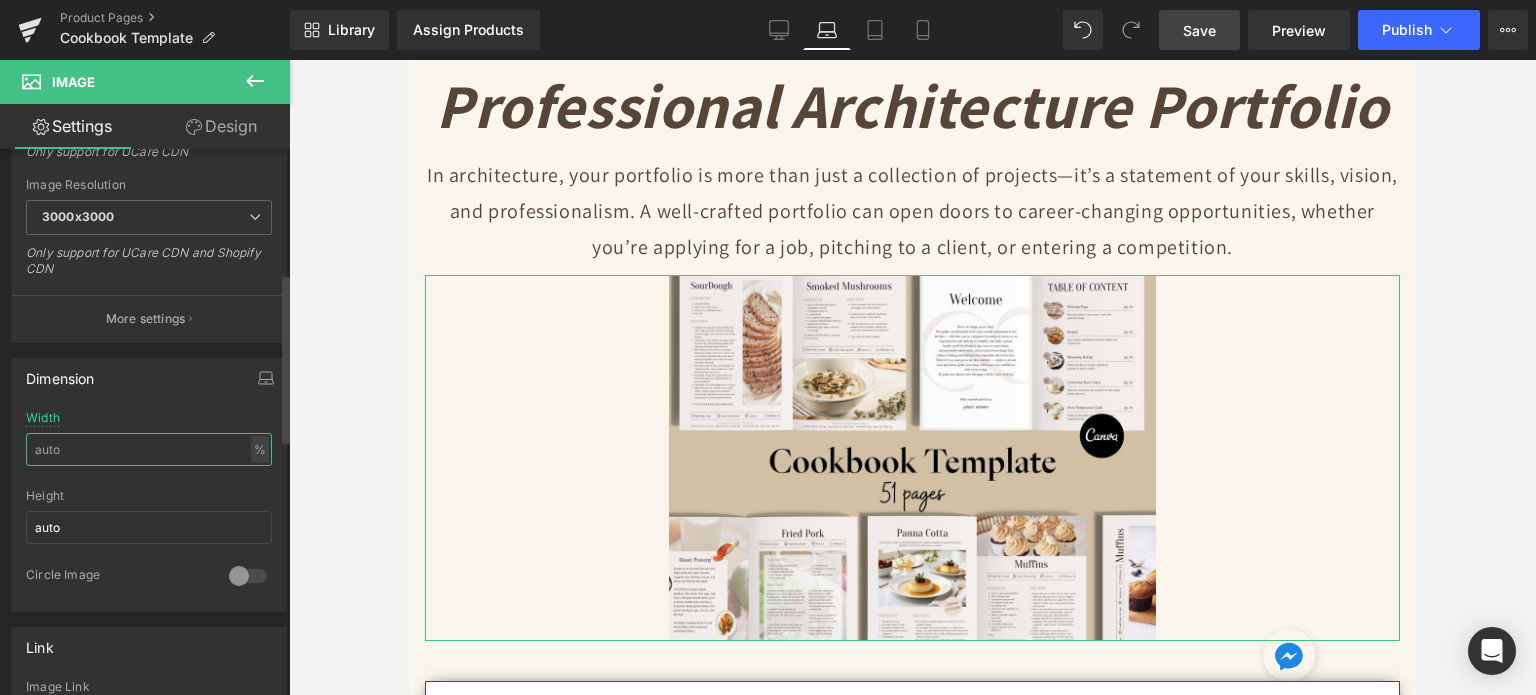 drag, startPoint x: 52, startPoint y: 445, endPoint x: 0, endPoint y: 423, distance: 56.462376 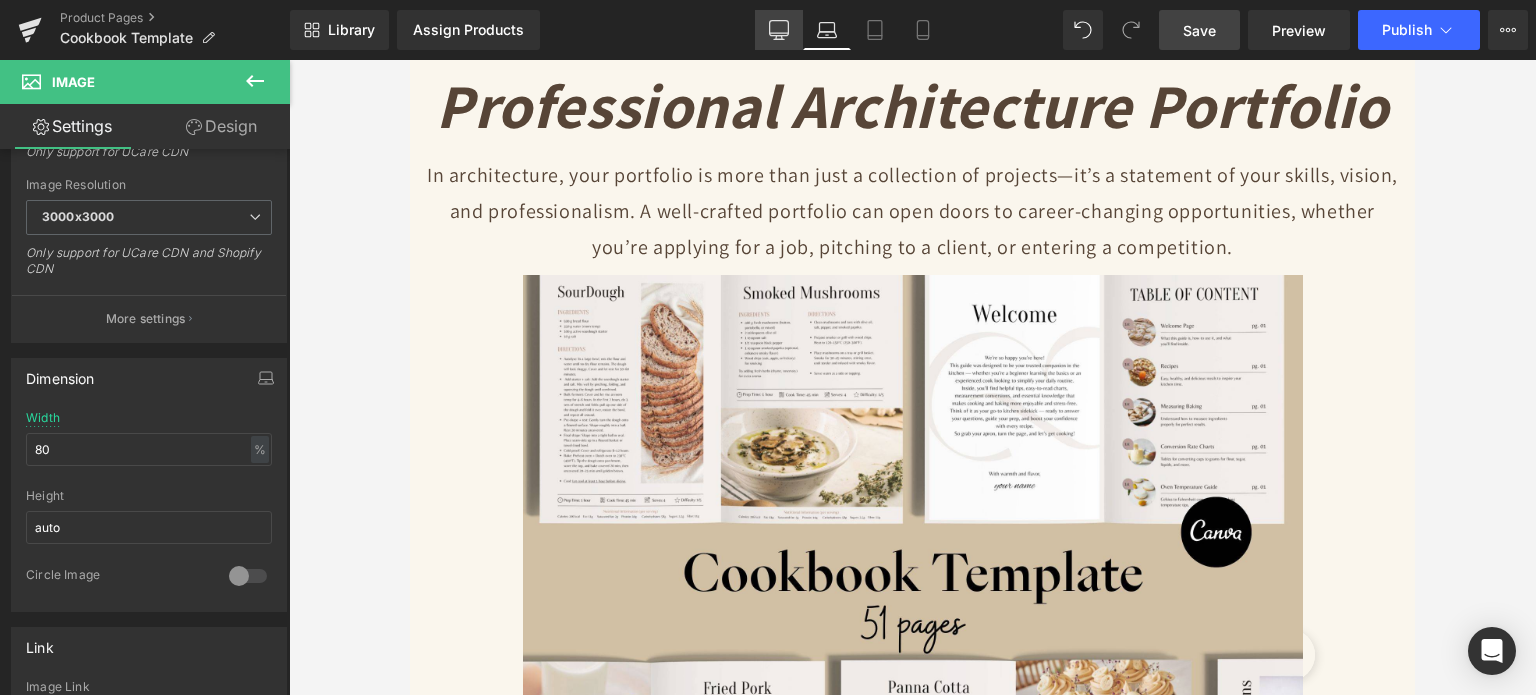 click 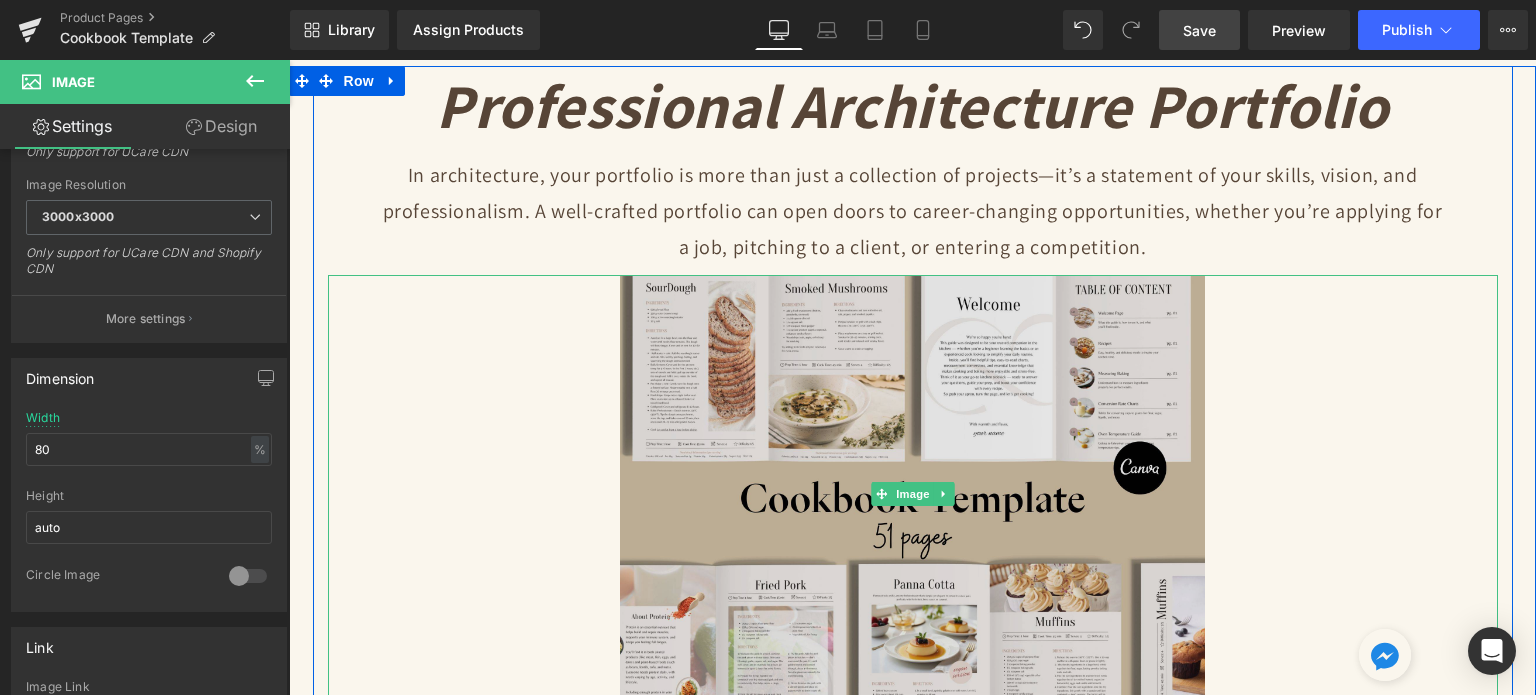 click at bounding box center (912, 494) 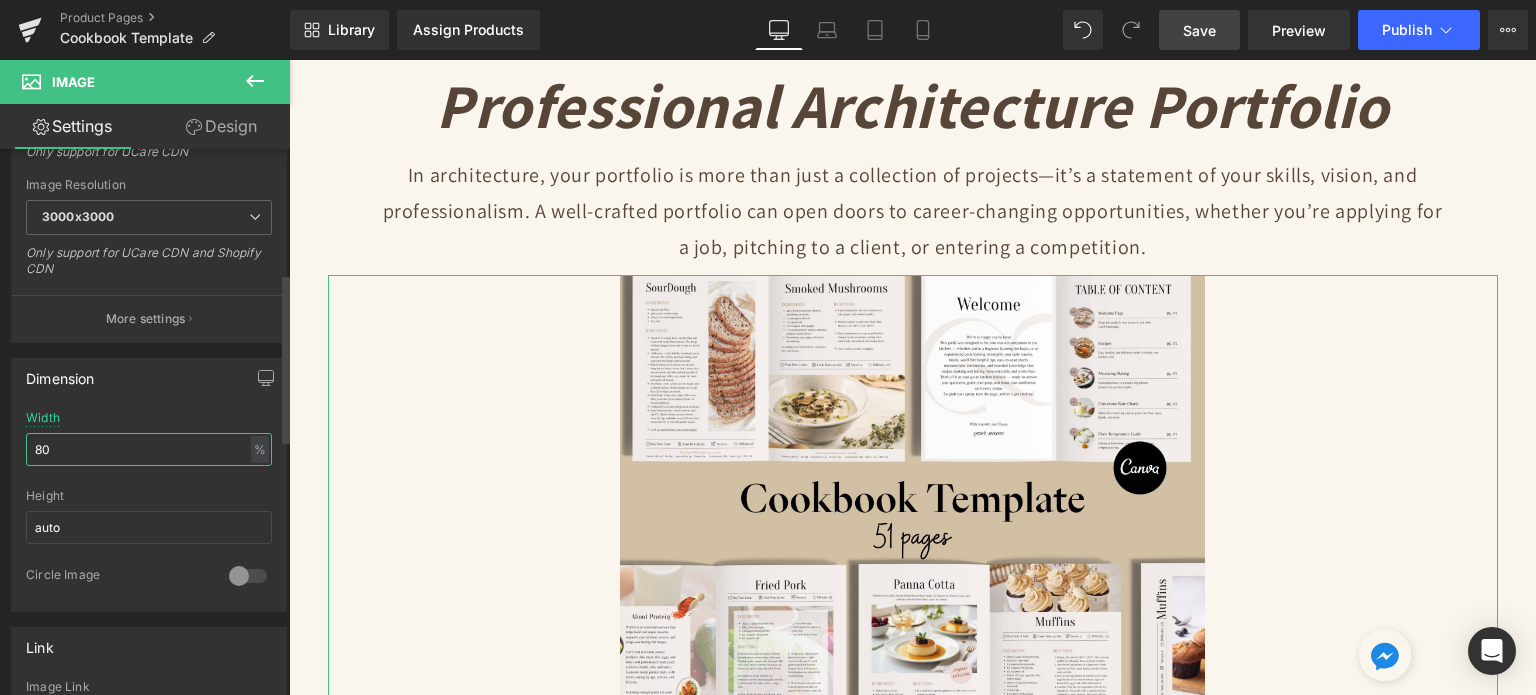 drag, startPoint x: 56, startPoint y: 437, endPoint x: 0, endPoint y: 448, distance: 57.070133 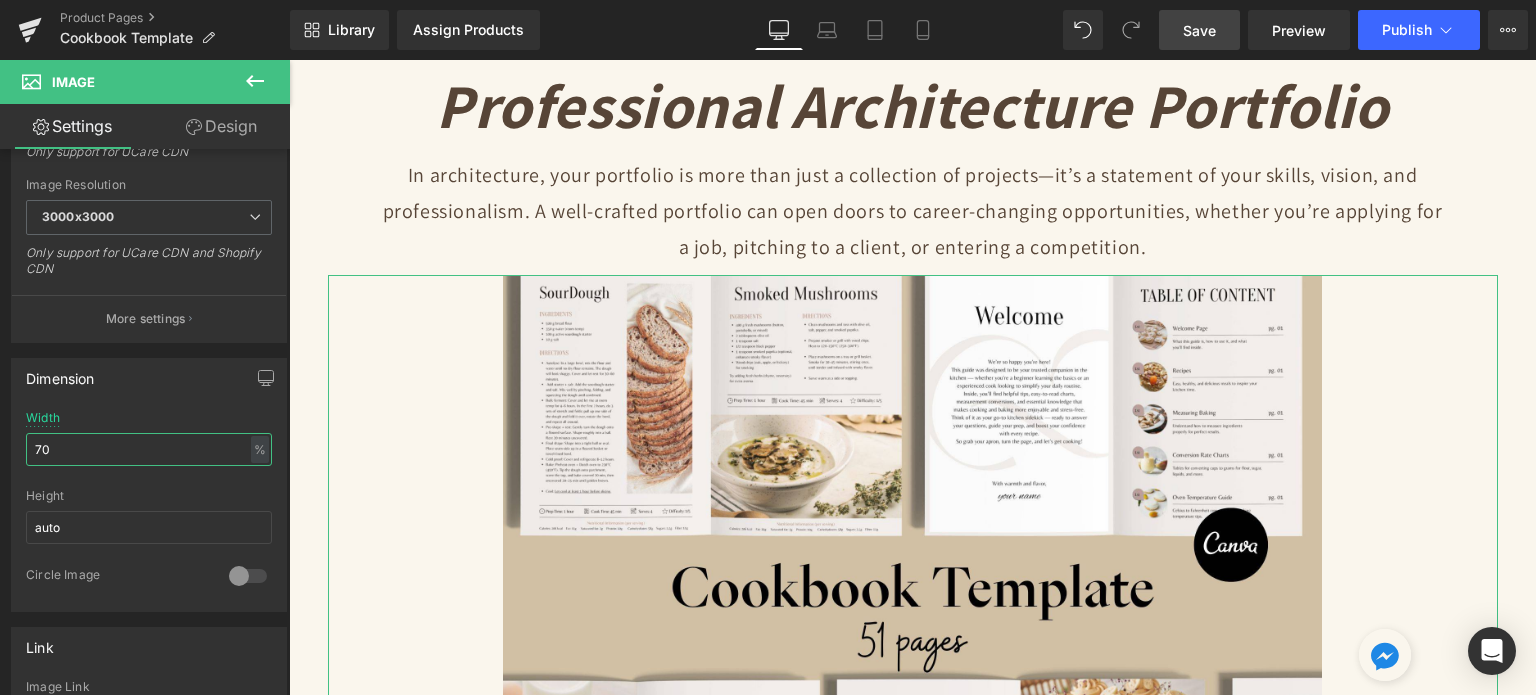 type on "70" 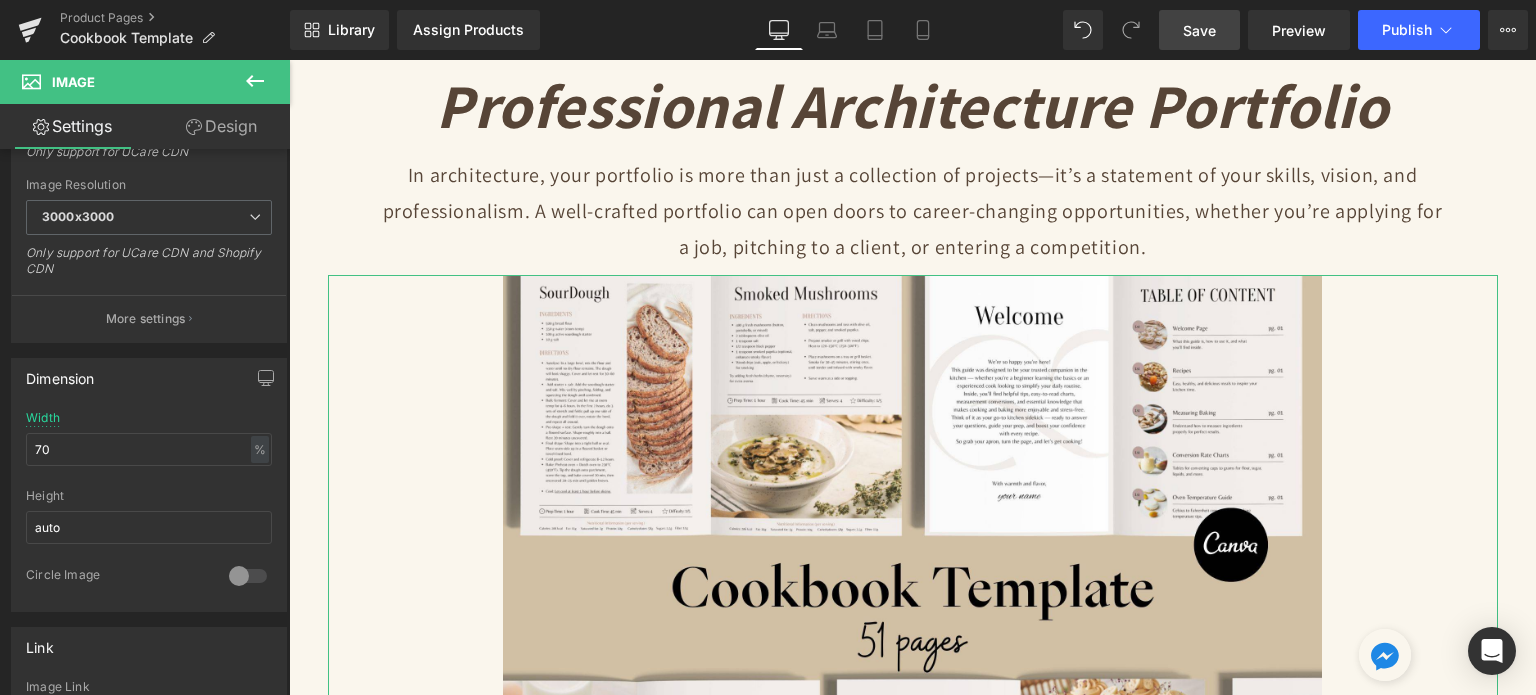 click on "Design" at bounding box center (221, 126) 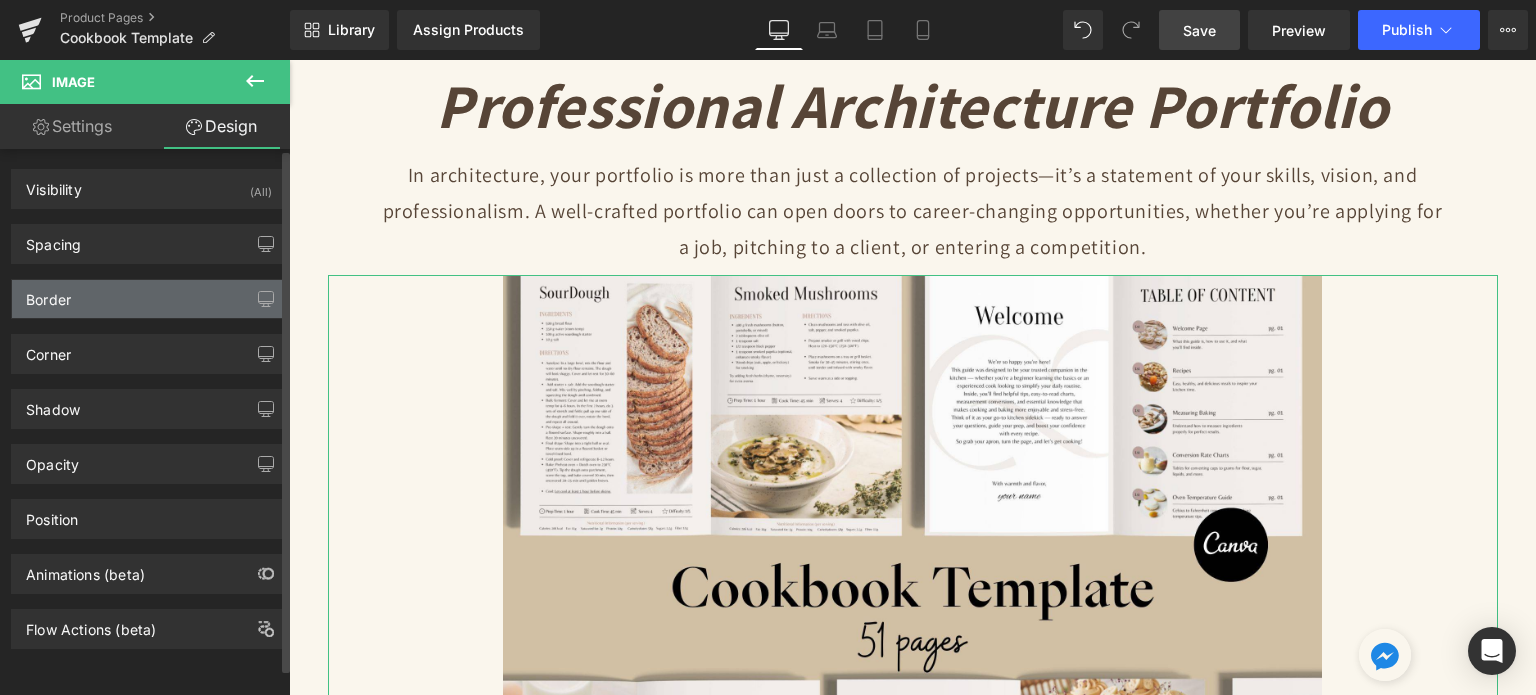 click on "Border" at bounding box center [149, 299] 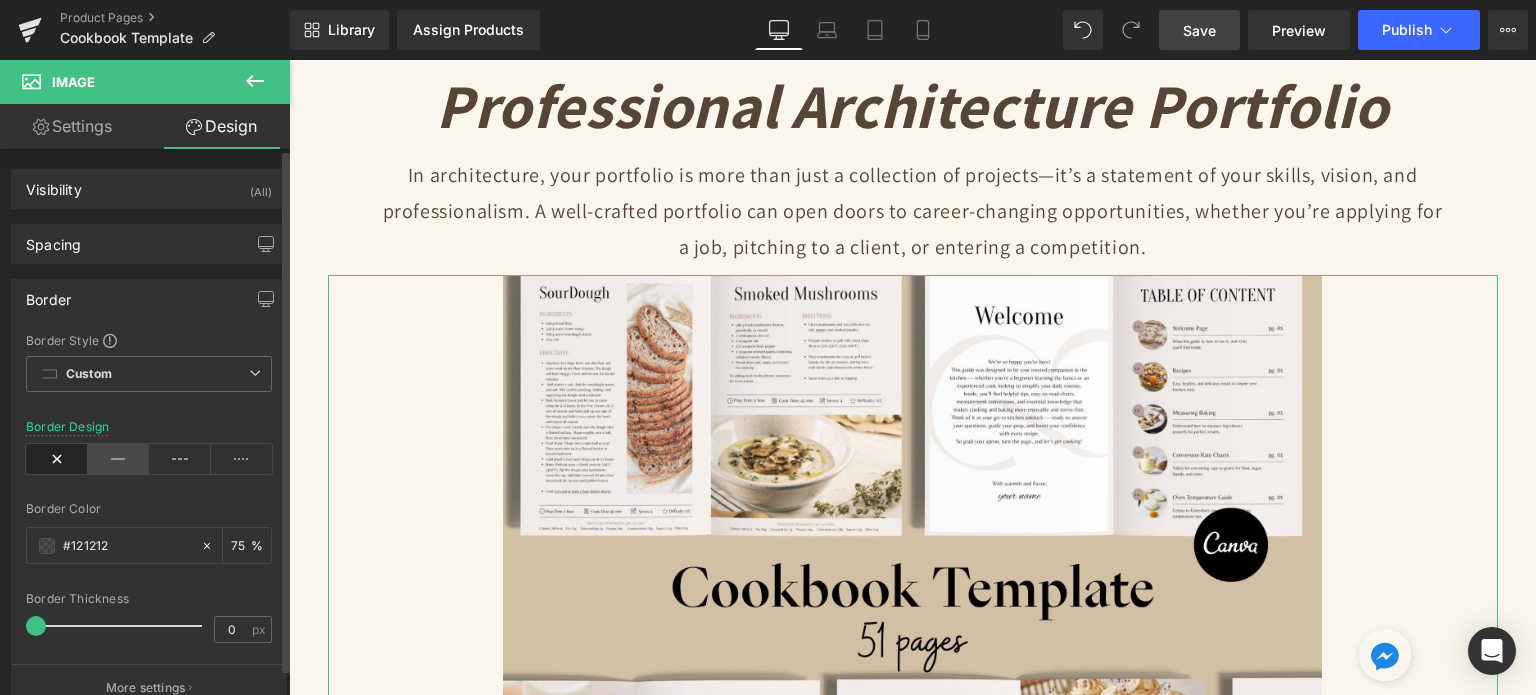 click at bounding box center (119, 459) 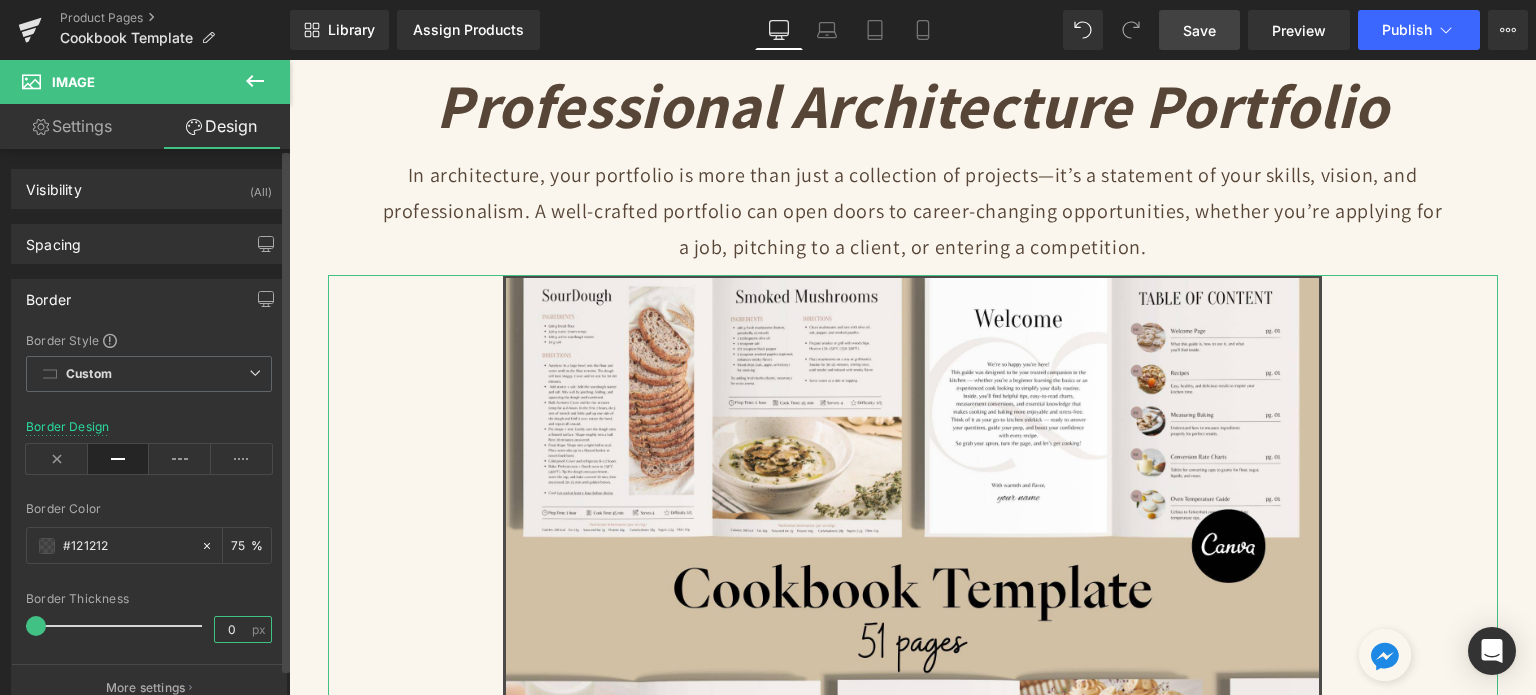 click on "0" at bounding box center (232, 629) 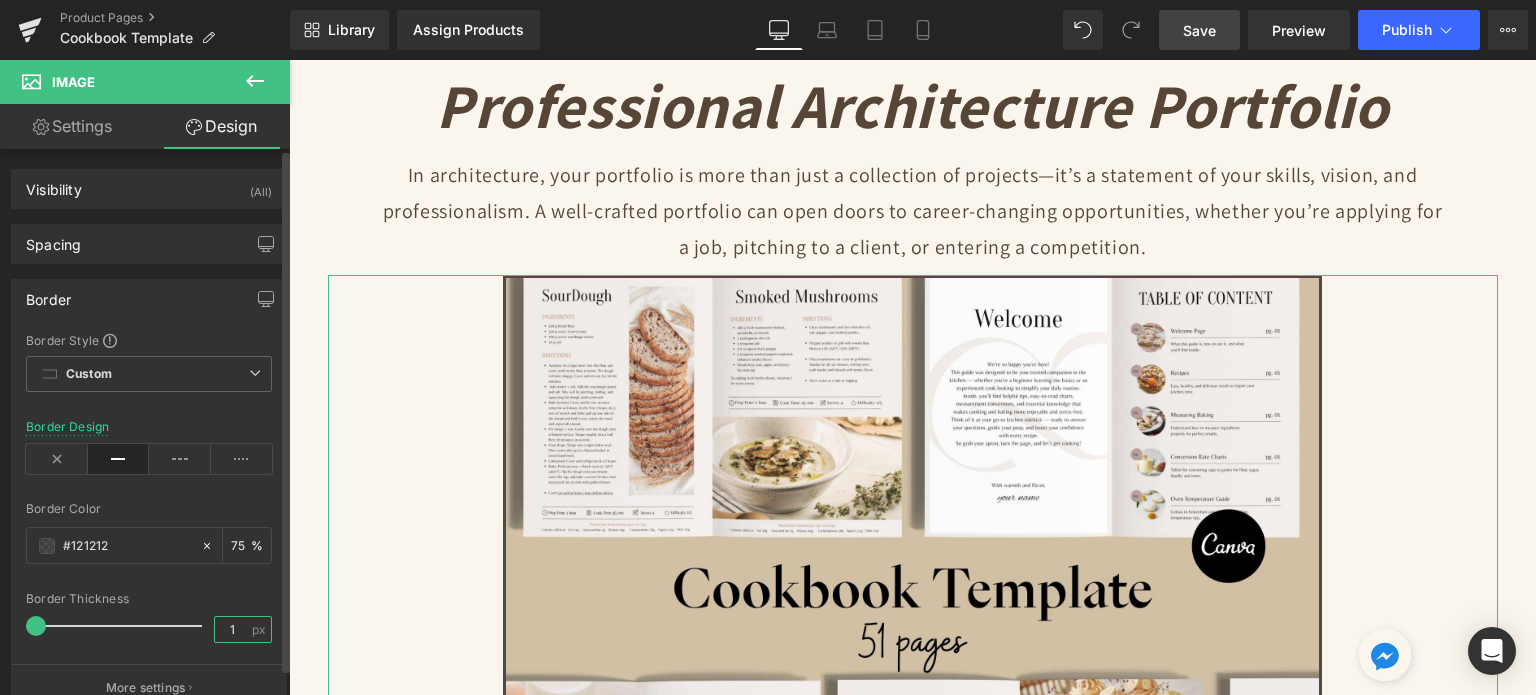 type on "1" 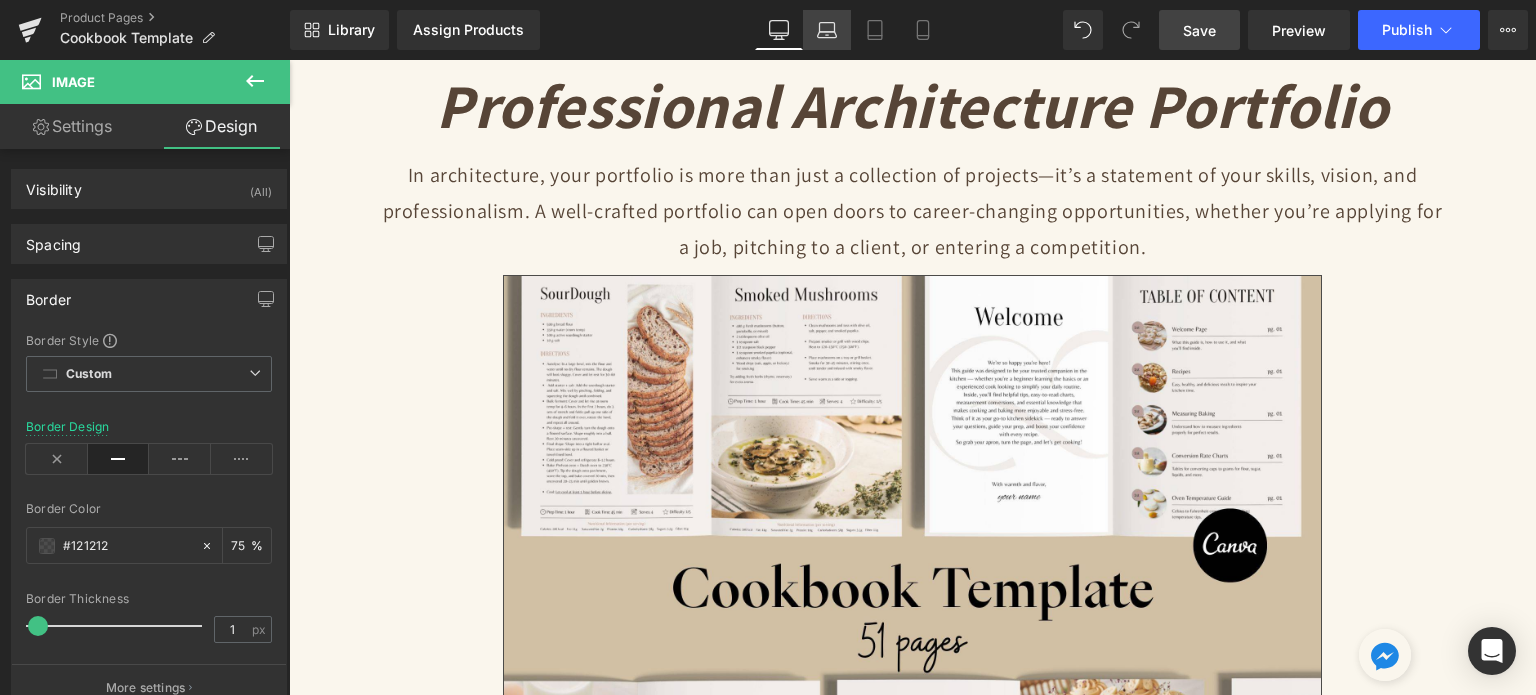 click 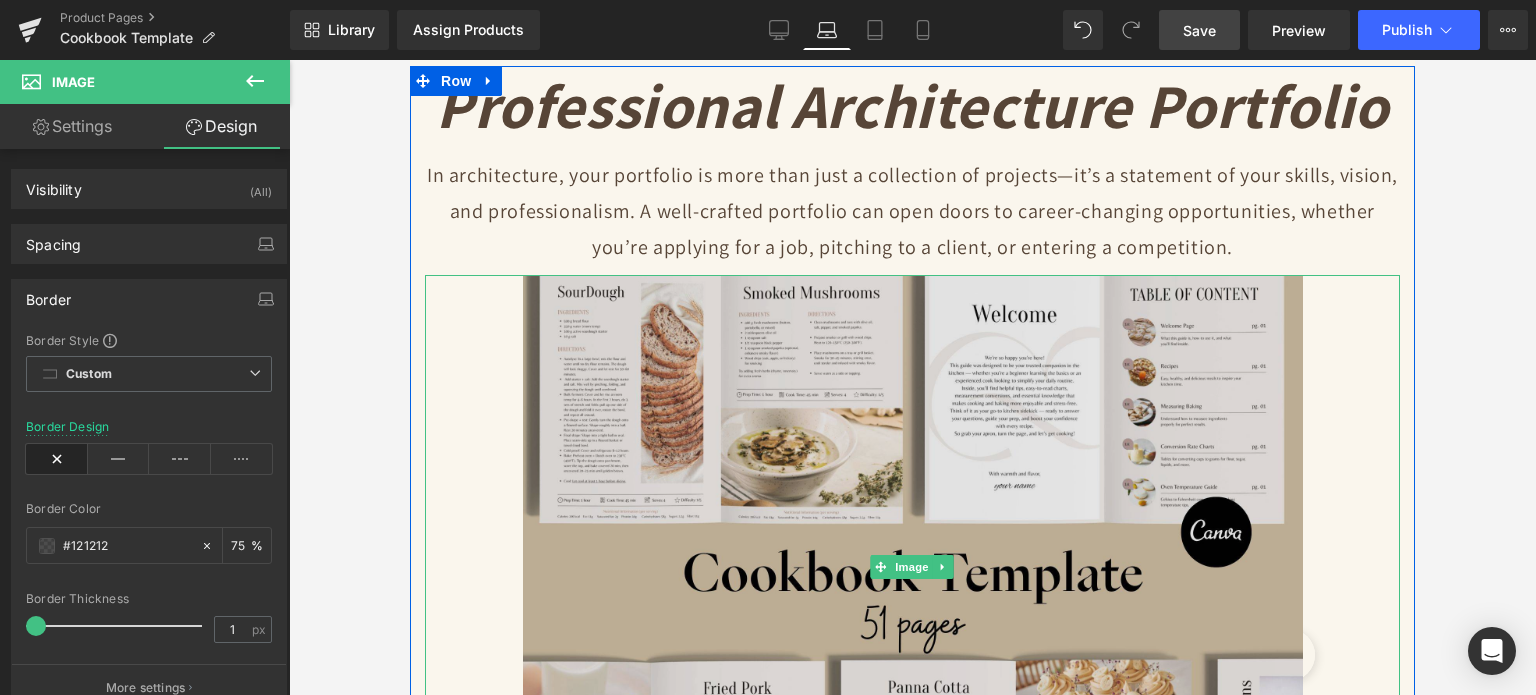 click at bounding box center (913, 567) 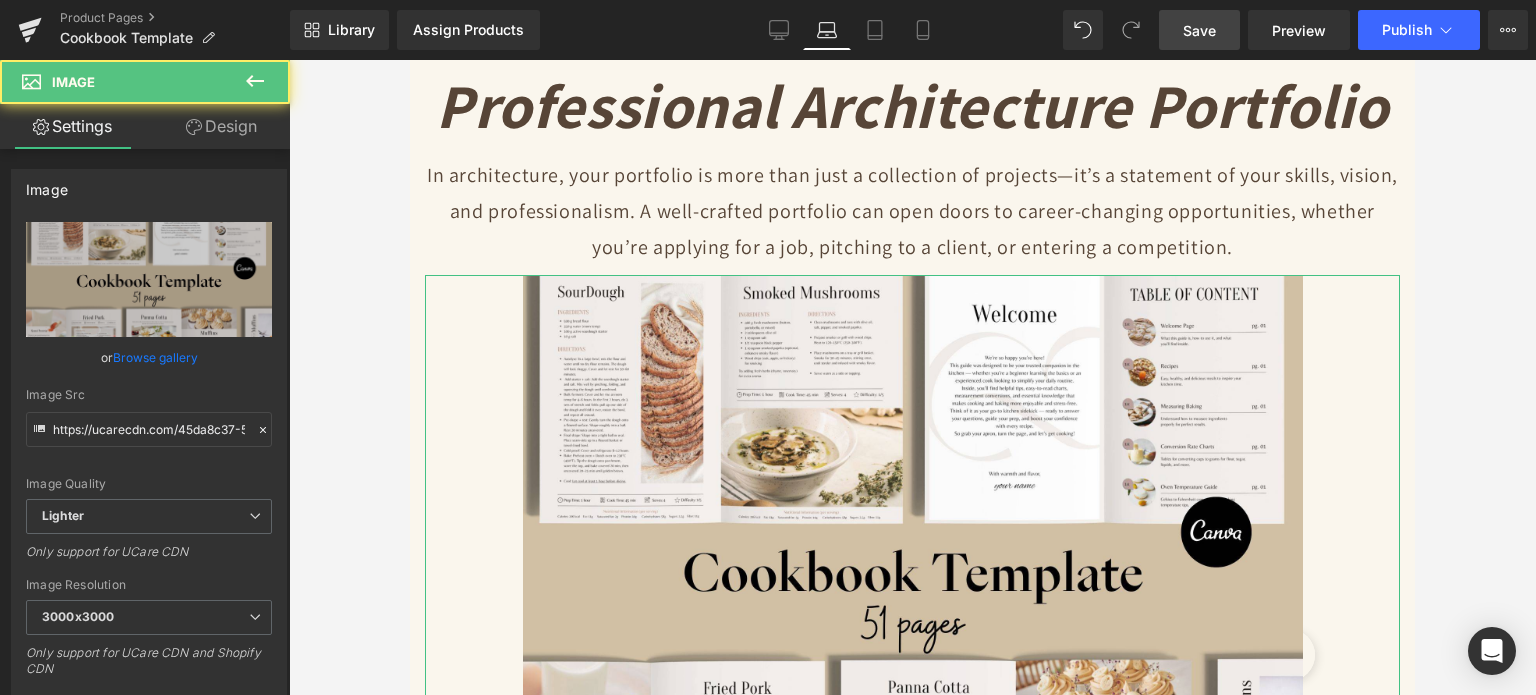 click on "Design" at bounding box center (221, 126) 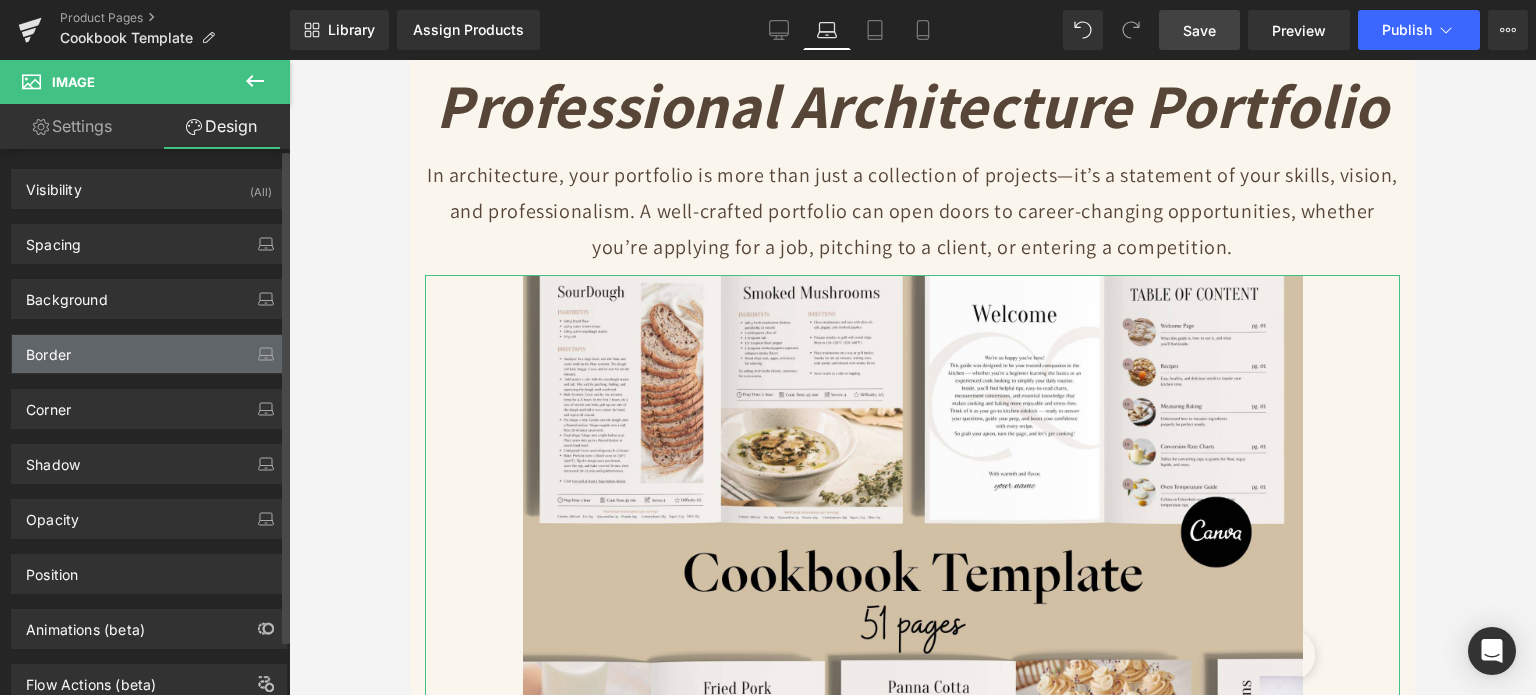 click on "Border" at bounding box center (149, 354) 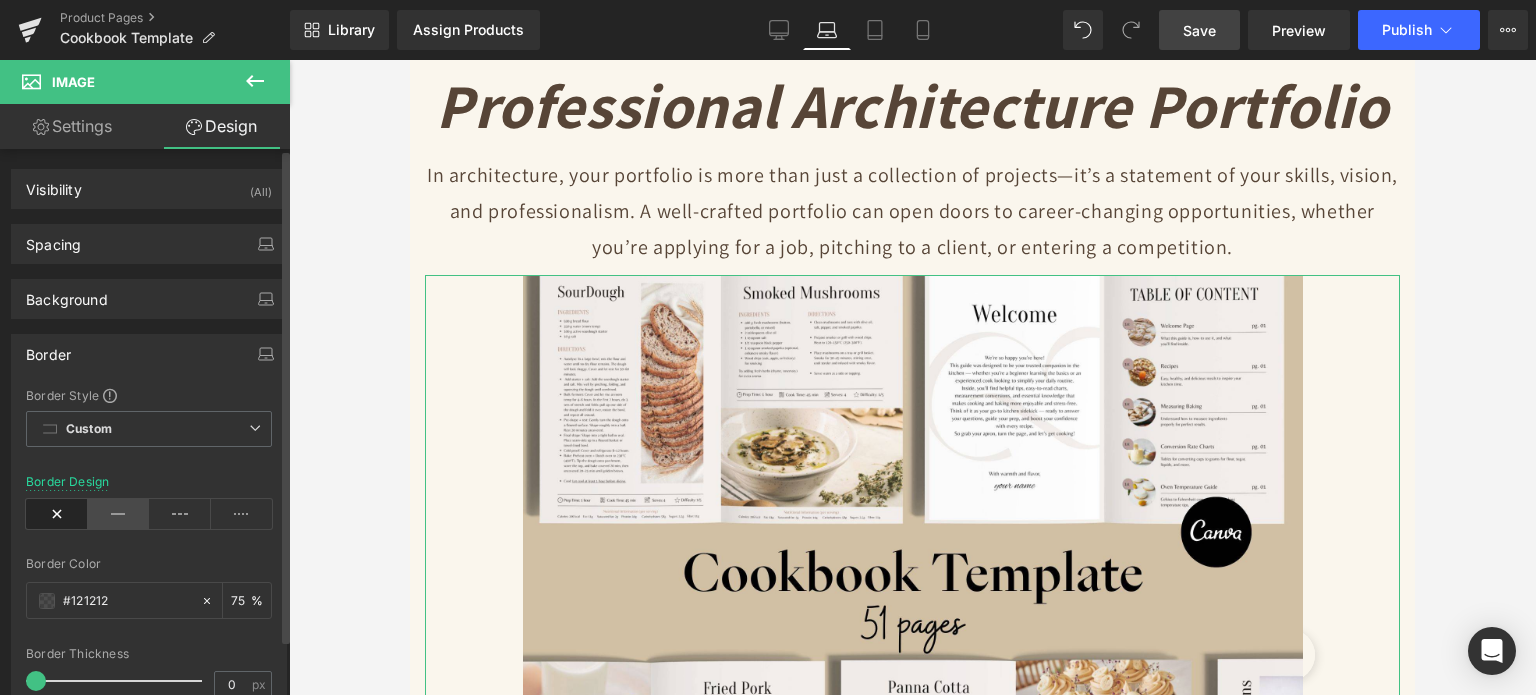 click at bounding box center (119, 514) 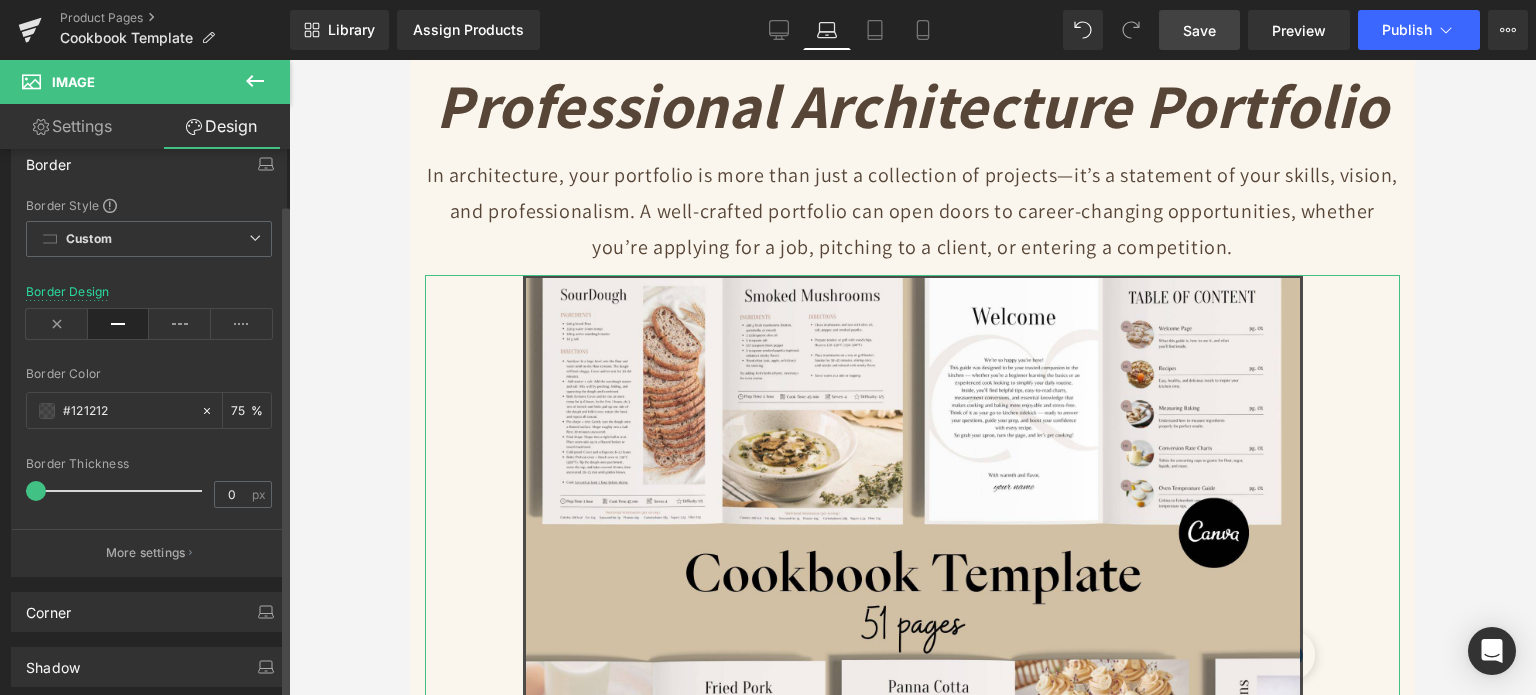 scroll, scrollTop: 200, scrollLeft: 0, axis: vertical 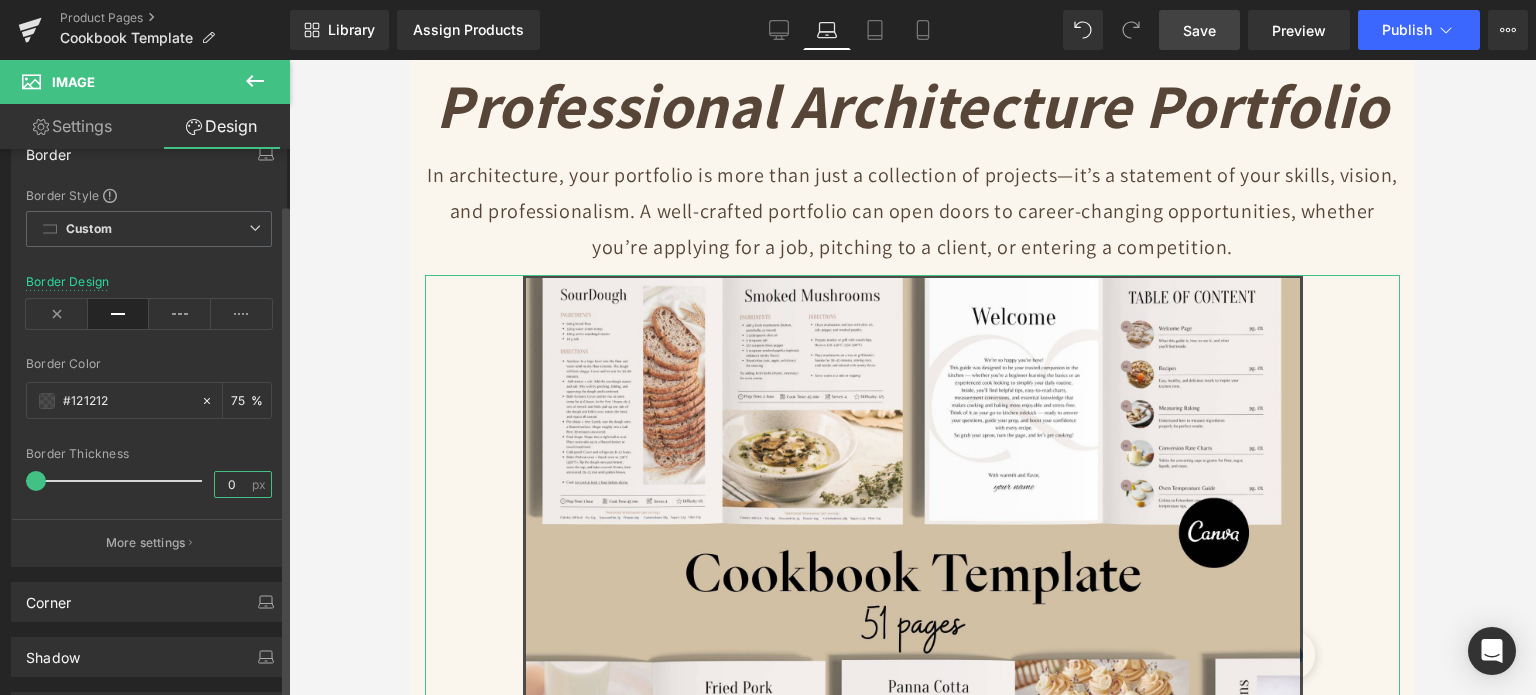 click on "0" at bounding box center (232, 484) 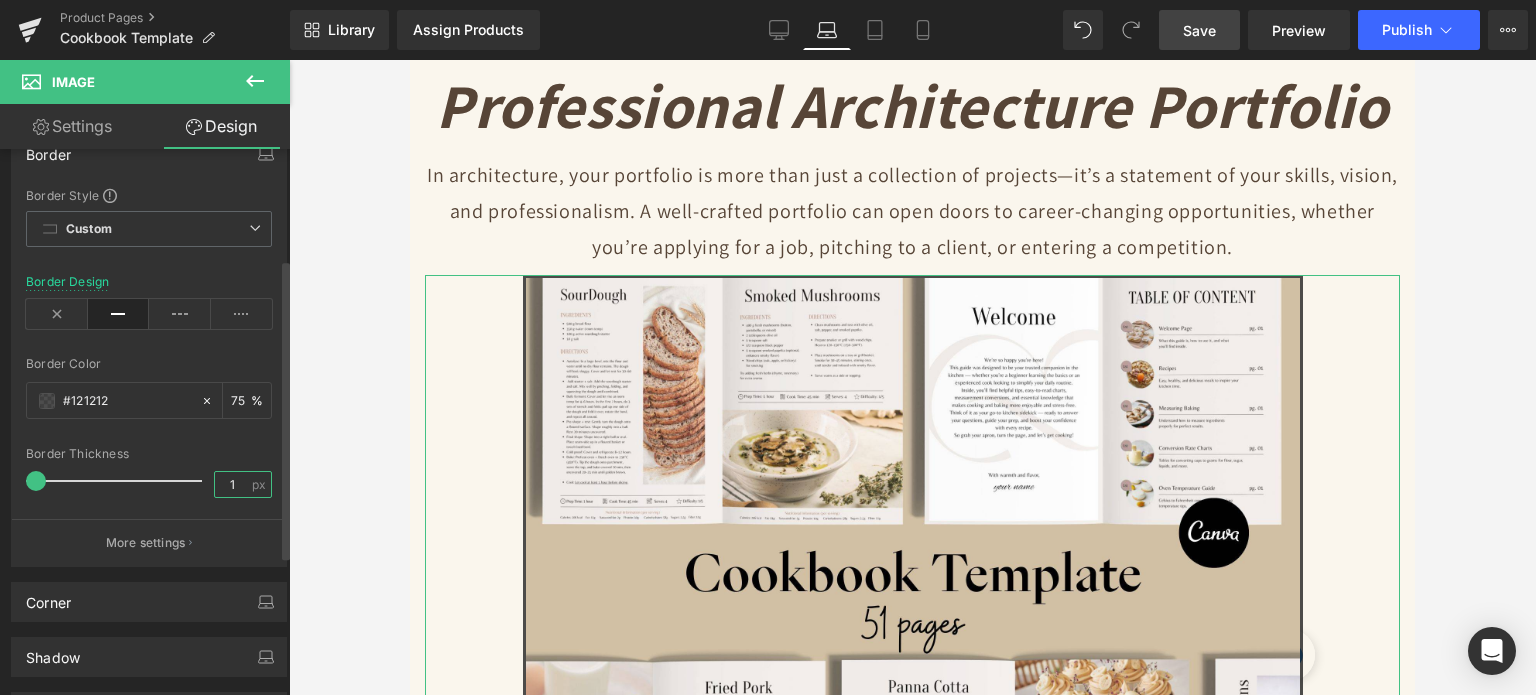 type on "1" 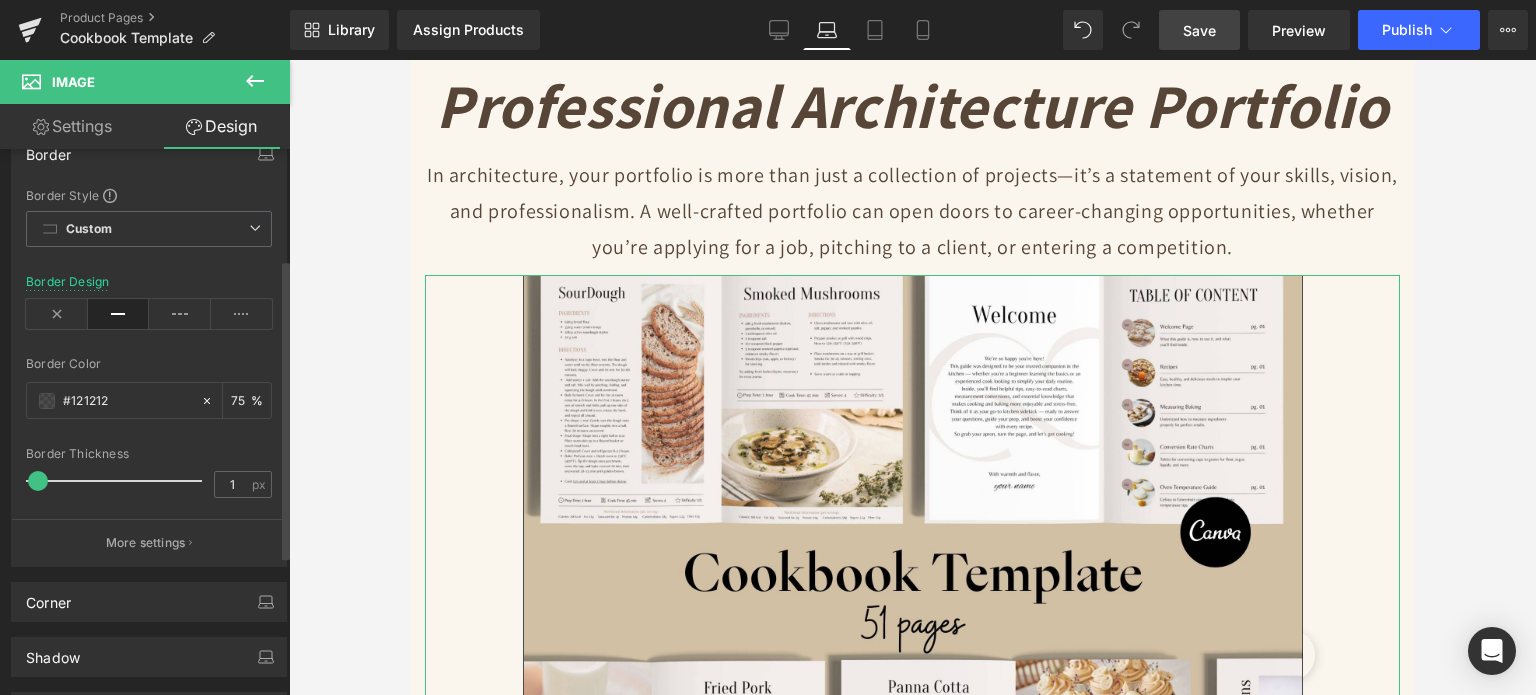 click on "Border Thickness" at bounding box center [149, 454] 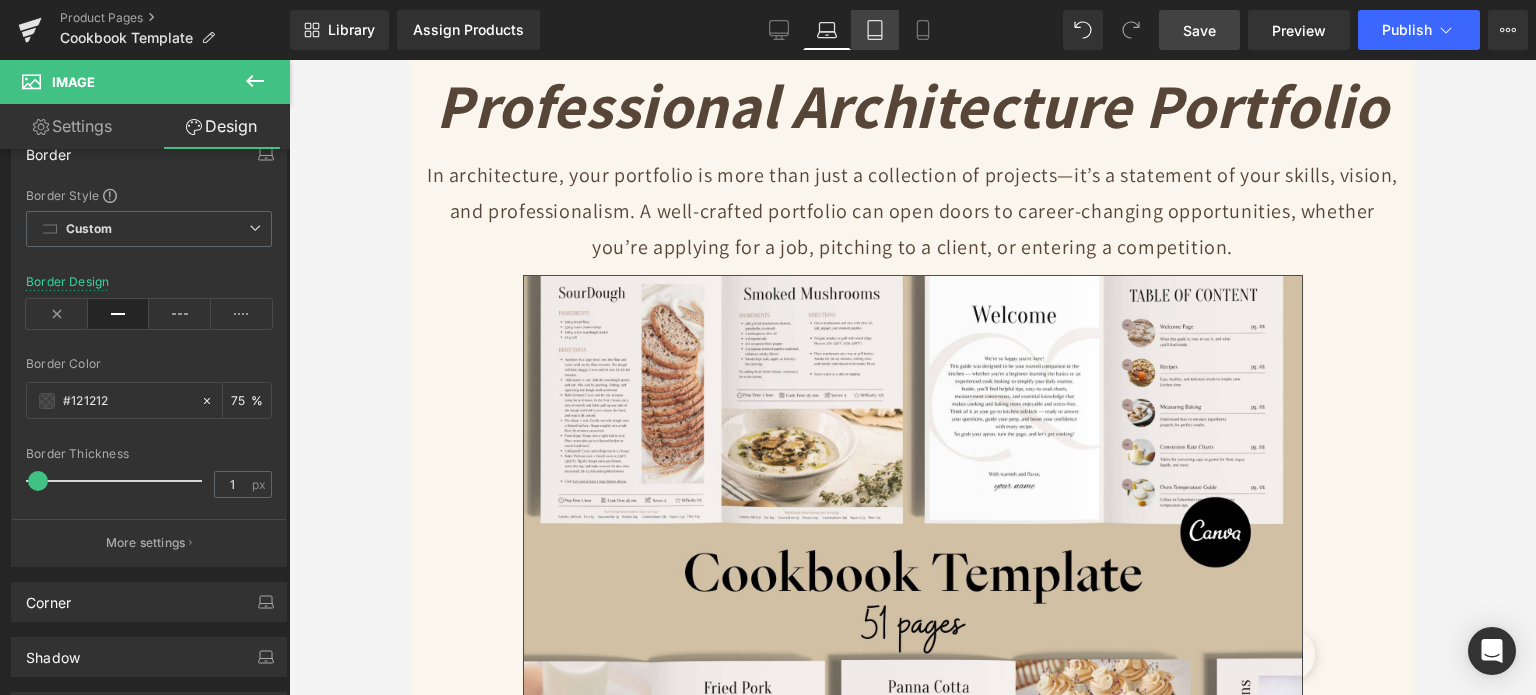 click 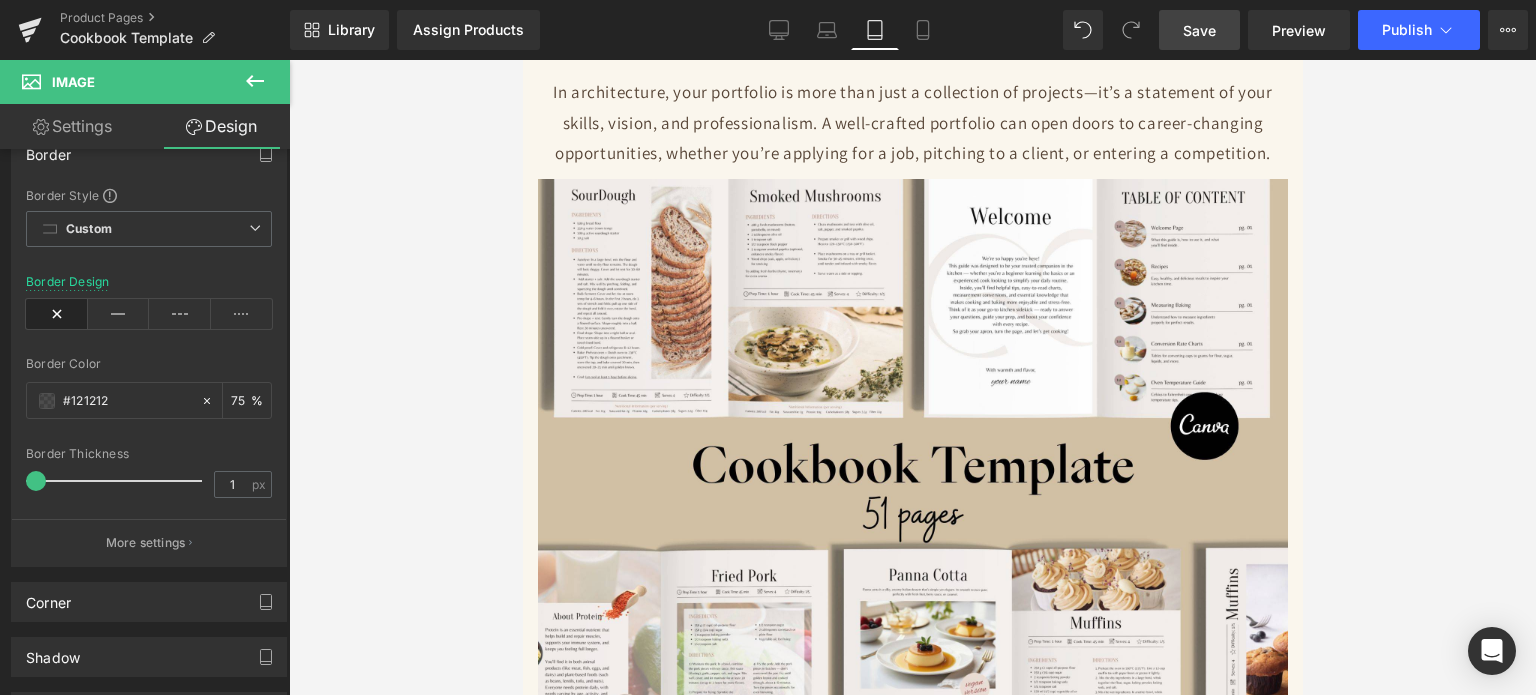scroll, scrollTop: 23, scrollLeft: 0, axis: vertical 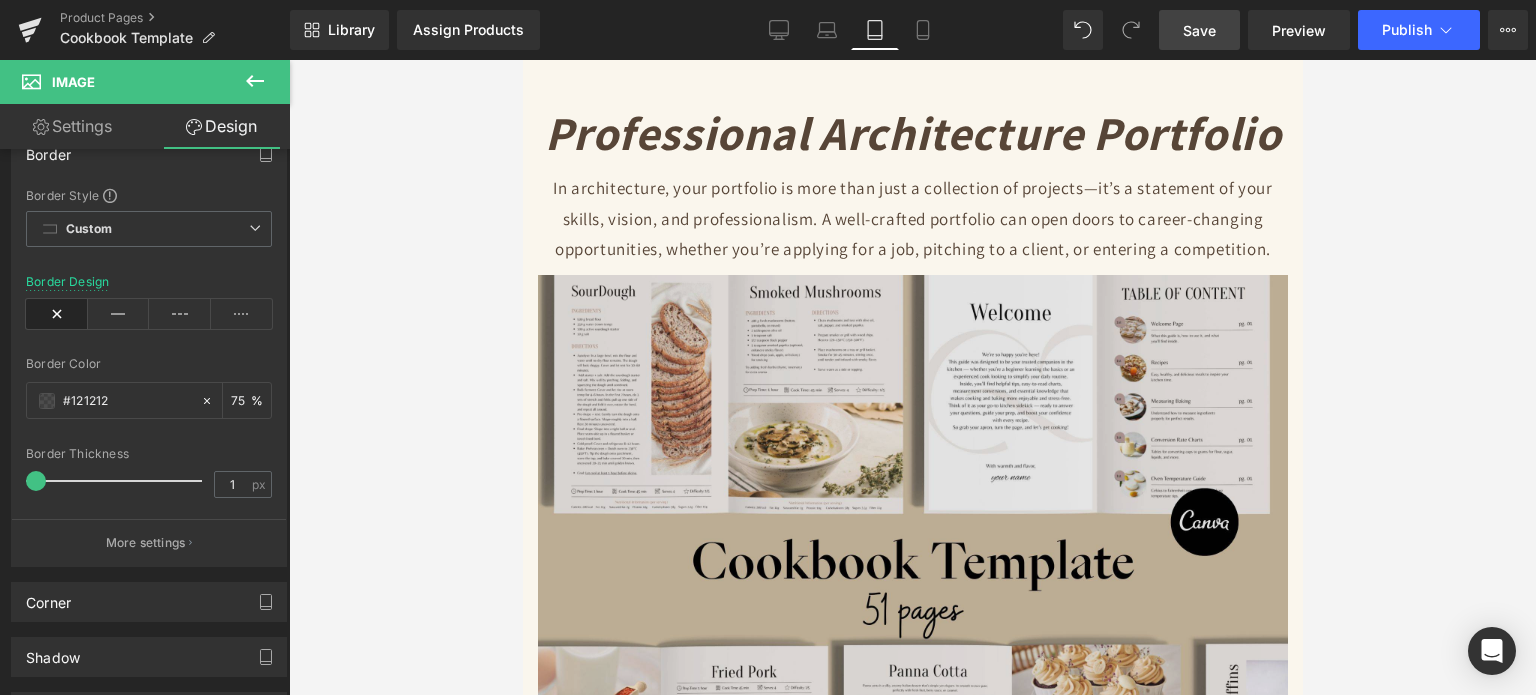 click at bounding box center [912, 556] 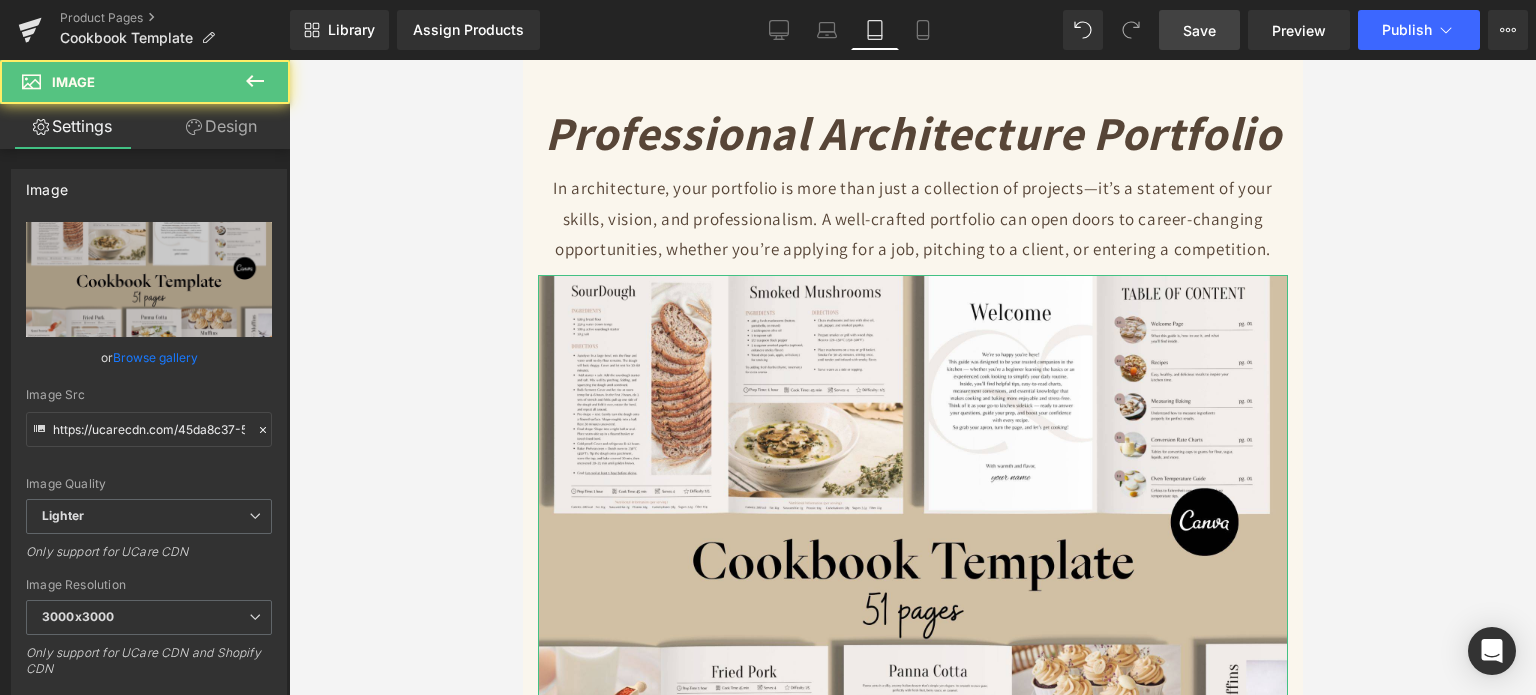 click on "Design" at bounding box center (221, 126) 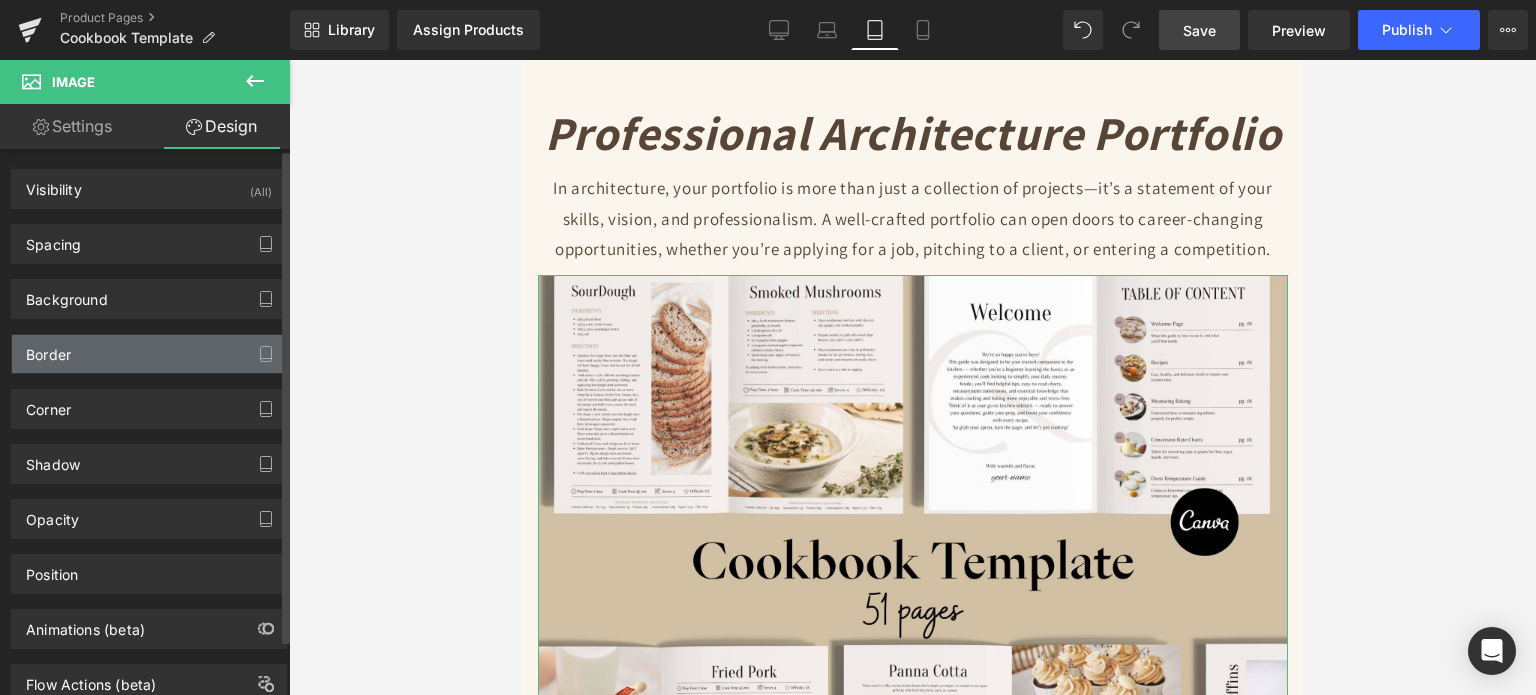 click on "Border" at bounding box center (149, 354) 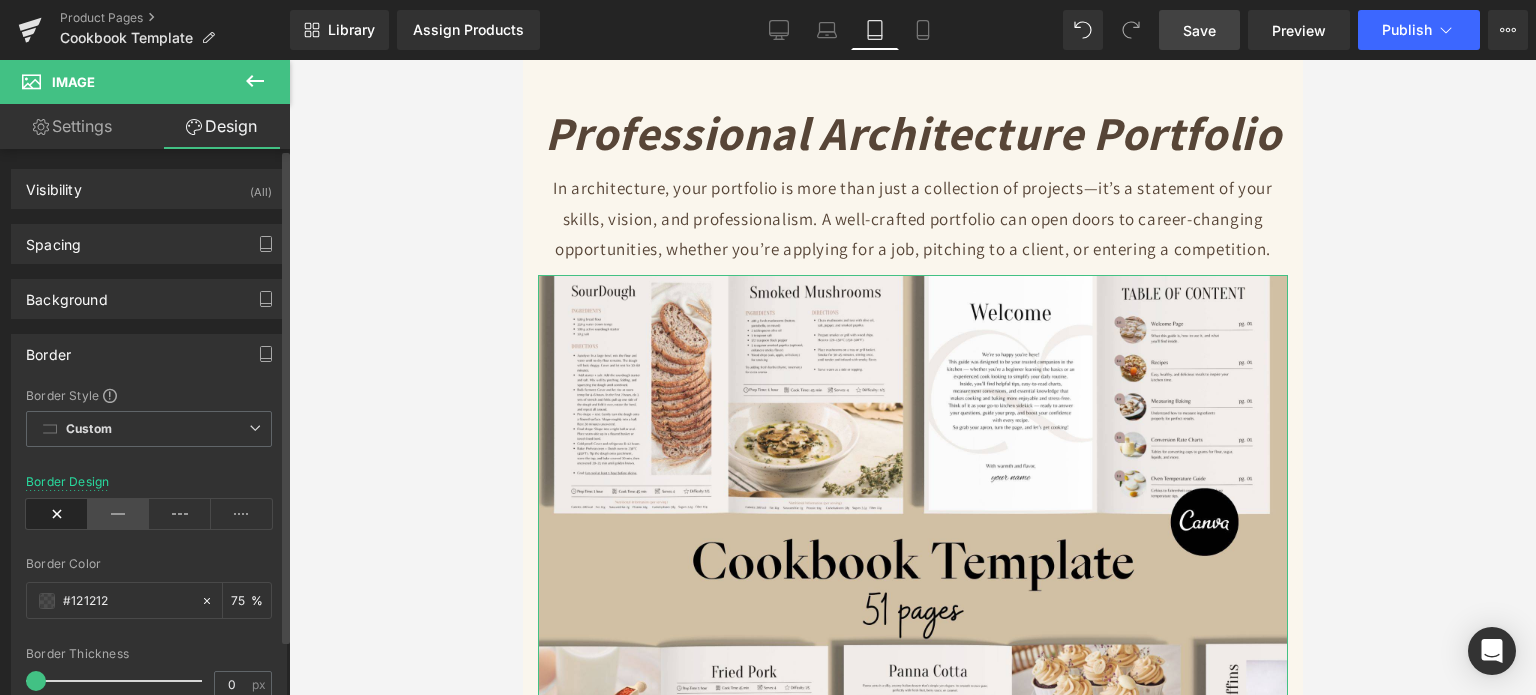 click at bounding box center (119, 514) 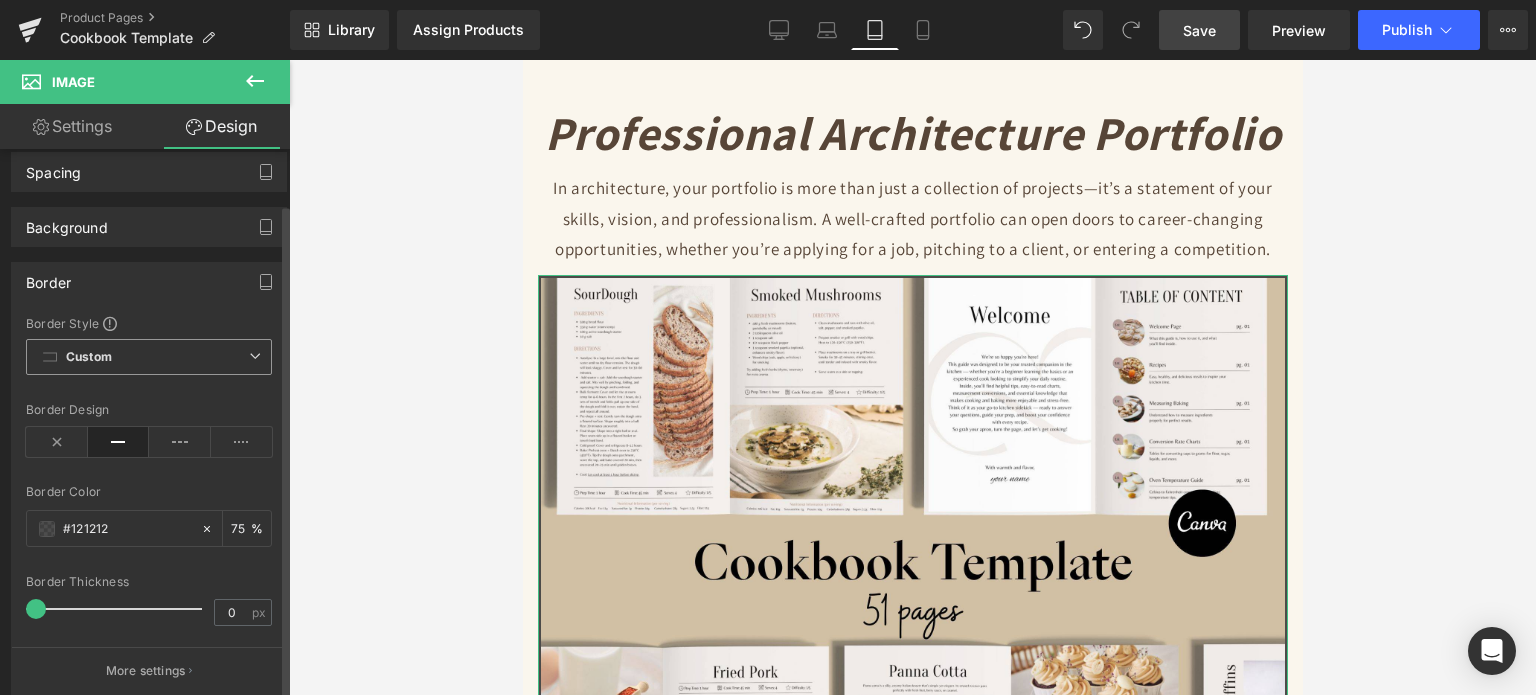 scroll, scrollTop: 200, scrollLeft: 0, axis: vertical 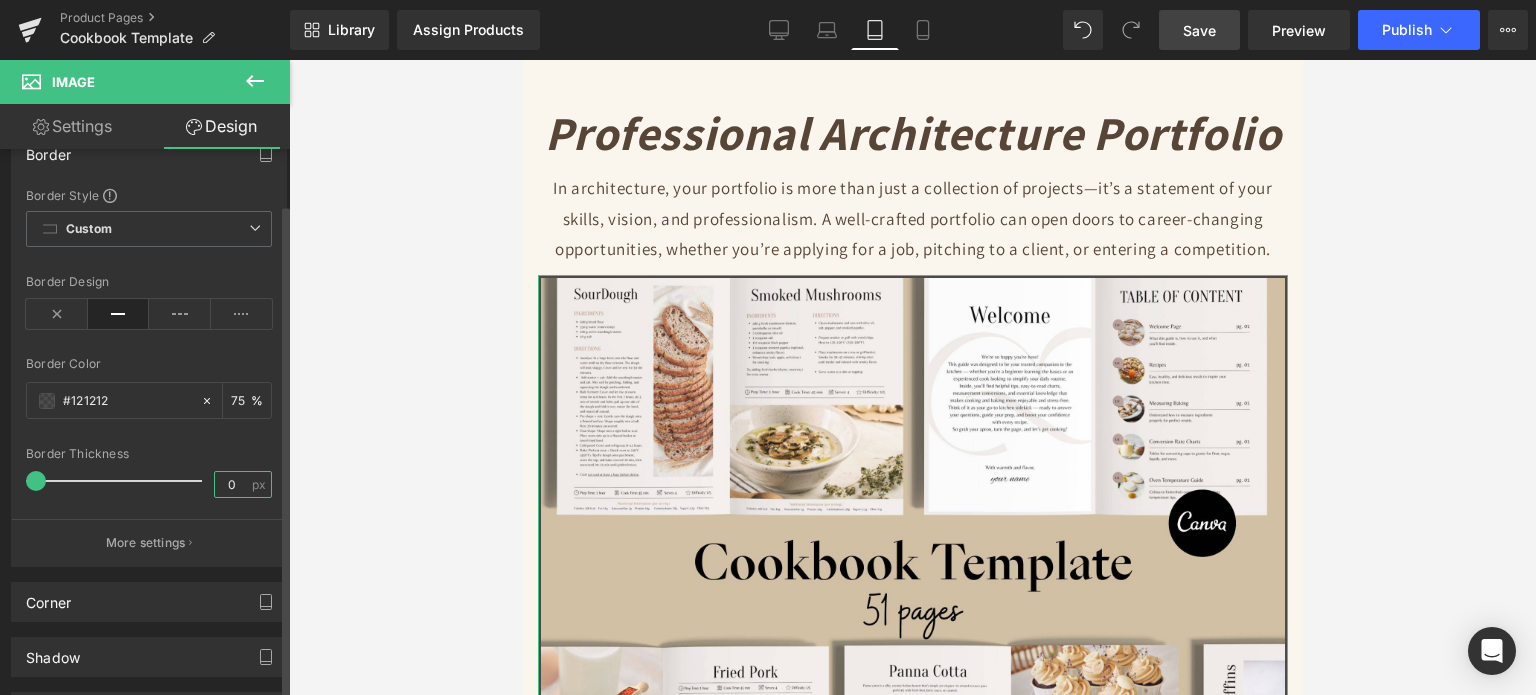 click on "0" at bounding box center (232, 484) 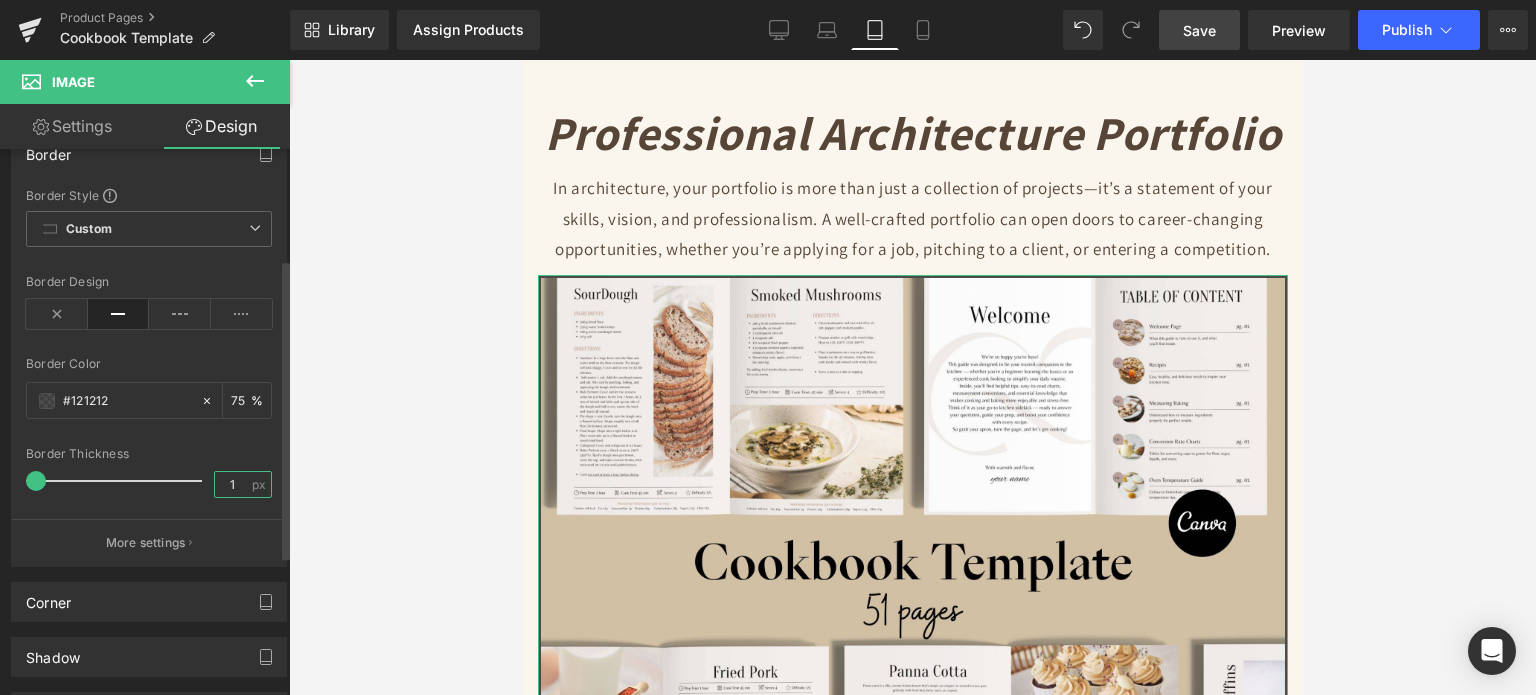 type on "1" 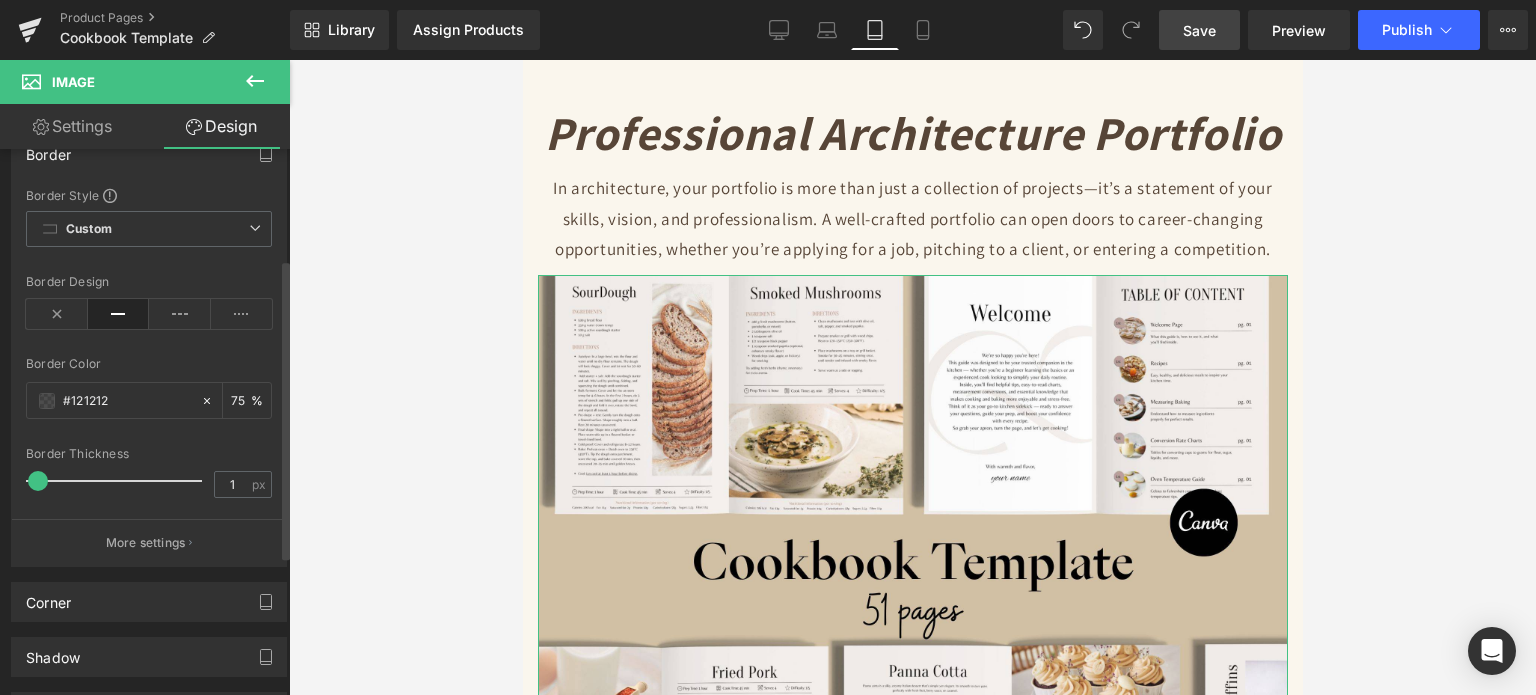click on "Border Style Custom
Custom
Setup Global Style
Custom
Setup Global Style
Border Design
Border Color #121212 75 %
Border Thickness 1 px
More settings" at bounding box center [149, 376] 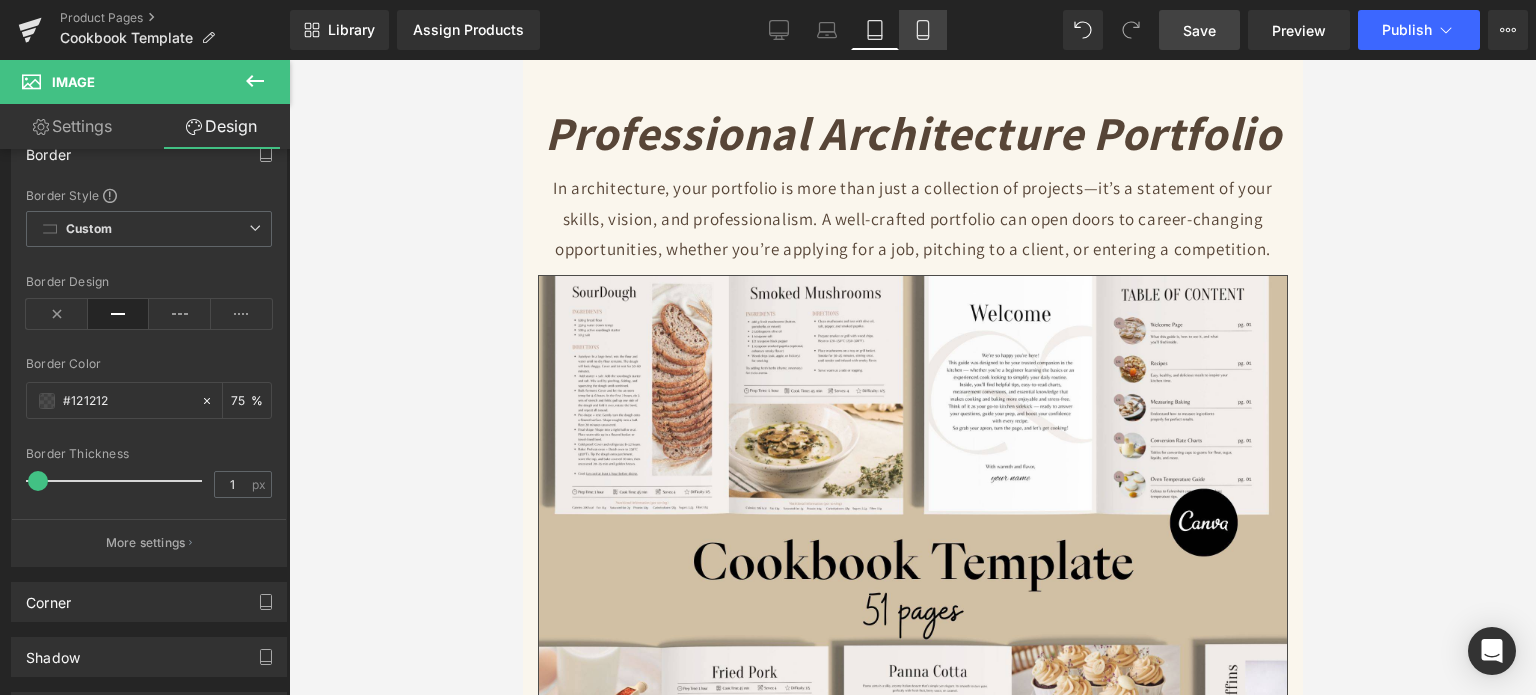 click 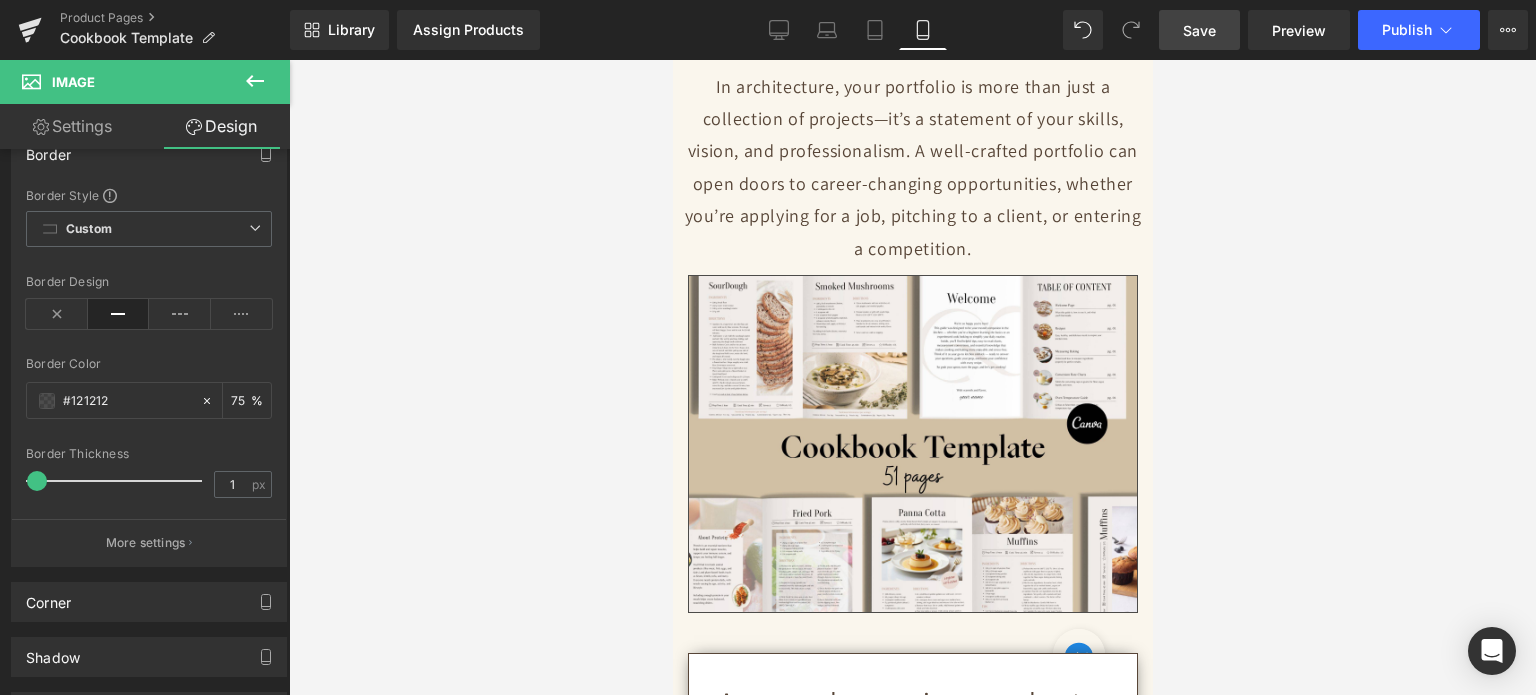 click on "Save" at bounding box center [1199, 30] 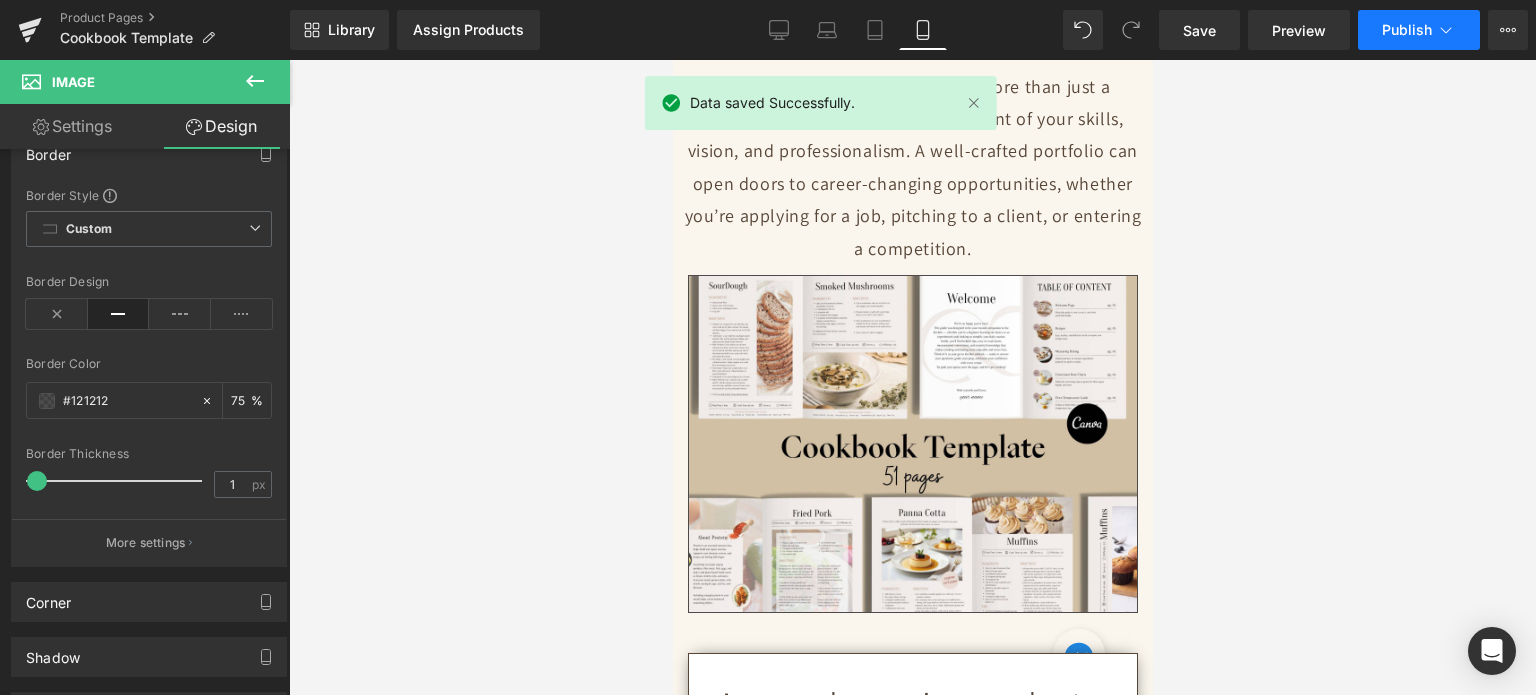 click on "Publish" at bounding box center [1407, 30] 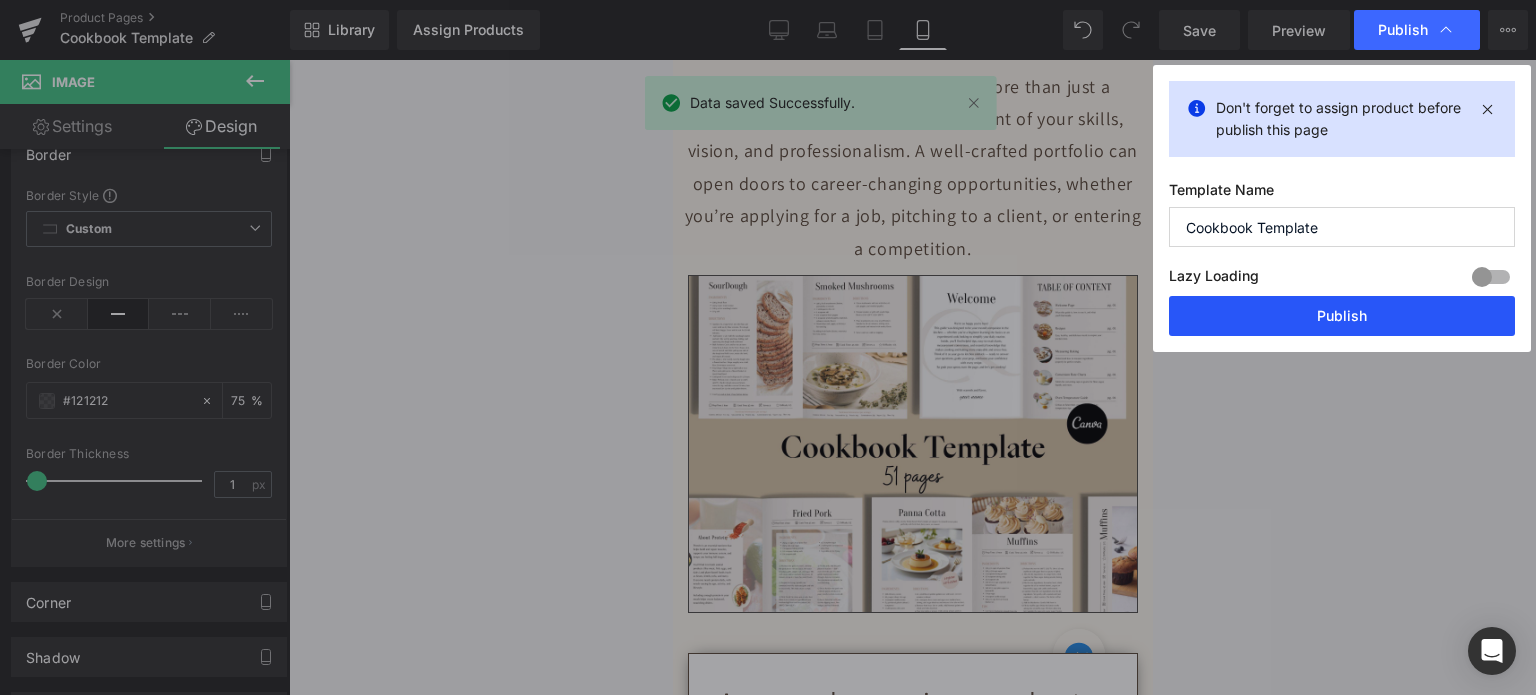 click on "Publish" at bounding box center [1342, 316] 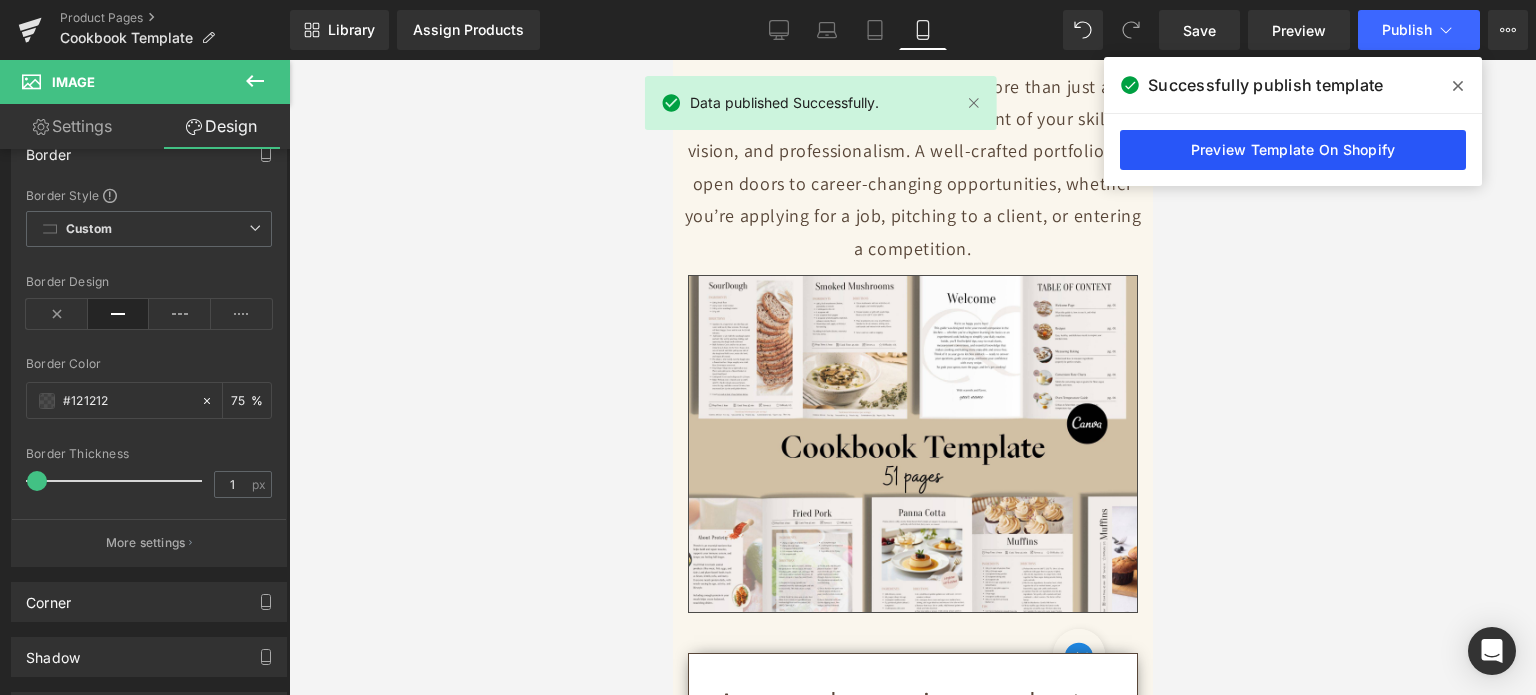 click on "Preview Template On Shopify" at bounding box center [1293, 150] 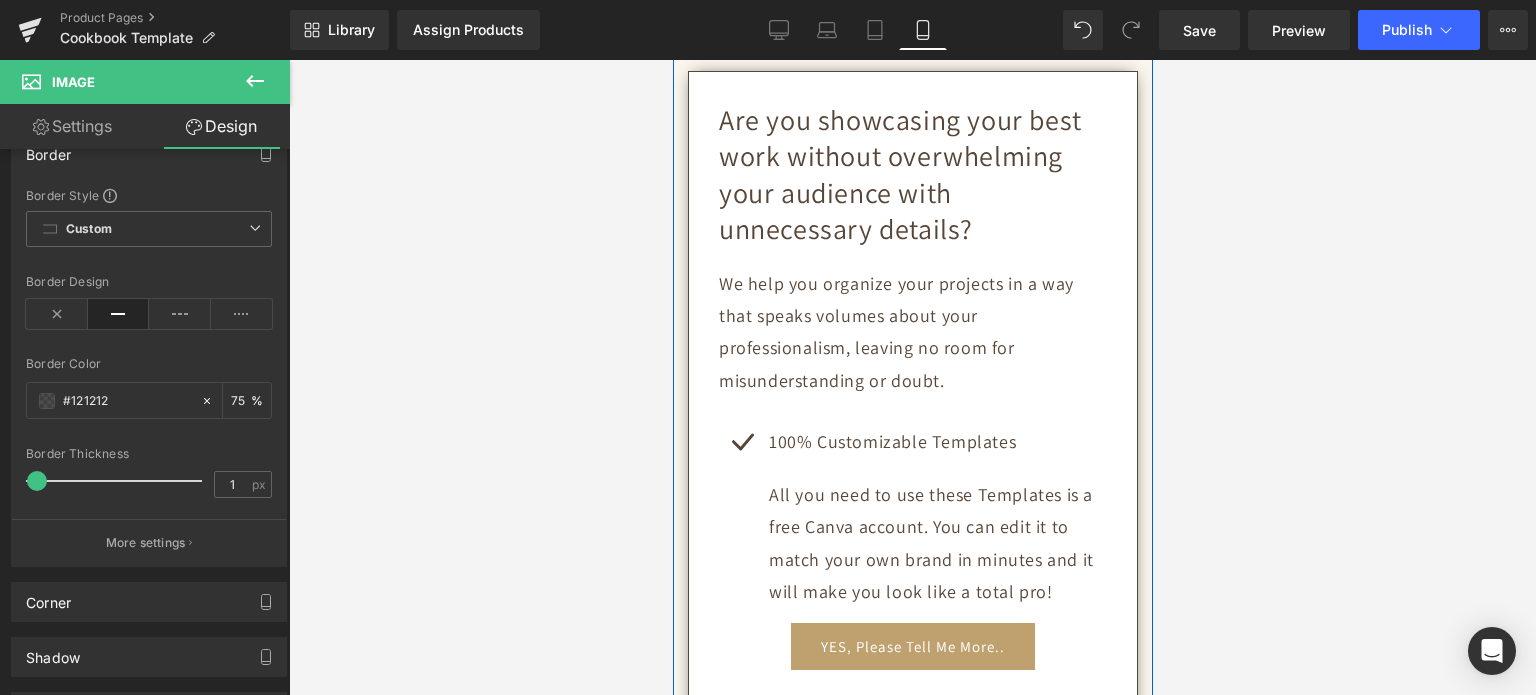 scroll, scrollTop: 778, scrollLeft: 0, axis: vertical 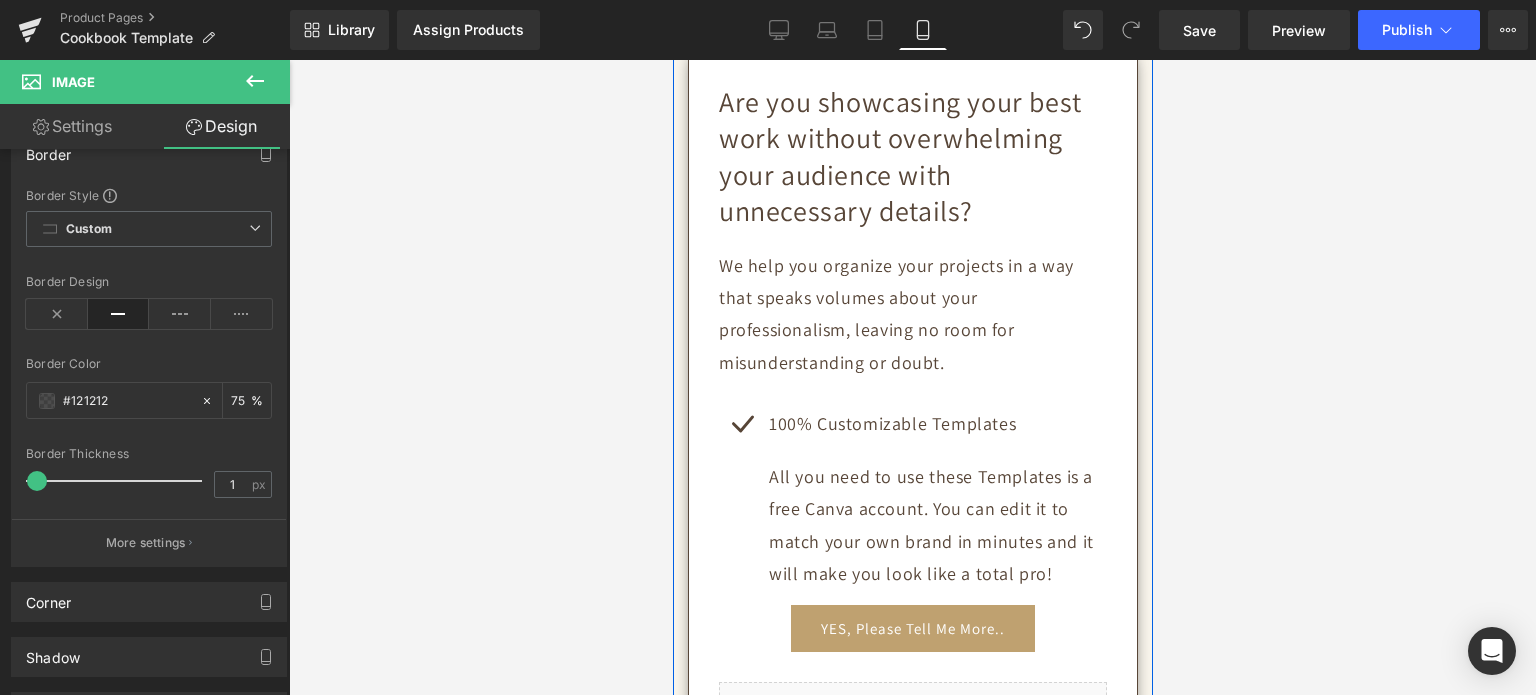 click on "Are you showcasing your best work without overwhelming your audience with unnecessary details?" at bounding box center (912, 157) 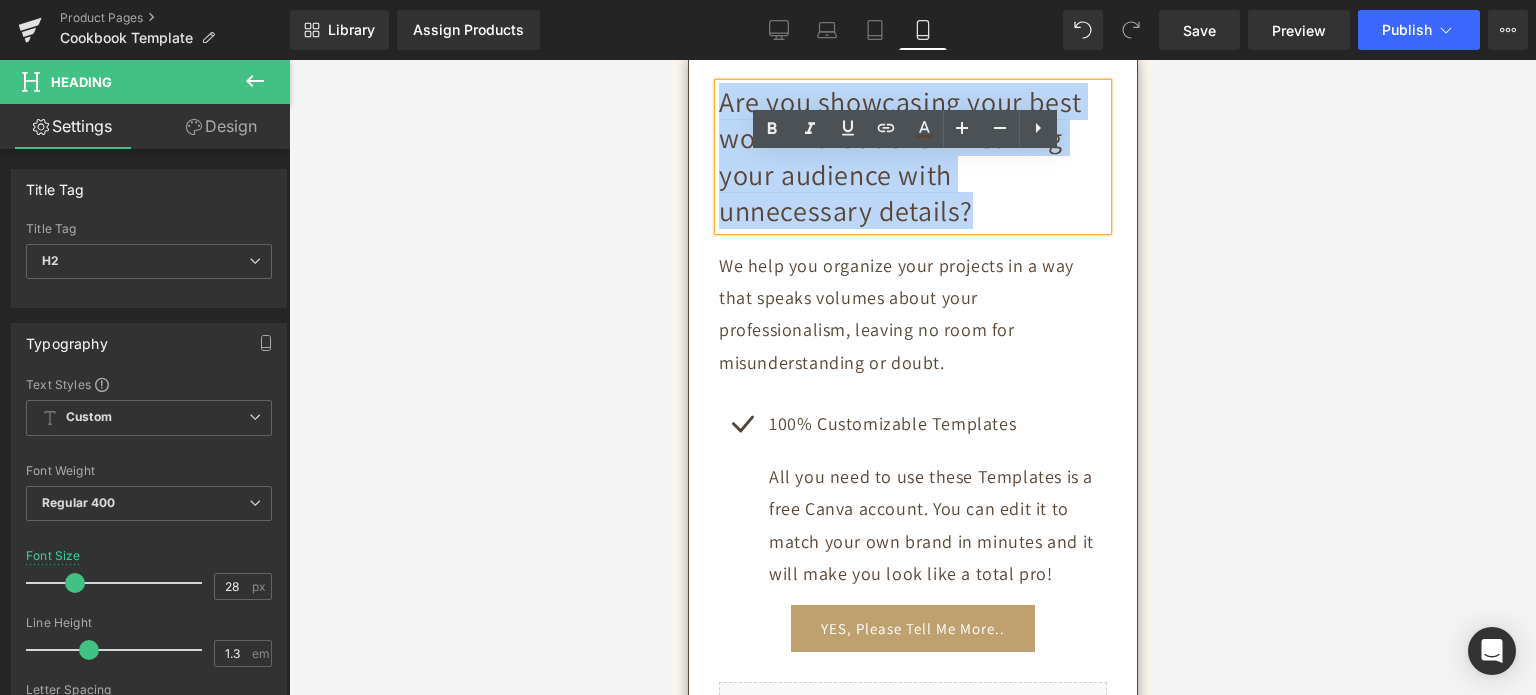 paste 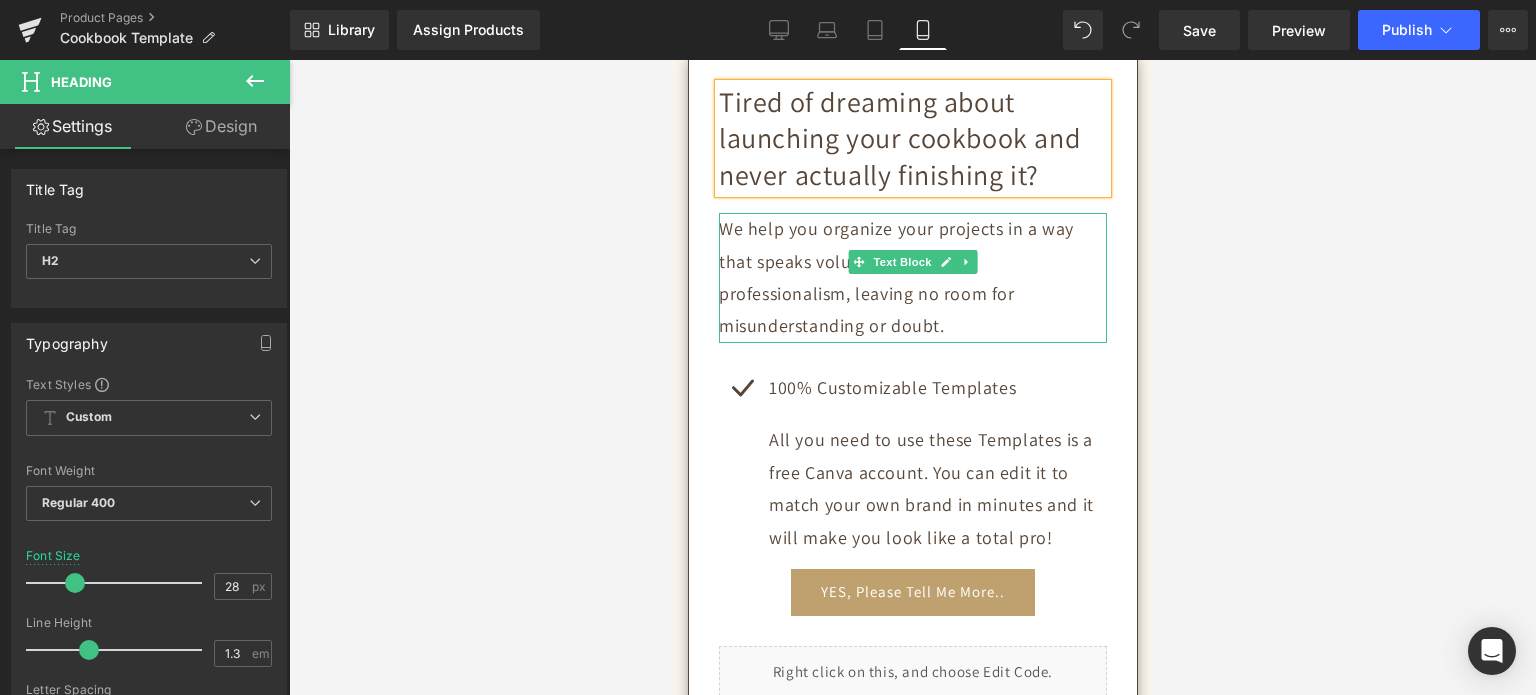 click on "We help you organize your projects in a way that speaks volumes about your professionalism, leaving no room for misunderstanding or doubt." at bounding box center (912, 278) 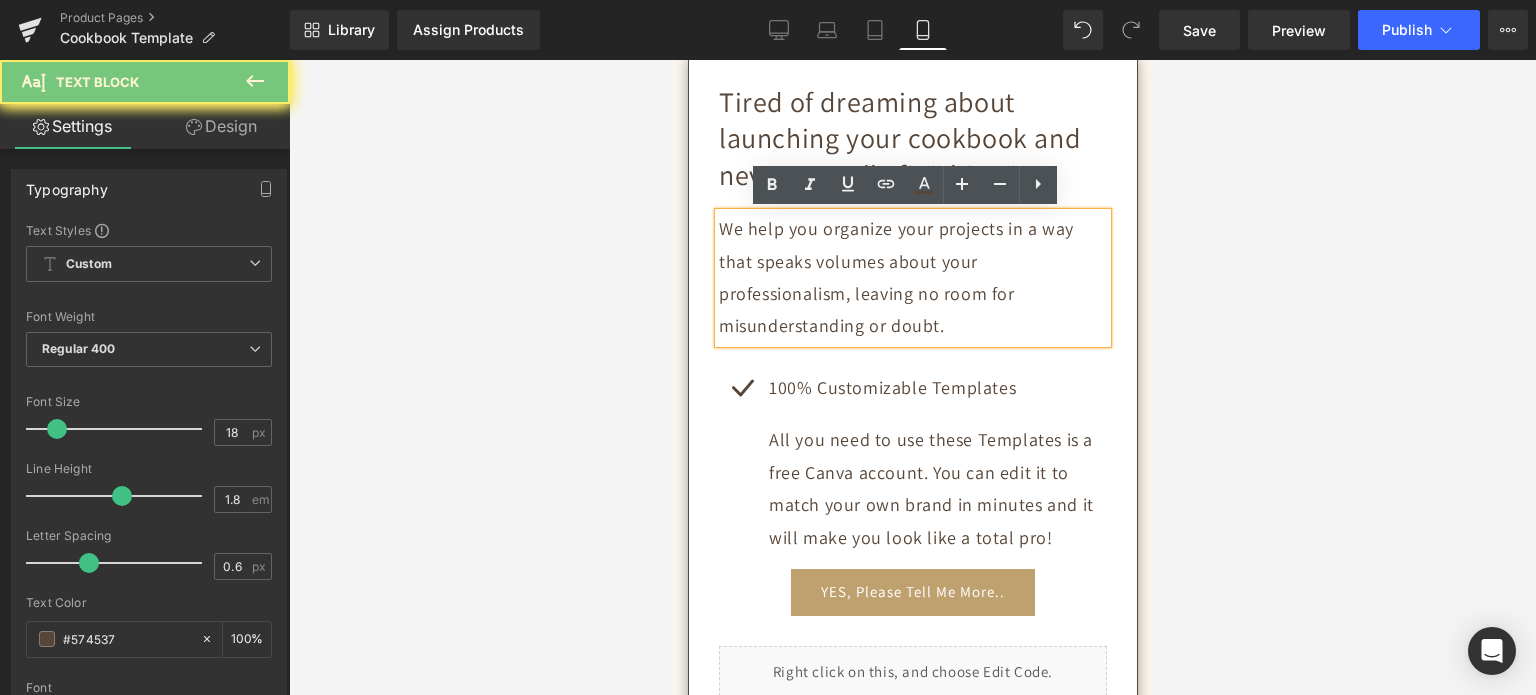 click on "We help you organize your projects in a way that speaks volumes about your professionalism, leaving no room for misunderstanding or doubt." at bounding box center [912, 278] 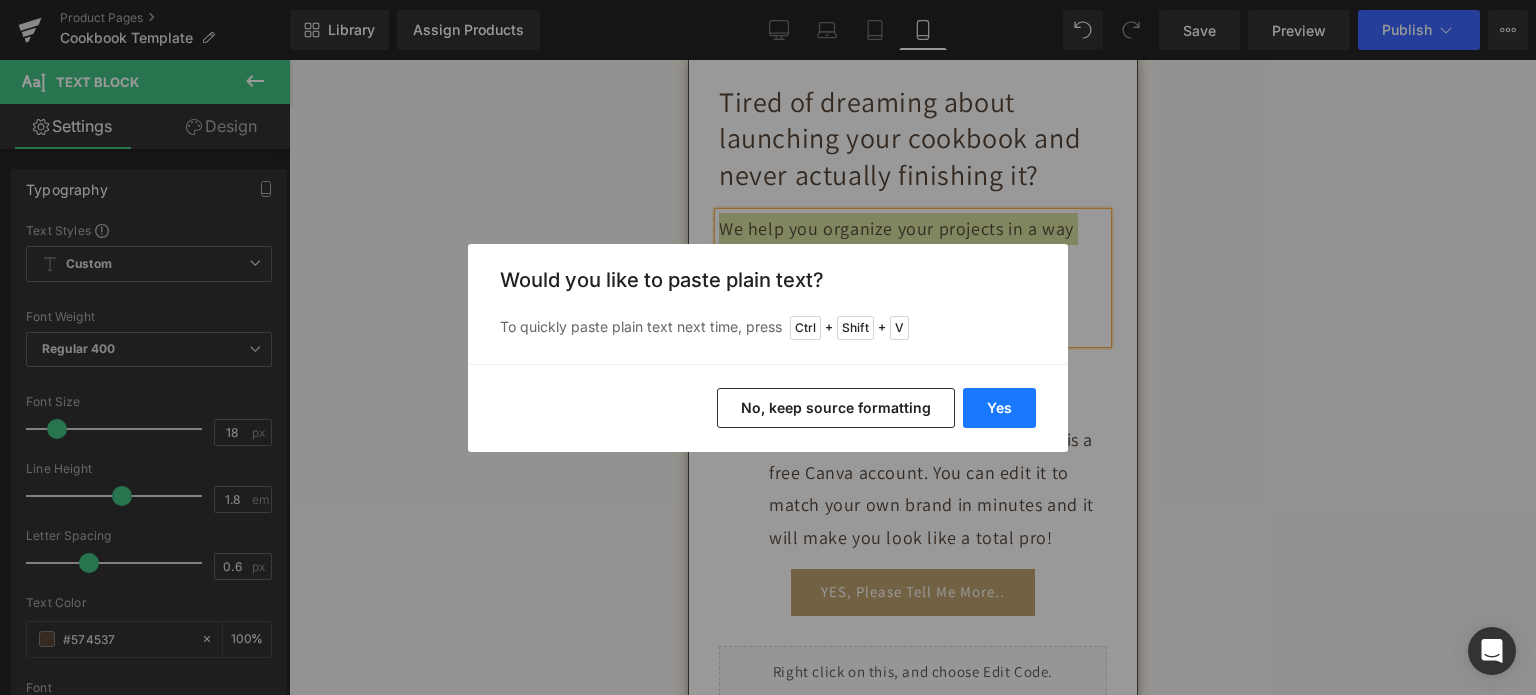 click on "Yes" at bounding box center [999, 408] 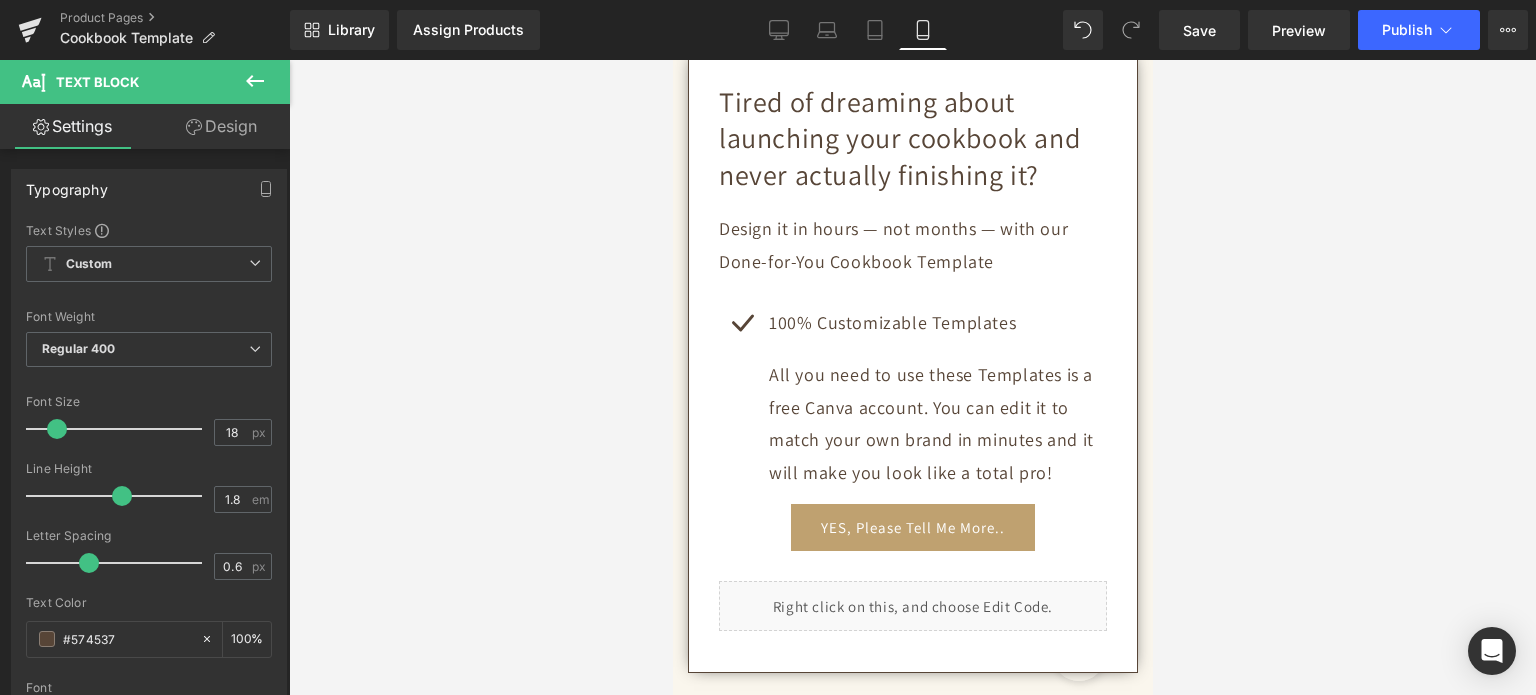 click at bounding box center (912, 377) 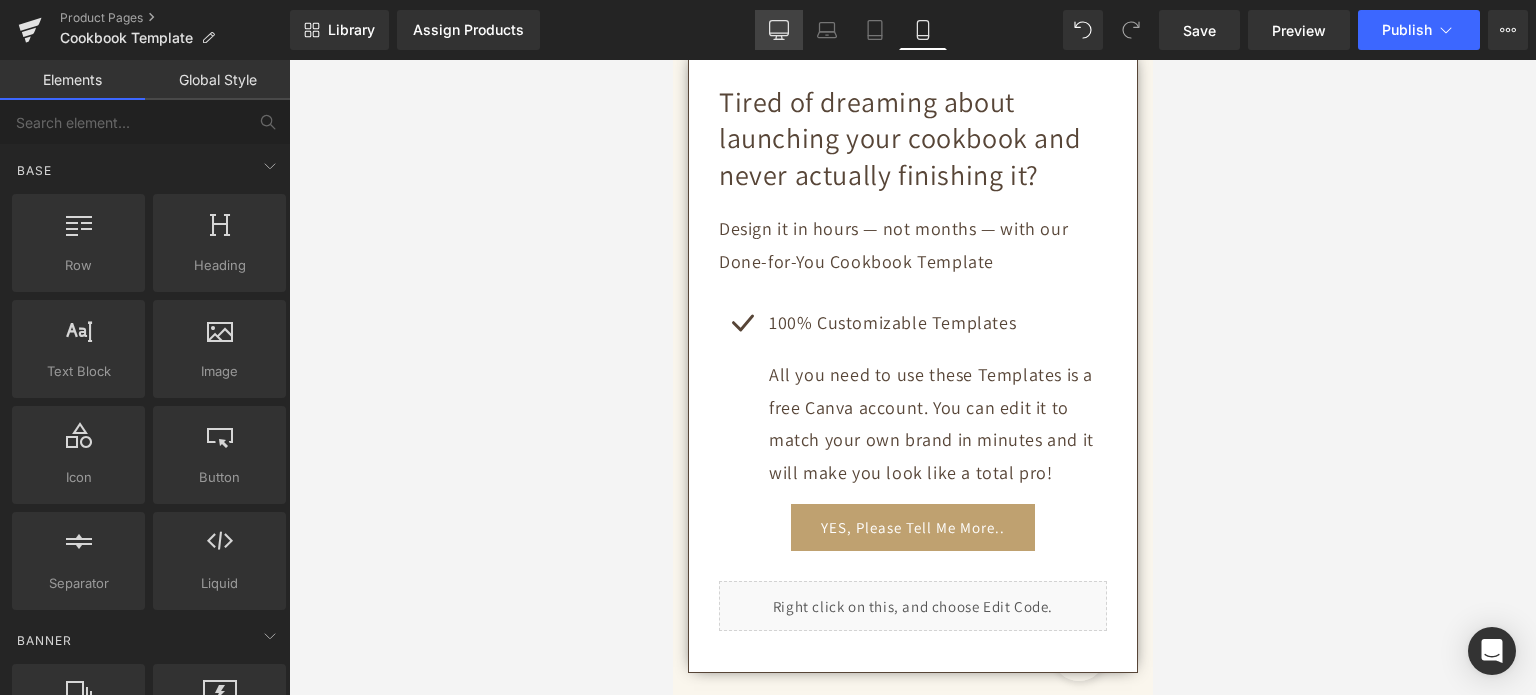 click 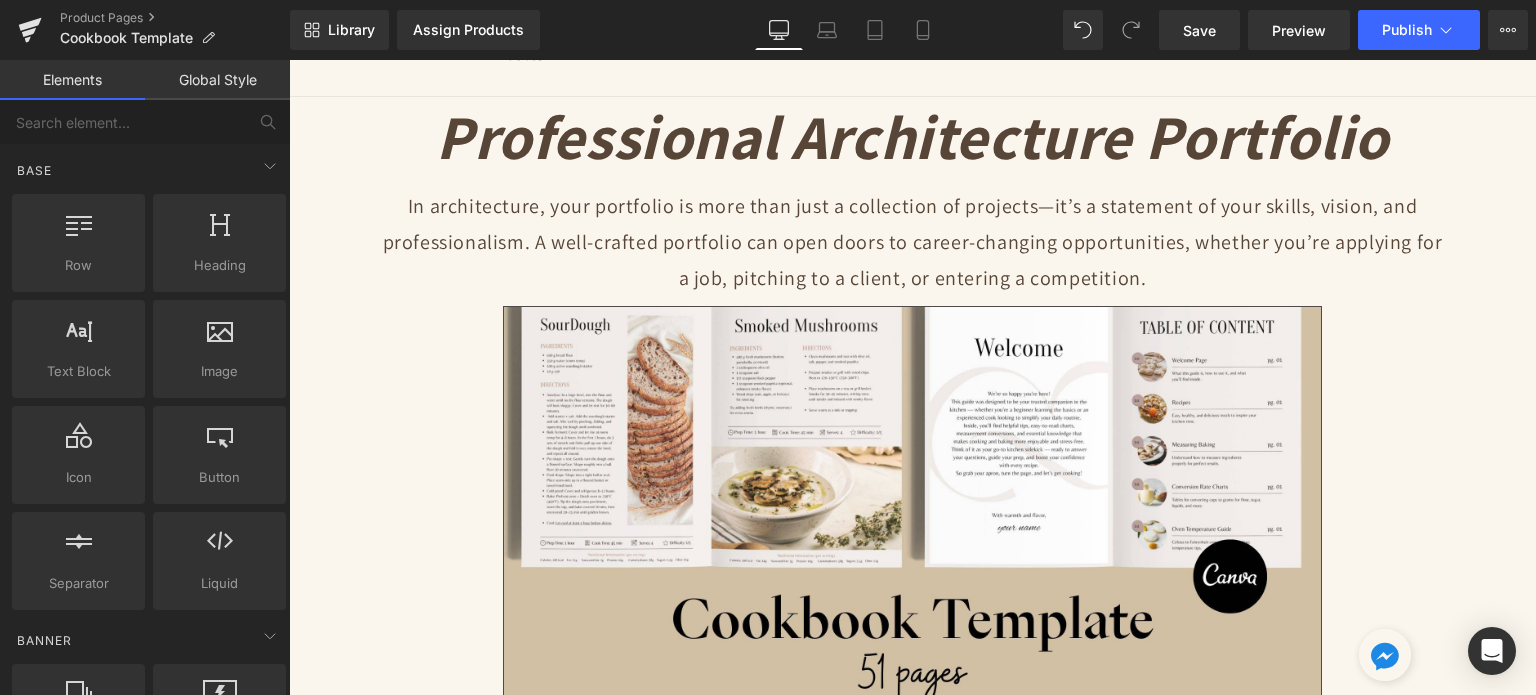 scroll, scrollTop: 85, scrollLeft: 0, axis: vertical 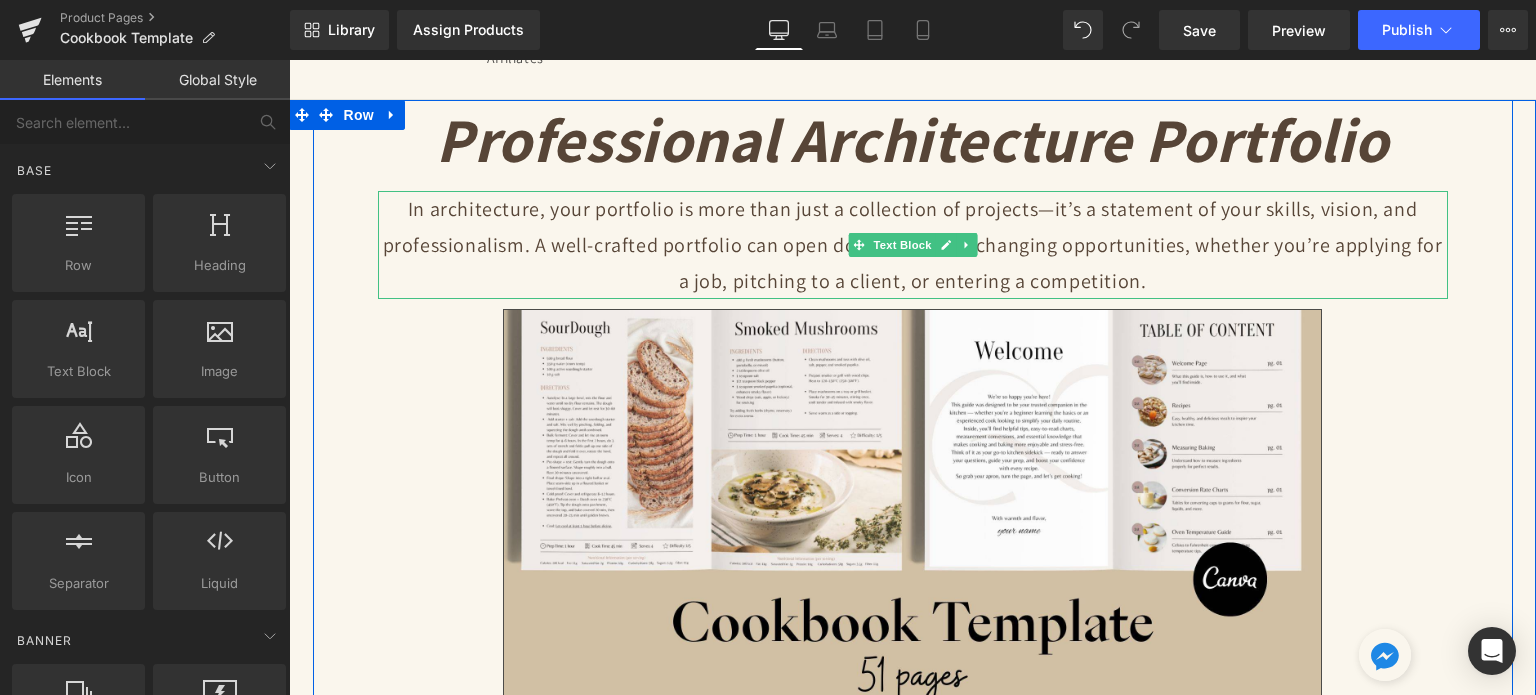 click on "In architecture, your portfolio is more than just a collection of projects—it’s a statement of your skills, vision, and professionalism. A well-crafted portfolio can open doors to career-changing opportunities, whether you’re applying for a job, pitching to a client, or entering a competition." at bounding box center [913, 245] 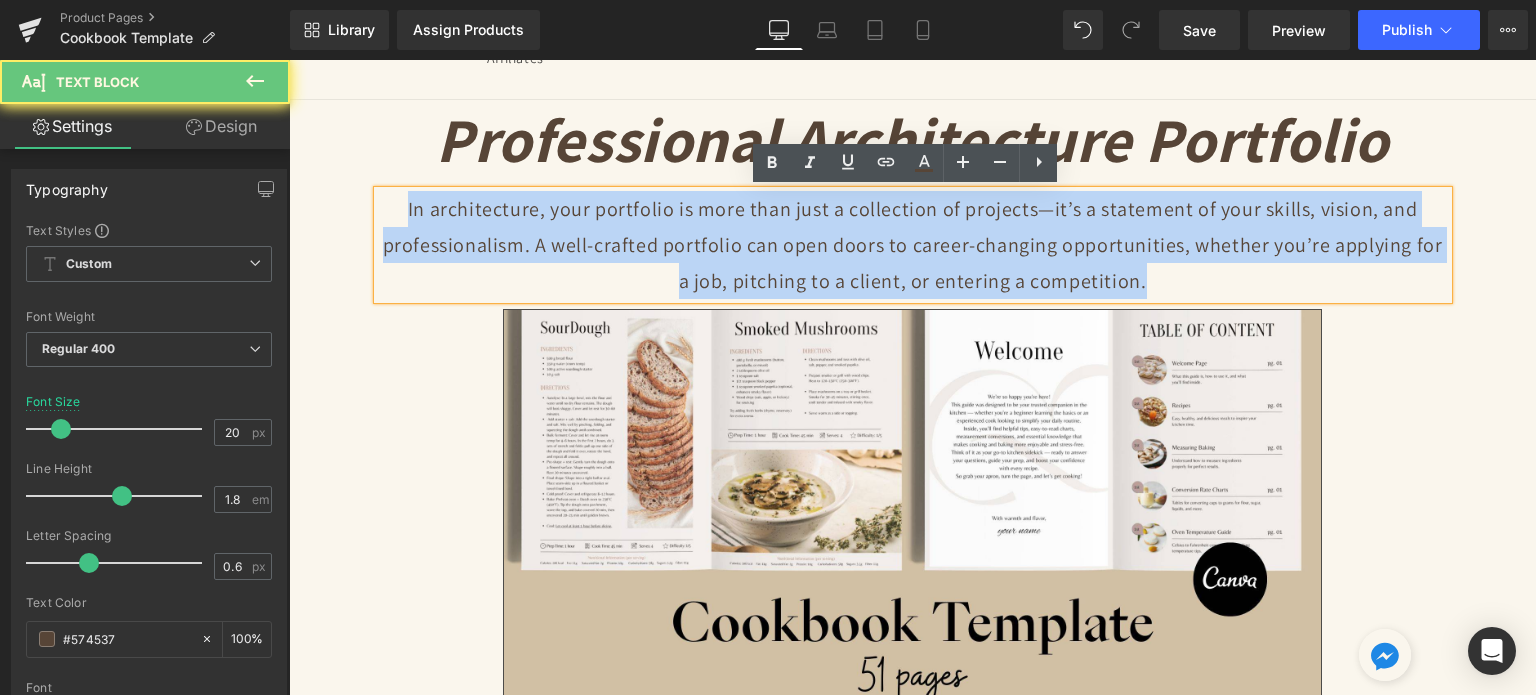 click on "In architecture, your portfolio is more than just a collection of projects—it’s a statement of your skills, vision, and professionalism. A well-crafted portfolio can open doors to career-changing opportunities, whether you’re applying for a job, pitching to a client, or entering a competition." at bounding box center (913, 245) 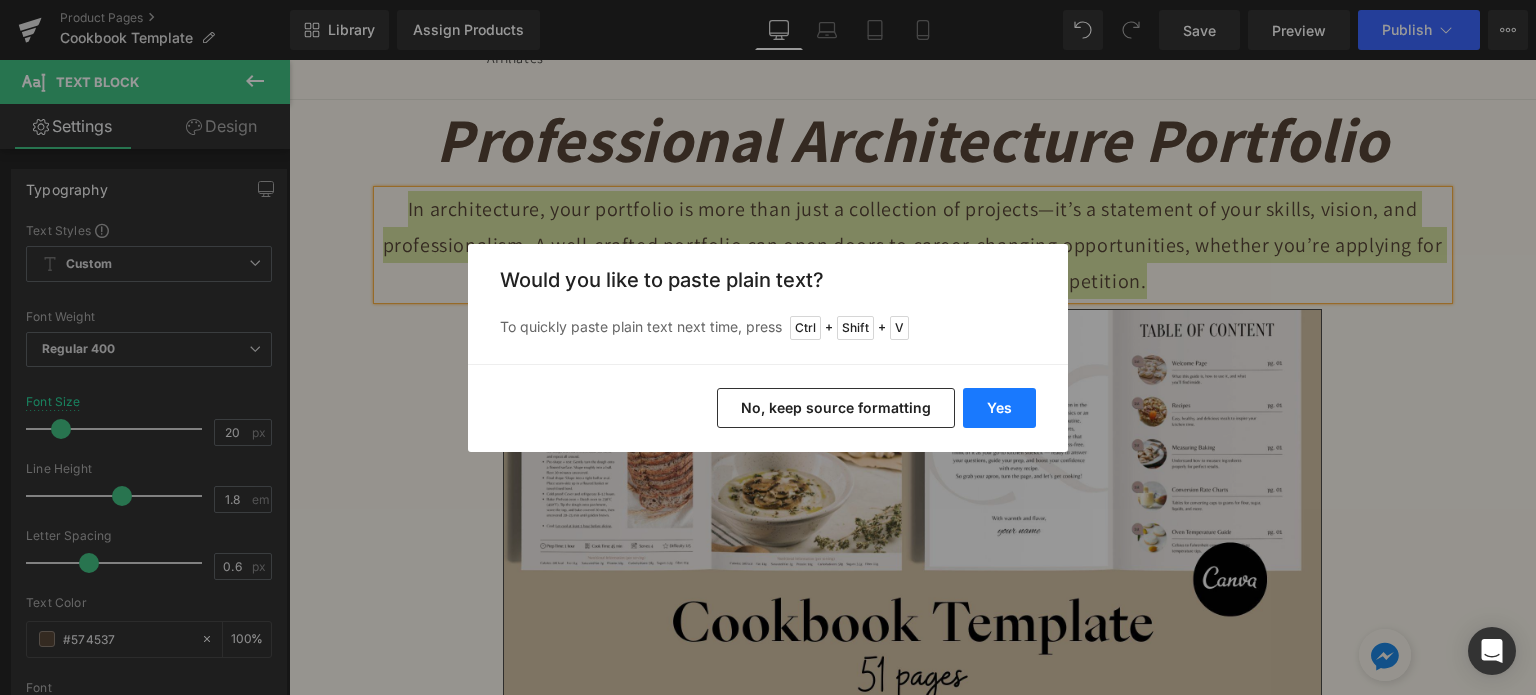 click on "Yes" at bounding box center (999, 408) 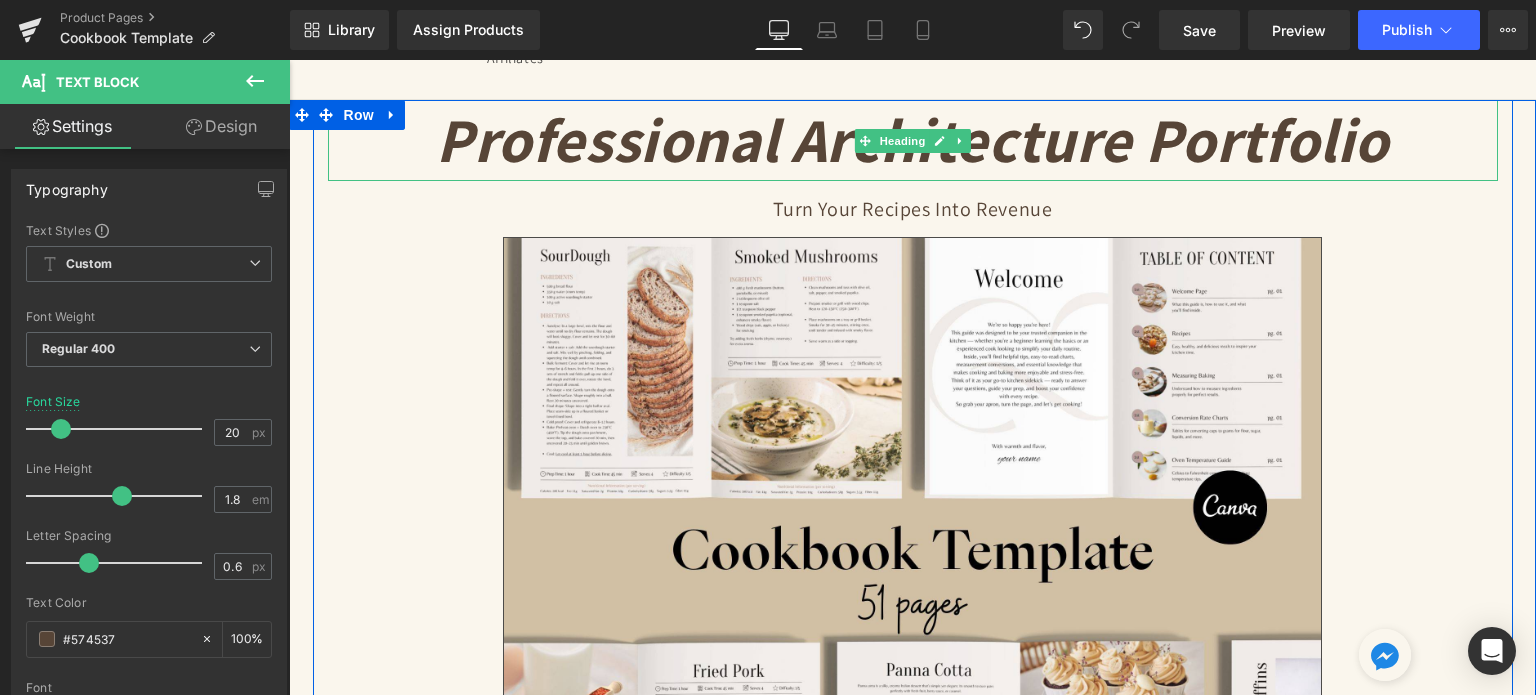click on "Professional Architecture Portfolio" at bounding box center [912, 139] 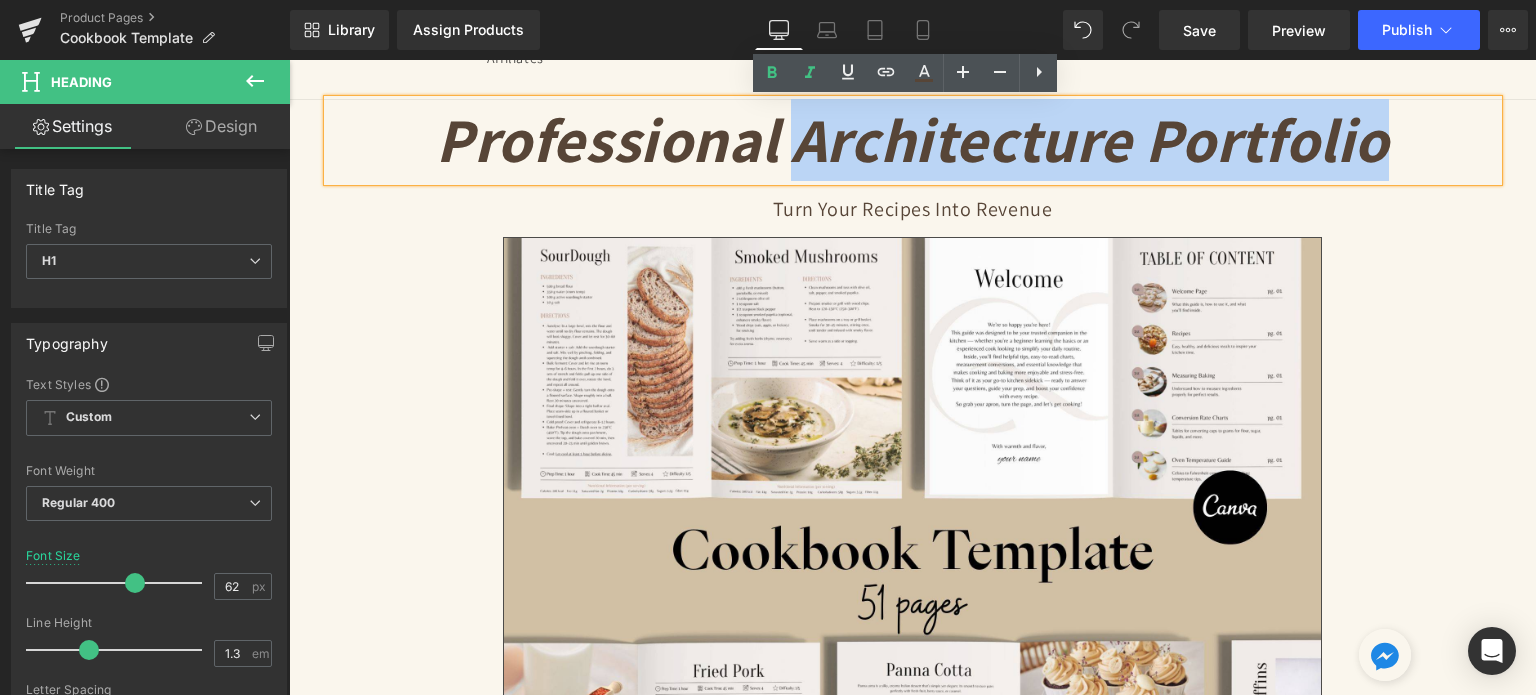 drag, startPoint x: 796, startPoint y: 133, endPoint x: 1379, endPoint y: 131, distance: 583.0034 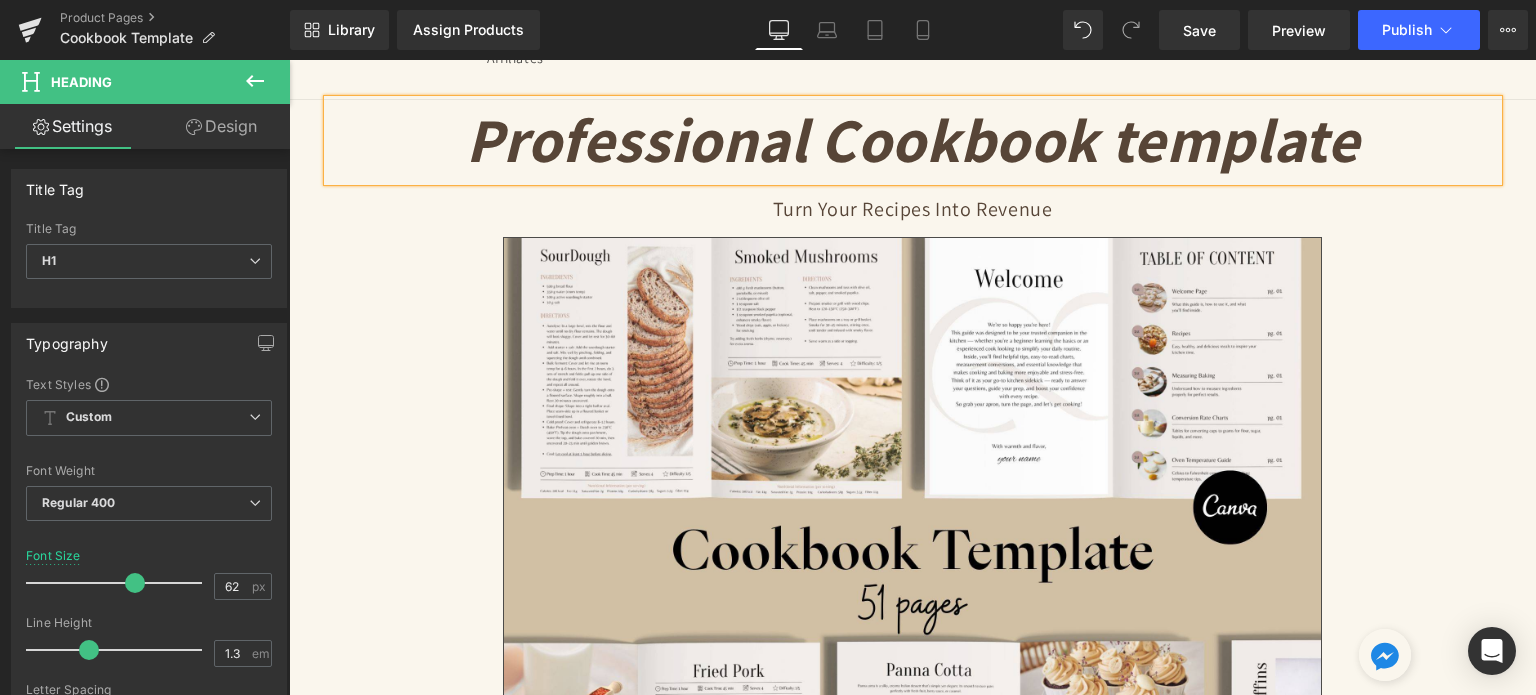 click on "Professional Cookbook template" at bounding box center (913, 139) 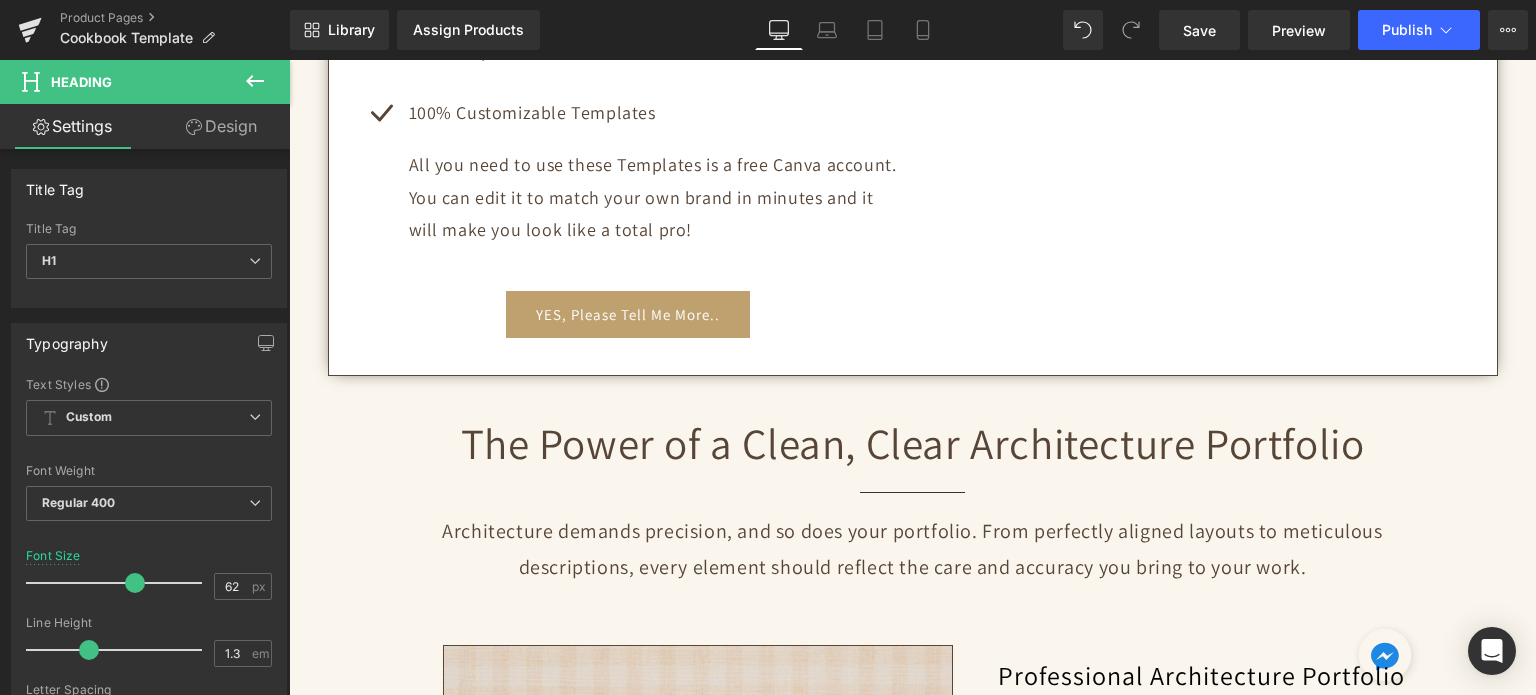 scroll, scrollTop: 1185, scrollLeft: 0, axis: vertical 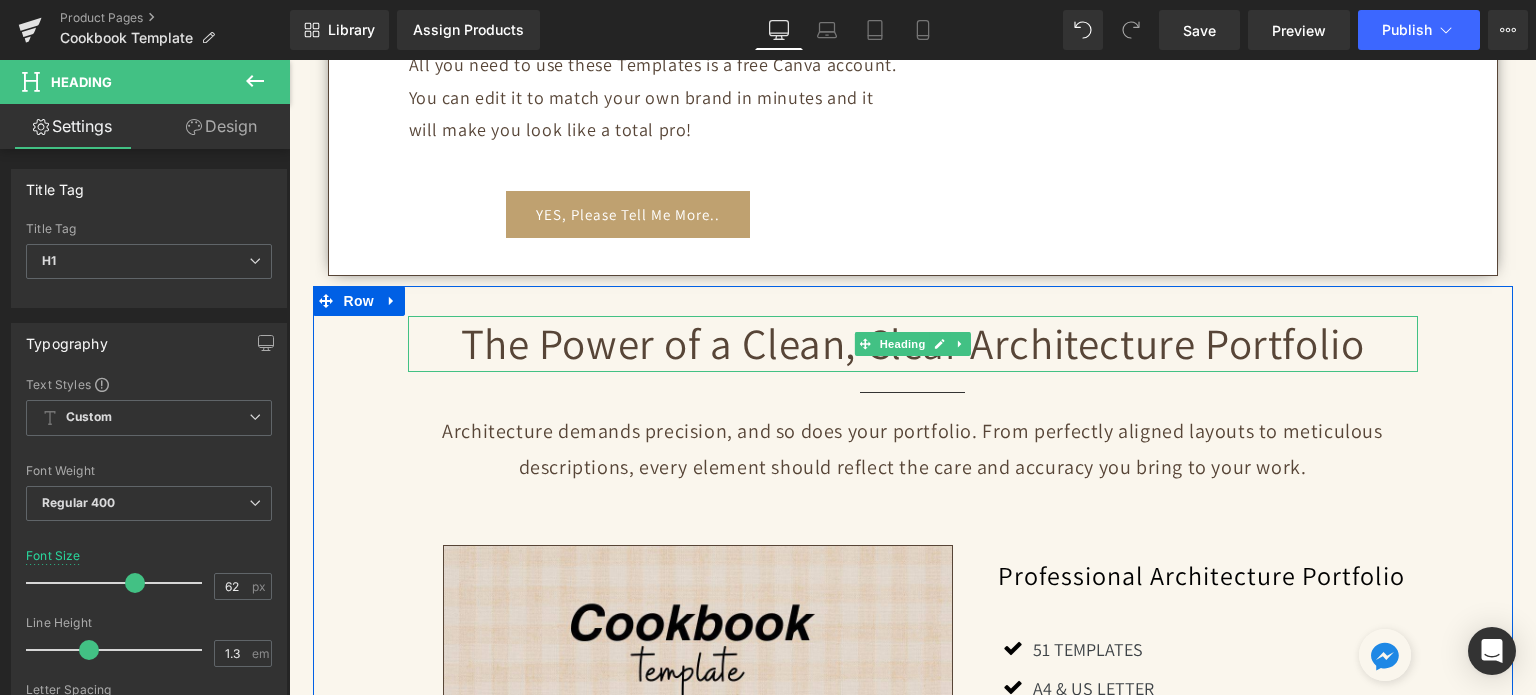 click on "The Power of a Clean, Clear Architecture Portfolio" at bounding box center (913, 344) 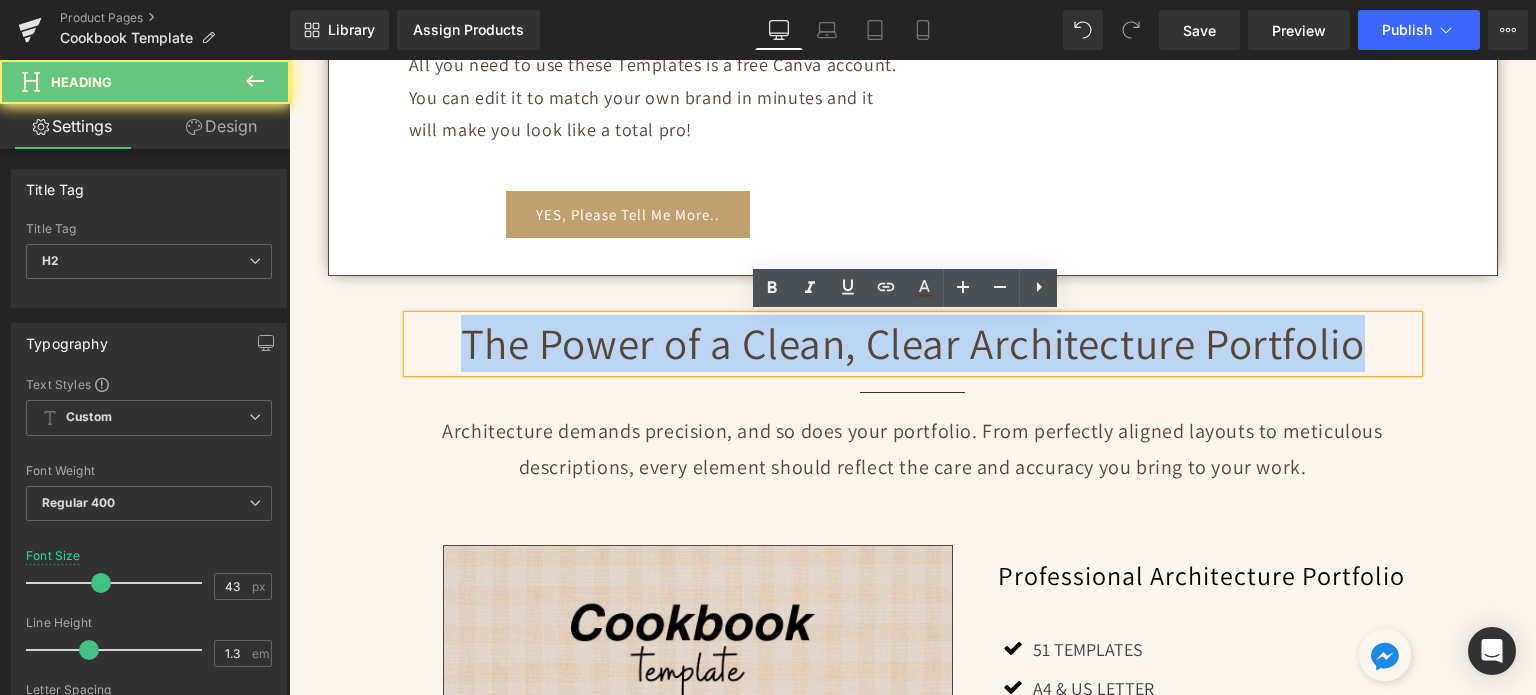 click on "The Power of a Clean, Clear Architecture Portfolio" at bounding box center (913, 344) 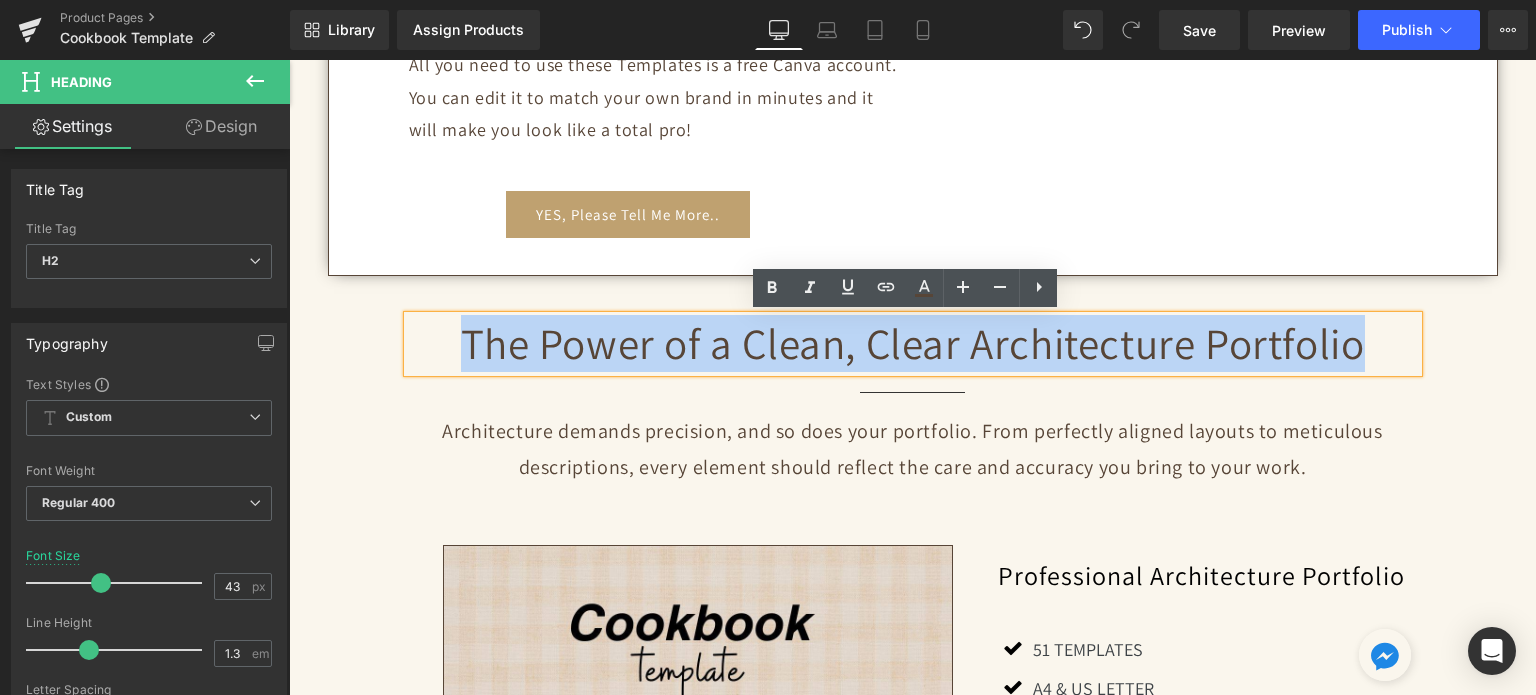 paste 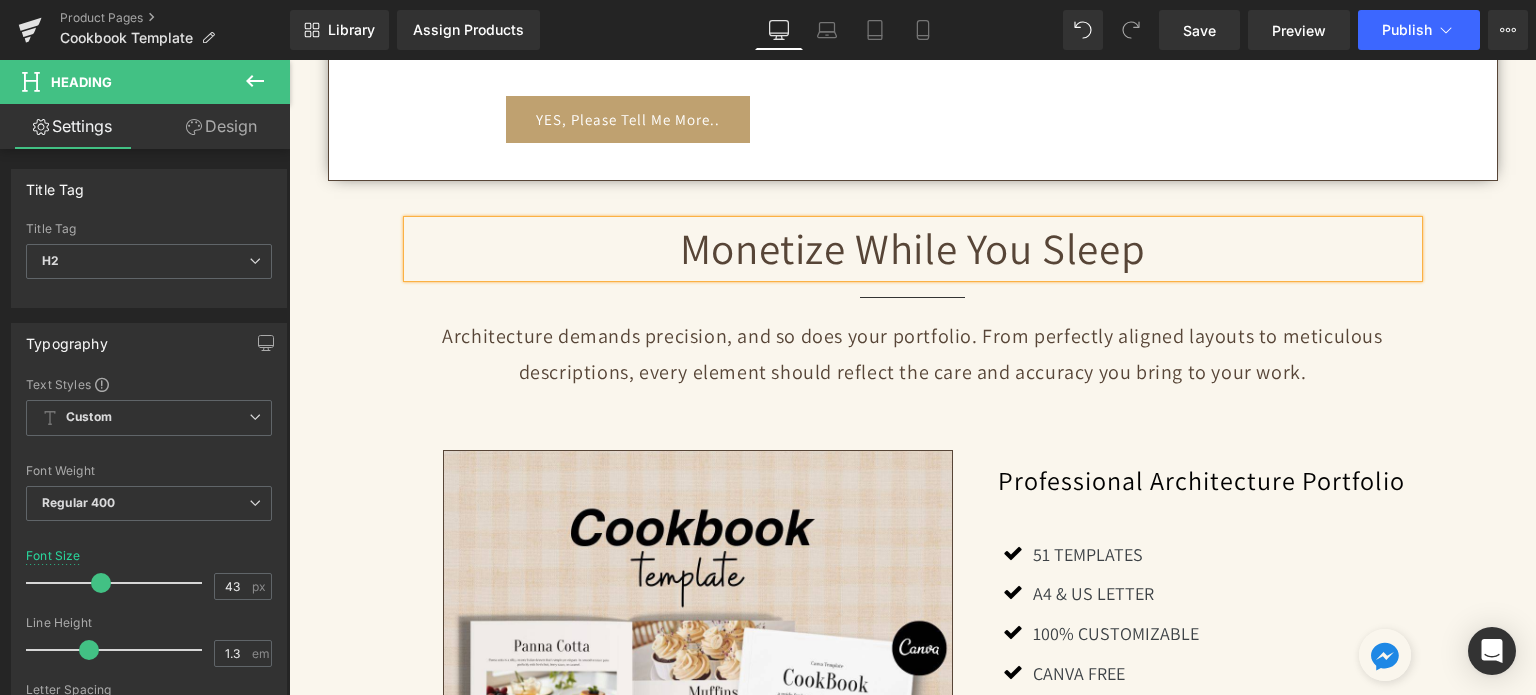 scroll, scrollTop: 1285, scrollLeft: 0, axis: vertical 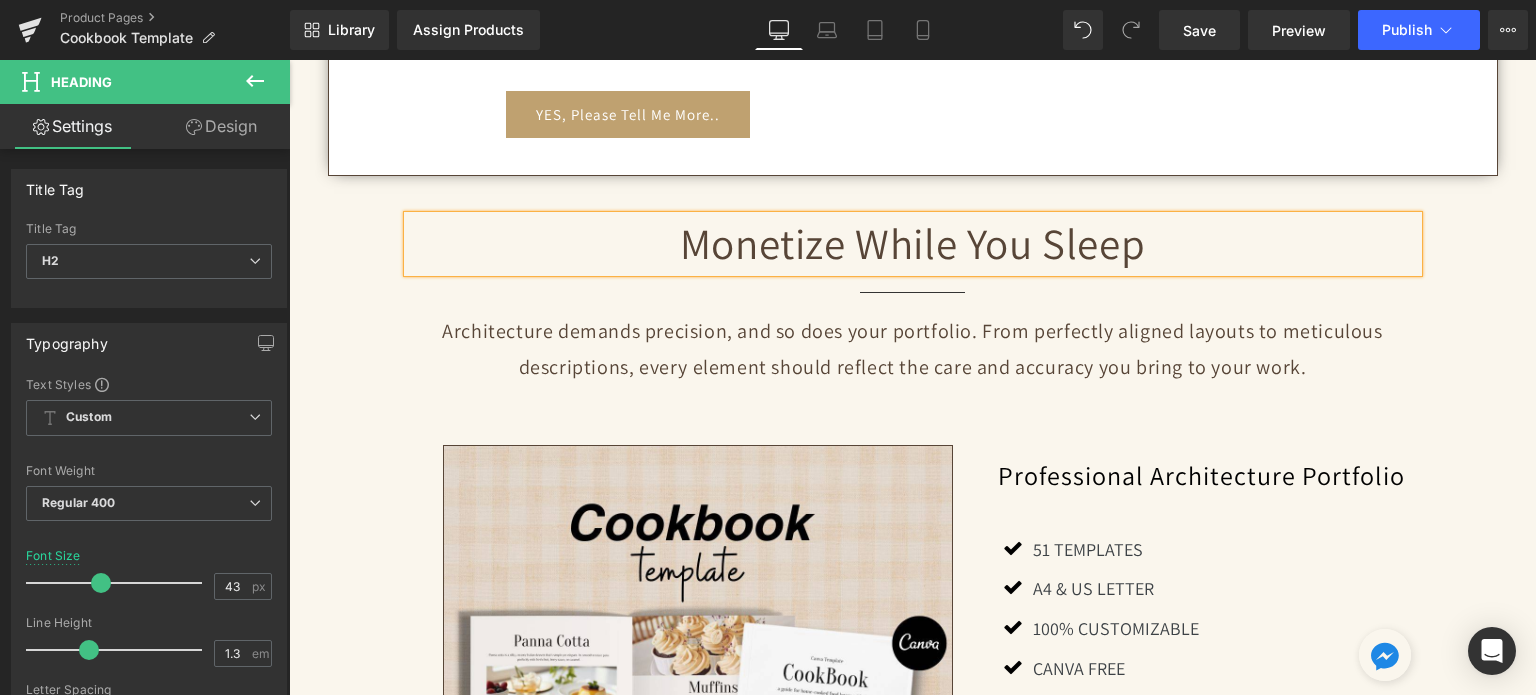 click on "Monetize While You Sleep" at bounding box center [913, 244] 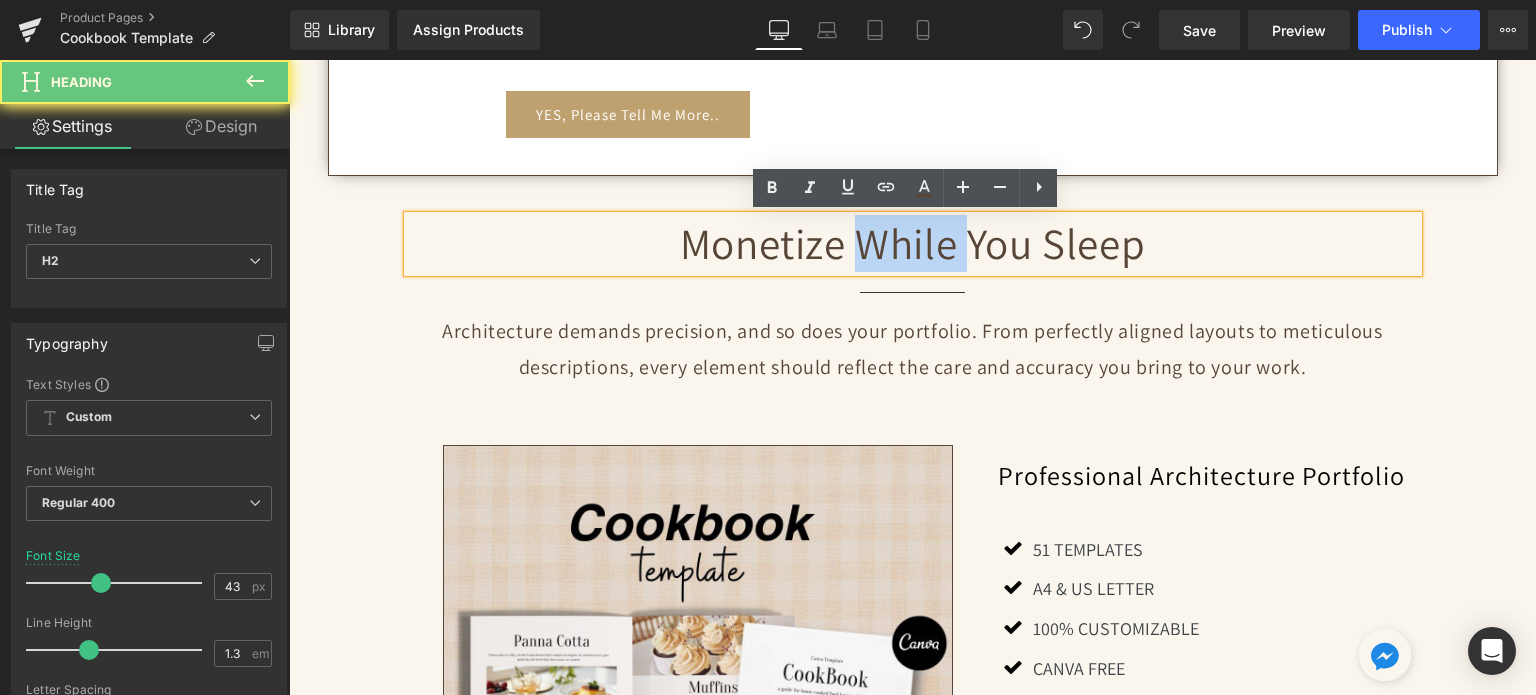 click on "Monetize While You Sleep" at bounding box center (913, 244) 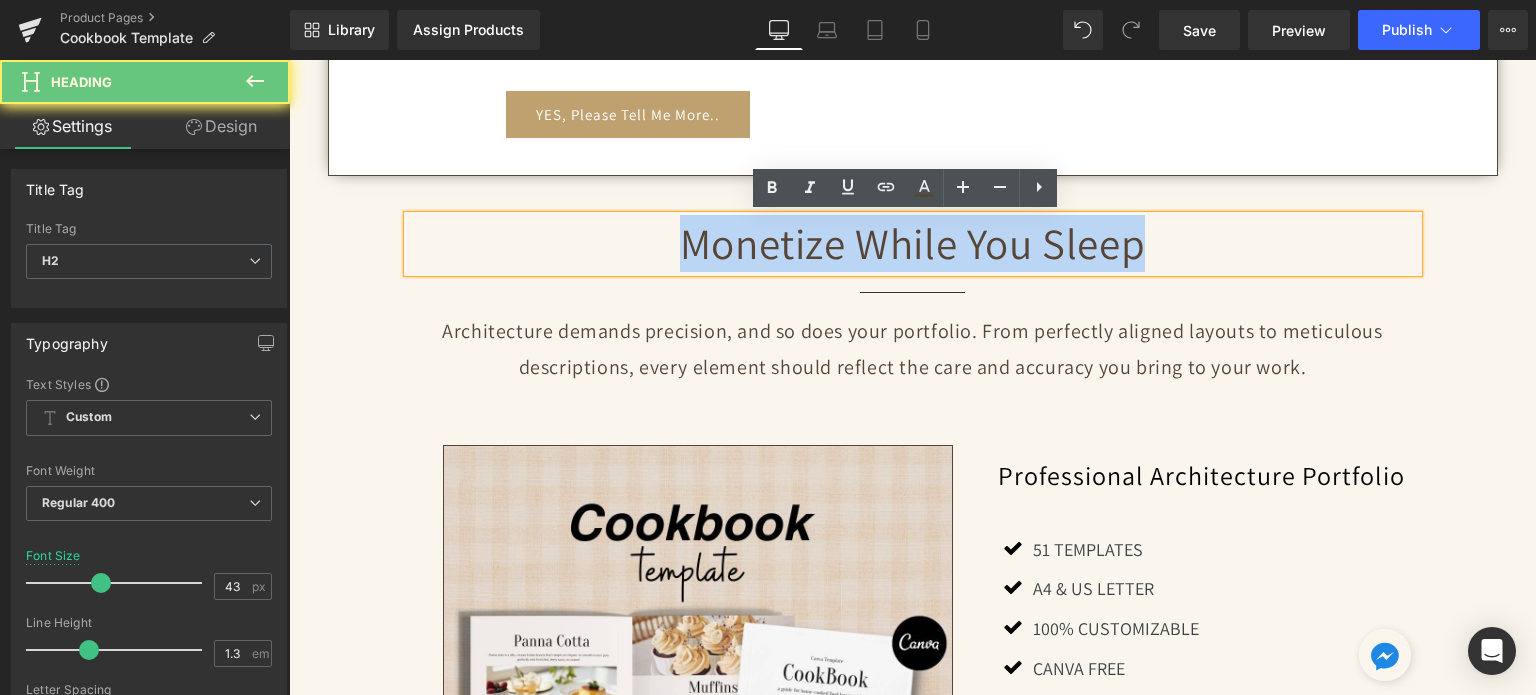 click on "Monetize While You Sleep" at bounding box center (913, 244) 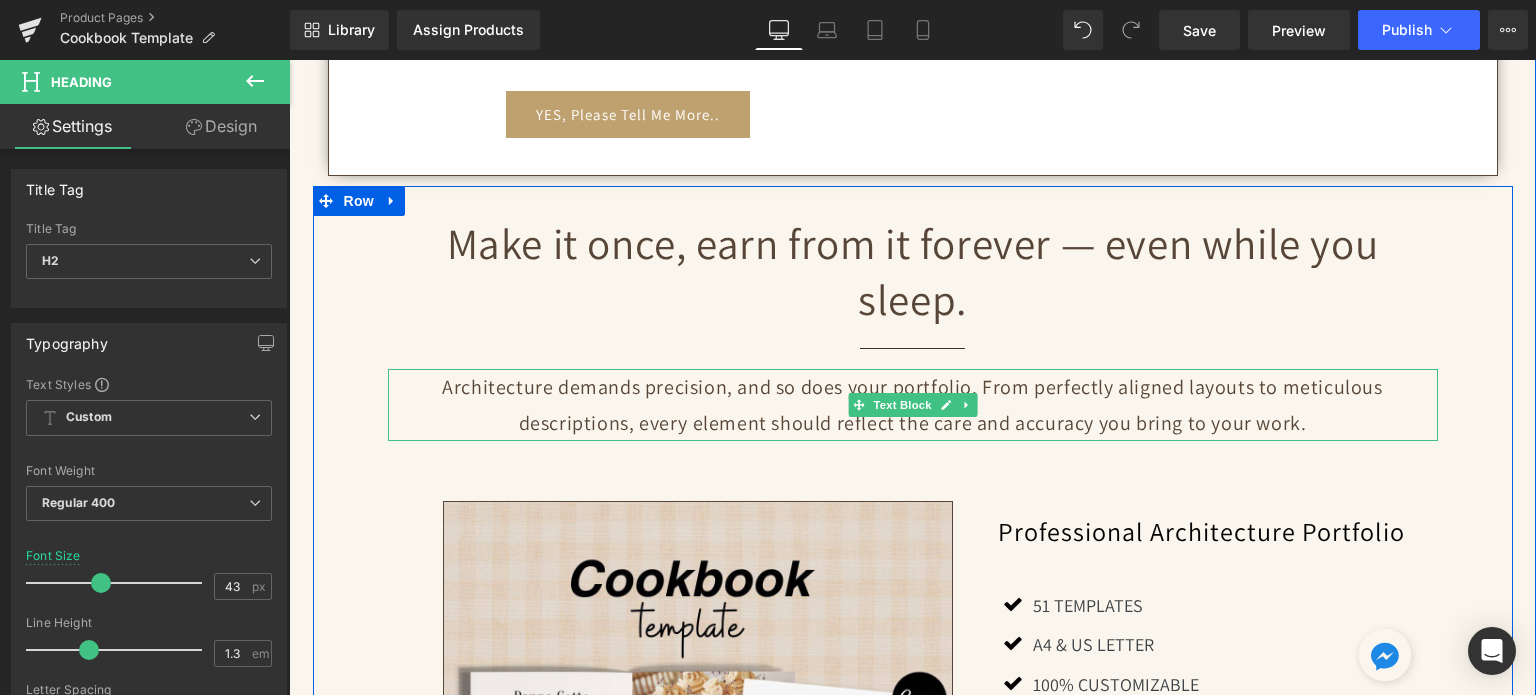 click on "Architecture demands precision, and so does your portfolio. From perfectly aligned layouts to meticulous descriptions, every element should reflect the care and accuracy you bring to your work." at bounding box center [913, 405] 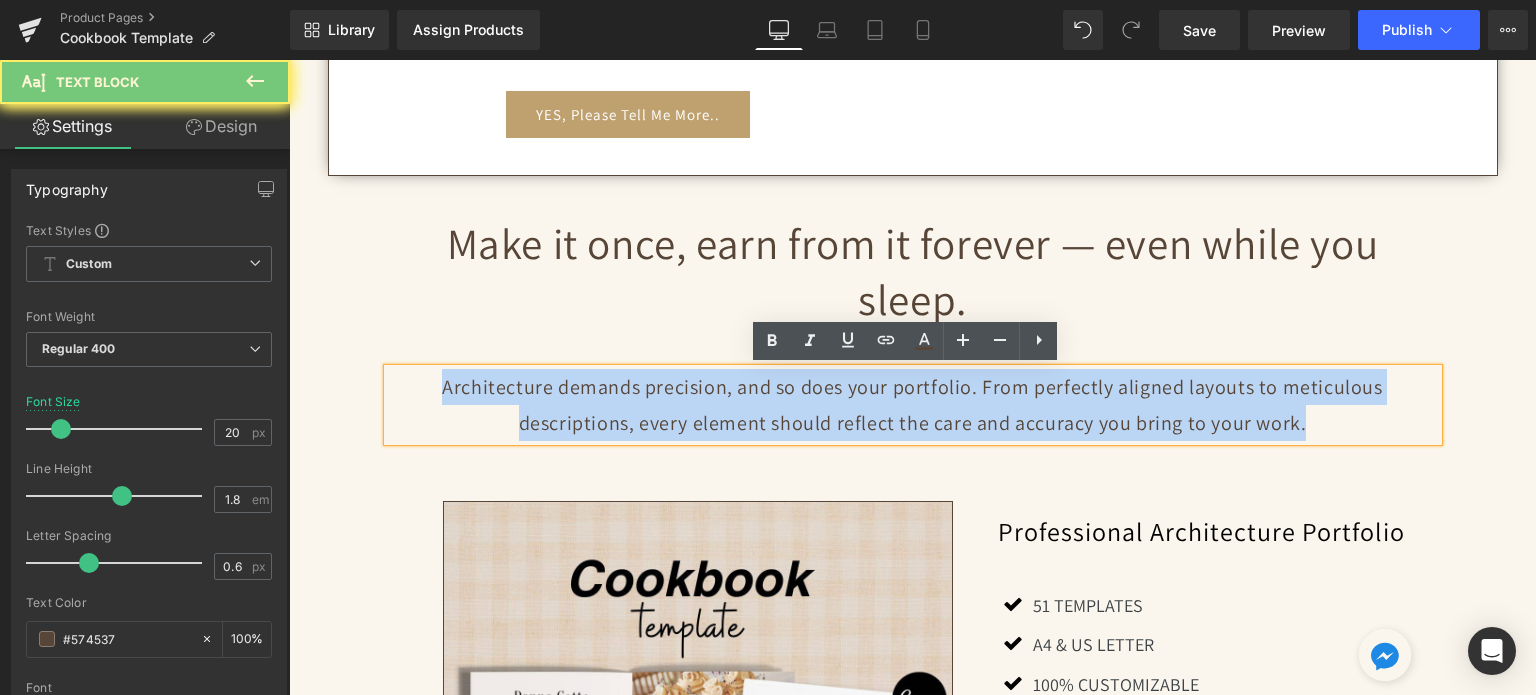 click on "Architecture demands precision, and so does your portfolio. From perfectly aligned layouts to meticulous descriptions, every element should reflect the care and accuracy you bring to your work." at bounding box center (913, 405) 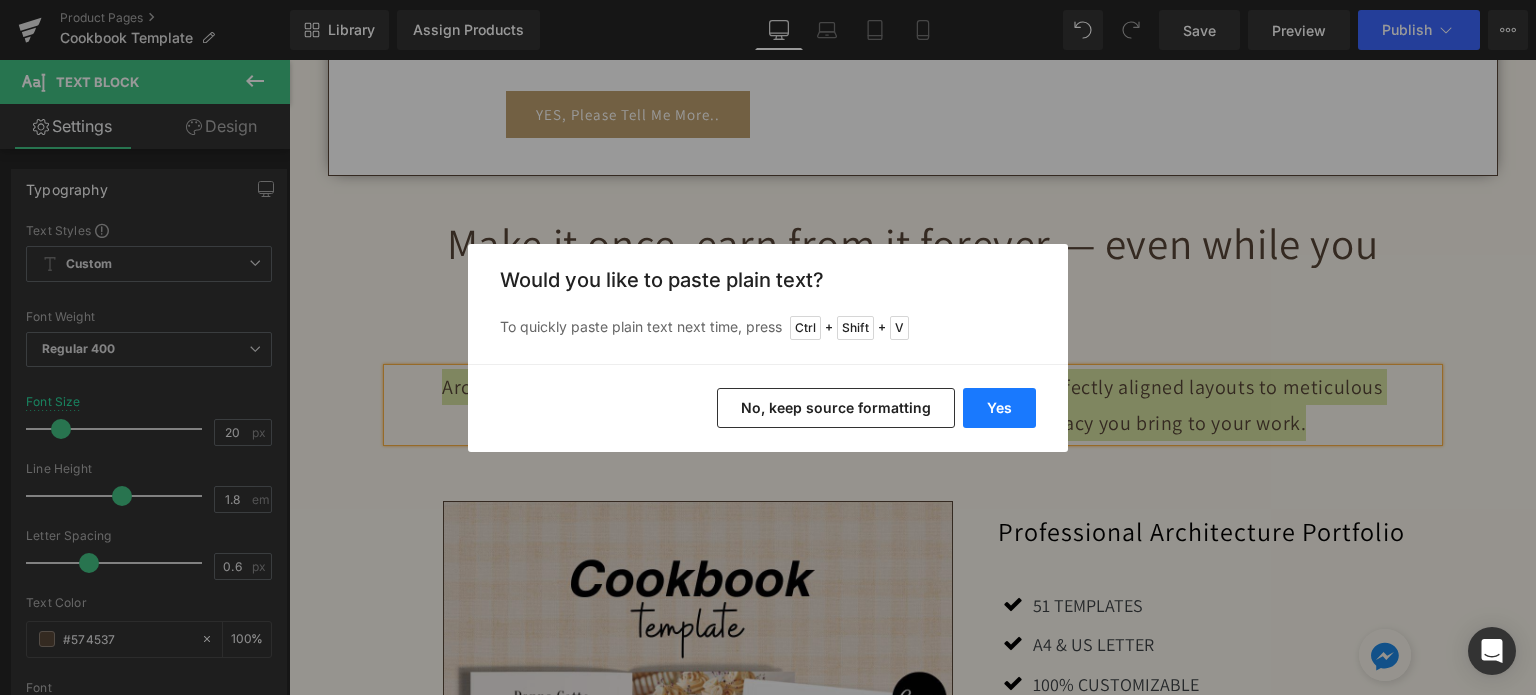 click on "Yes" at bounding box center [999, 408] 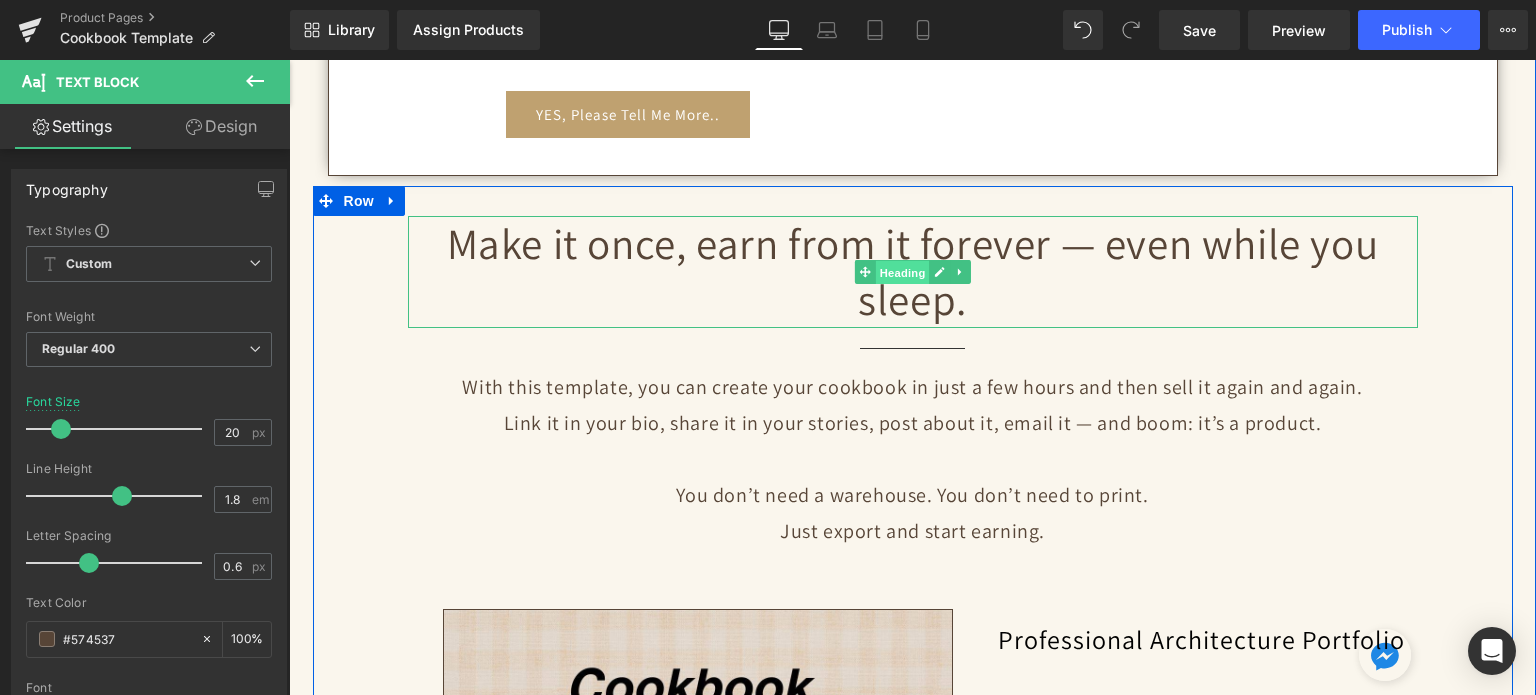 click on "Heading" at bounding box center [902, 273] 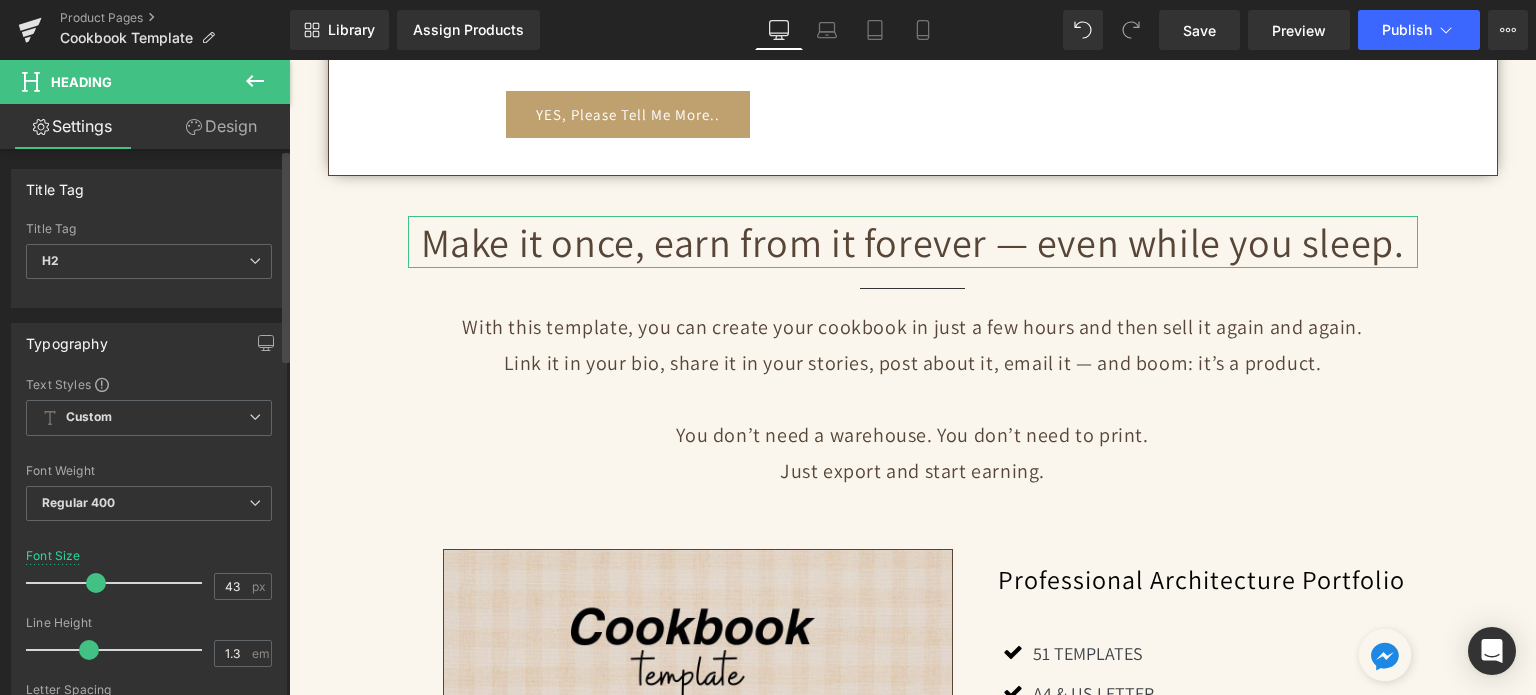click at bounding box center (96, 583) 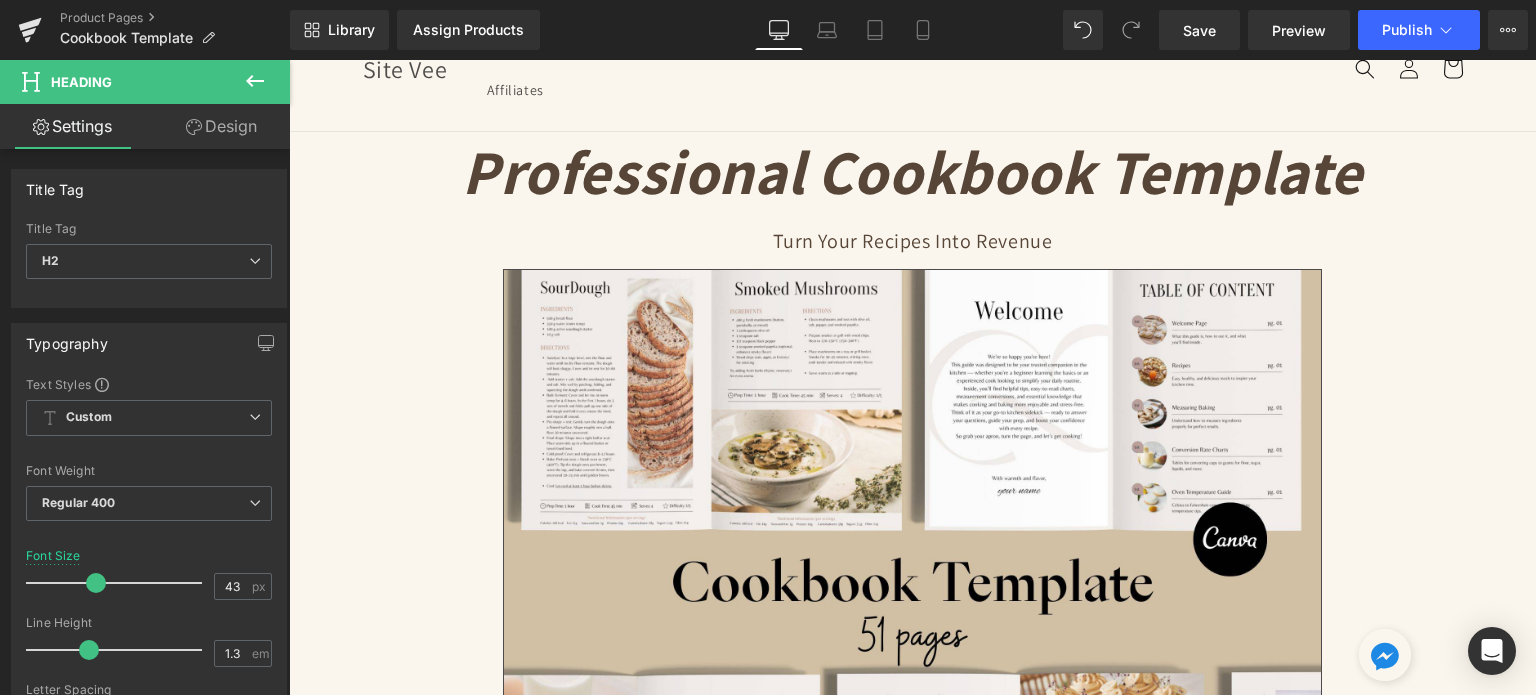scroll, scrollTop: 0, scrollLeft: 0, axis: both 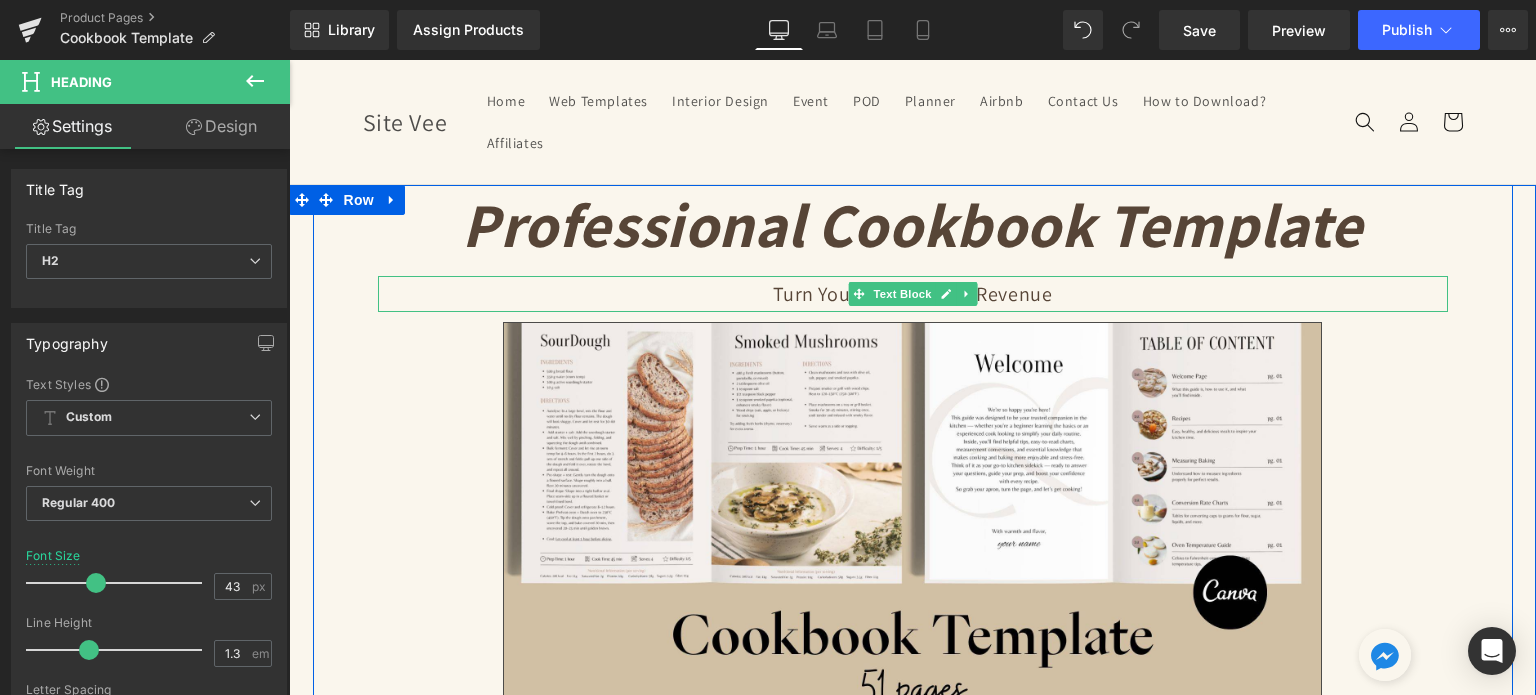 click on "Turn Your Recipes Into Revenue" at bounding box center [913, 294] 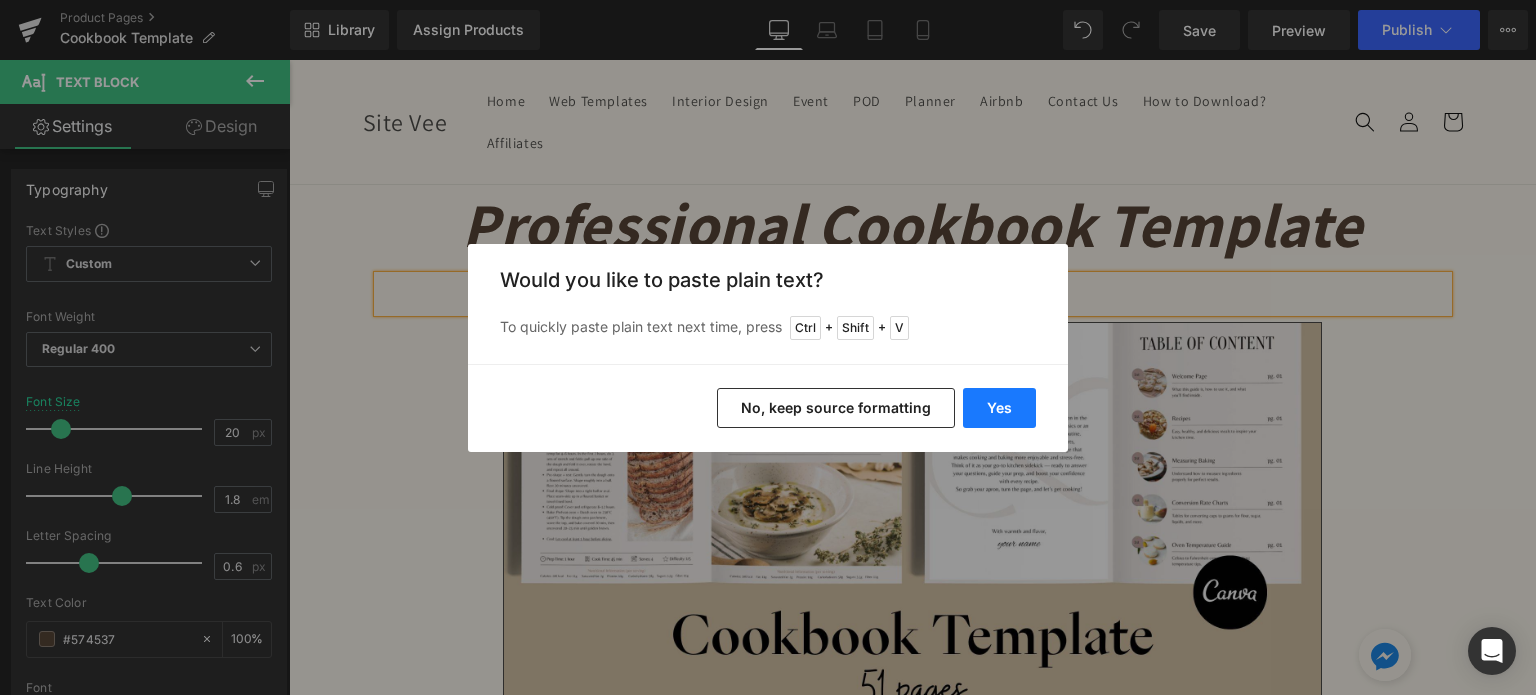 click on "Yes" at bounding box center (999, 408) 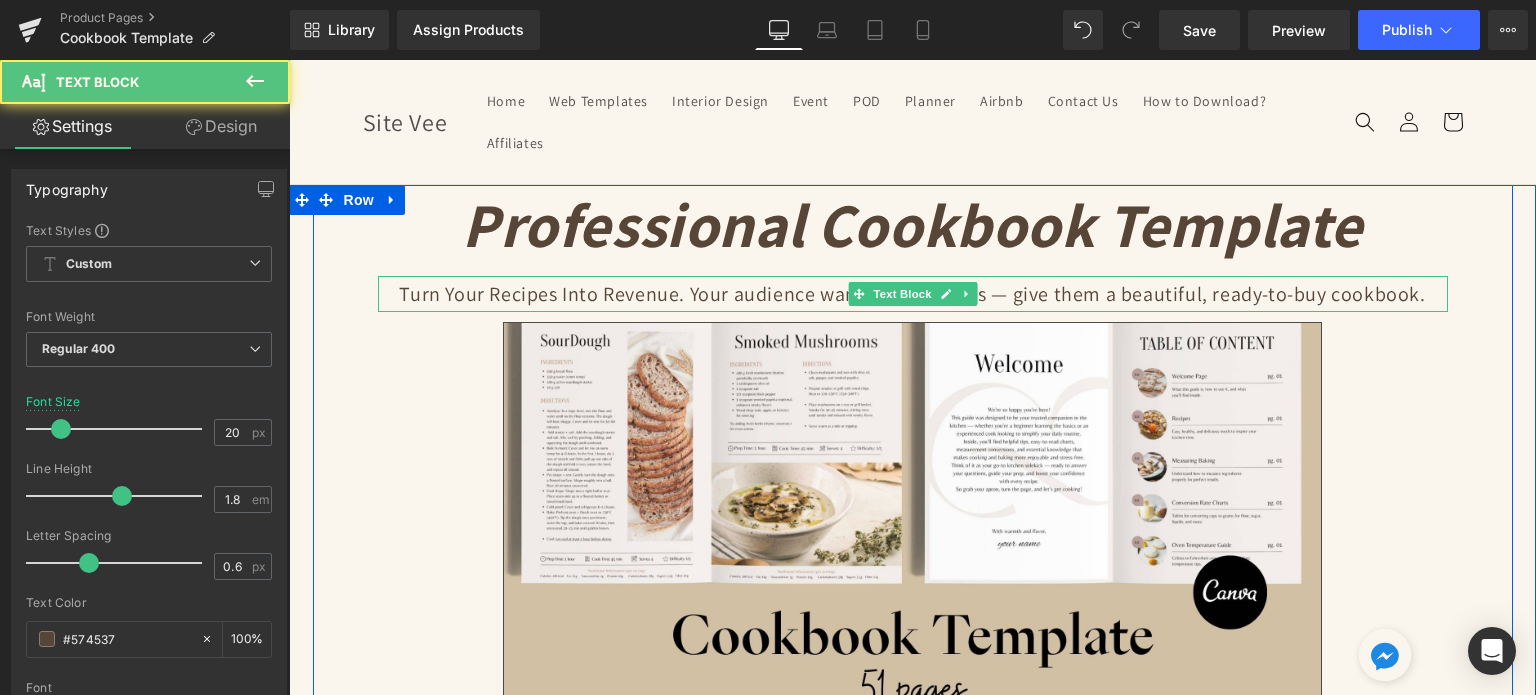 click on "Turn Your Recipes Into Revenue. Your audience wants your recipes — give them a beautiful, ready-to-buy cookbook." at bounding box center (913, 294) 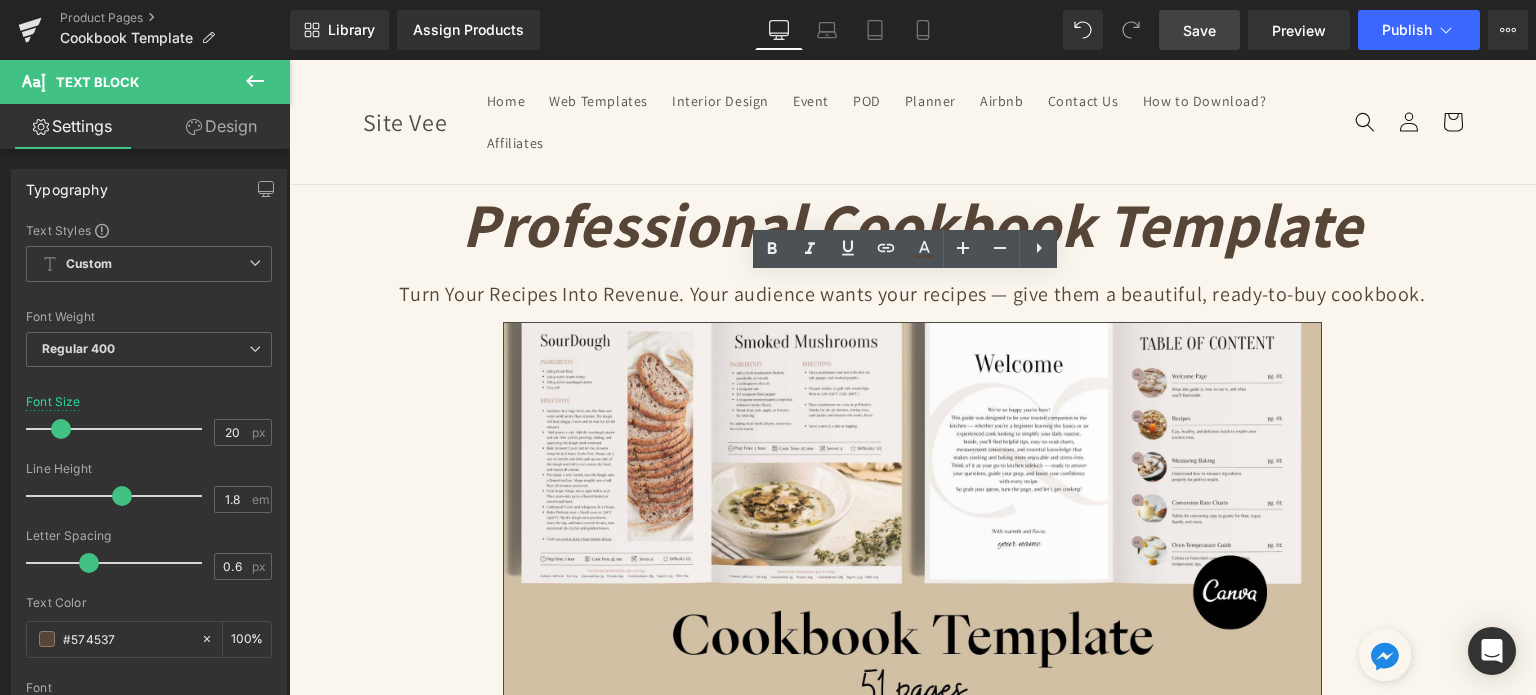 click on "Save" at bounding box center [1199, 30] 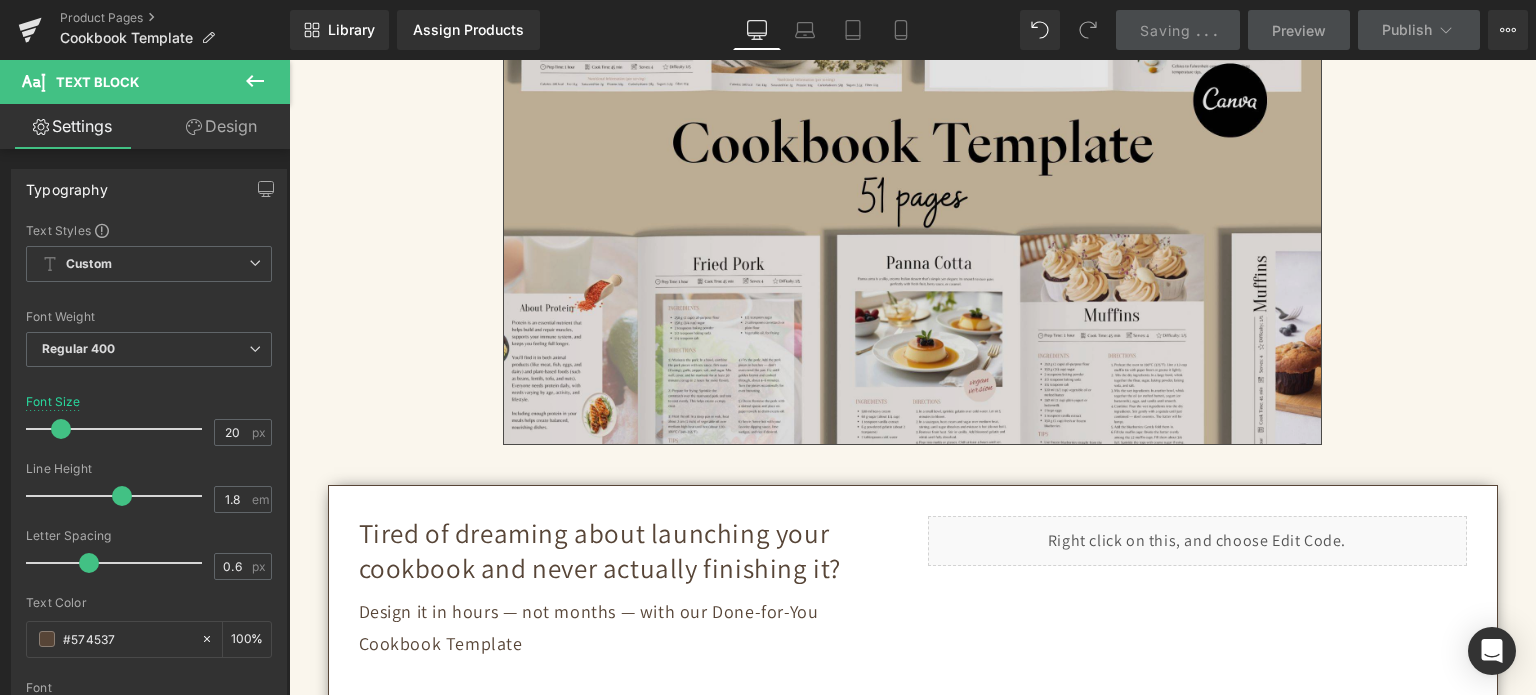 scroll, scrollTop: 700, scrollLeft: 0, axis: vertical 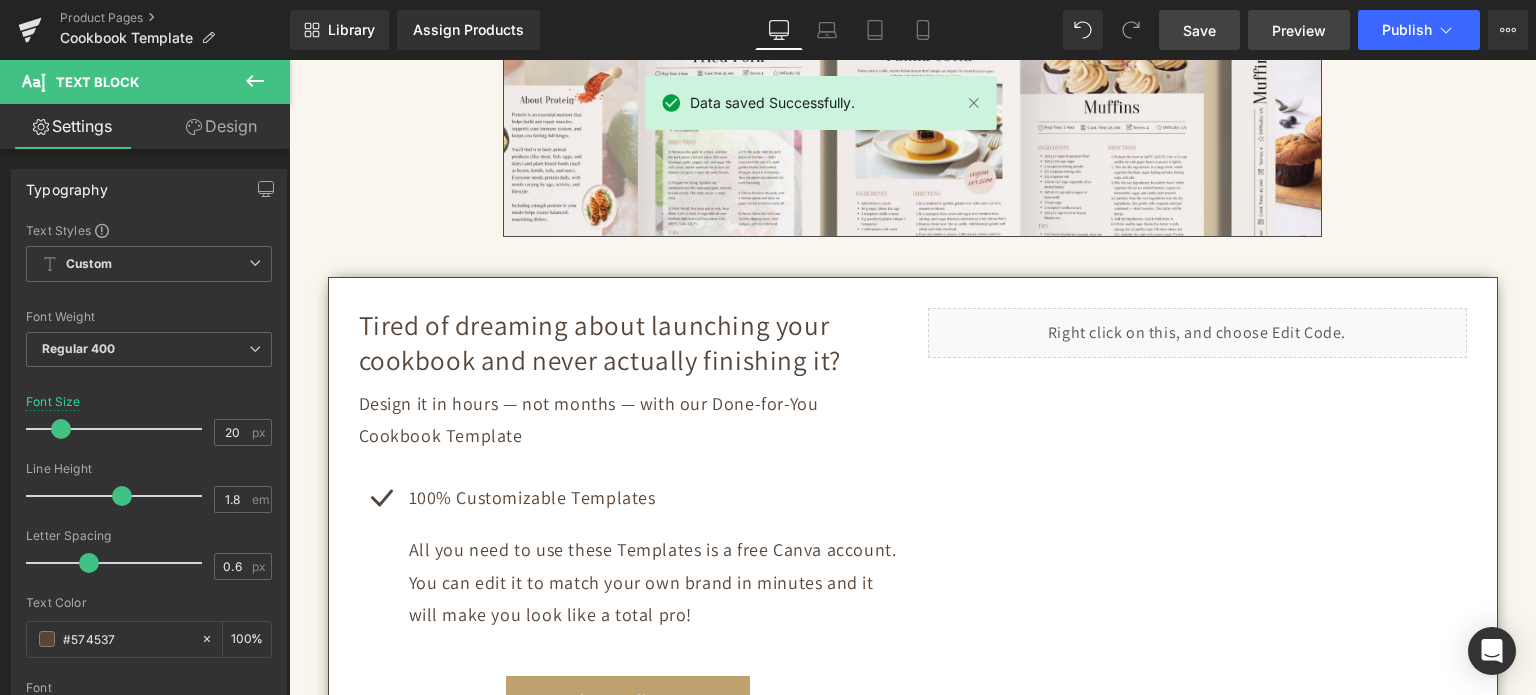click on "Preview" at bounding box center (1299, 30) 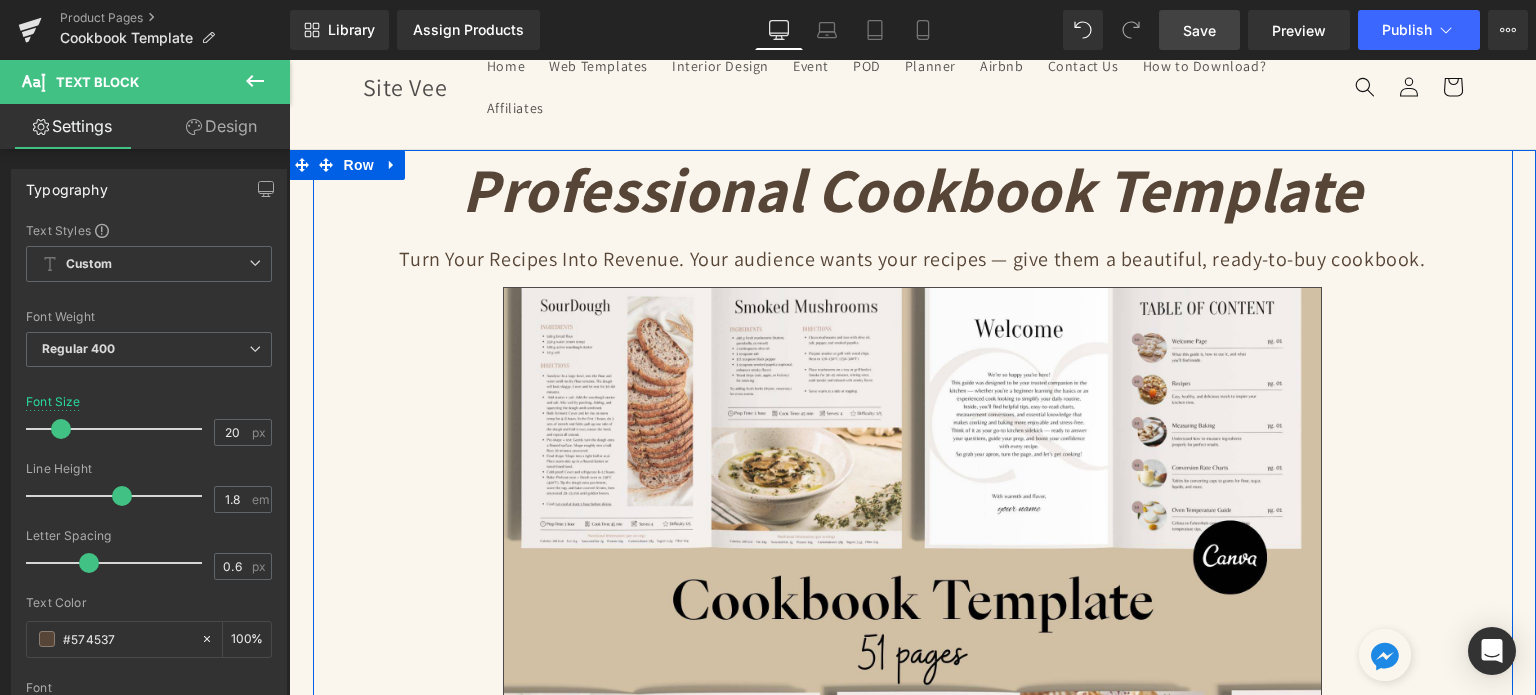 scroll, scrollTop: 0, scrollLeft: 0, axis: both 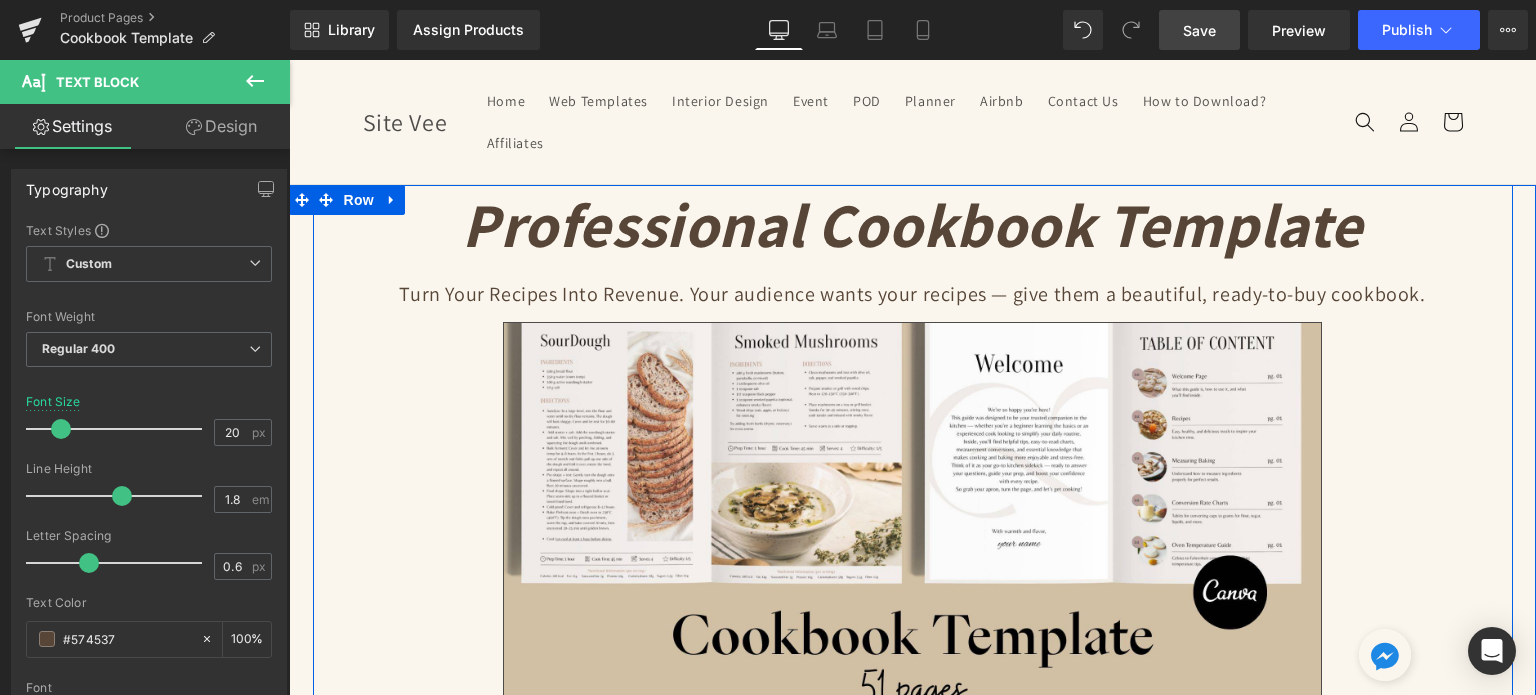 click on "Turn Your Recipes Into Revenue. Your audience wants your recipes — give them a beautiful, ready-to-buy cookbook." at bounding box center (913, 294) 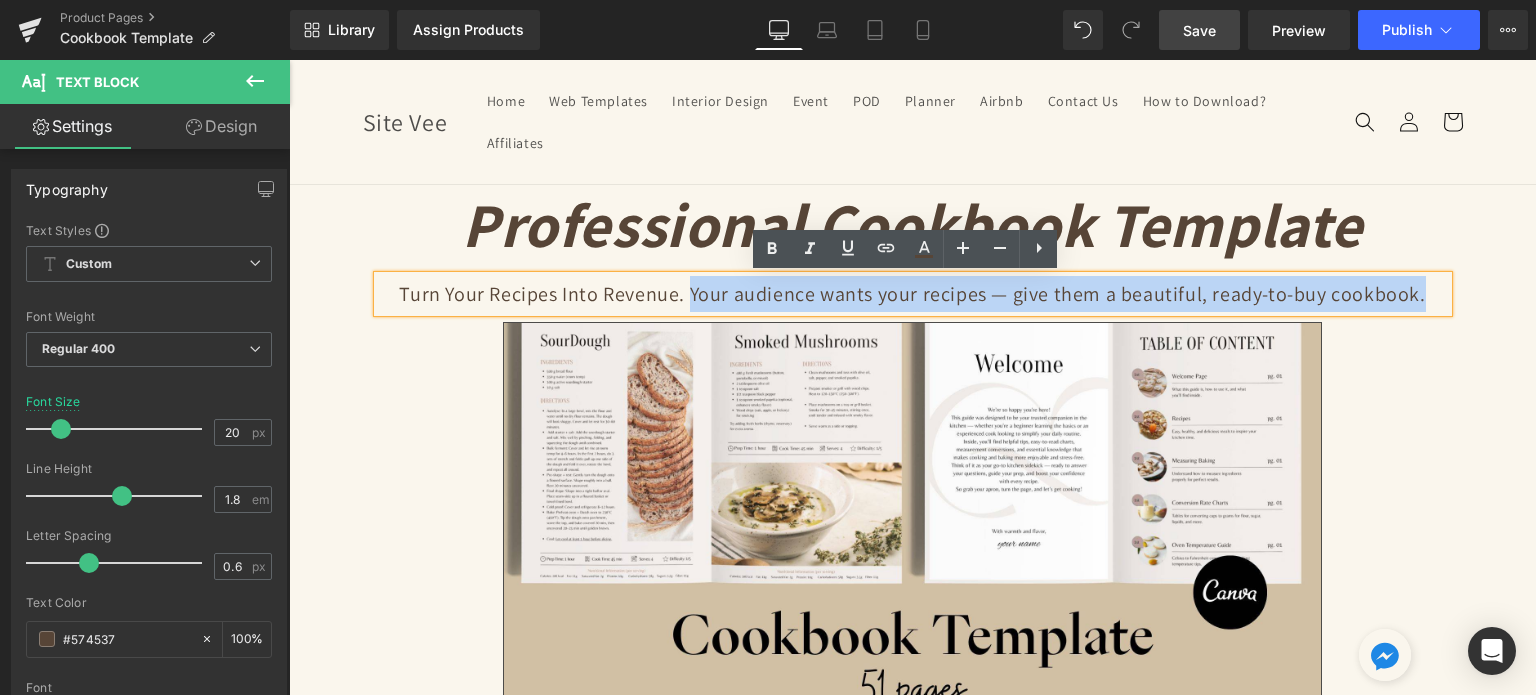 drag, startPoint x: 686, startPoint y: 299, endPoint x: 1426, endPoint y: 313, distance: 740.13245 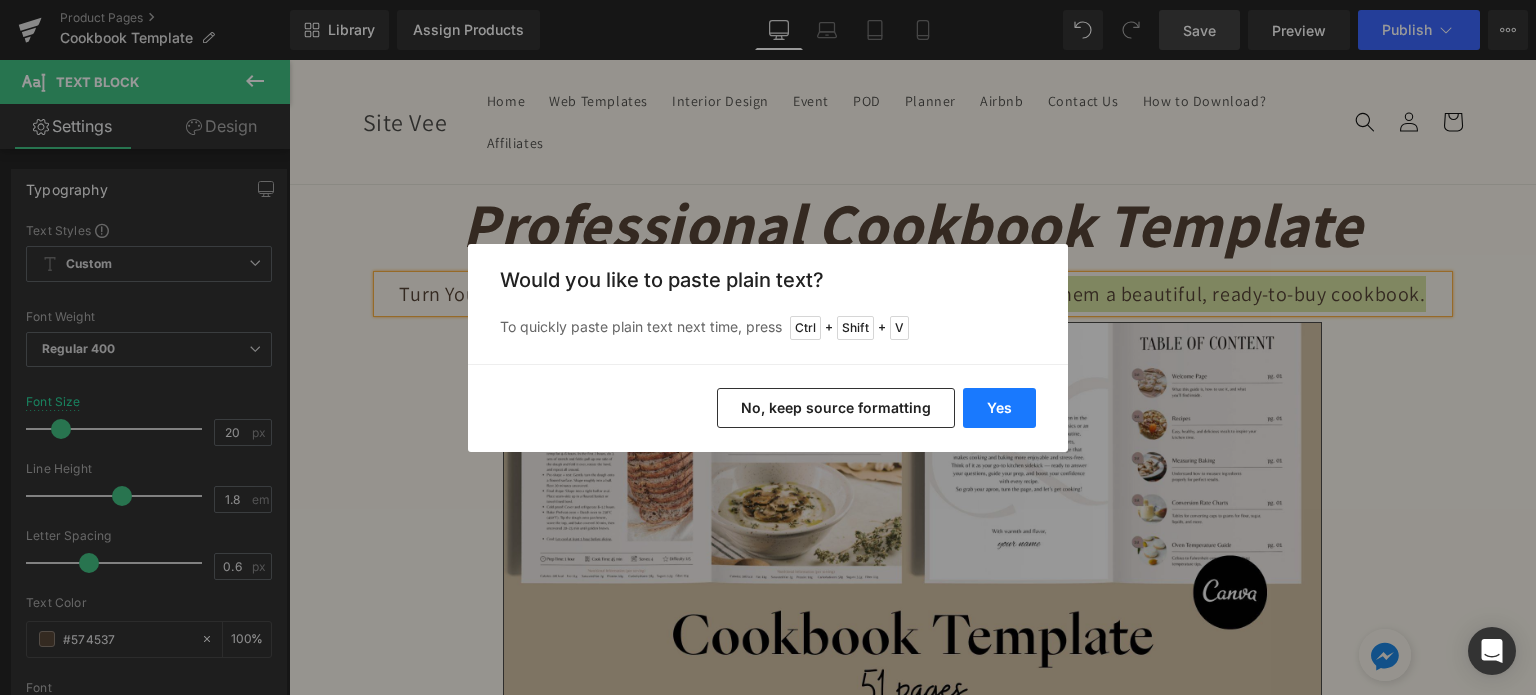 click on "Yes" at bounding box center [999, 408] 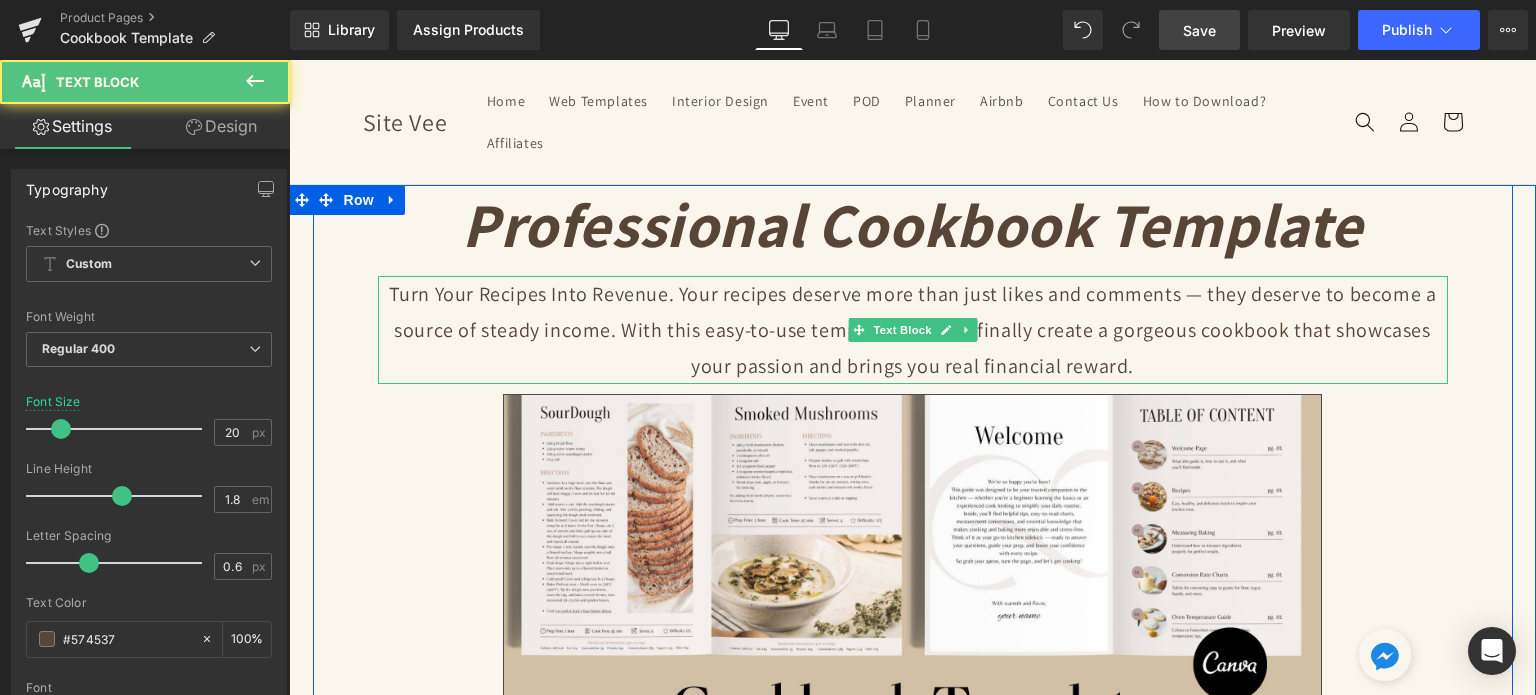 click on "Turn Your Recipes Into Revenue. Your recipes deserve more than just likes and comments — they deserve to become a source of steady income. With this easy-to-use template, you can finally create a gorgeous cookbook that showcases your passion and brings you real financial reward." at bounding box center (913, 330) 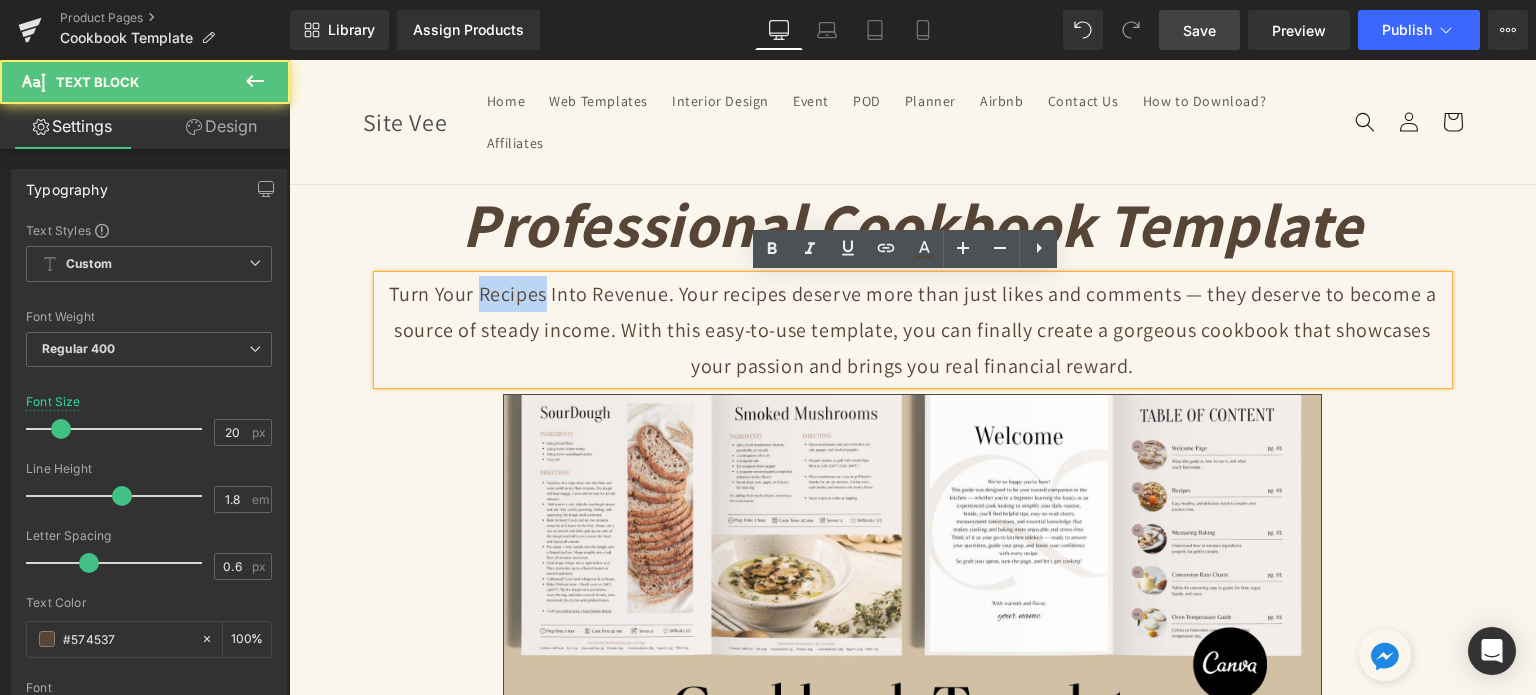 drag, startPoint x: 476, startPoint y: 295, endPoint x: 543, endPoint y: 292, distance: 67.06713 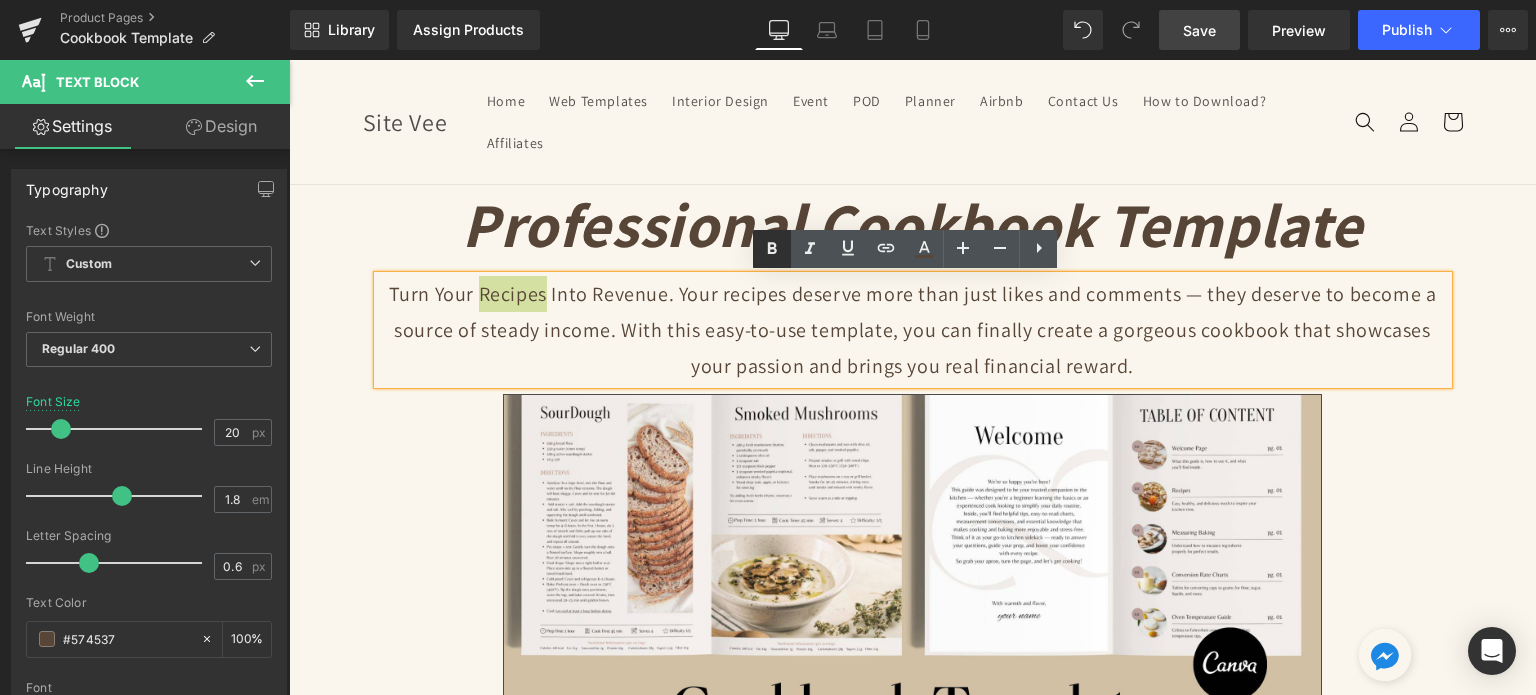 click 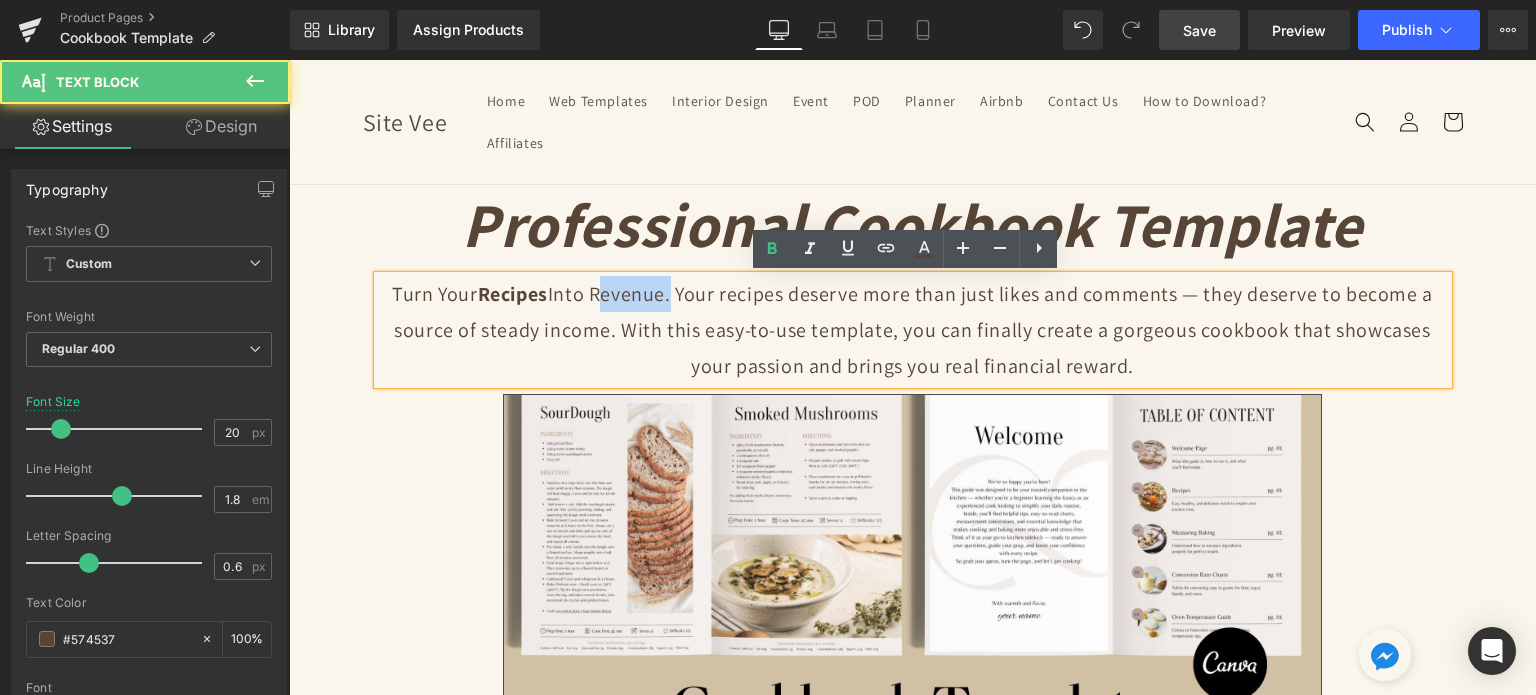 drag, startPoint x: 592, startPoint y: 292, endPoint x: 668, endPoint y: 286, distance: 76.23647 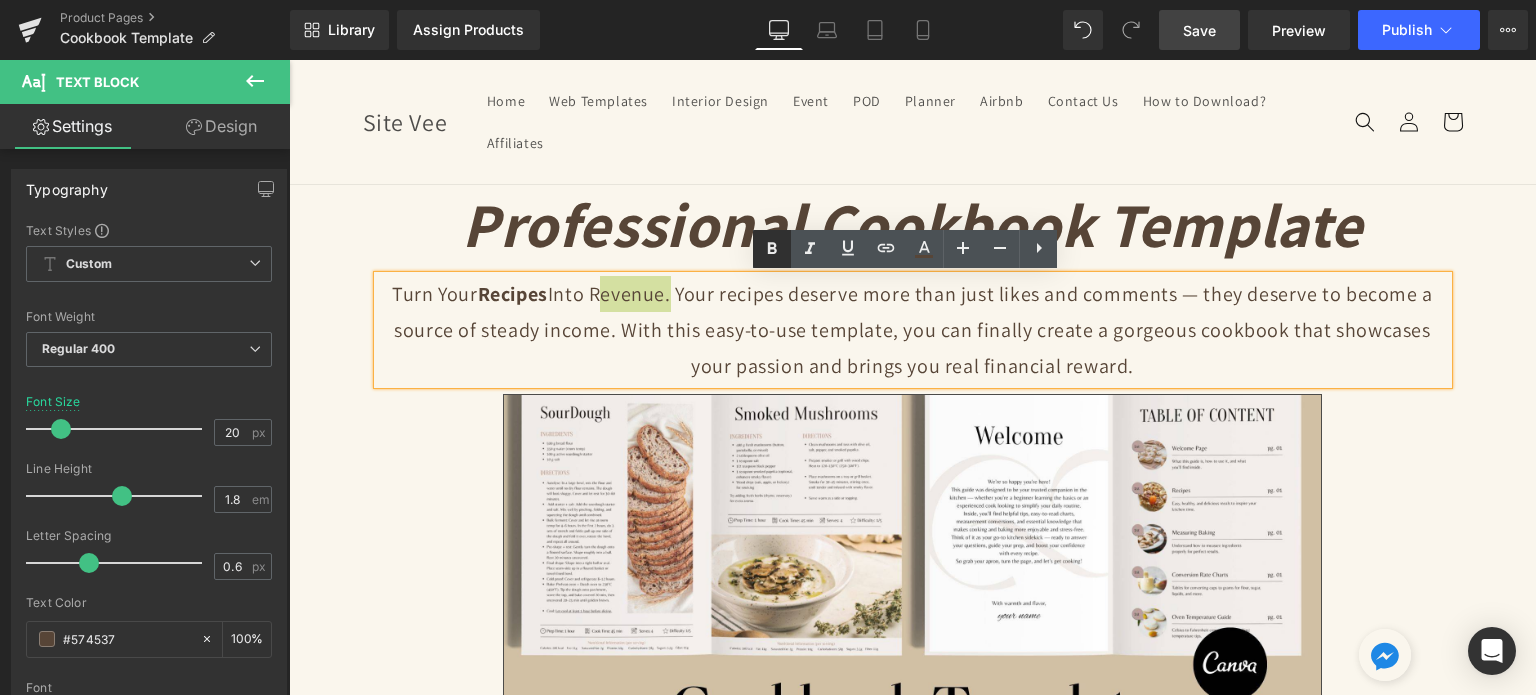 click 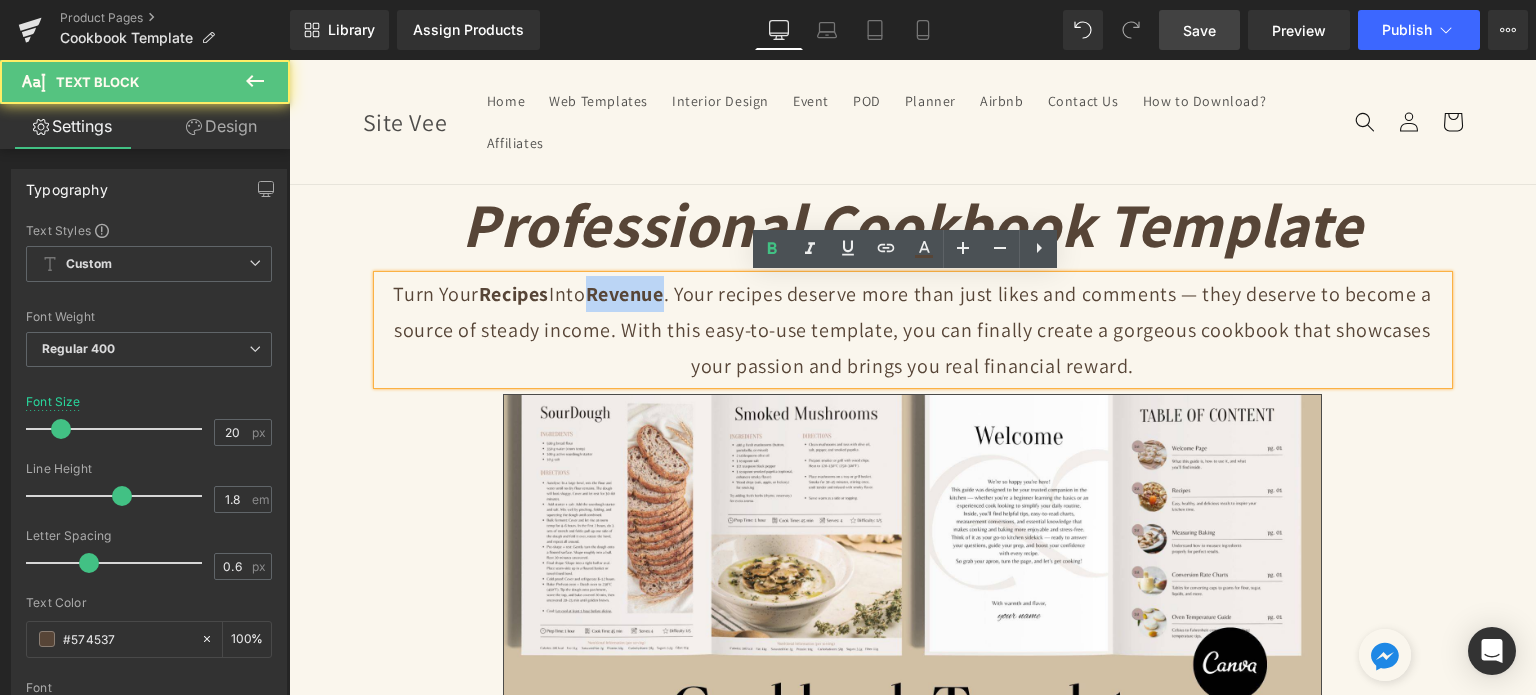drag, startPoint x: 591, startPoint y: 294, endPoint x: 666, endPoint y: 291, distance: 75.059975 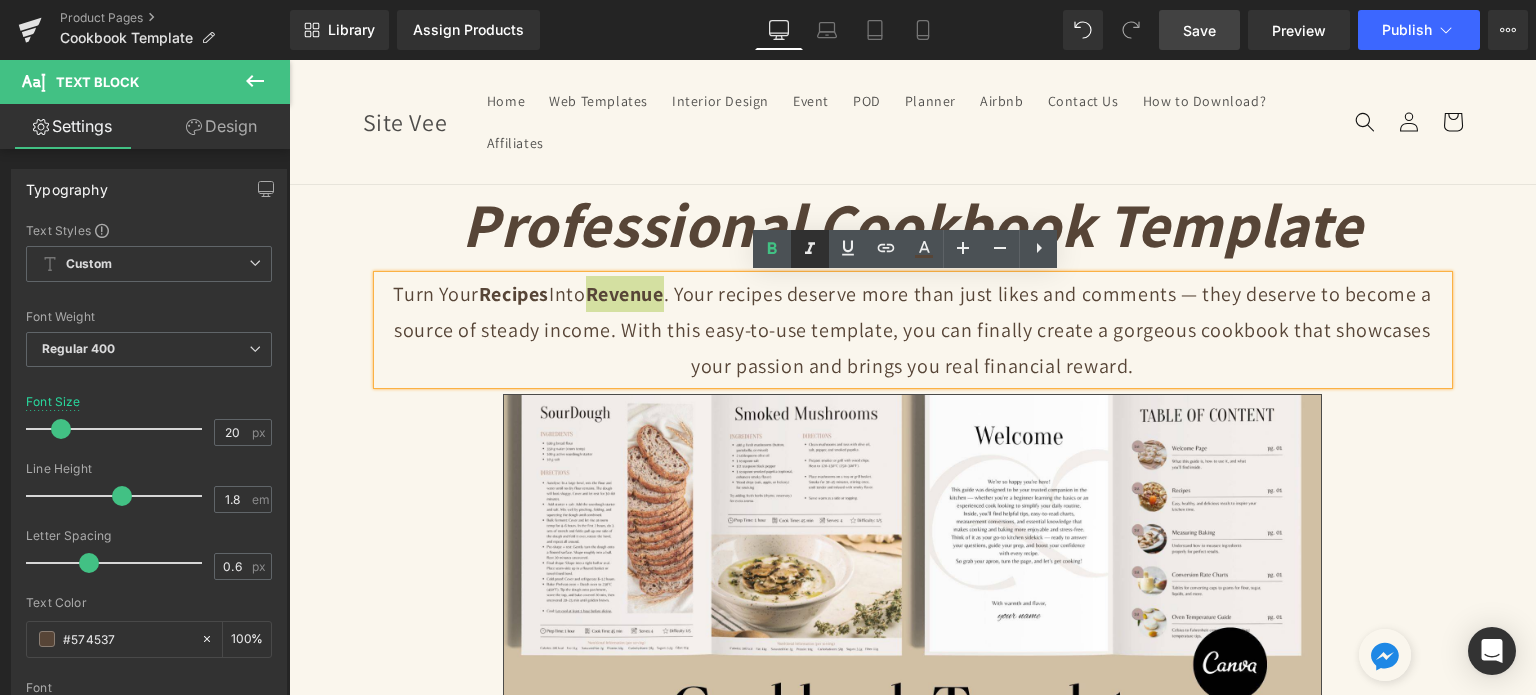 click 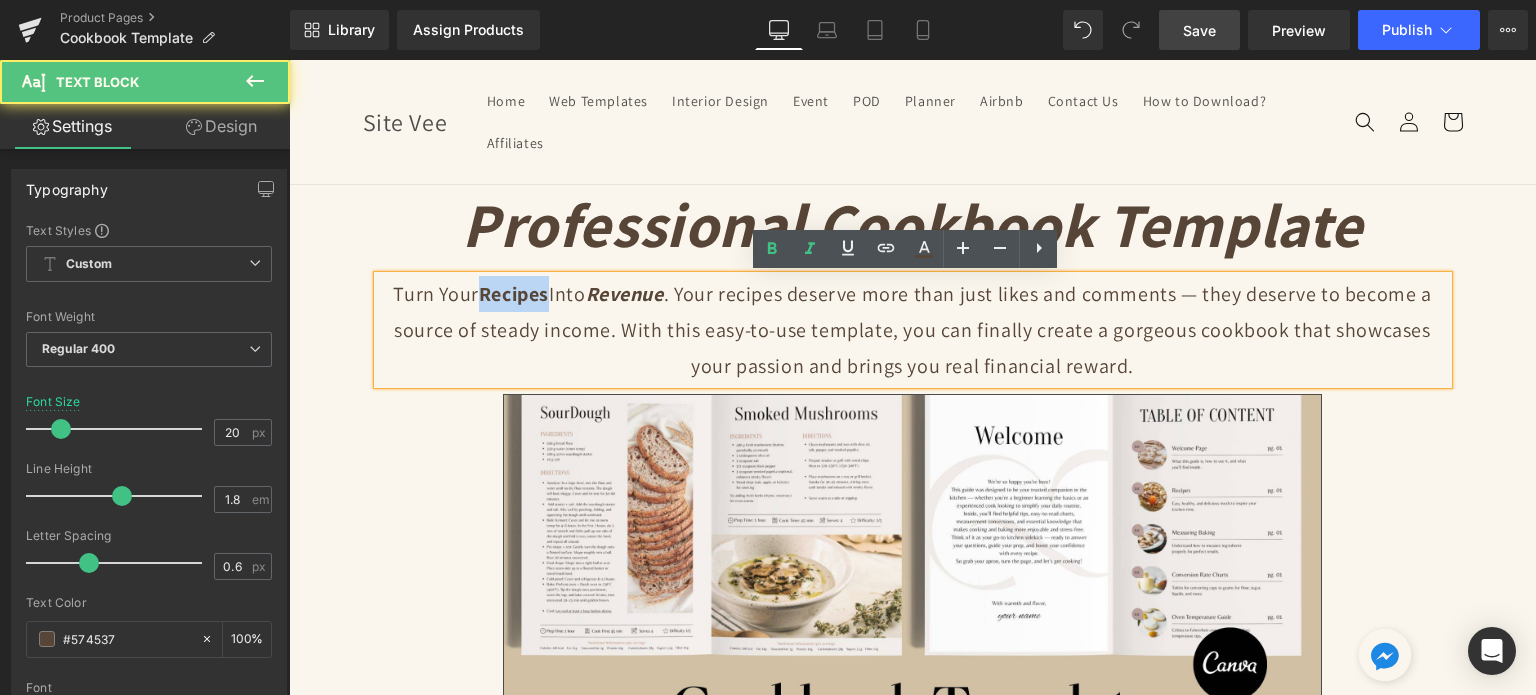 drag, startPoint x: 473, startPoint y: 294, endPoint x: 540, endPoint y: 295, distance: 67.00746 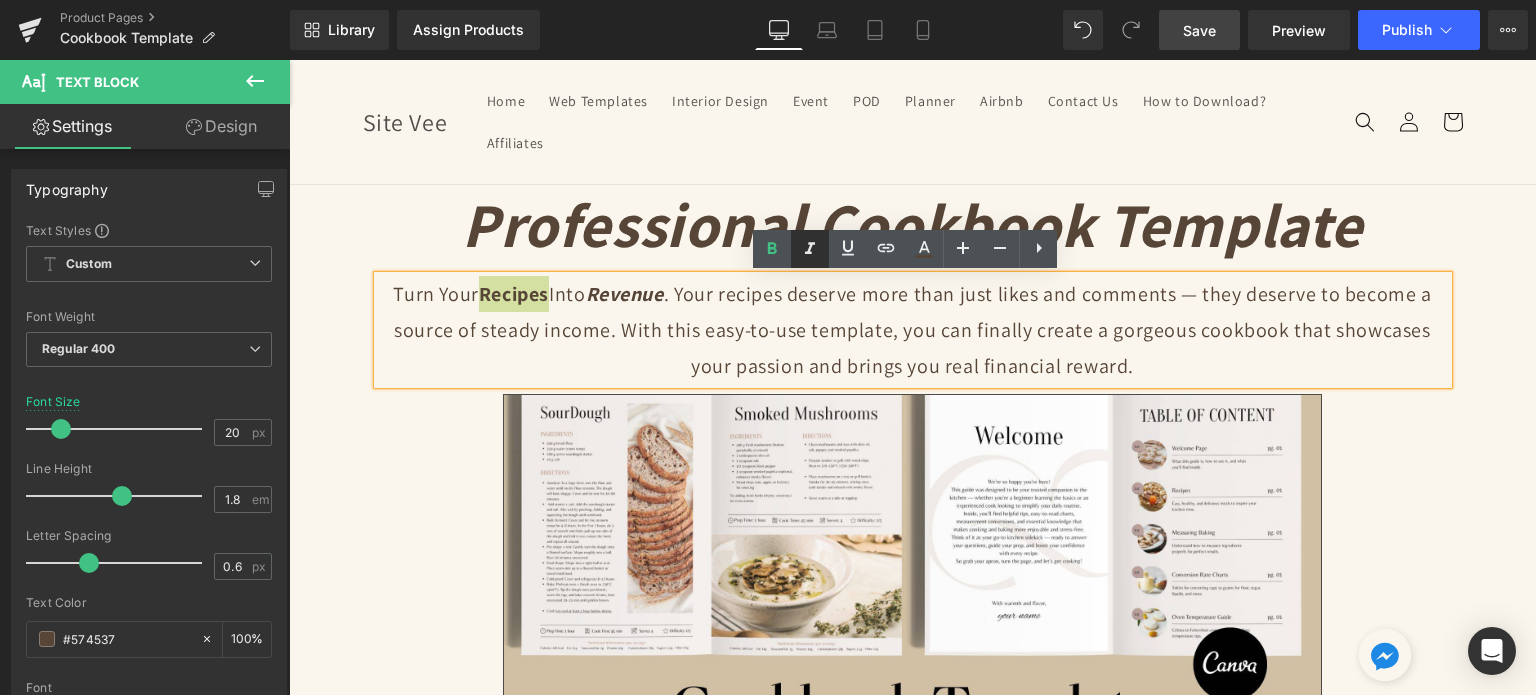 click 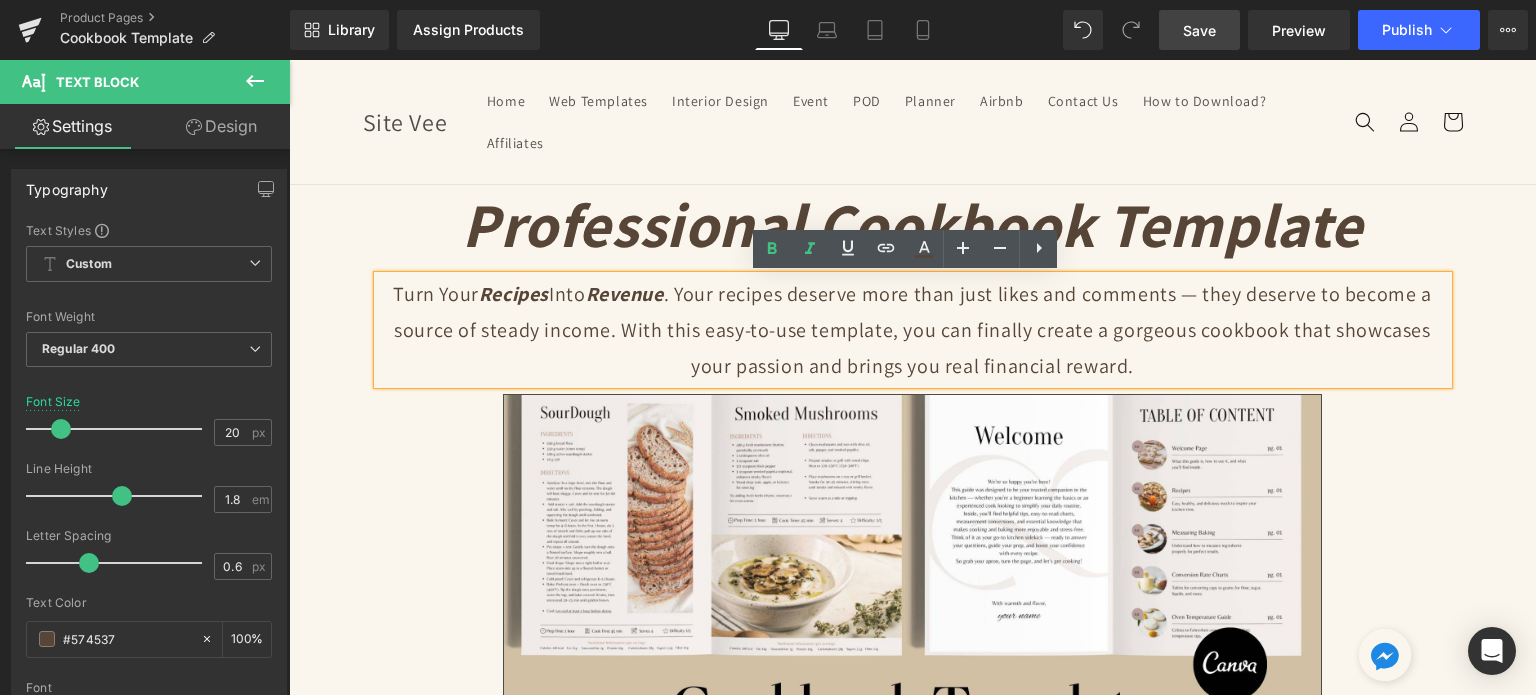 click on "Turn Your  Recipes  Into  Revenue . Your recipes deserve more than just likes and comments — they deserve to become a source of steady income. With this easy-to-use template, you can finally create a gorgeous cookbook that showcases your passion and brings you real financial reward." at bounding box center [913, 330] 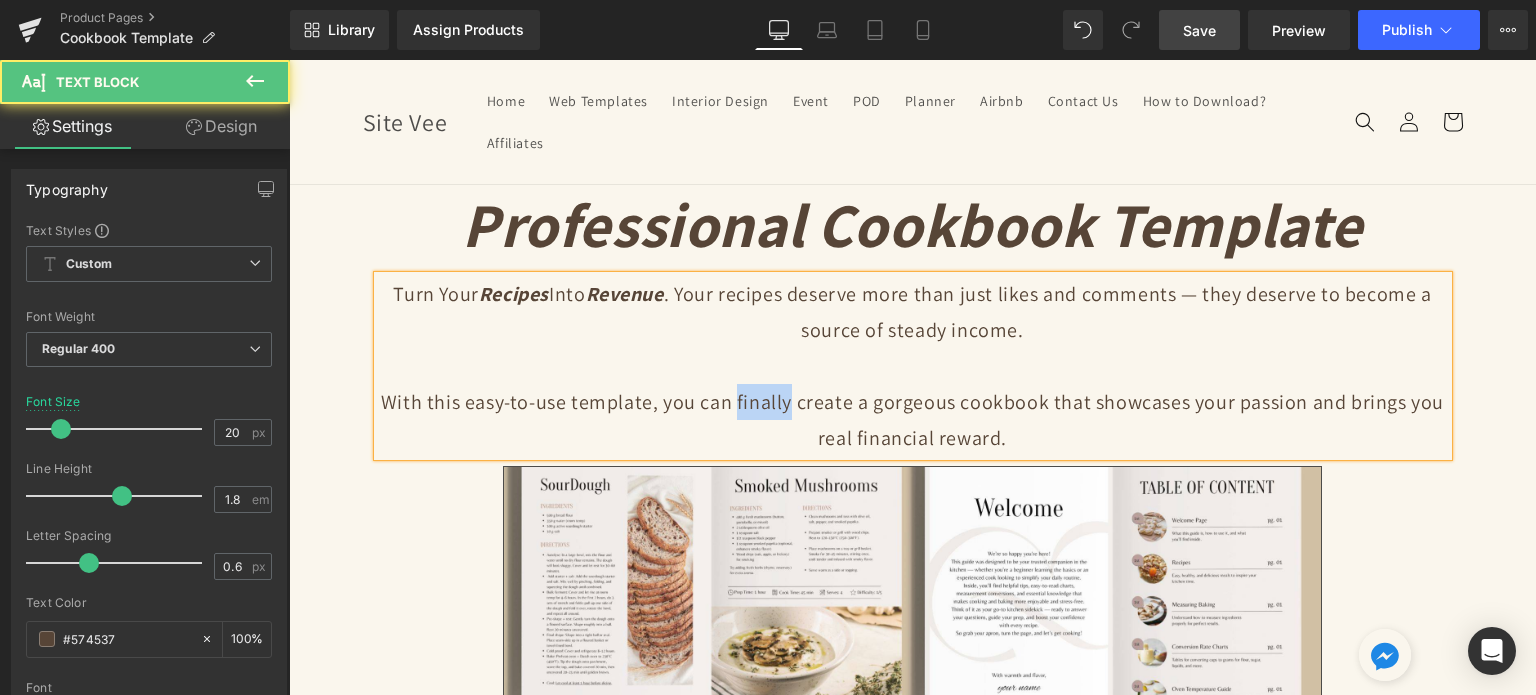 drag, startPoint x: 728, startPoint y: 404, endPoint x: 782, endPoint y: 406, distance: 54.037025 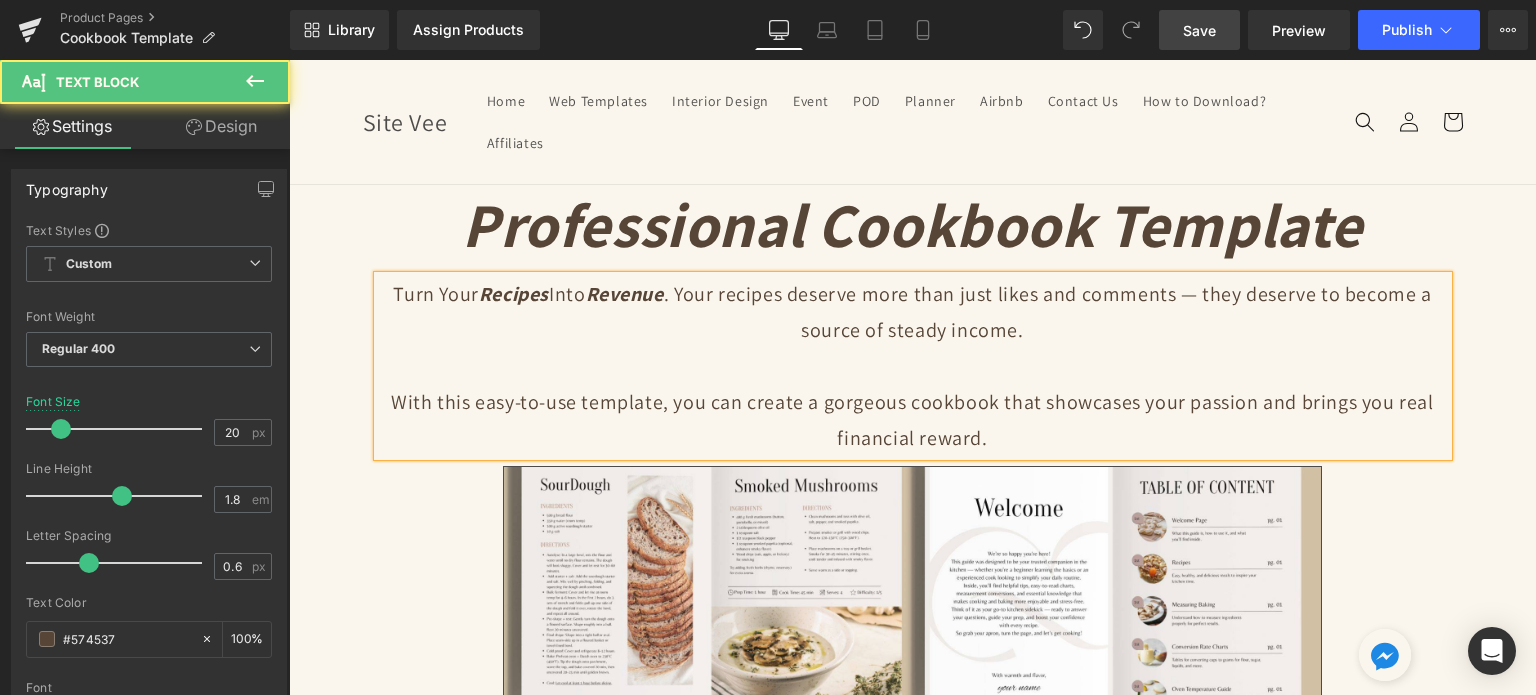 click on "With this easy-to-use template, you can create a gorgeous cookbook that showcases your passion and brings you real financial reward." at bounding box center [913, 420] 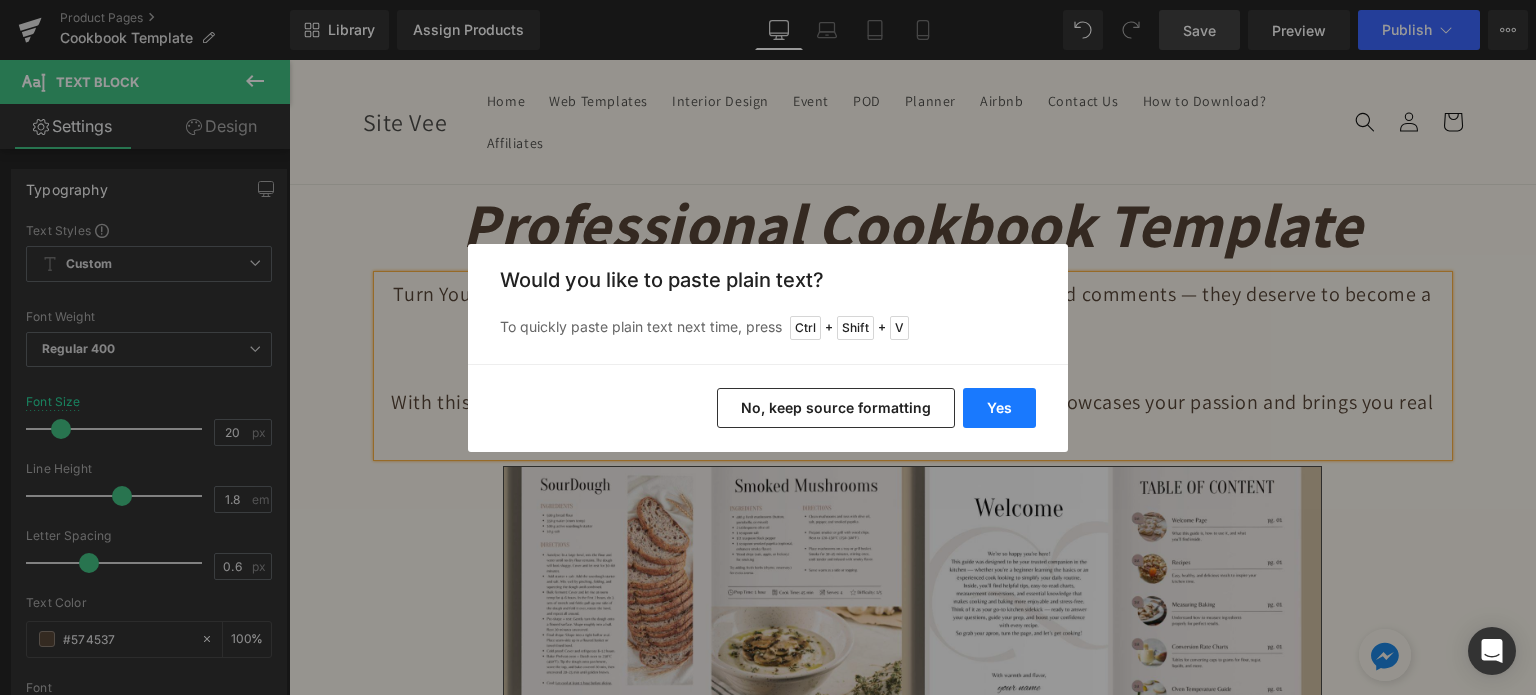 click on "Yes" at bounding box center [999, 408] 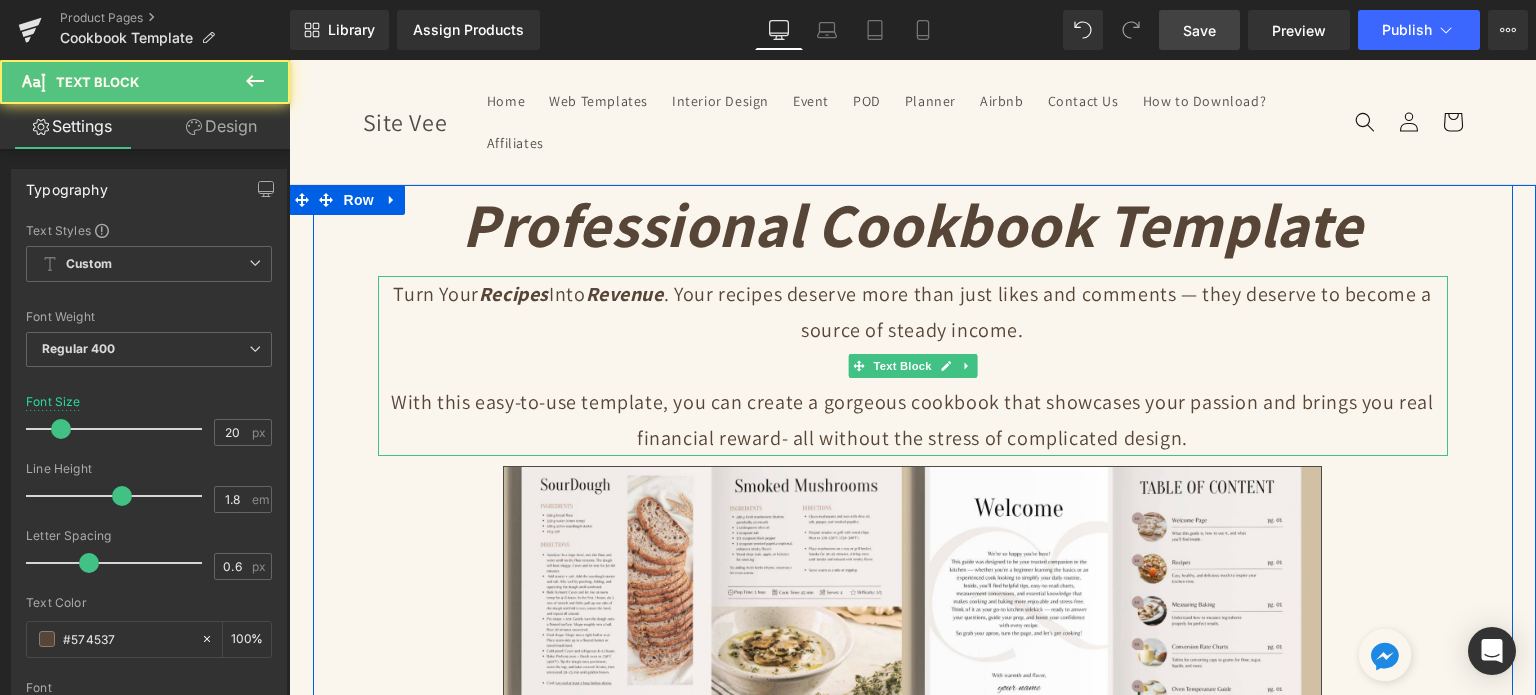 click on "With this easy-to-use template, you can create a gorgeous cookbook that showcases your passion and brings you real financial reward- all without the stress of complicated design." at bounding box center [913, 420] 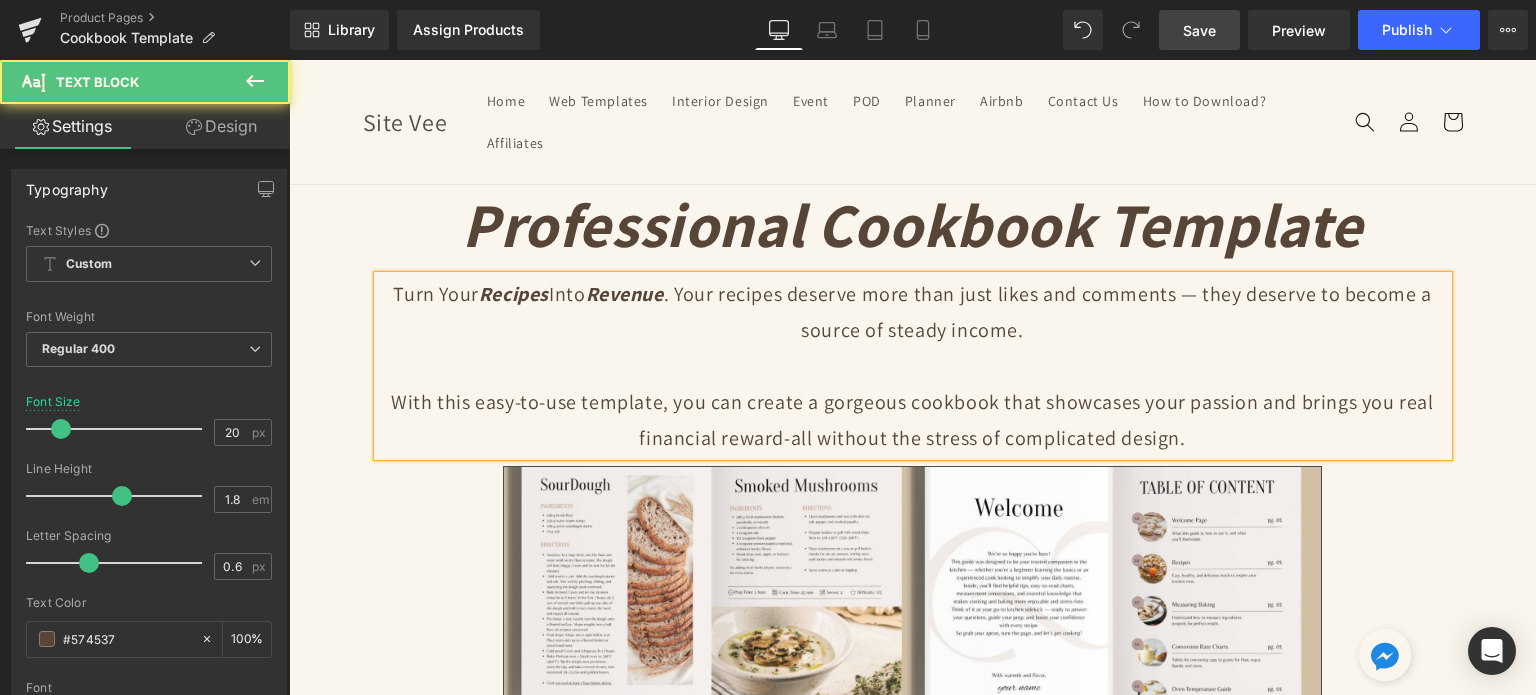 click on "With this easy-to-use template, you can create a gorgeous cookbook that showcases your passion and brings you real financial reward-all without the stress of complicated design." at bounding box center [913, 420] 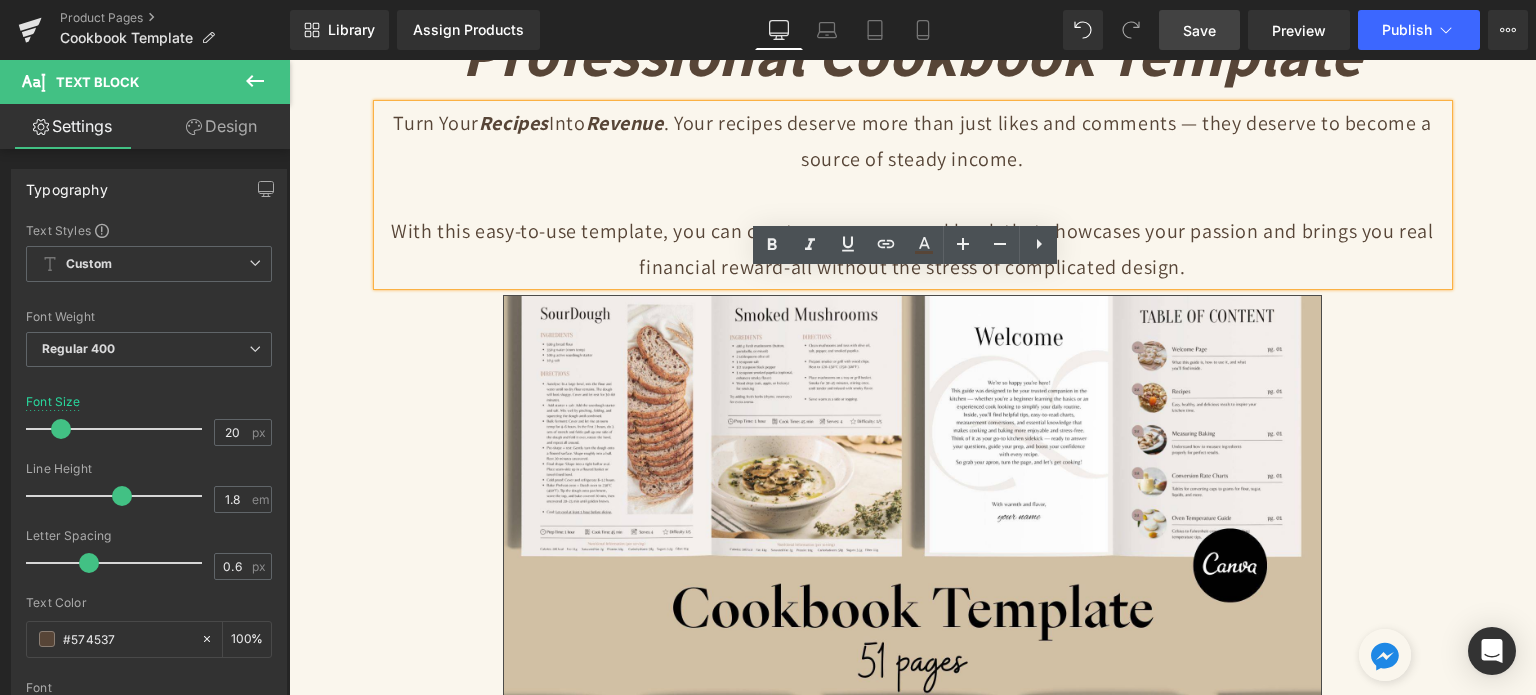 scroll, scrollTop: 200, scrollLeft: 0, axis: vertical 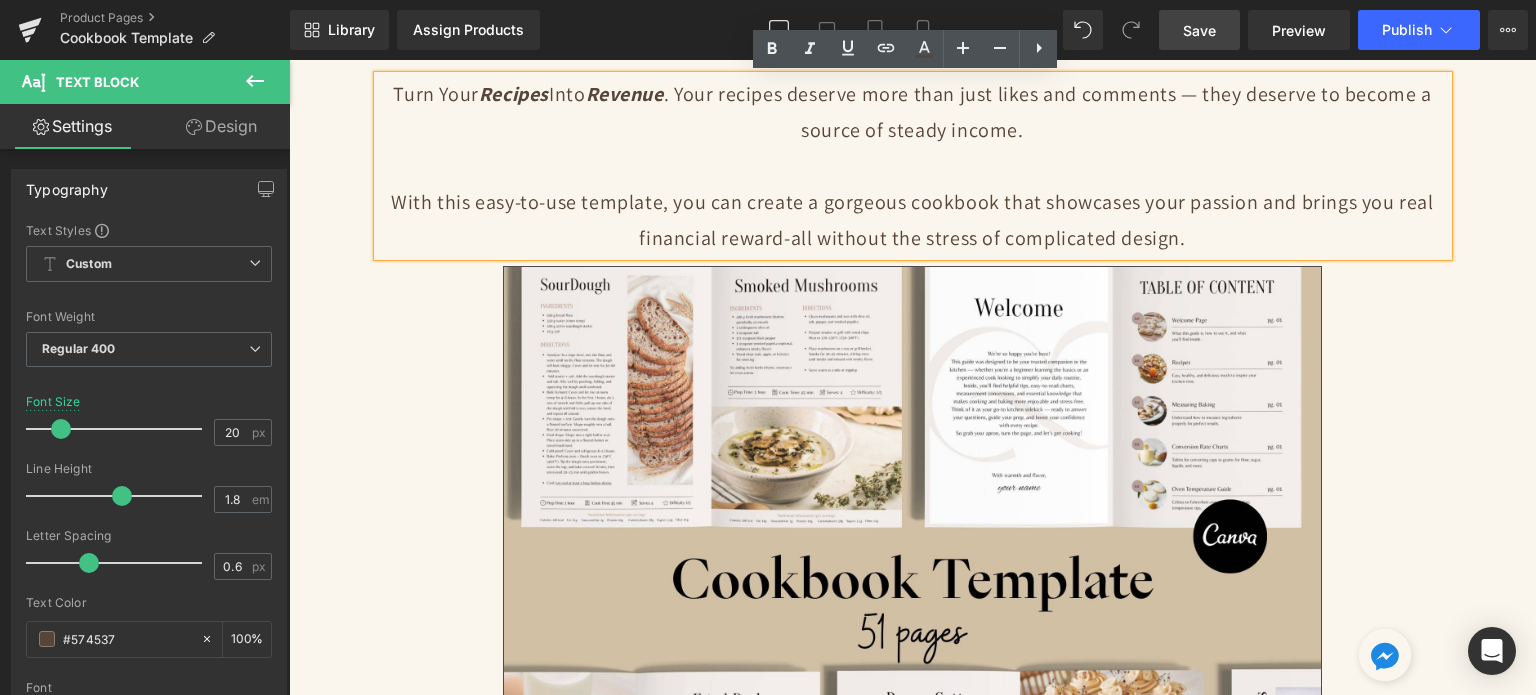 click at bounding box center (913, 573) 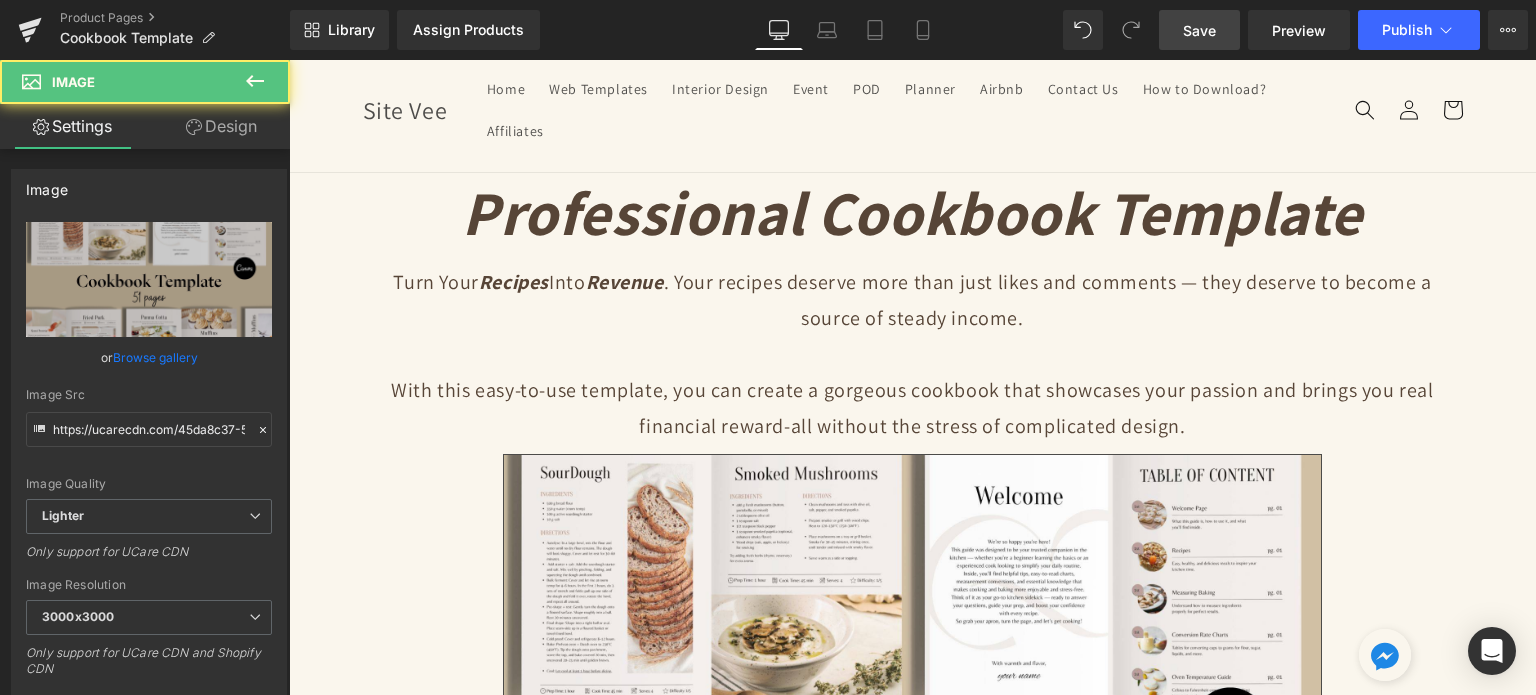 scroll, scrollTop: 0, scrollLeft: 0, axis: both 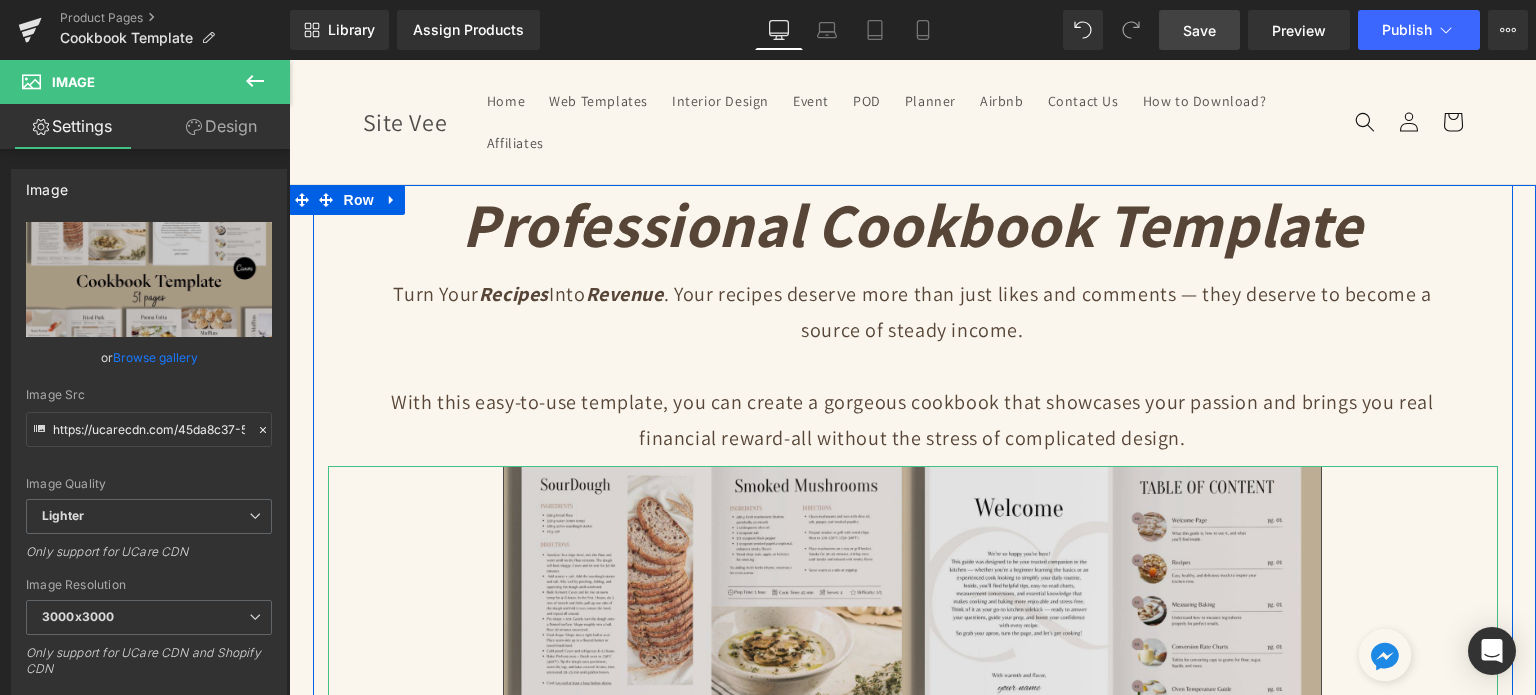 click at bounding box center [912, 773] 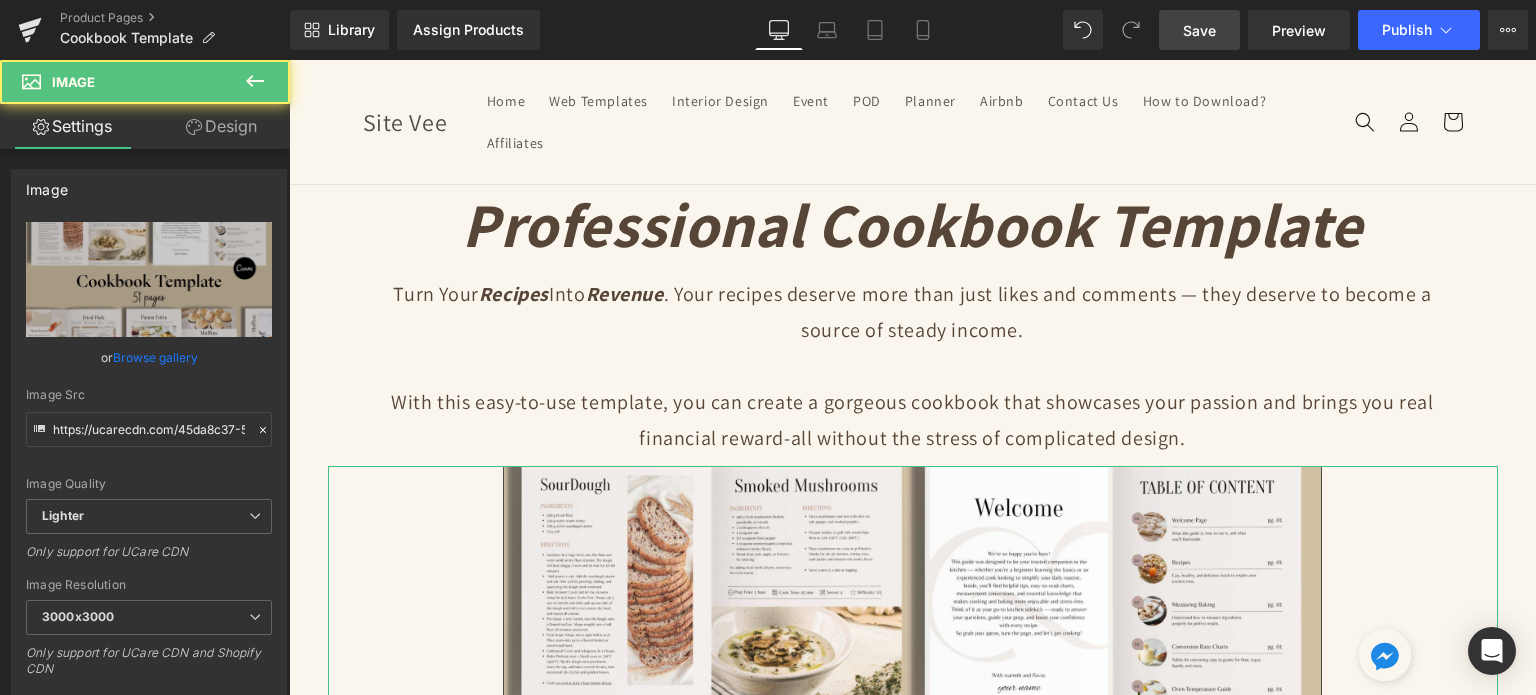 click on "Design" at bounding box center (221, 126) 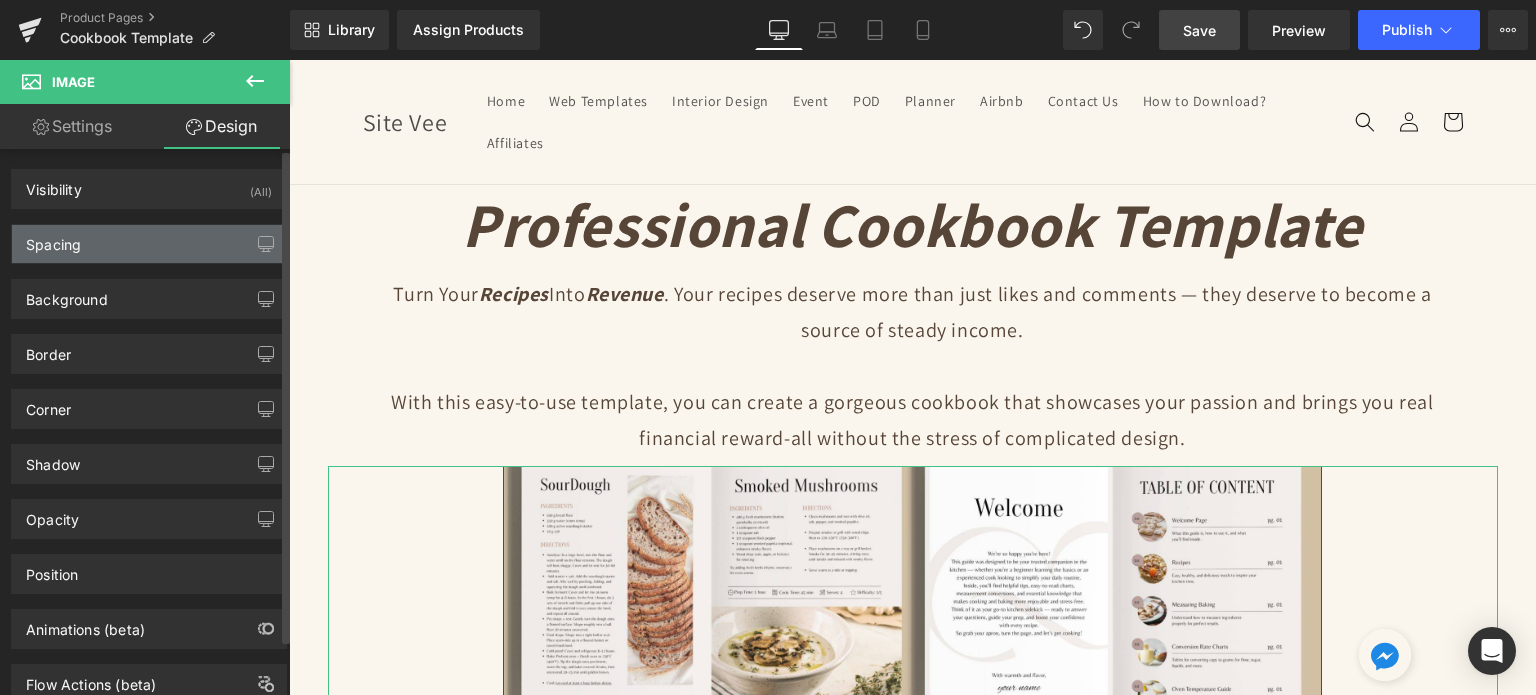 click on "Spacing" at bounding box center [149, 244] 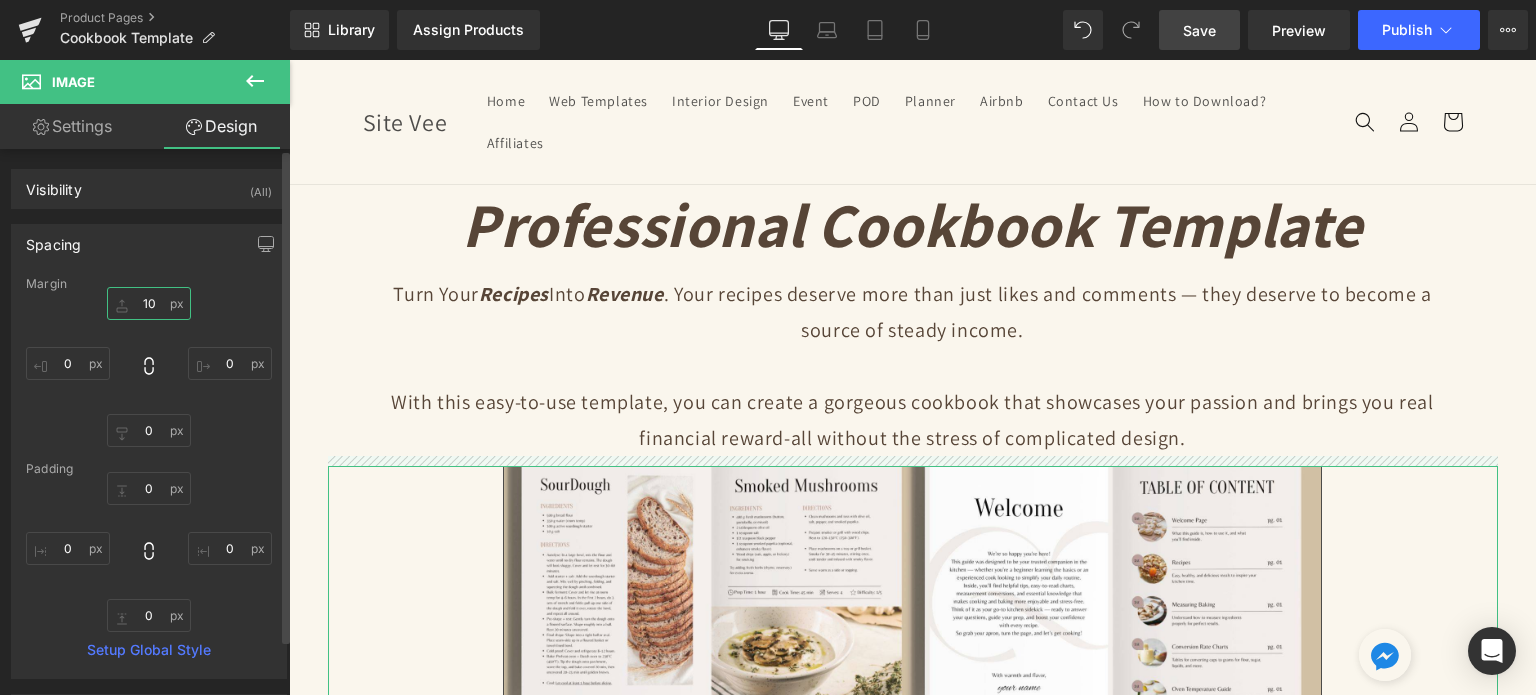 click on "10" at bounding box center [149, 303] 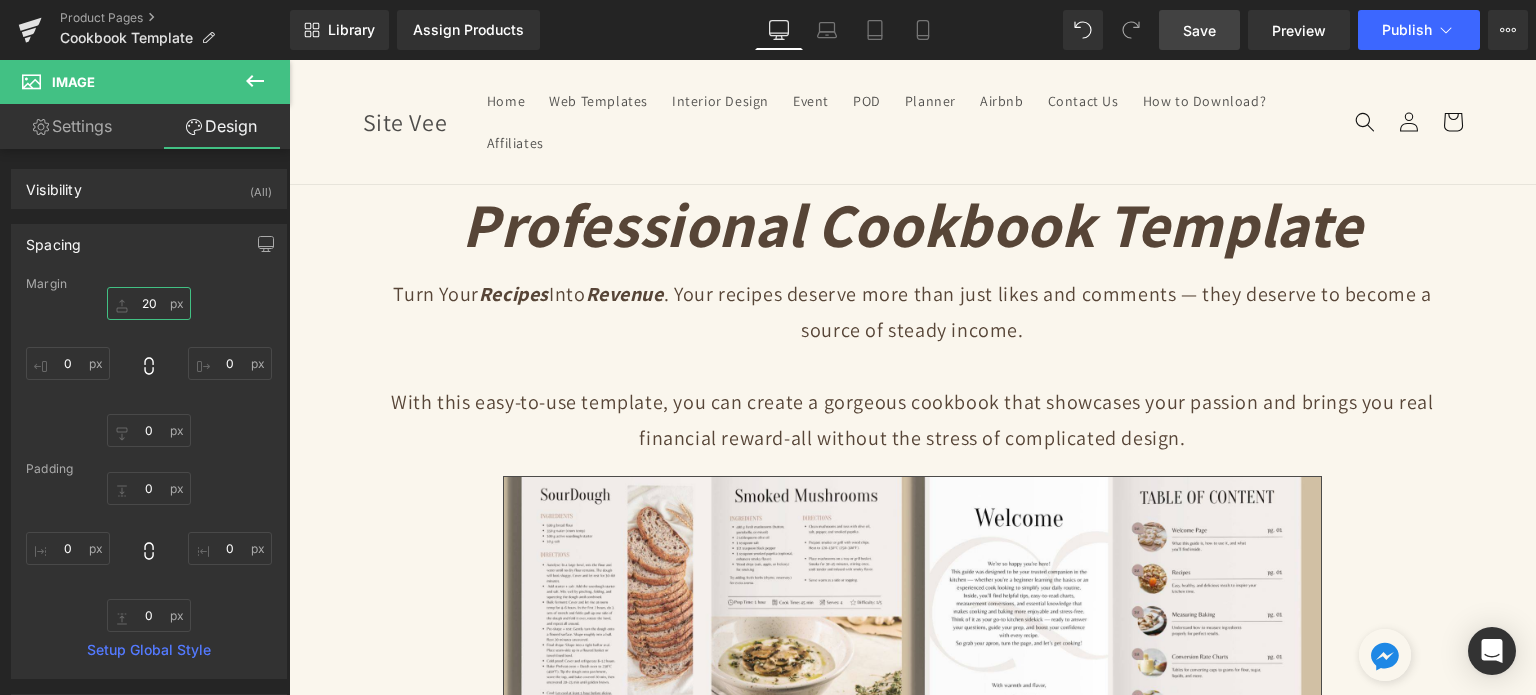 type on "20" 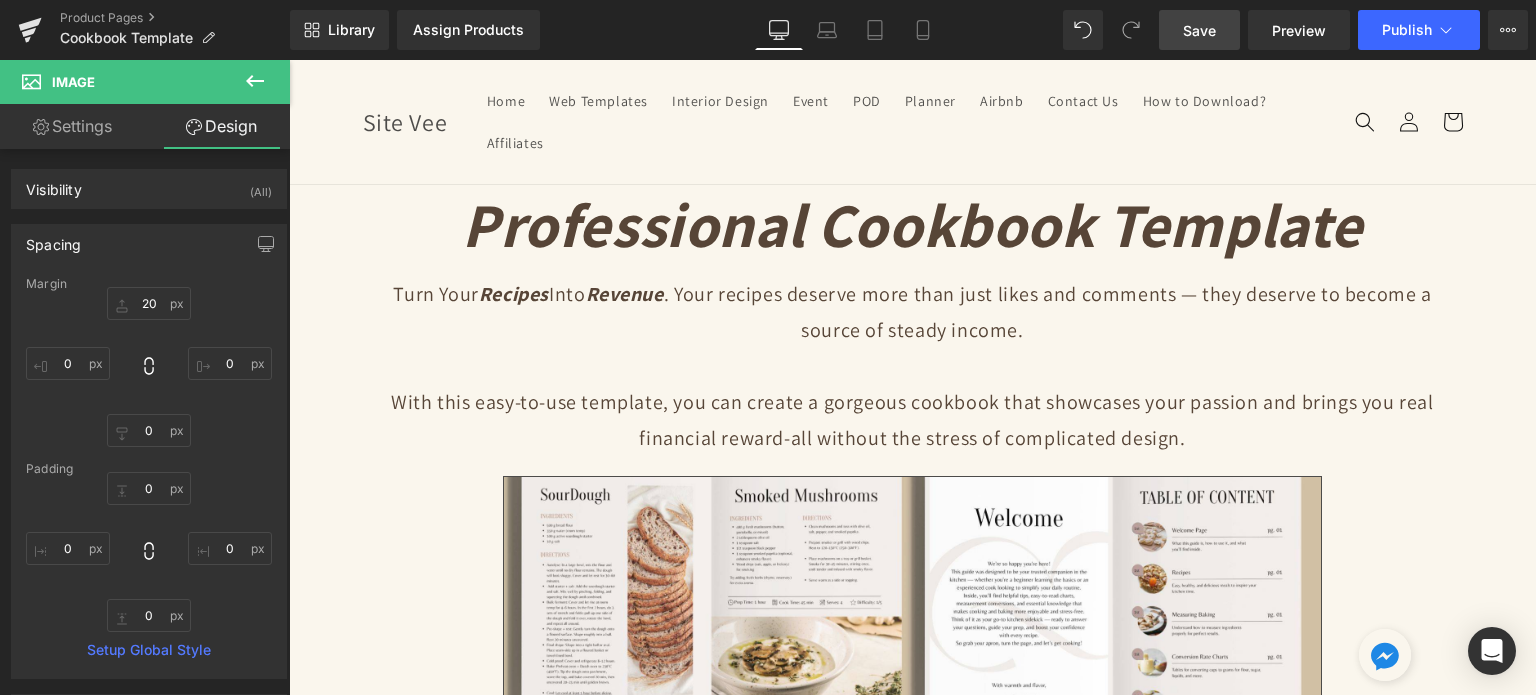 click on "Save" at bounding box center (1199, 30) 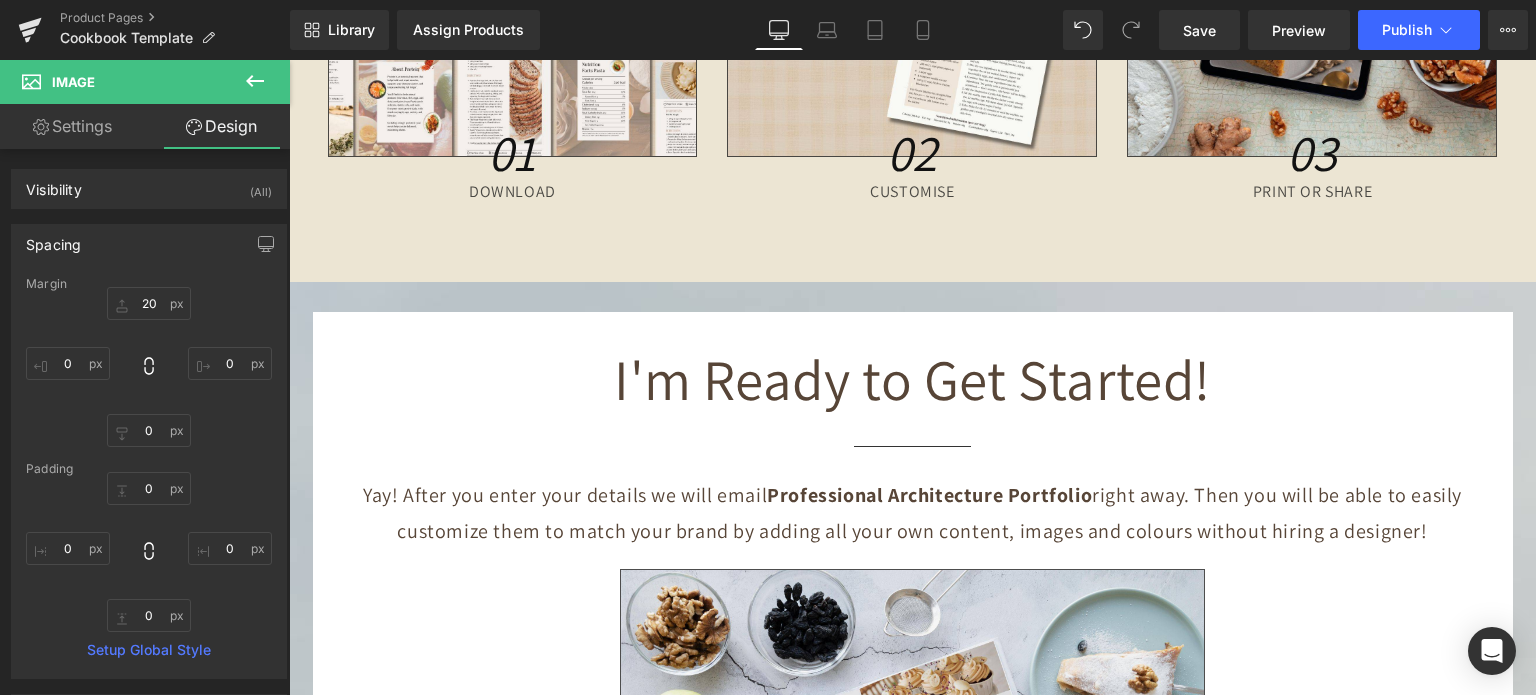 scroll, scrollTop: 6300, scrollLeft: 0, axis: vertical 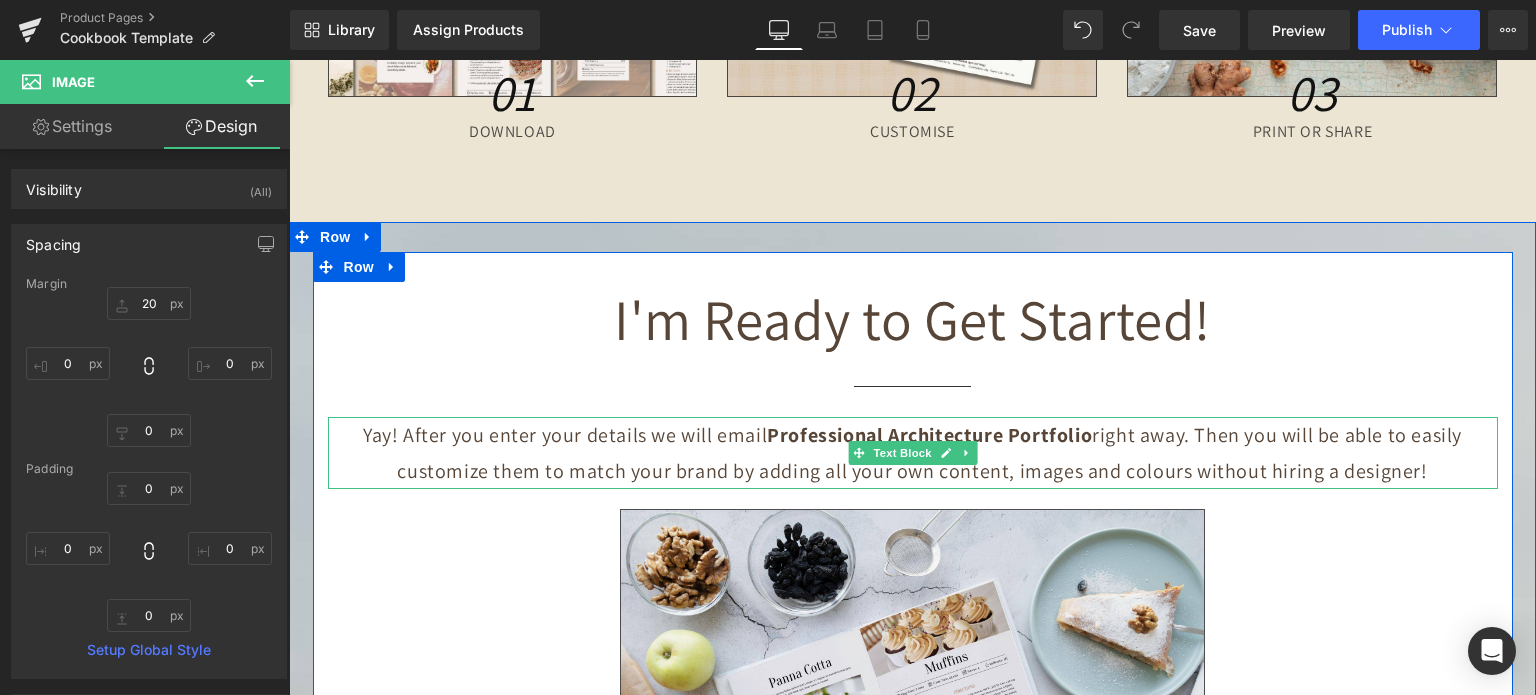 click on "Professional Architecture Portfolio" at bounding box center [929, 435] 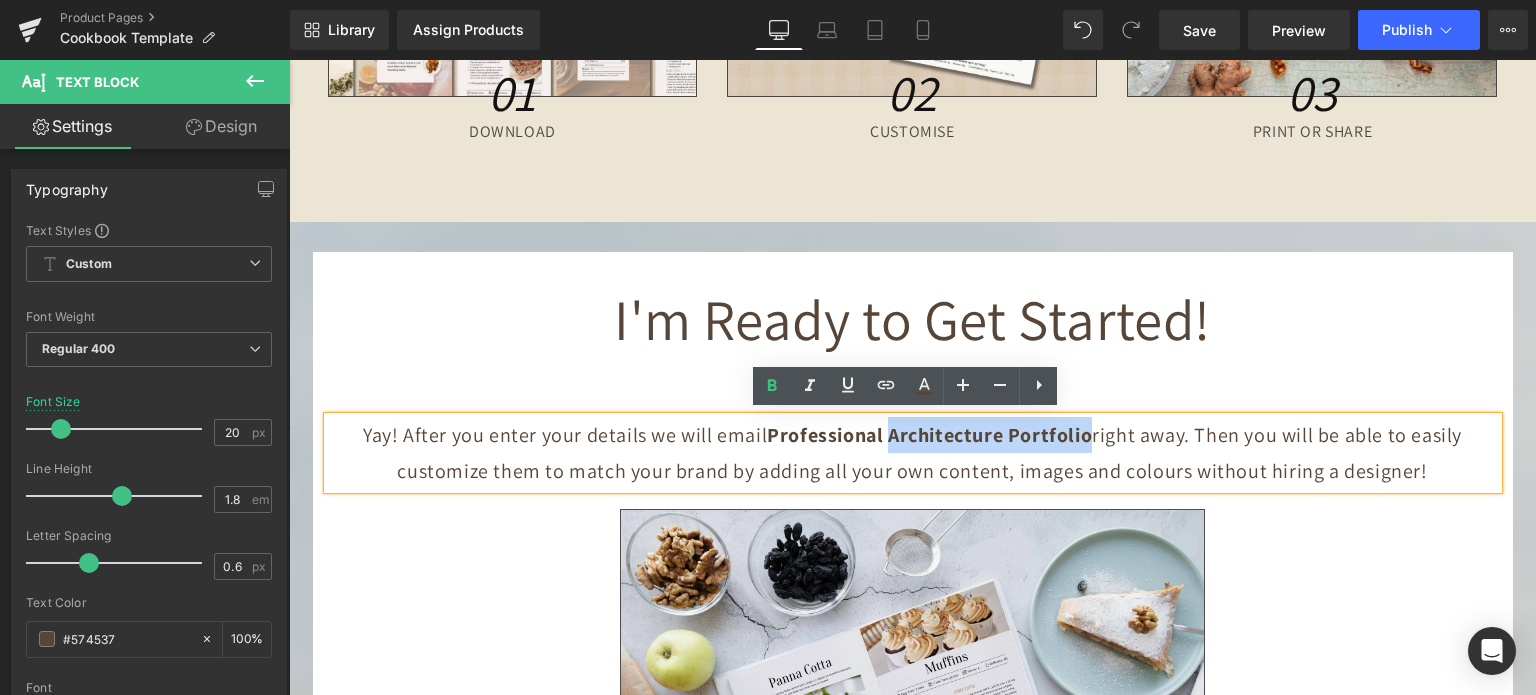 drag, startPoint x: 880, startPoint y: 428, endPoint x: 1076, endPoint y: 425, distance: 196.02296 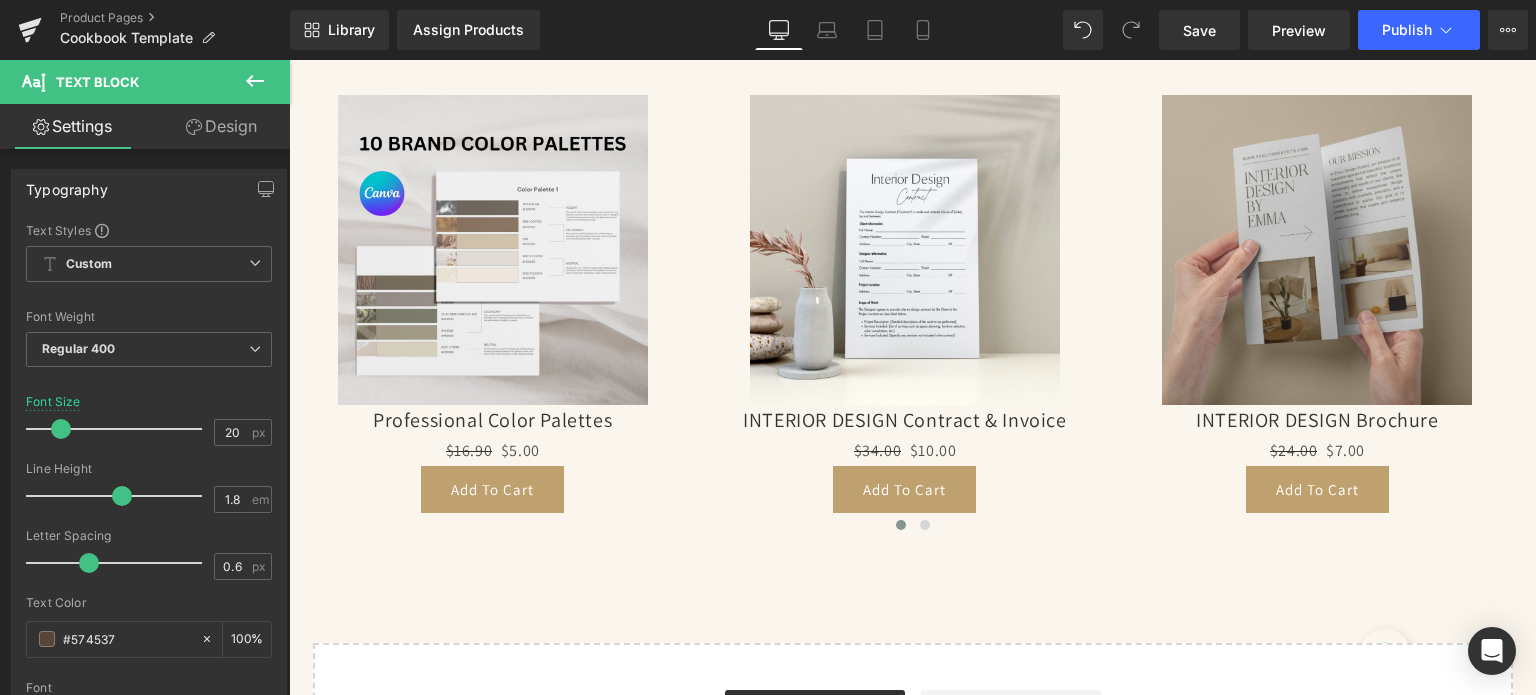 scroll, scrollTop: 7800, scrollLeft: 0, axis: vertical 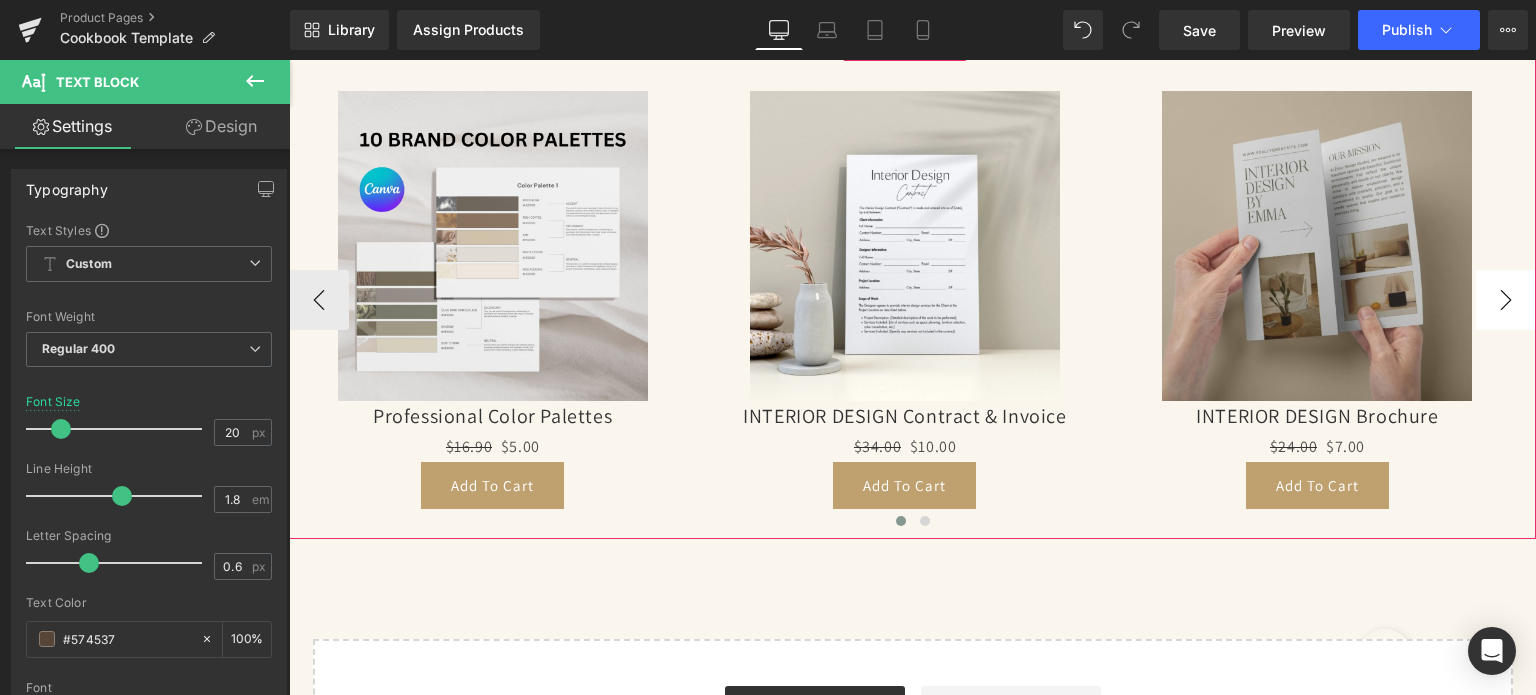 click on "›" at bounding box center [1506, 300] 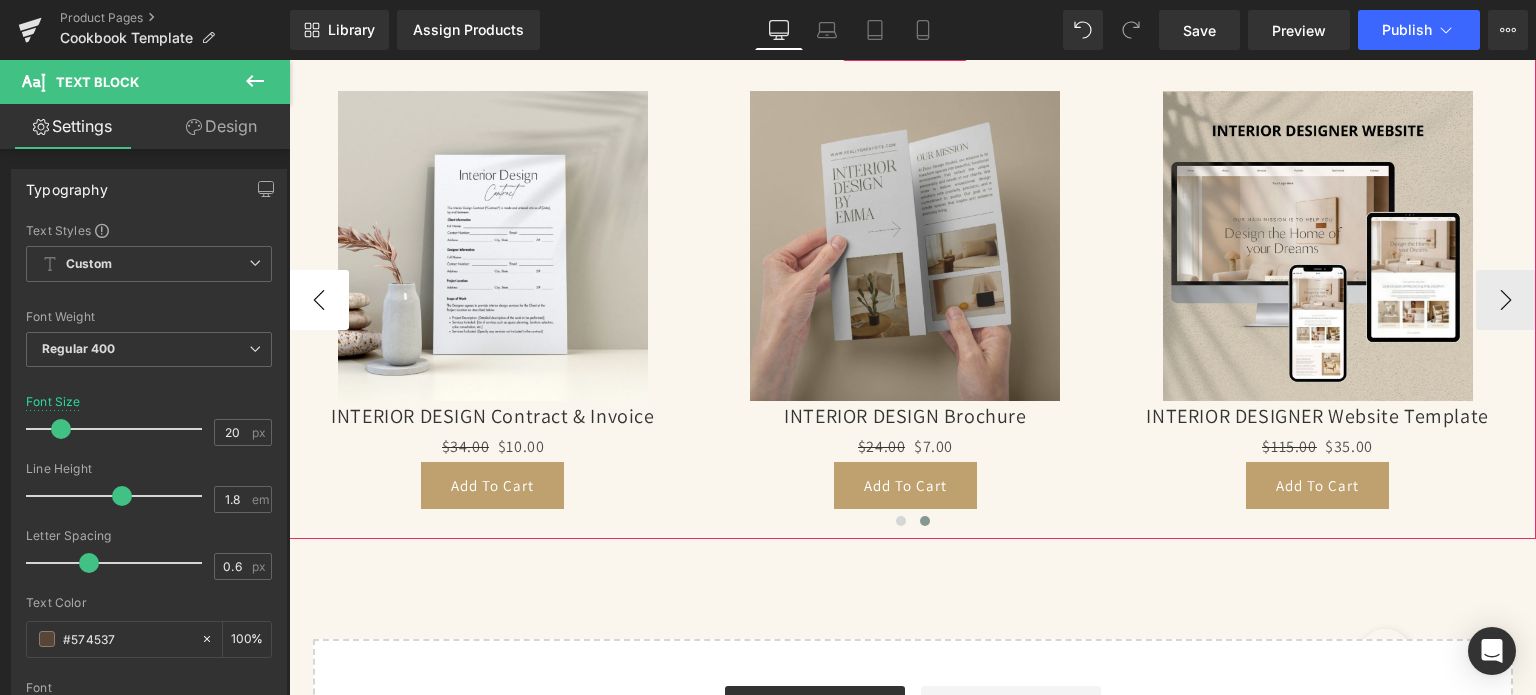 click on "‹" at bounding box center (319, 300) 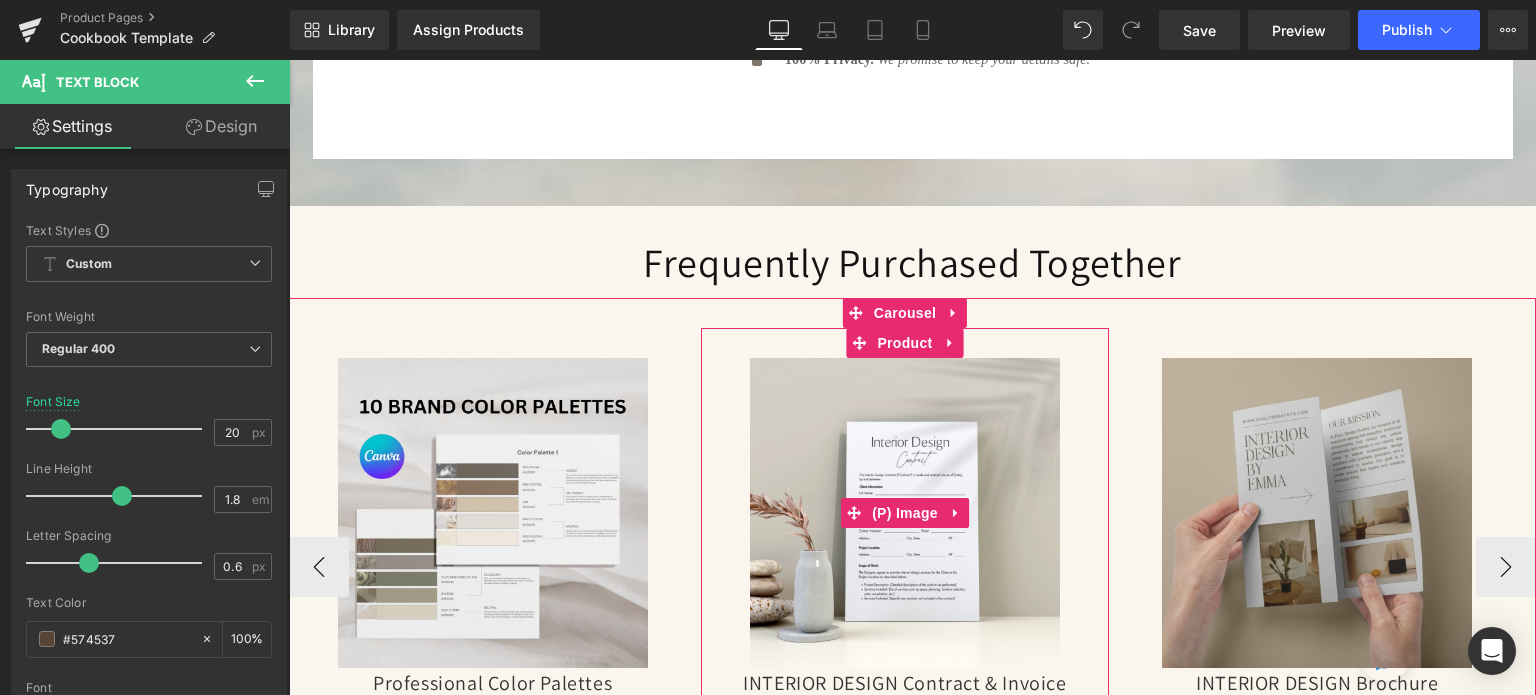 scroll, scrollTop: 7500, scrollLeft: 0, axis: vertical 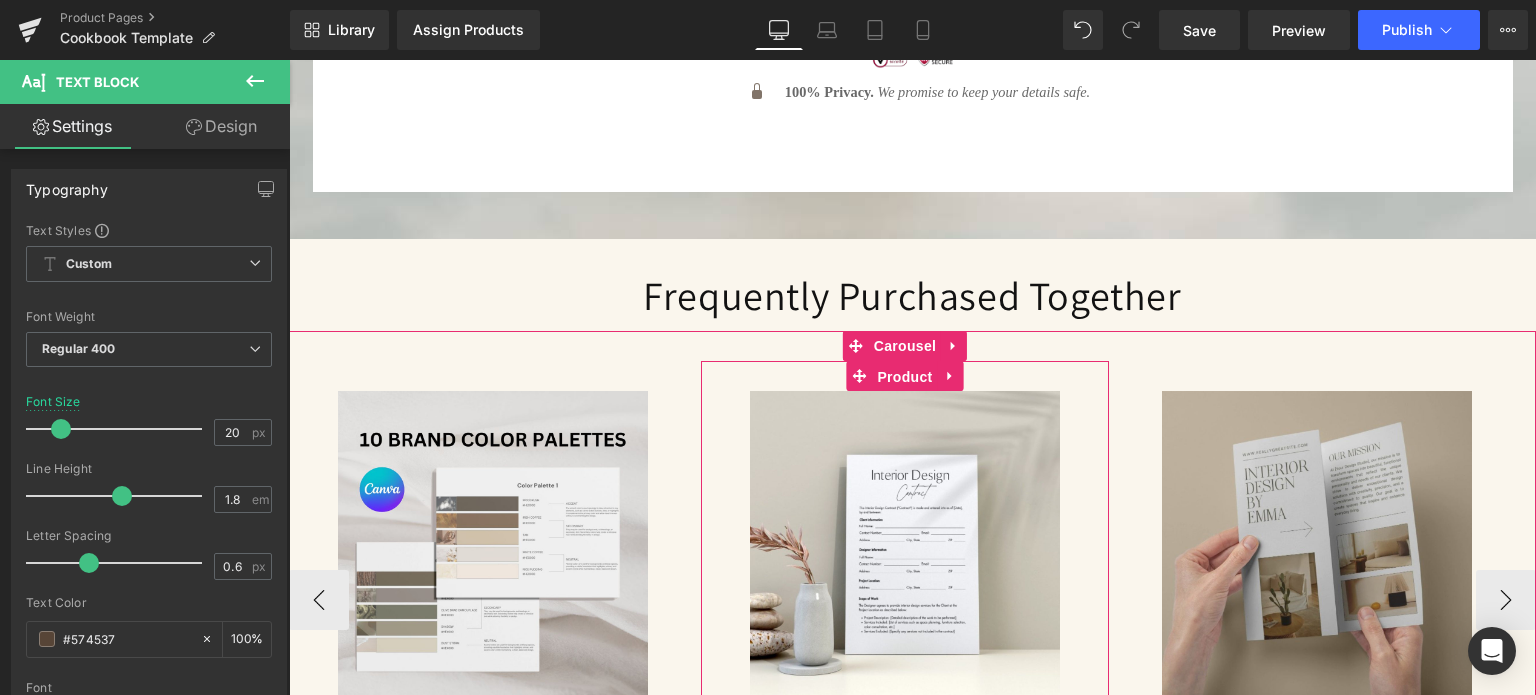 click on "Product" at bounding box center (904, 377) 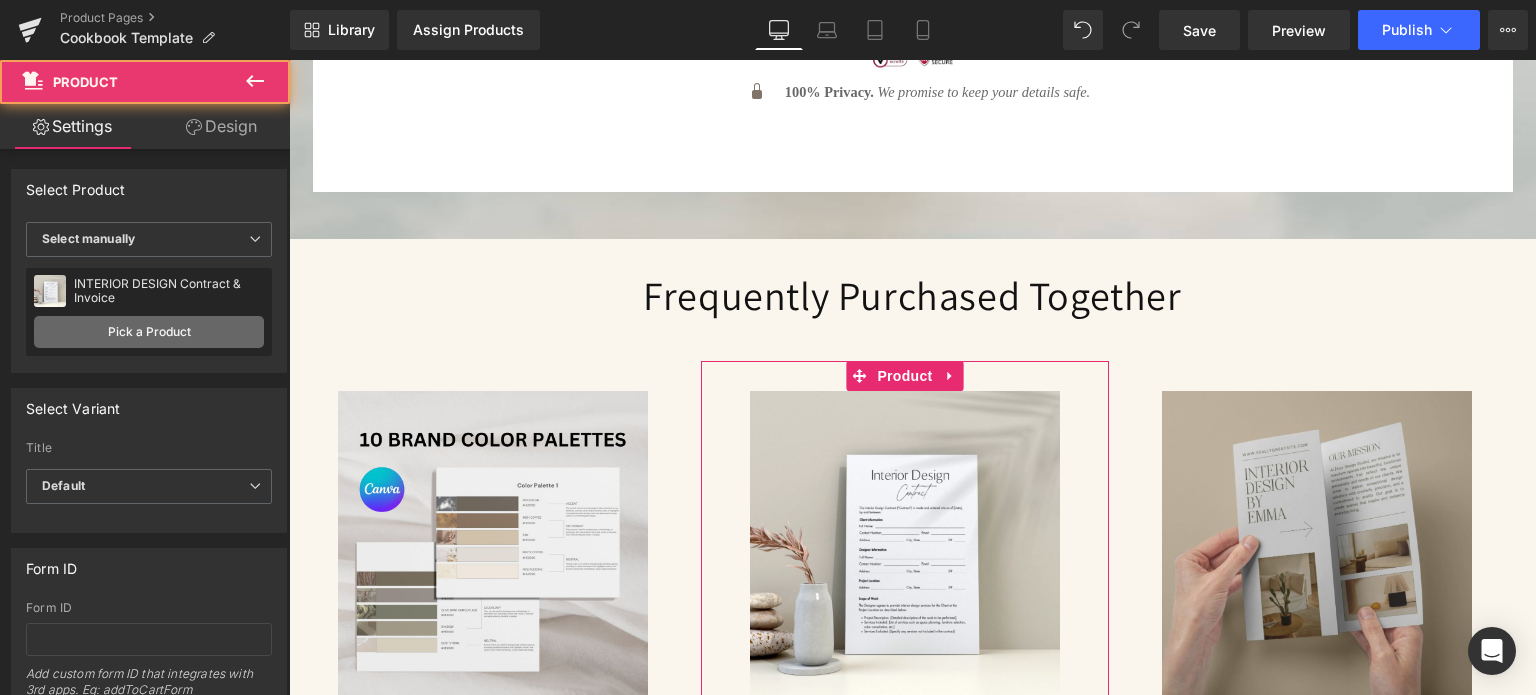 click on "Pick a Product" at bounding box center (149, 332) 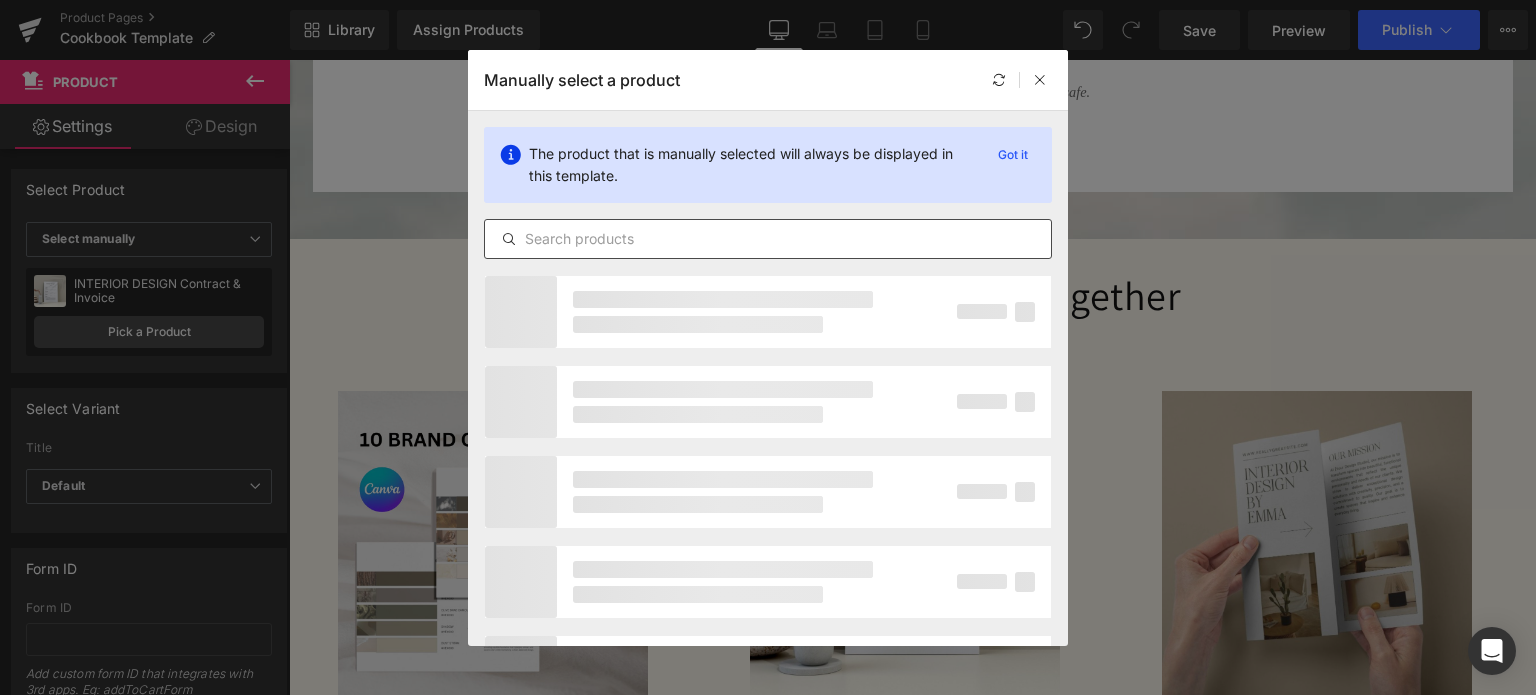 click at bounding box center [768, 239] 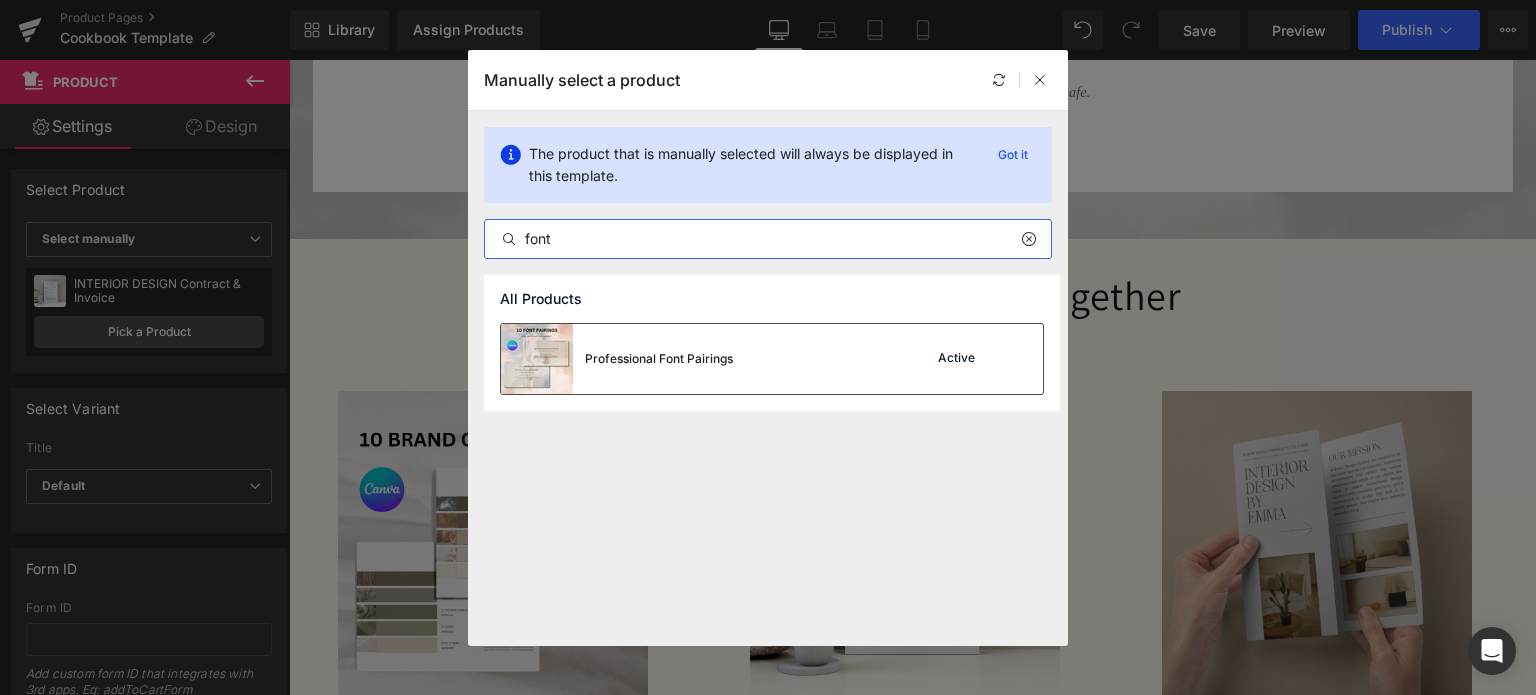type on "font" 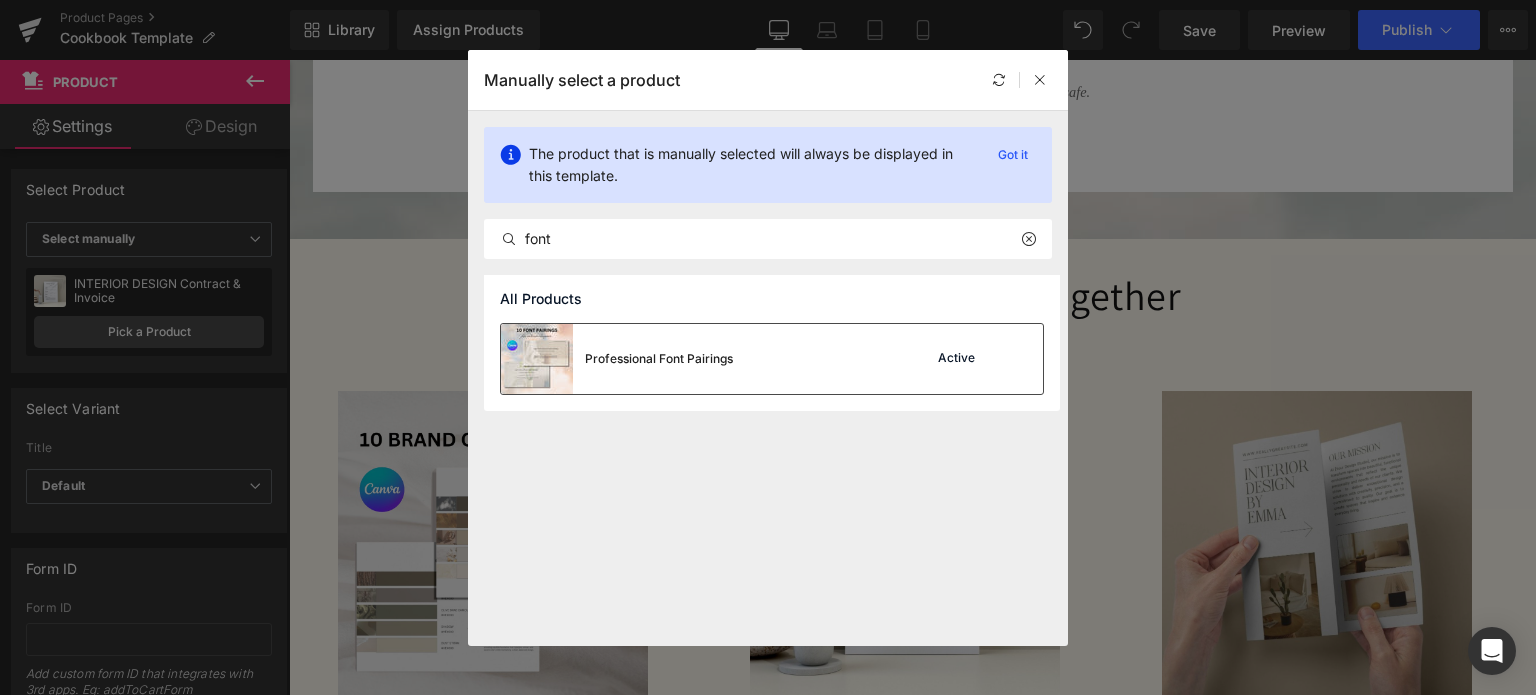 drag, startPoint x: 666, startPoint y: 335, endPoint x: 380, endPoint y: 275, distance: 292.22595 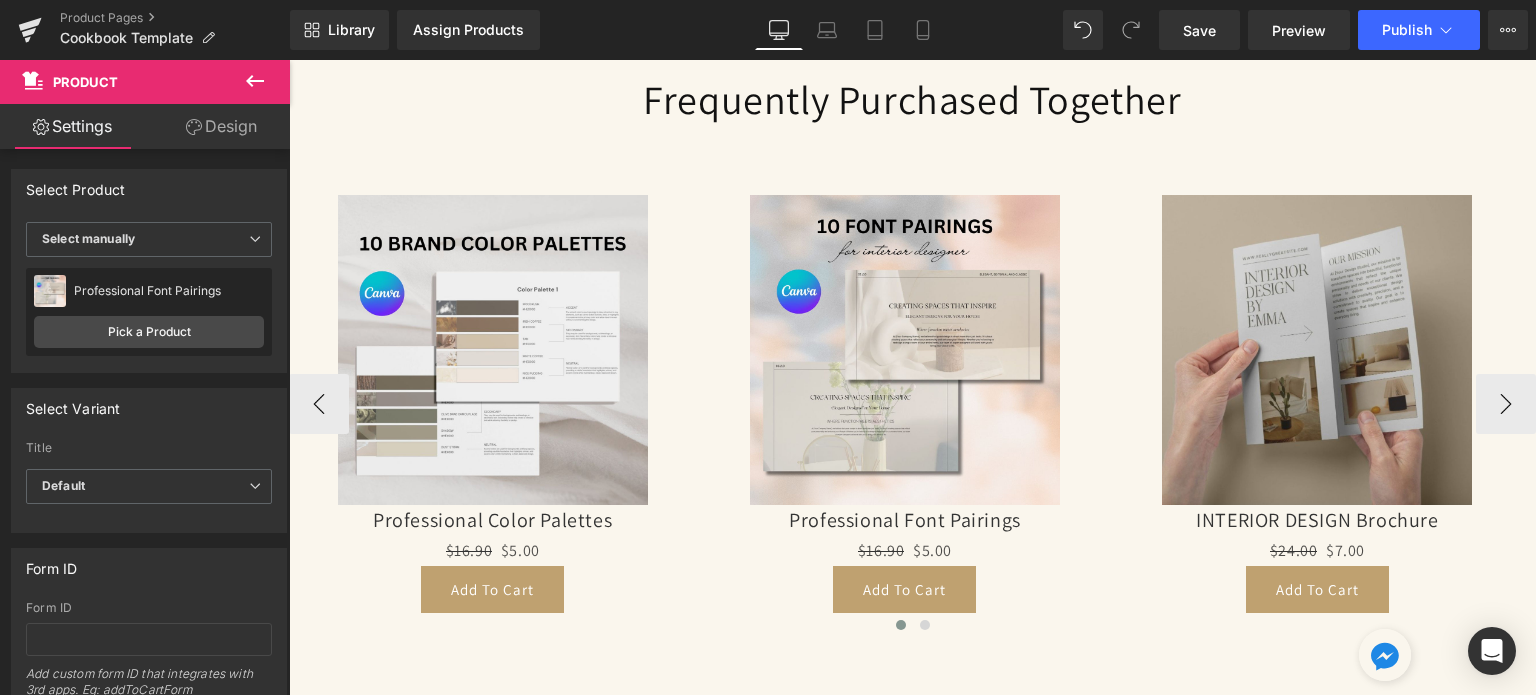 scroll, scrollTop: 7700, scrollLeft: 0, axis: vertical 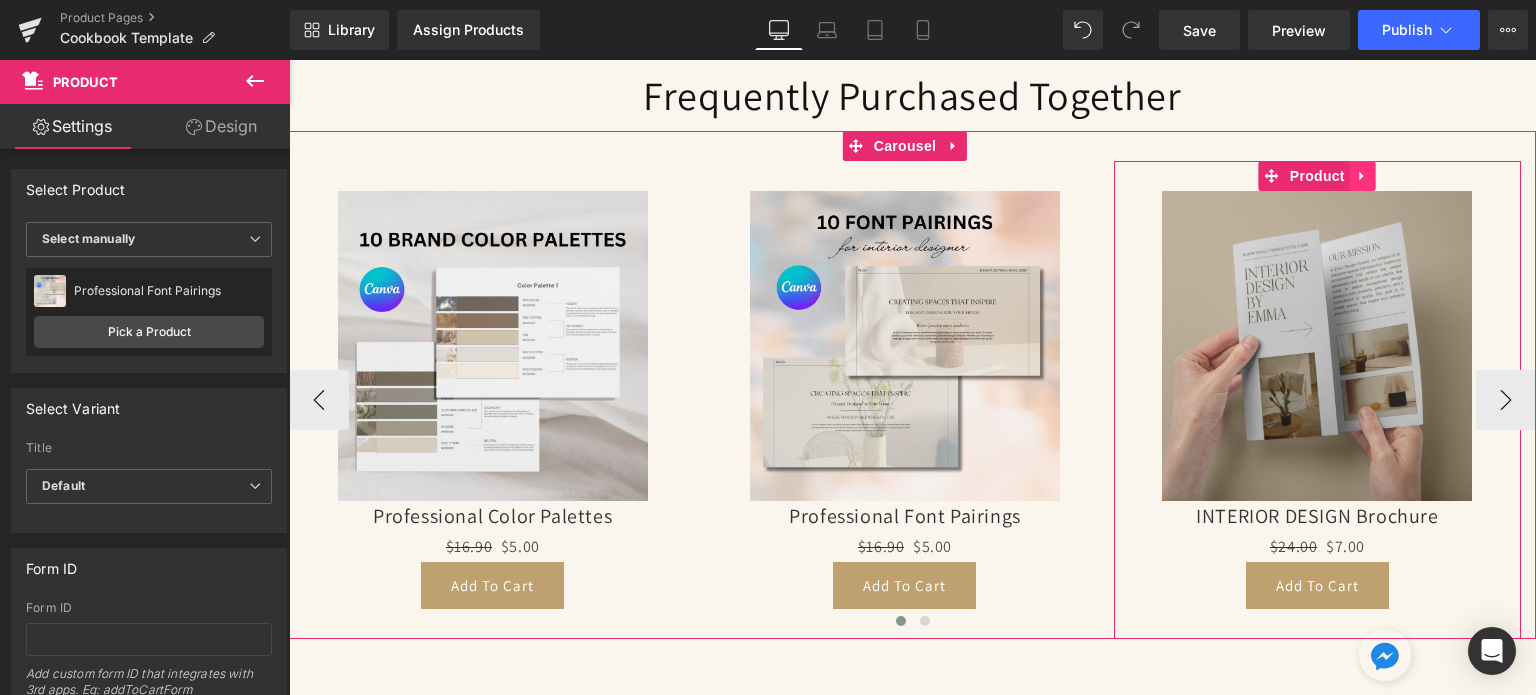 click 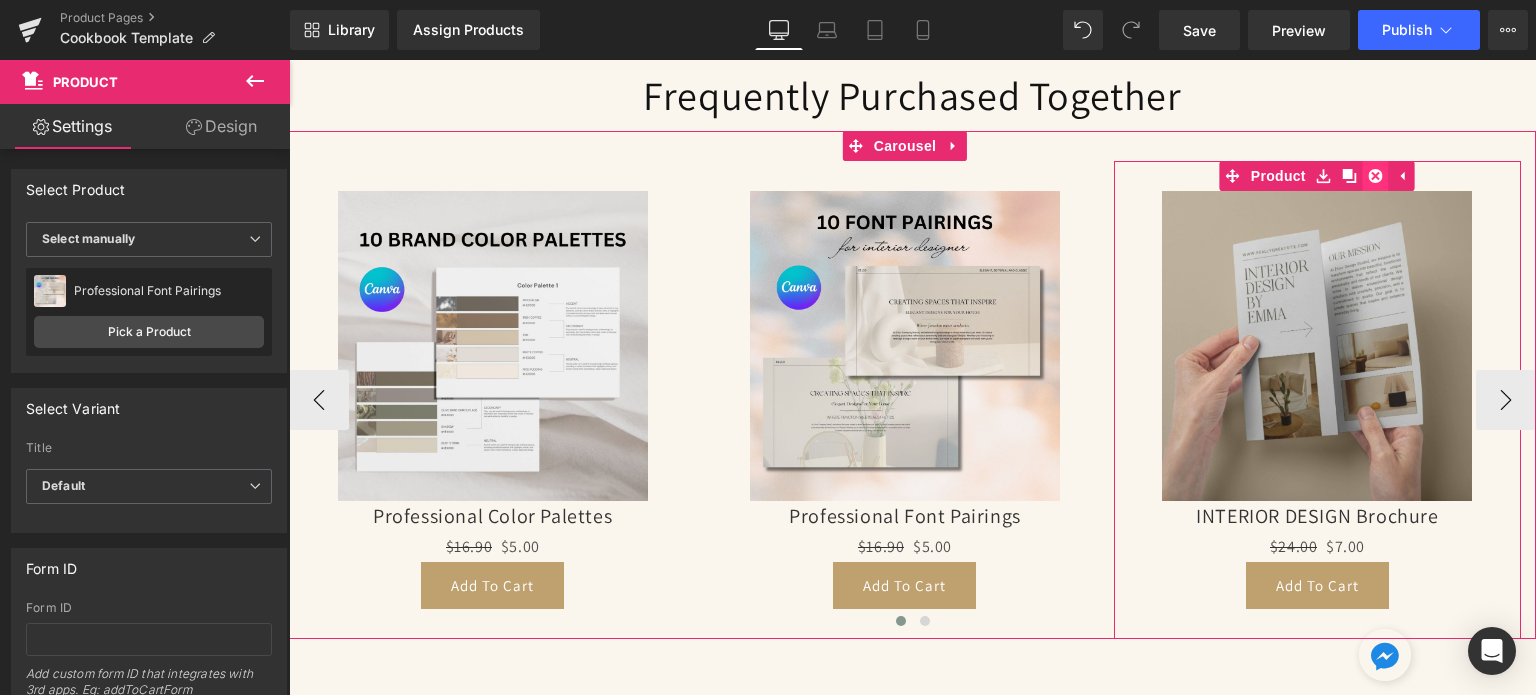 click 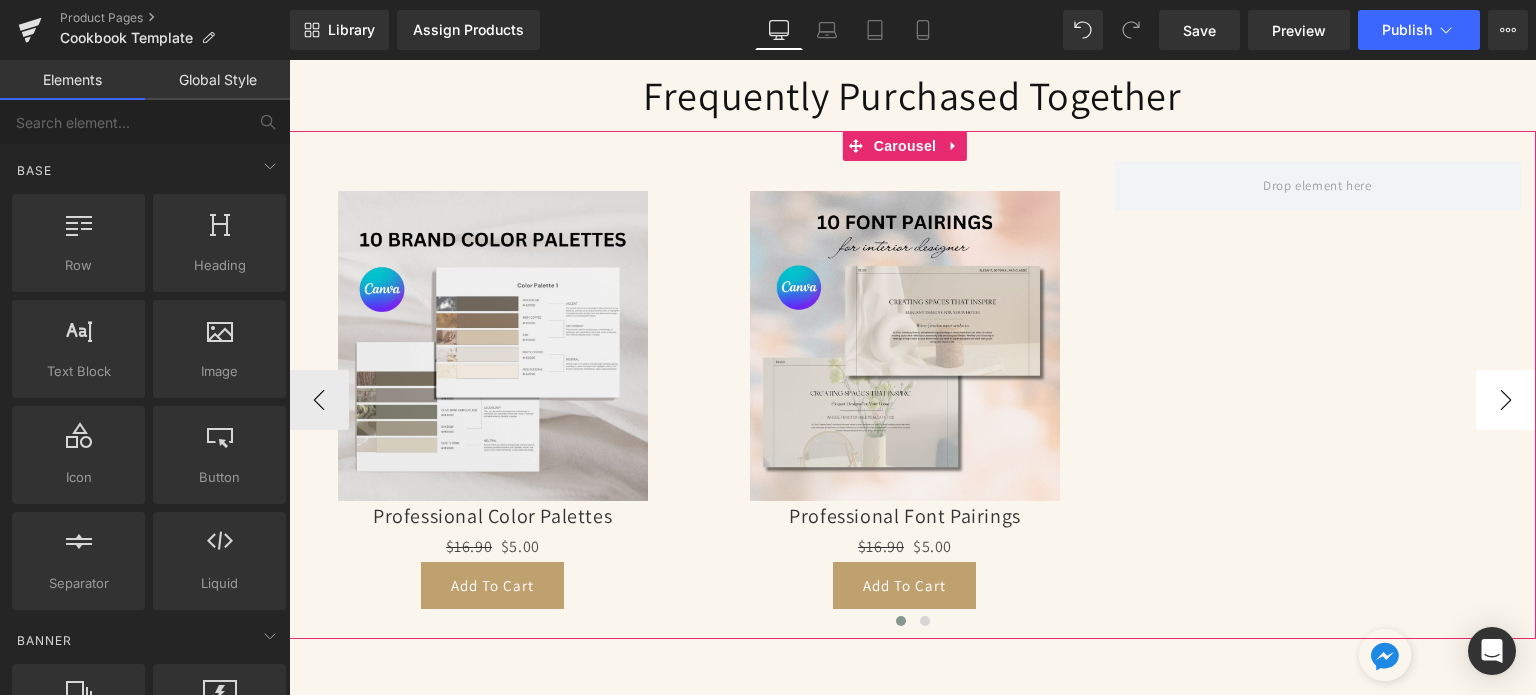 click on "›" at bounding box center [1506, 400] 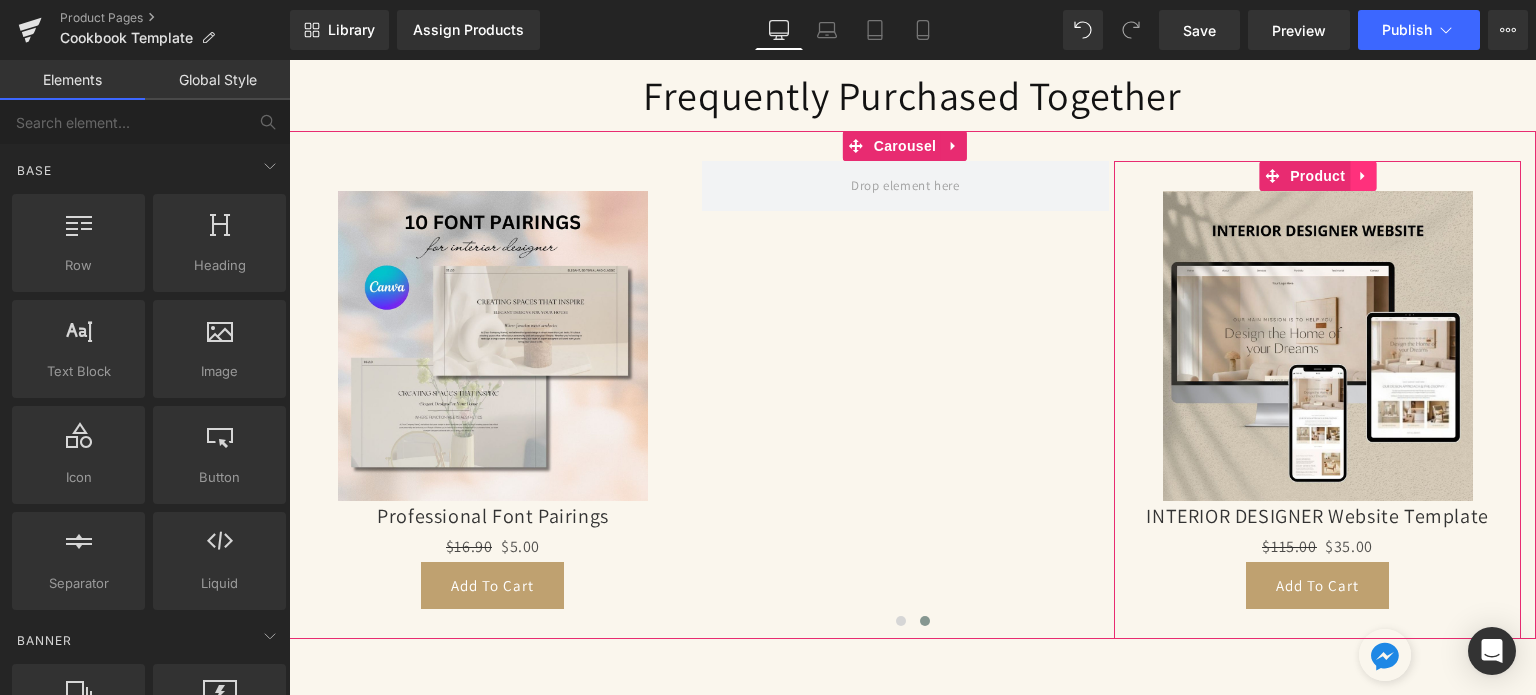 click 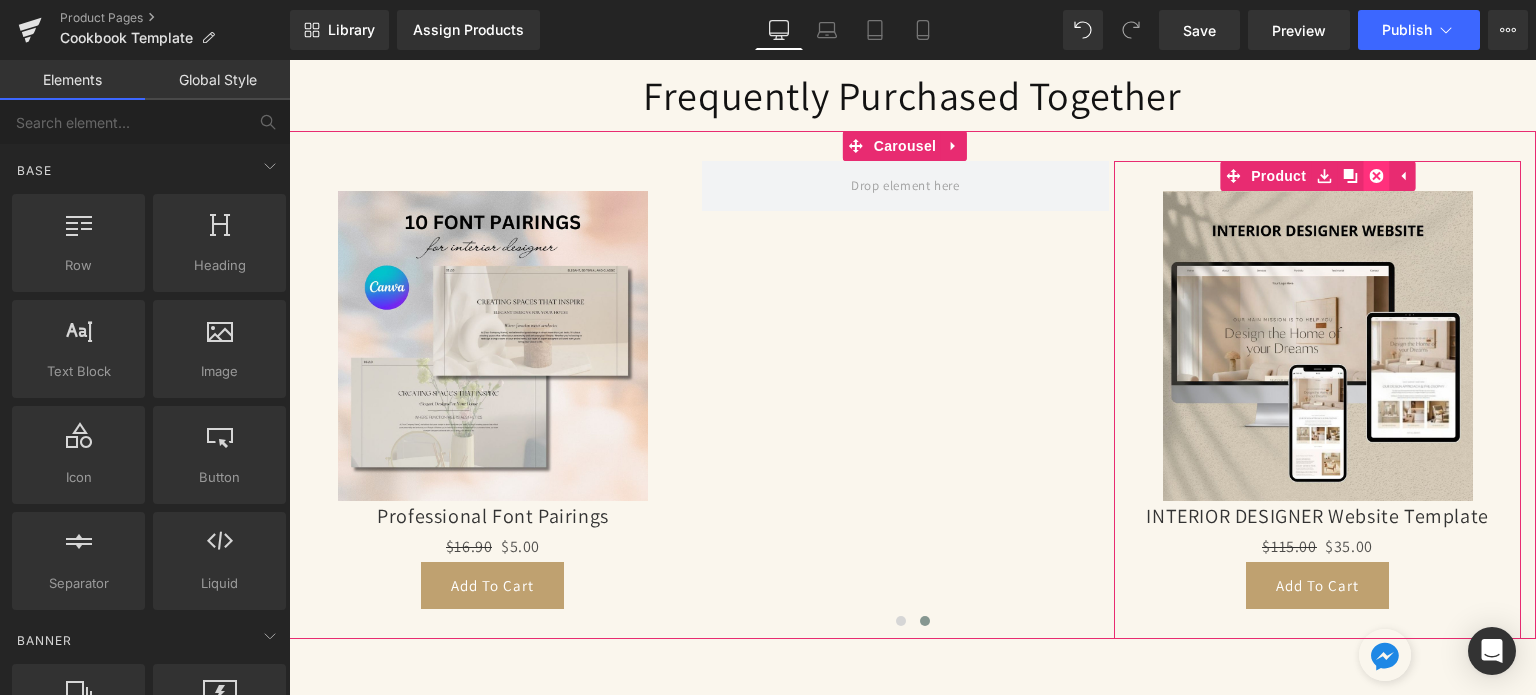 click 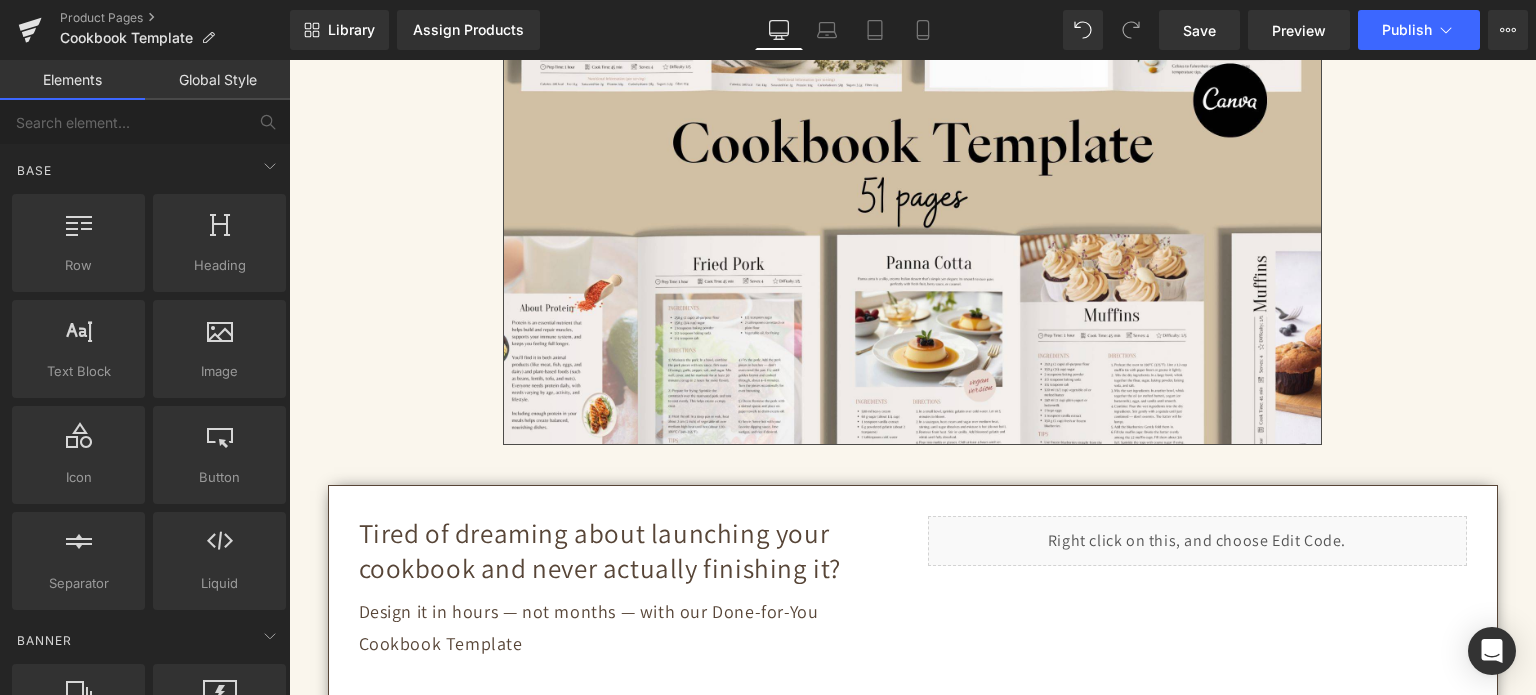 scroll, scrollTop: 0, scrollLeft: 0, axis: both 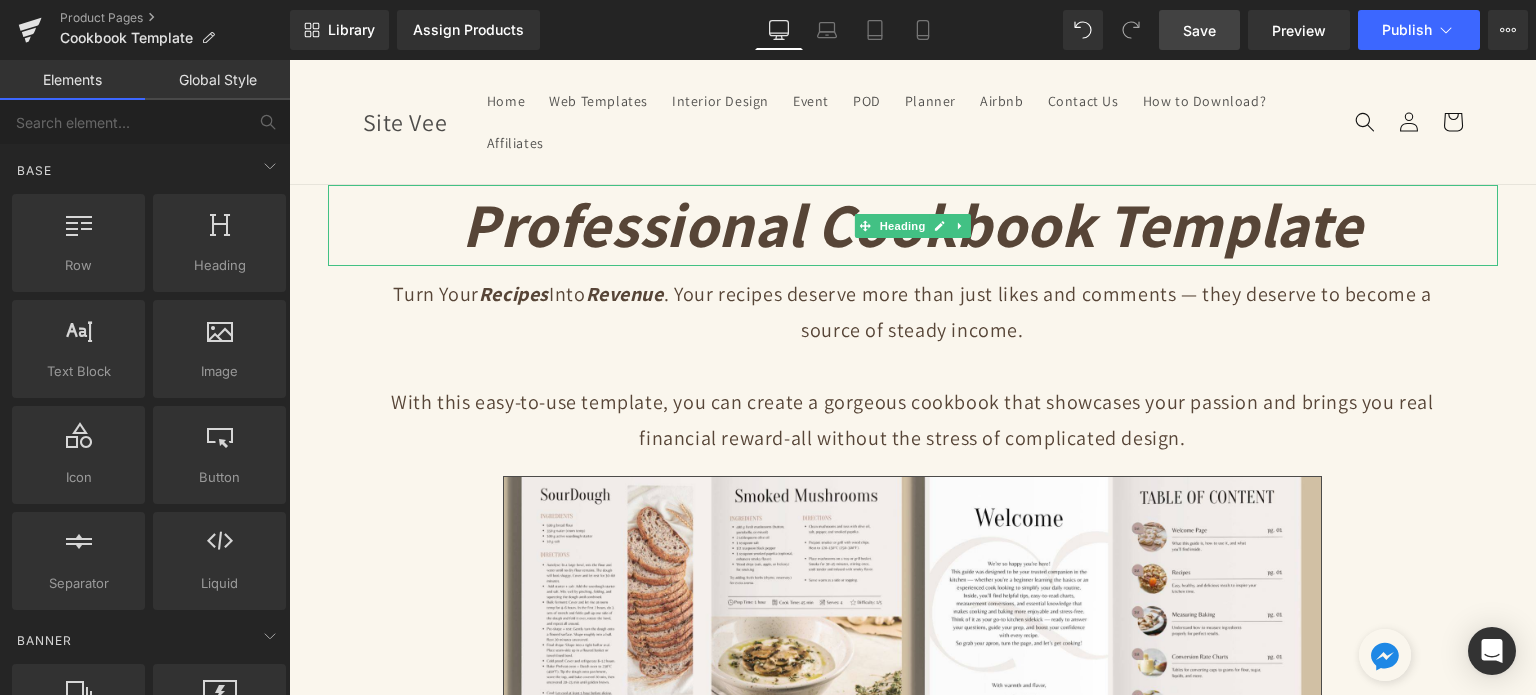 click on "Save" at bounding box center (1199, 30) 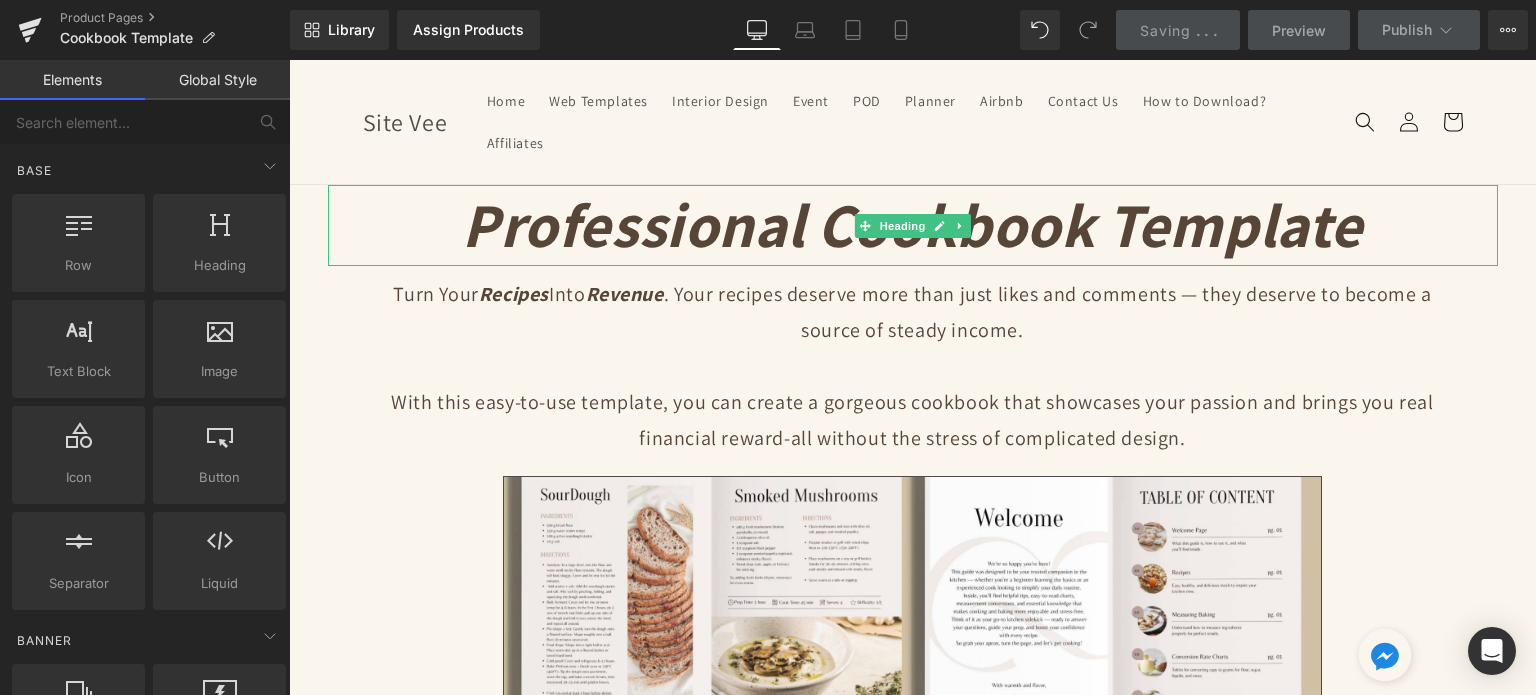 scroll, scrollTop: 300, scrollLeft: 0, axis: vertical 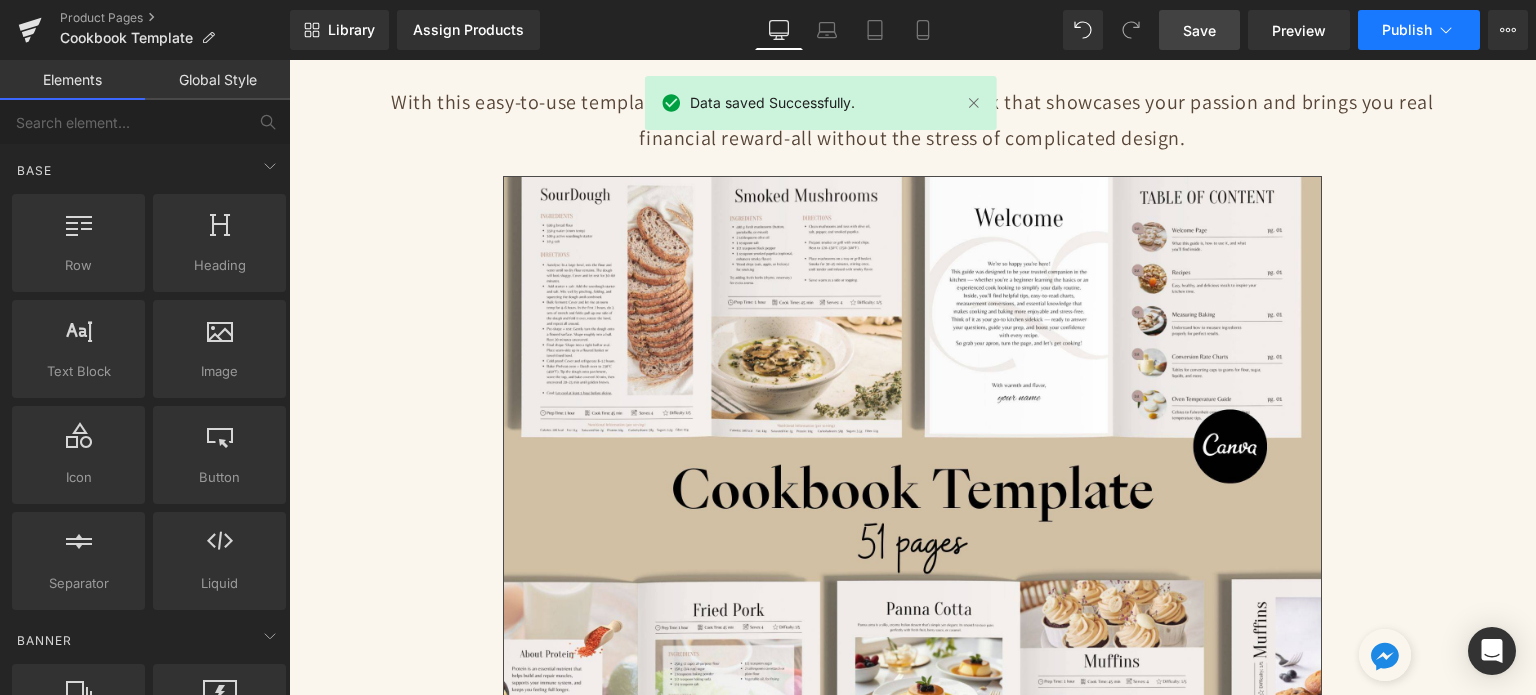 click on "Publish" at bounding box center [1419, 30] 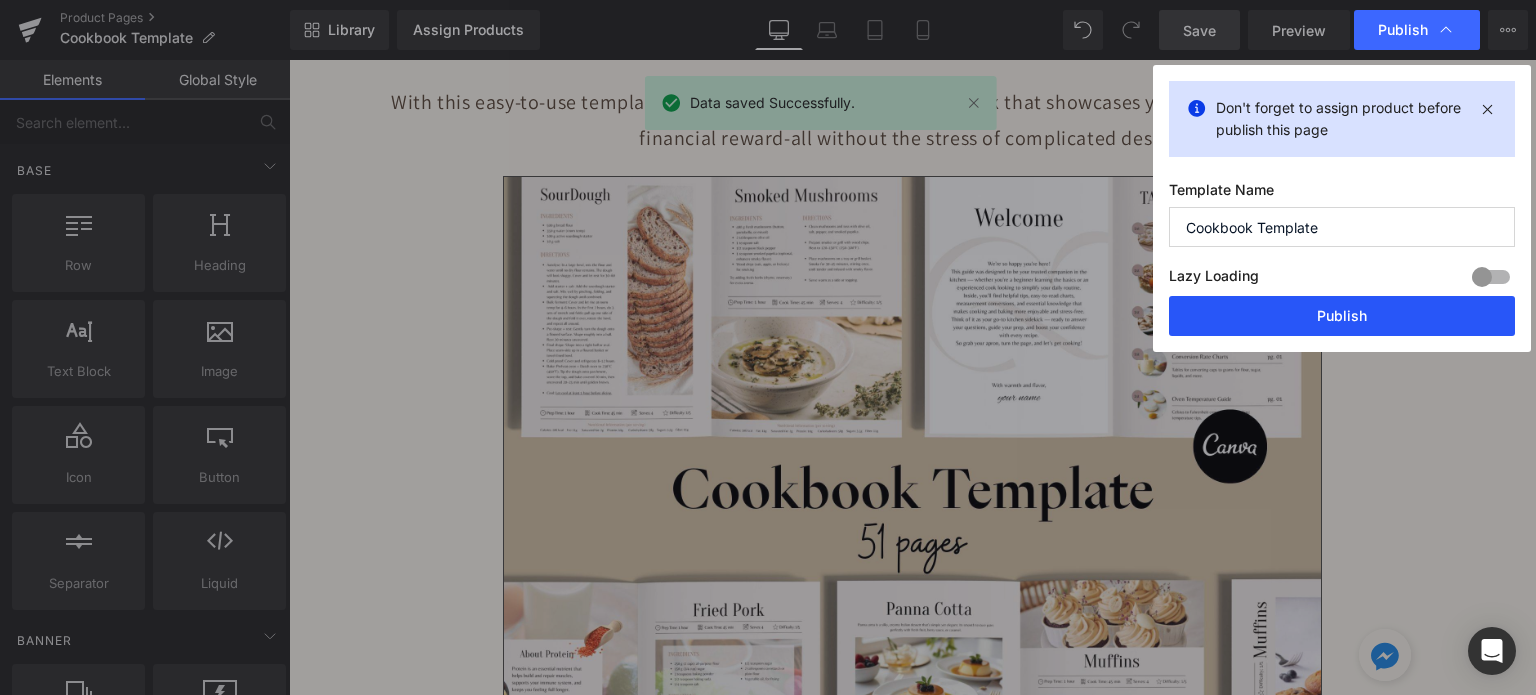 click on "Publish" at bounding box center (1342, 316) 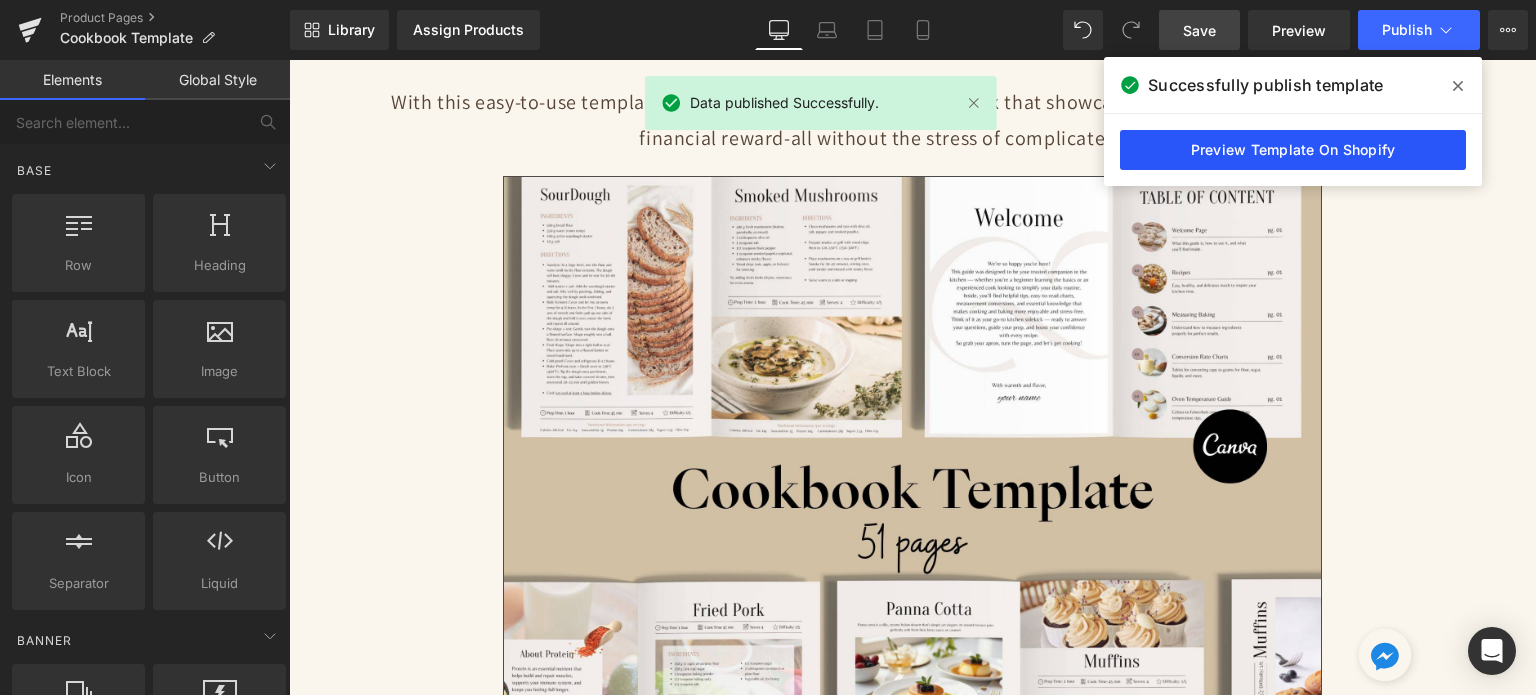 click on "Preview Template On Shopify" at bounding box center (1293, 150) 